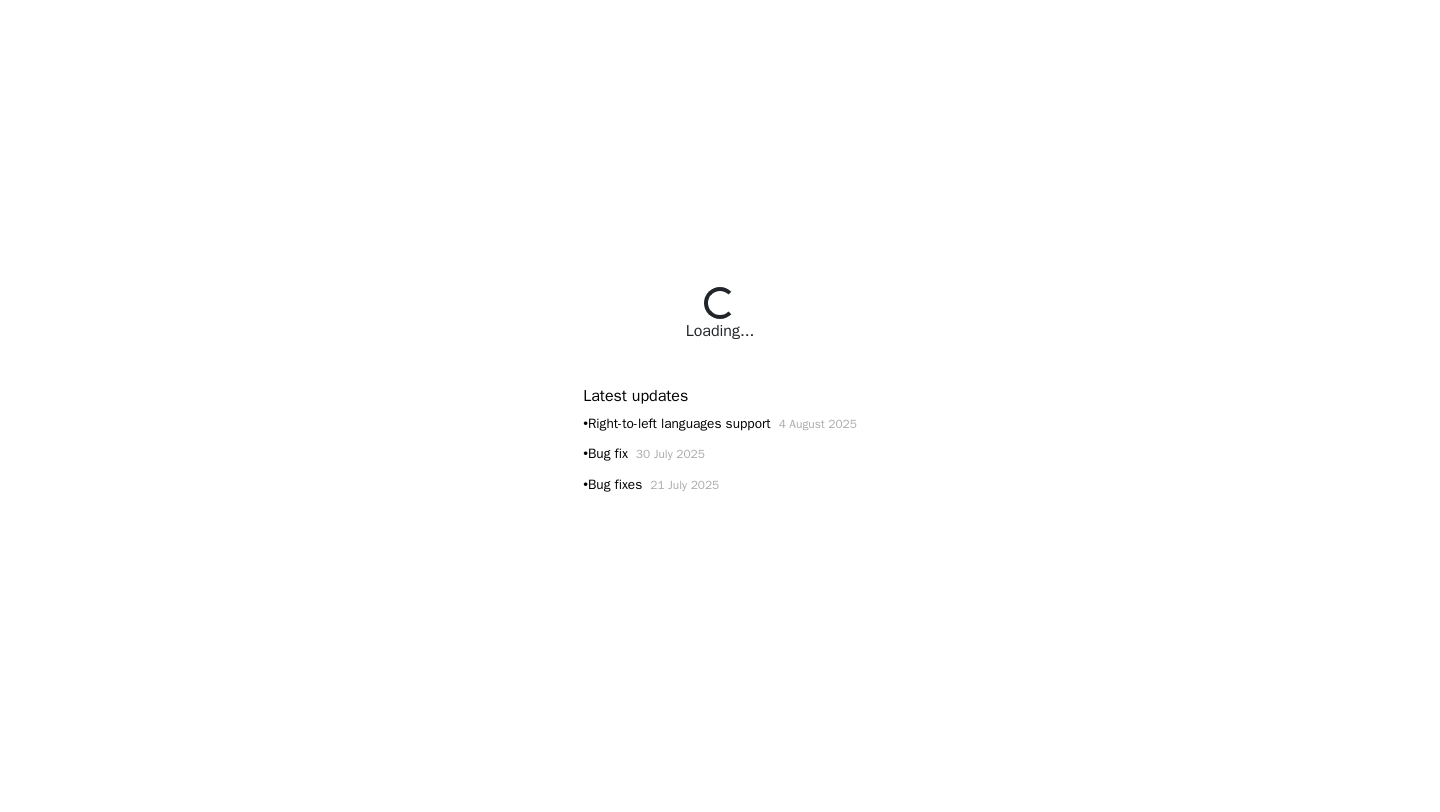 scroll, scrollTop: 0, scrollLeft: 0, axis: both 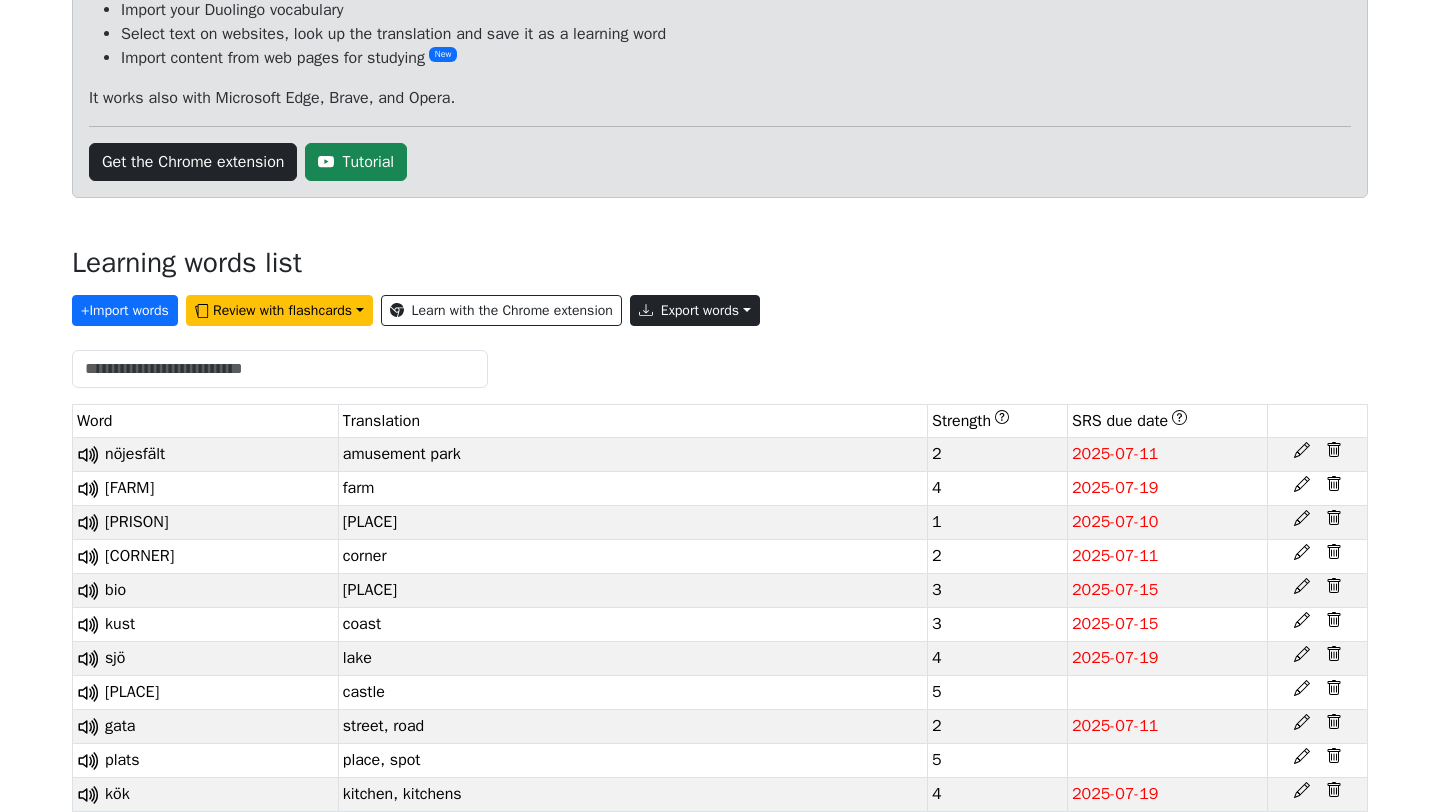 click on "Export words" at bounding box center [695, 310] 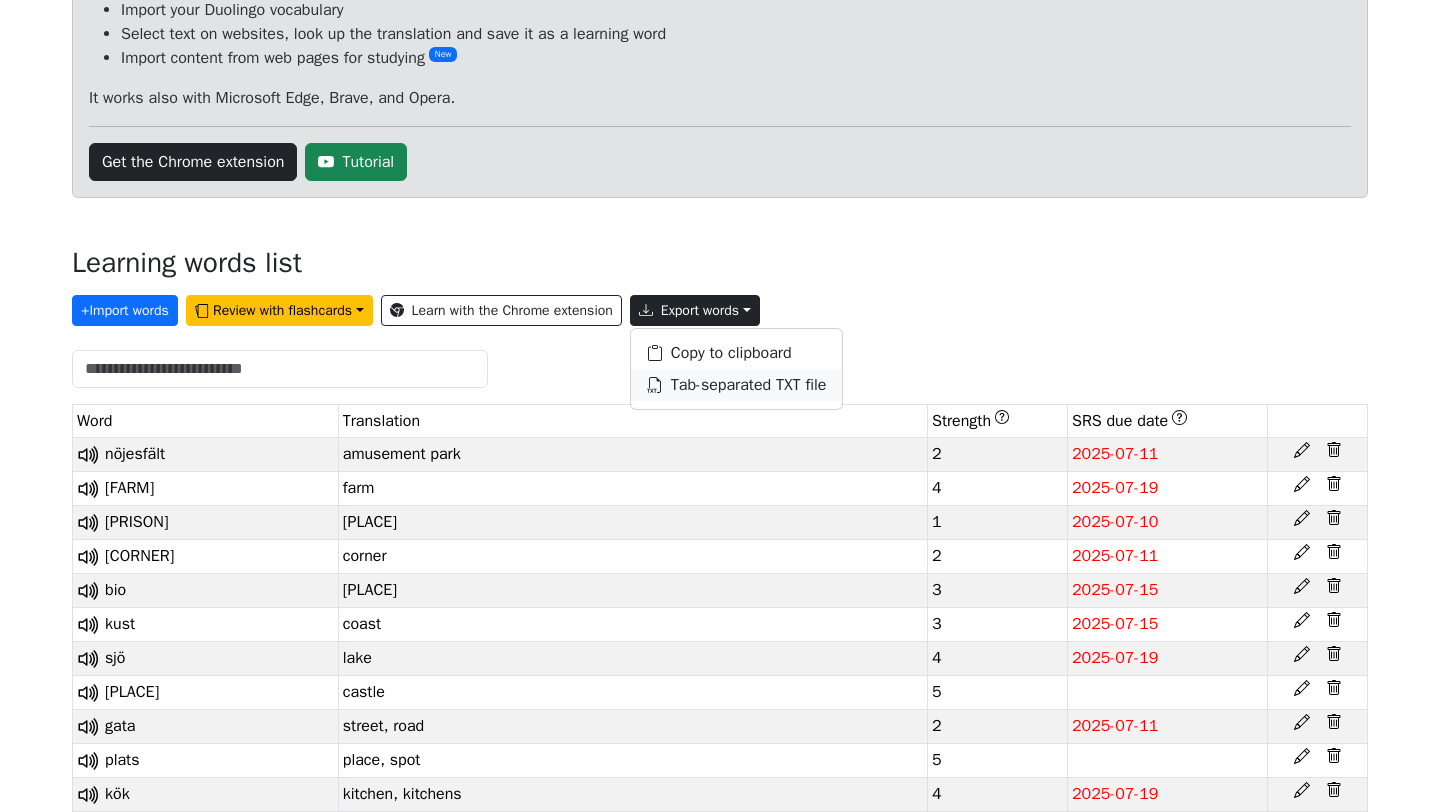 click on "Tab-separated TXT file" at bounding box center [737, 385] 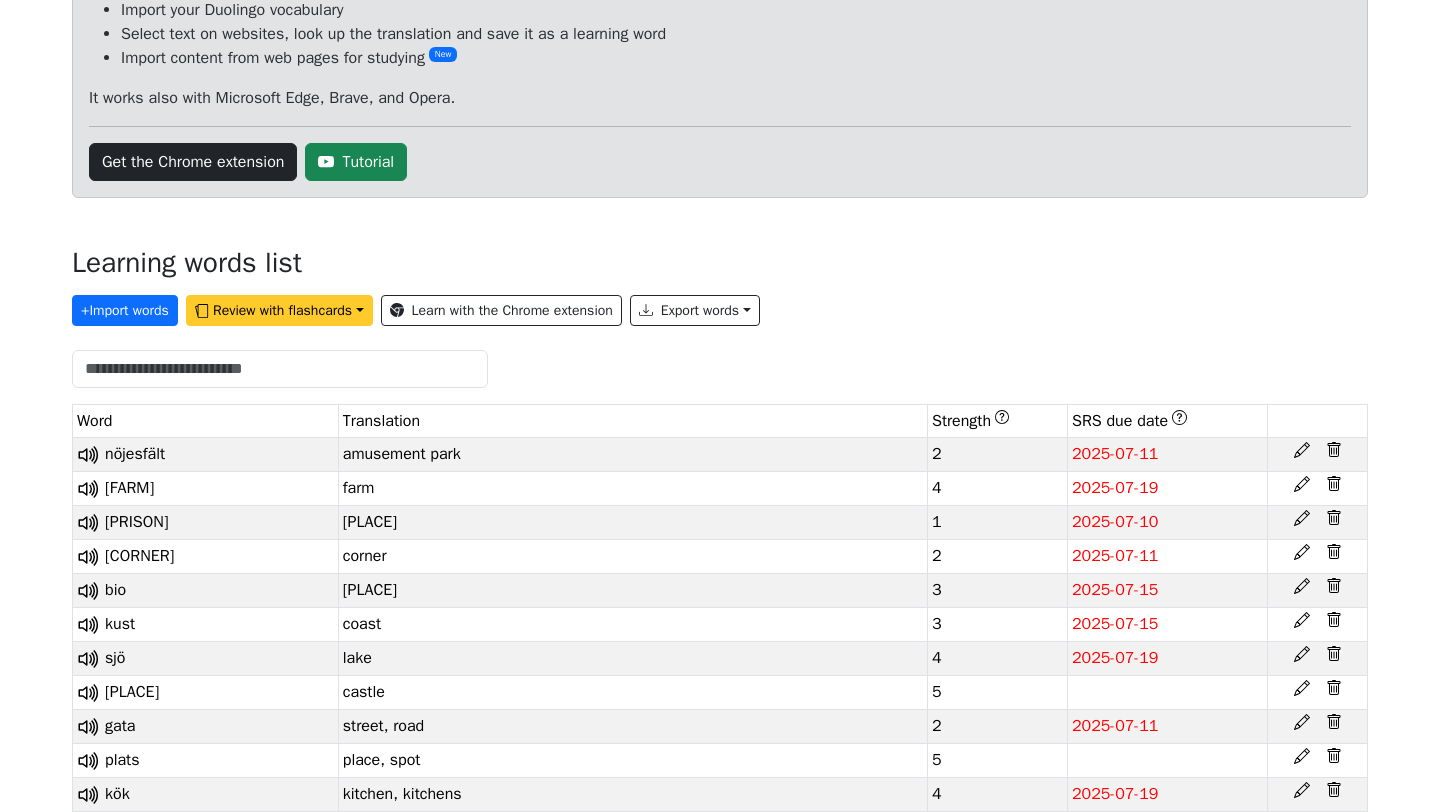 click on "Review with flashcards" at bounding box center [279, 310] 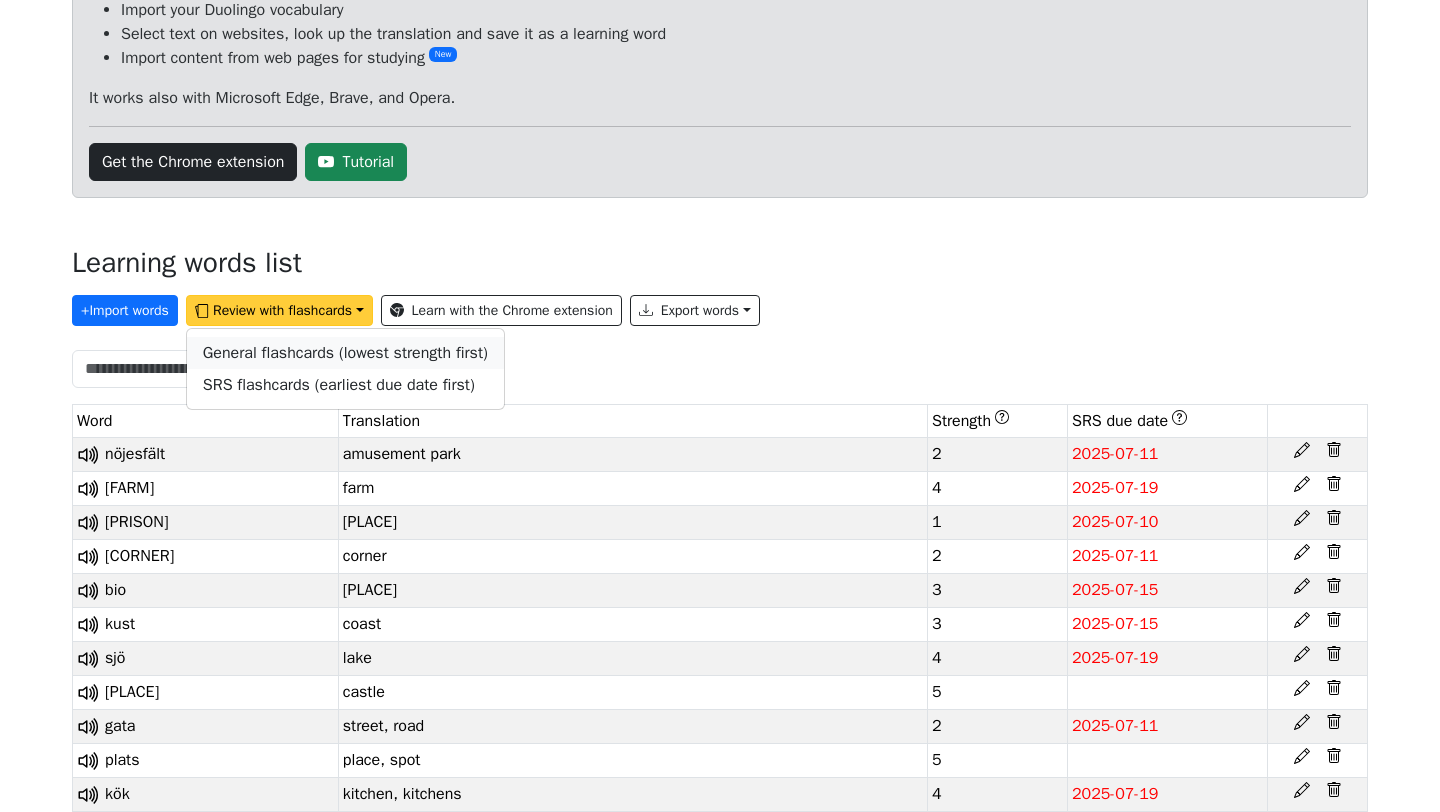 click on "General flashcards (lowest strength first)" at bounding box center (345, 353) 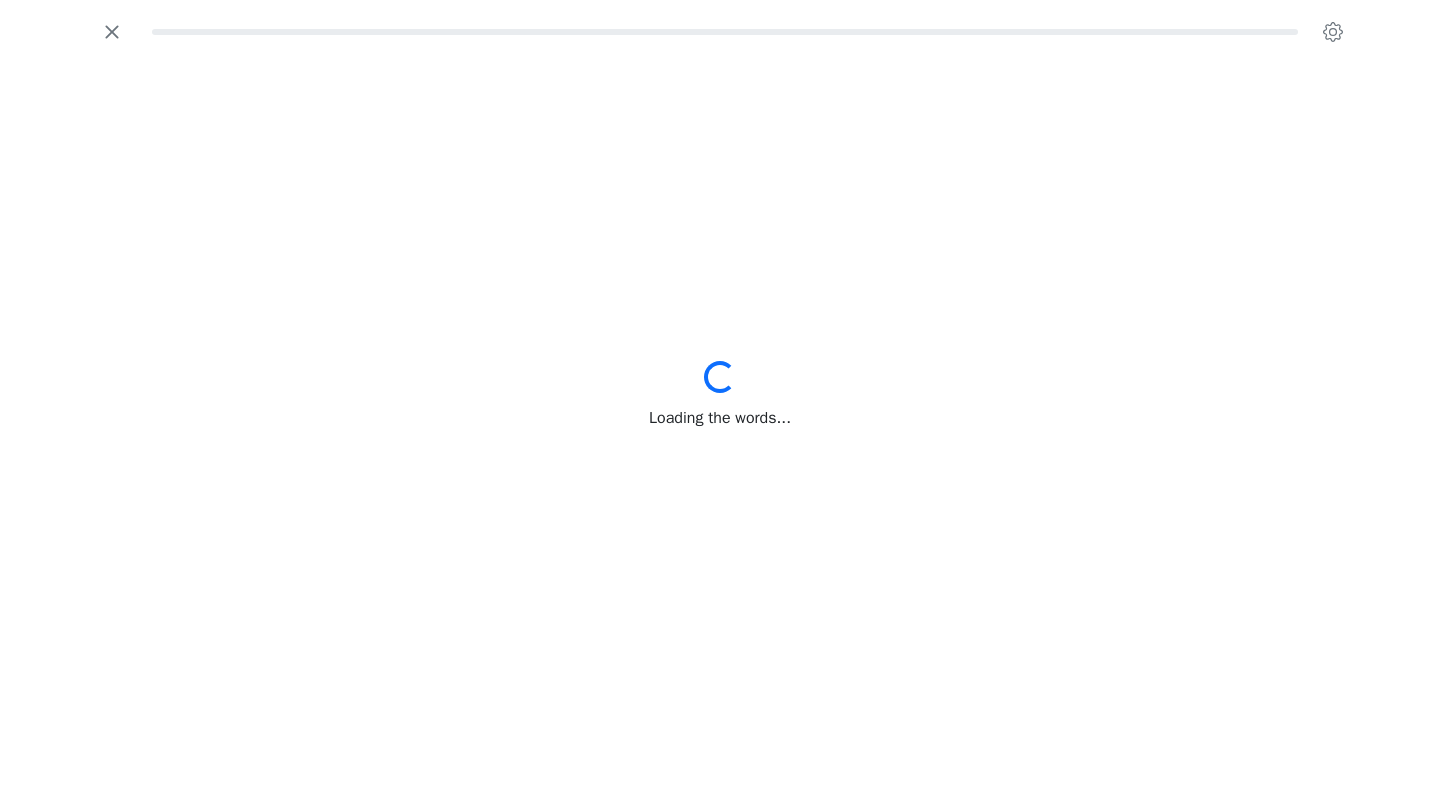 scroll, scrollTop: 0, scrollLeft: 0, axis: both 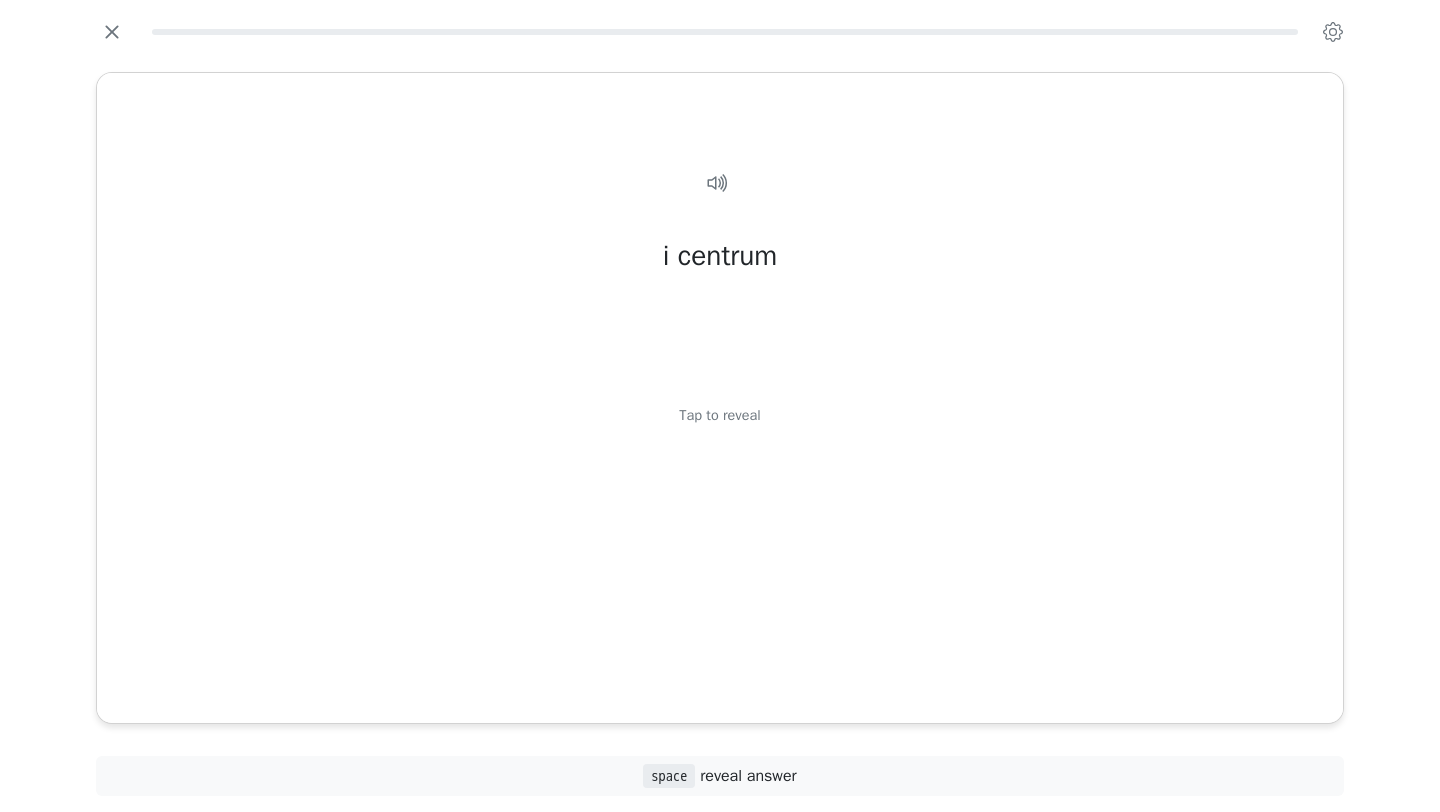 click on "Tap to reveal" at bounding box center [719, 416] 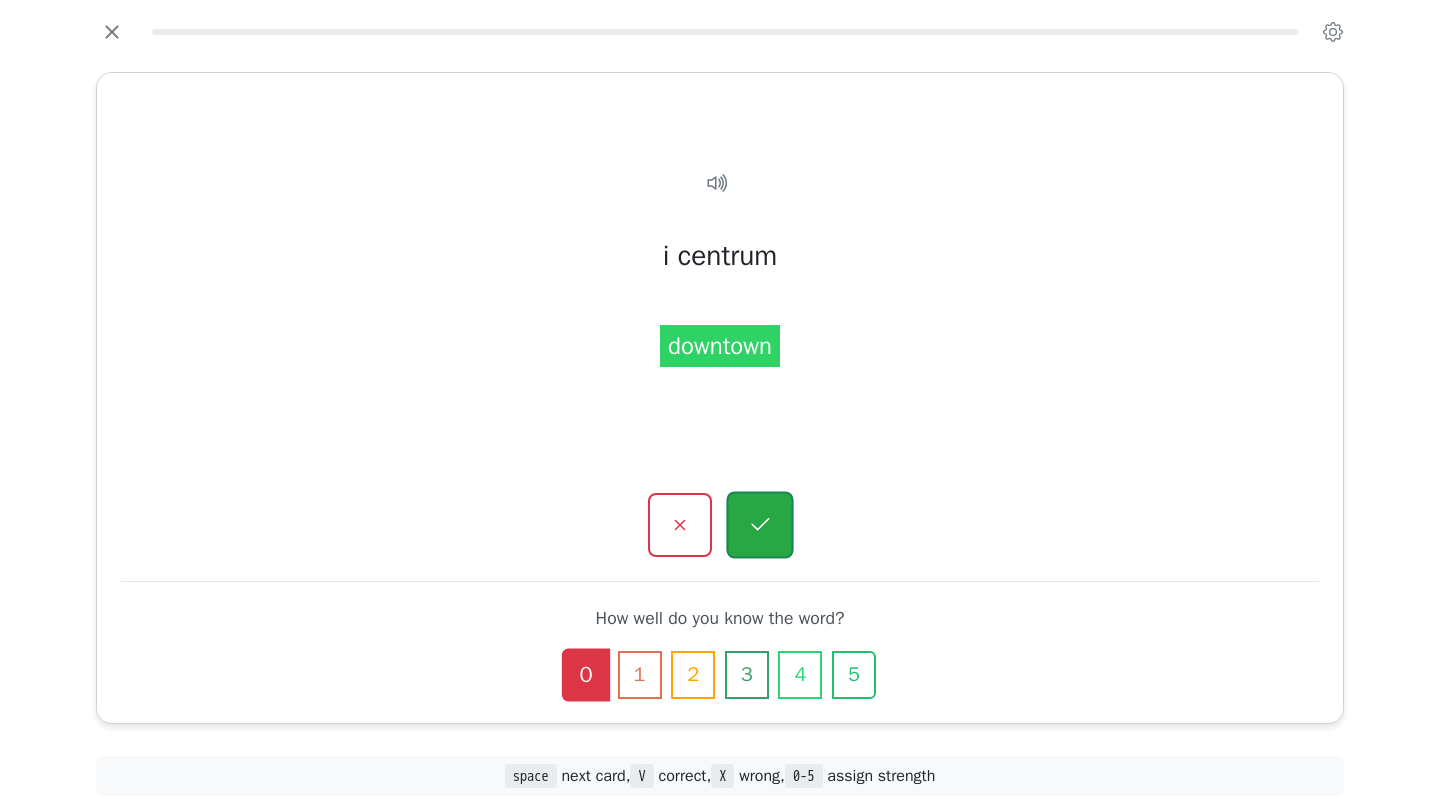 click 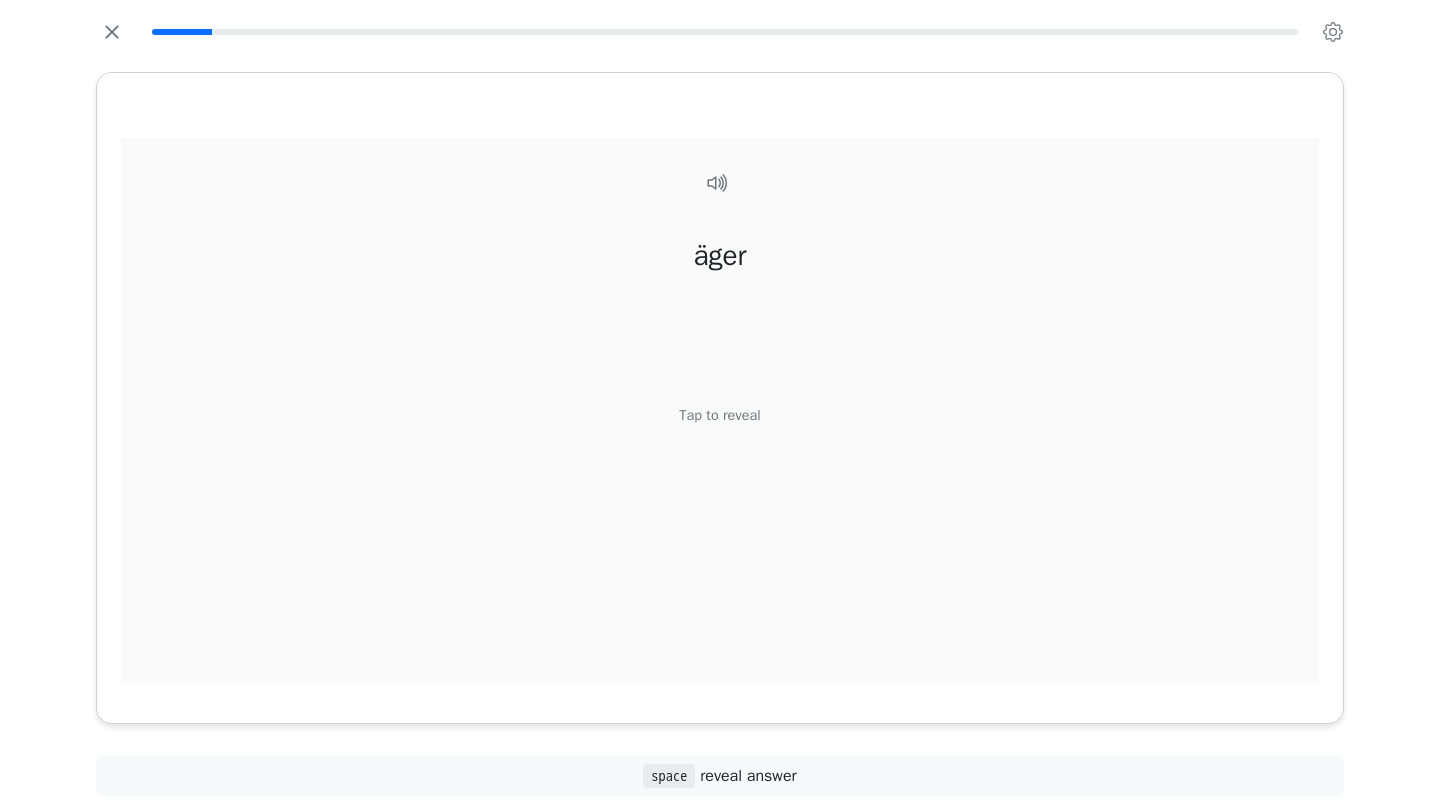 click on "Tap to reveal" at bounding box center [719, 416] 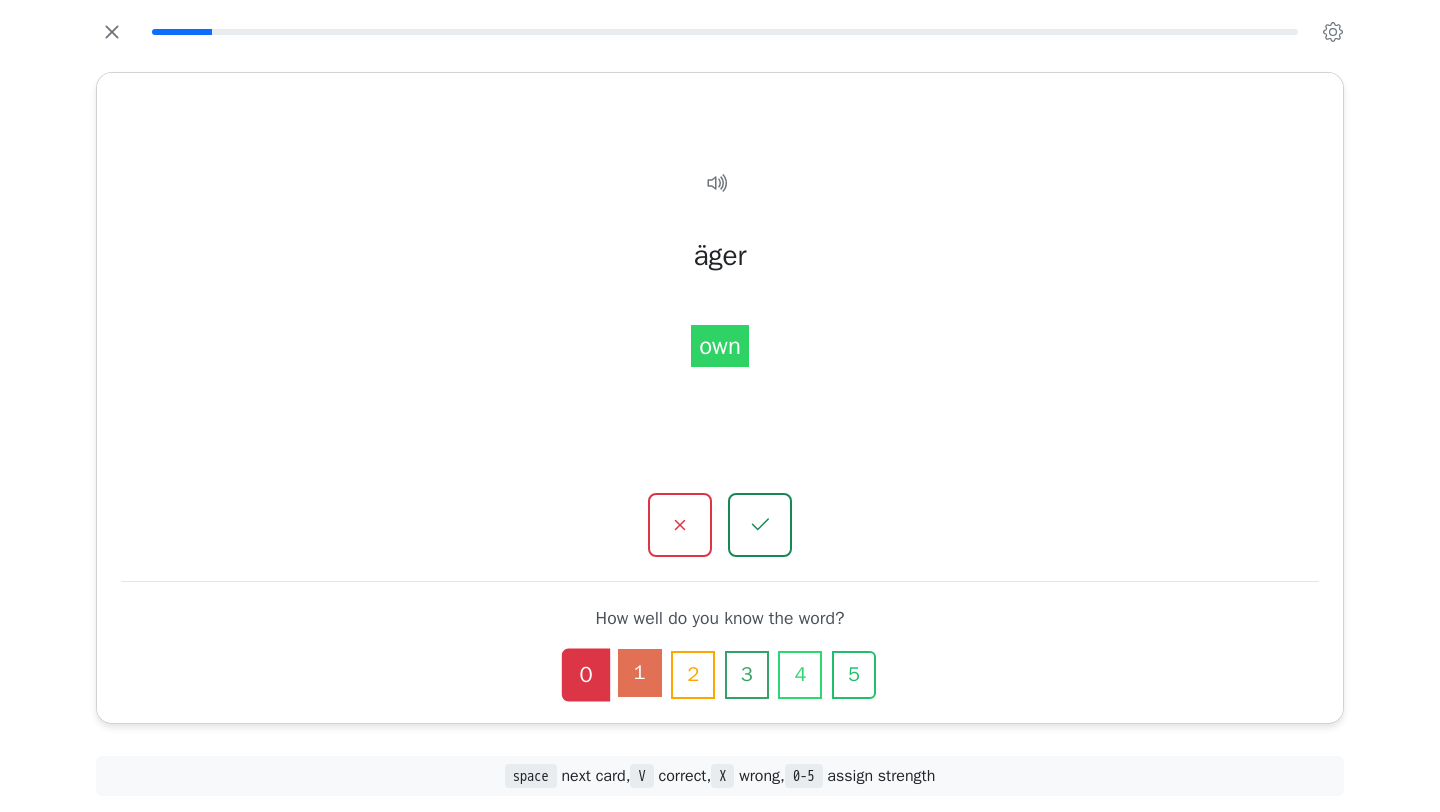 click on "1" at bounding box center (640, 673) 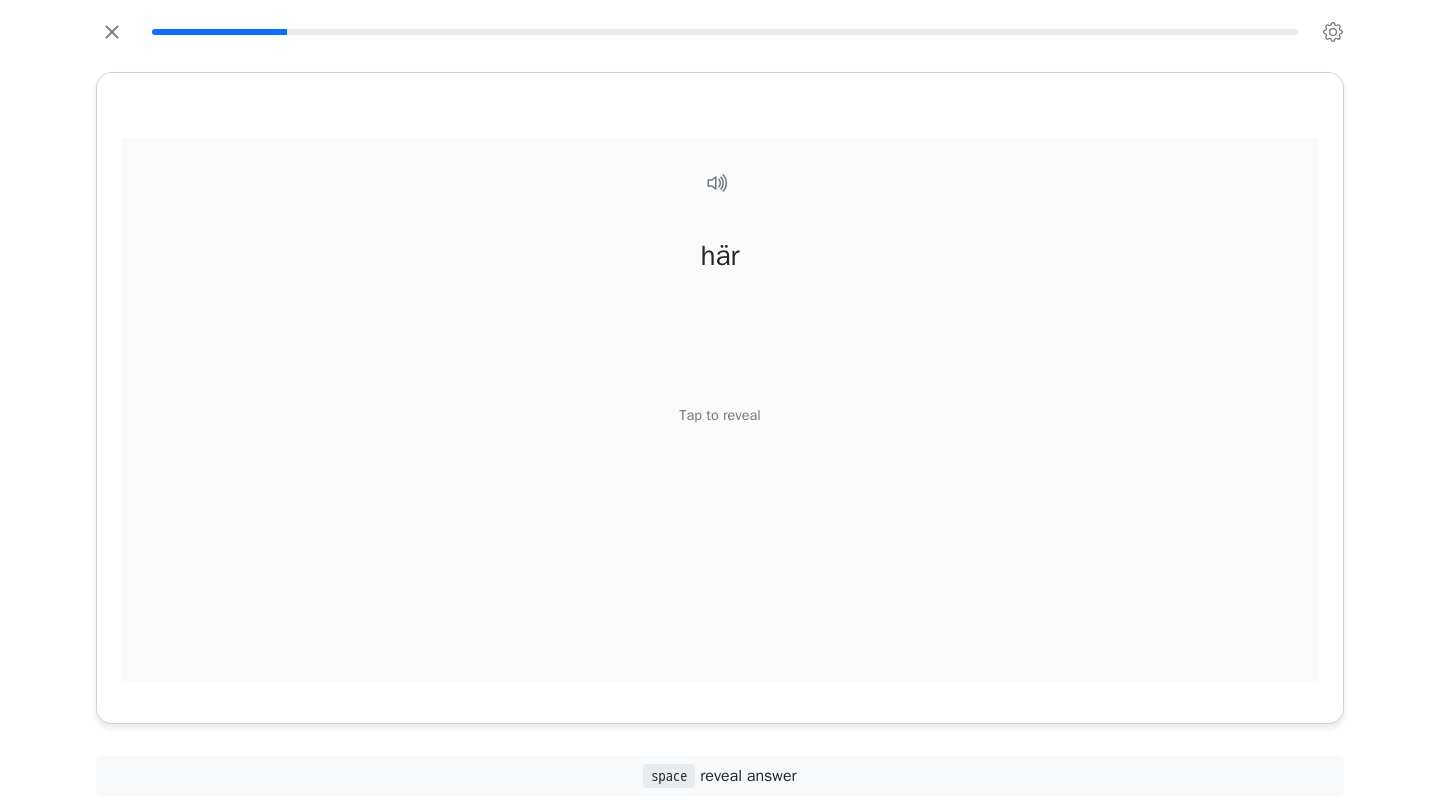 click on "Tap to reveal" at bounding box center [719, 416] 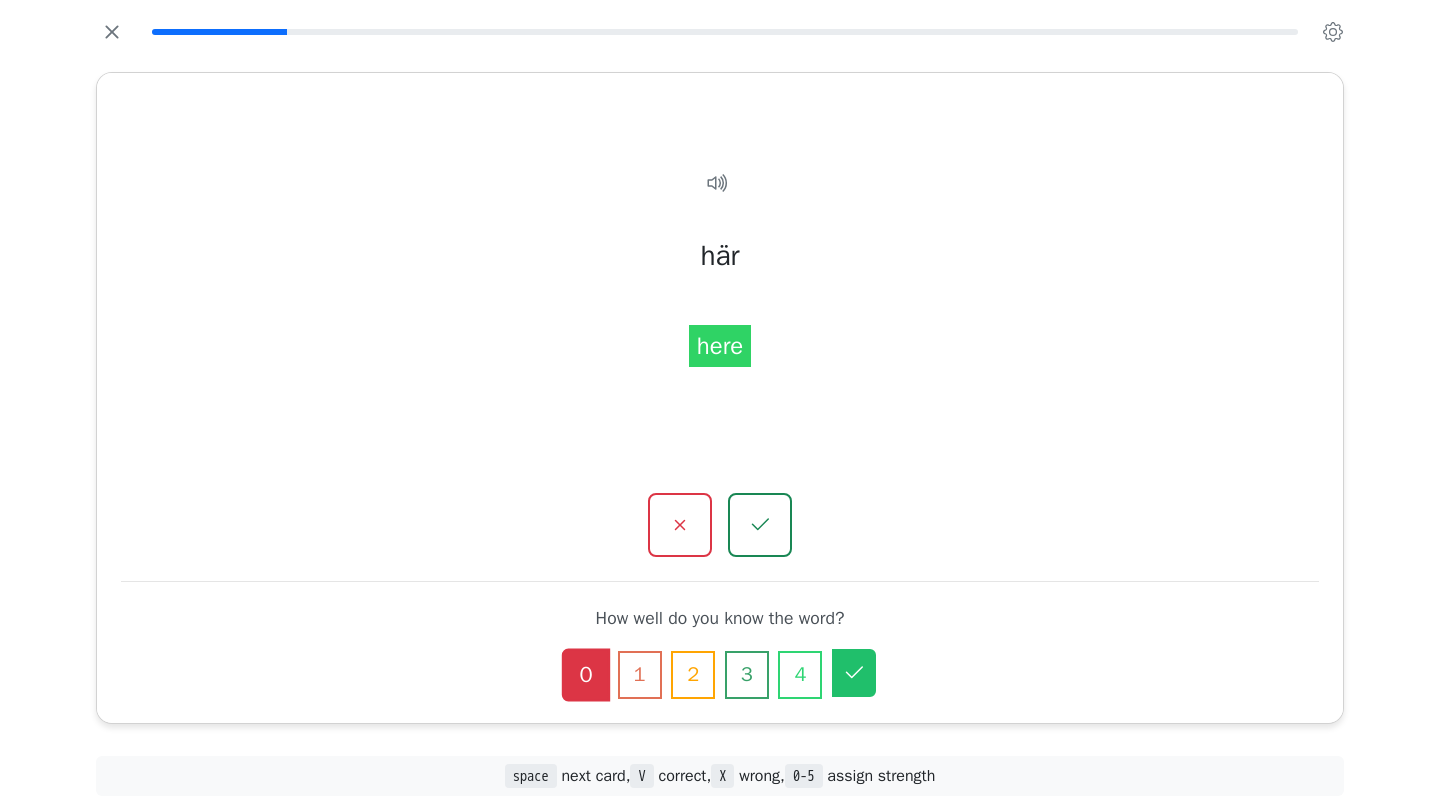click 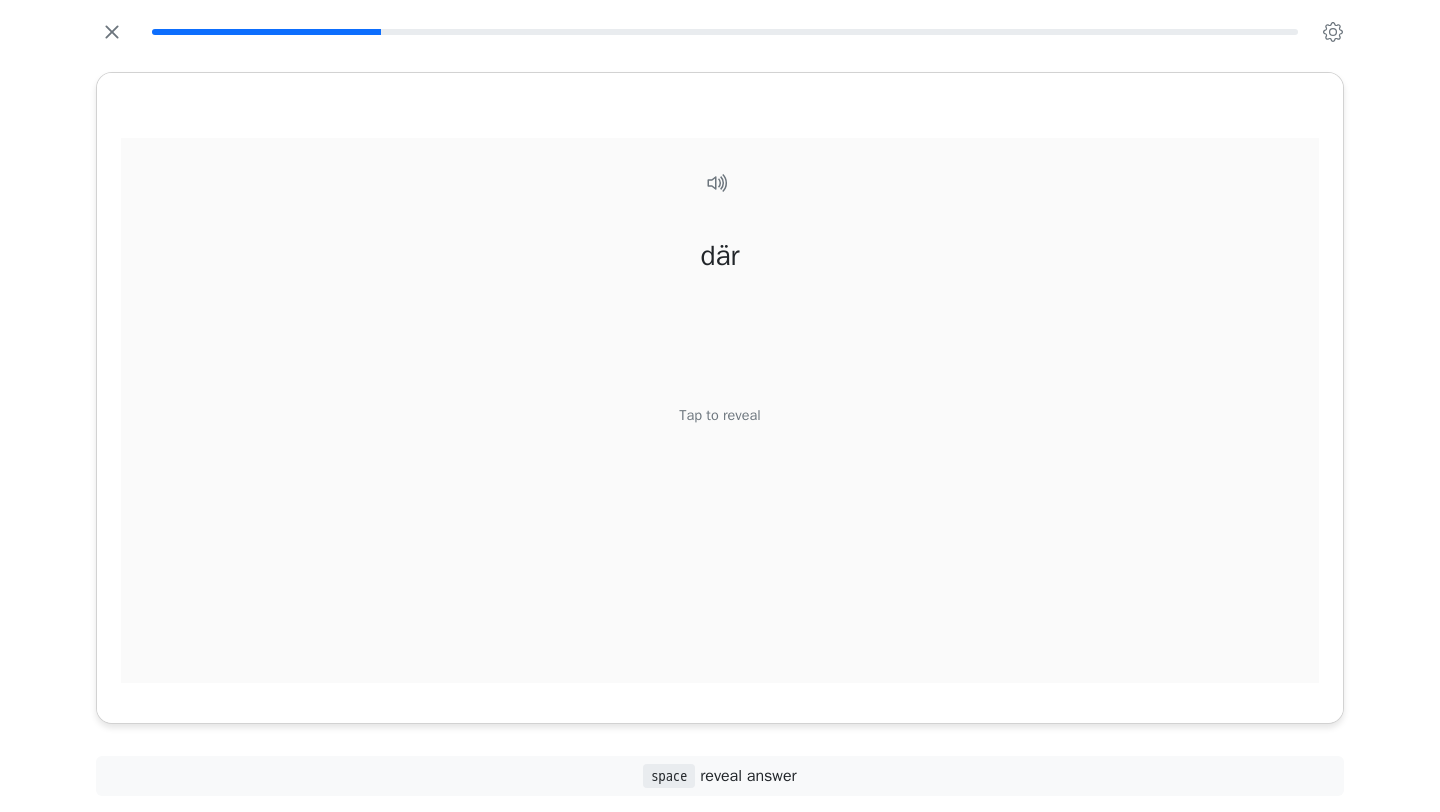 click on "Tap to reveal" at bounding box center [719, 416] 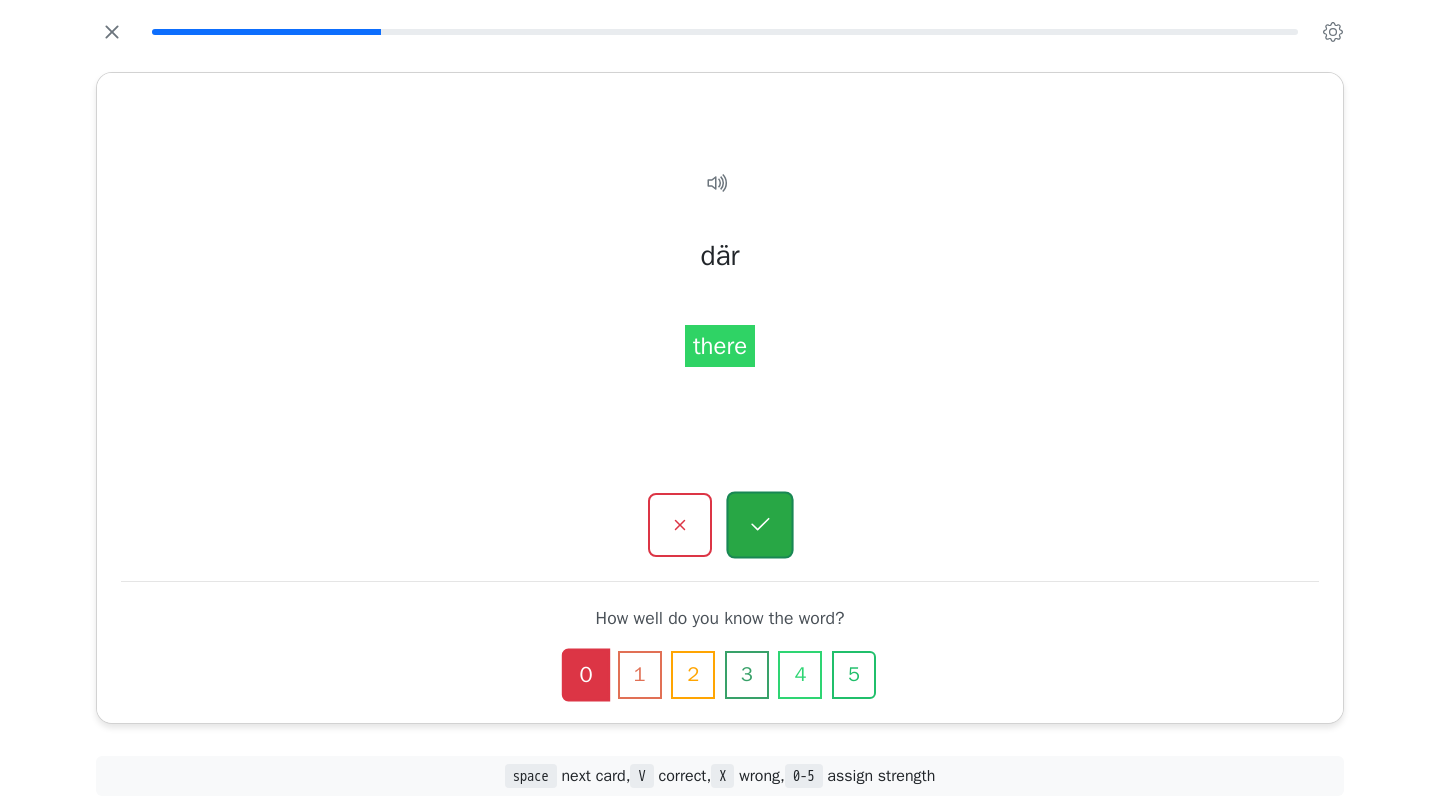 click 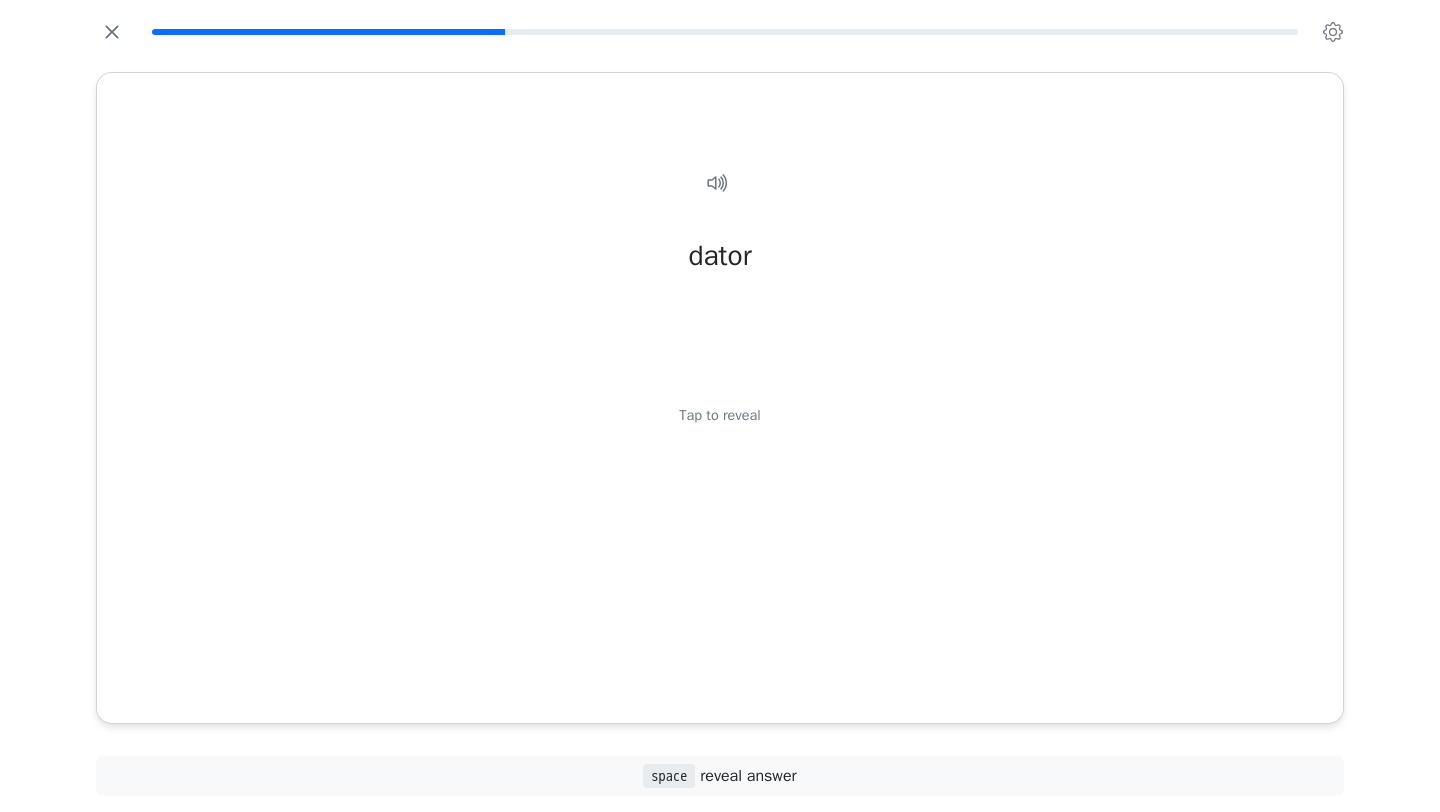 click on "Tap to reveal" at bounding box center (719, 416) 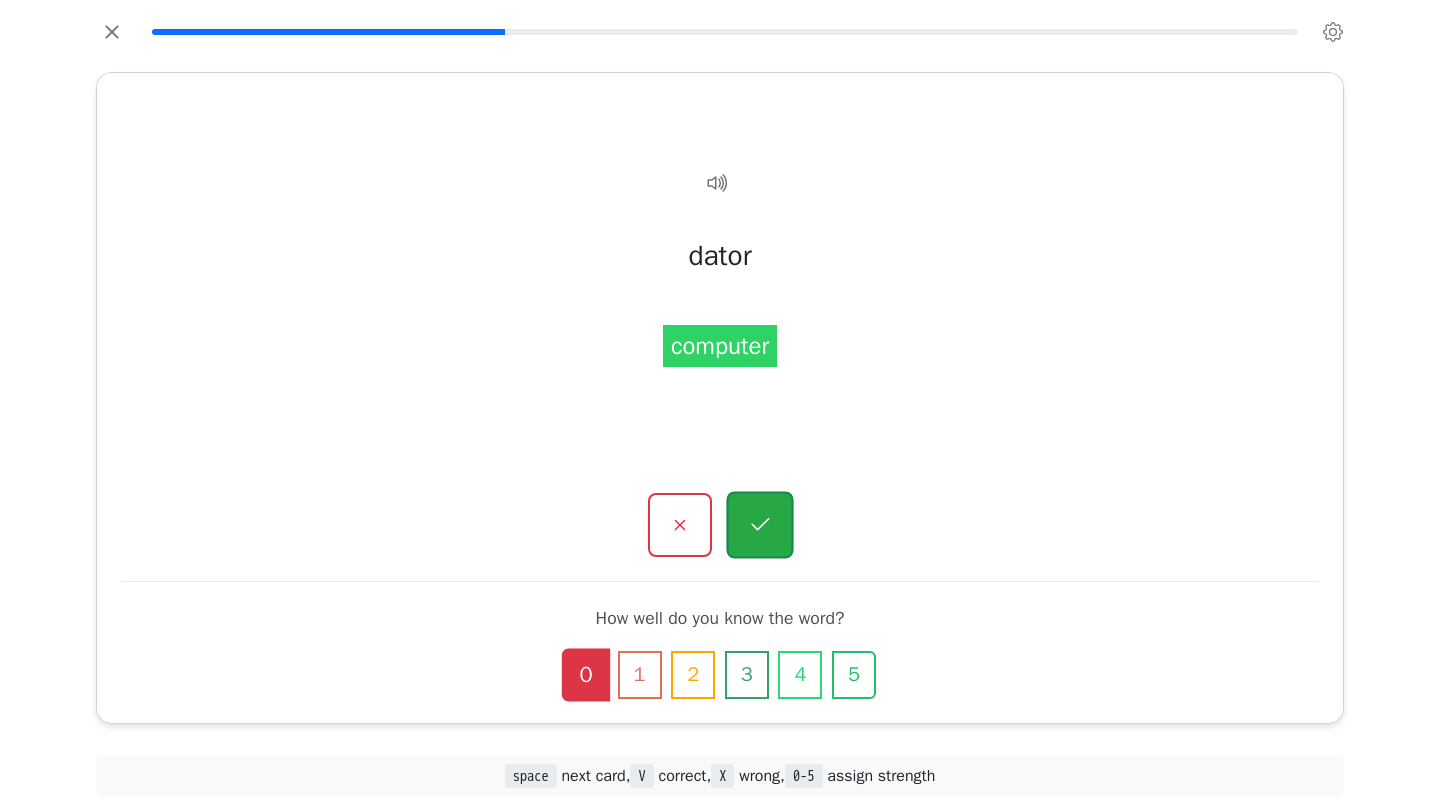 click 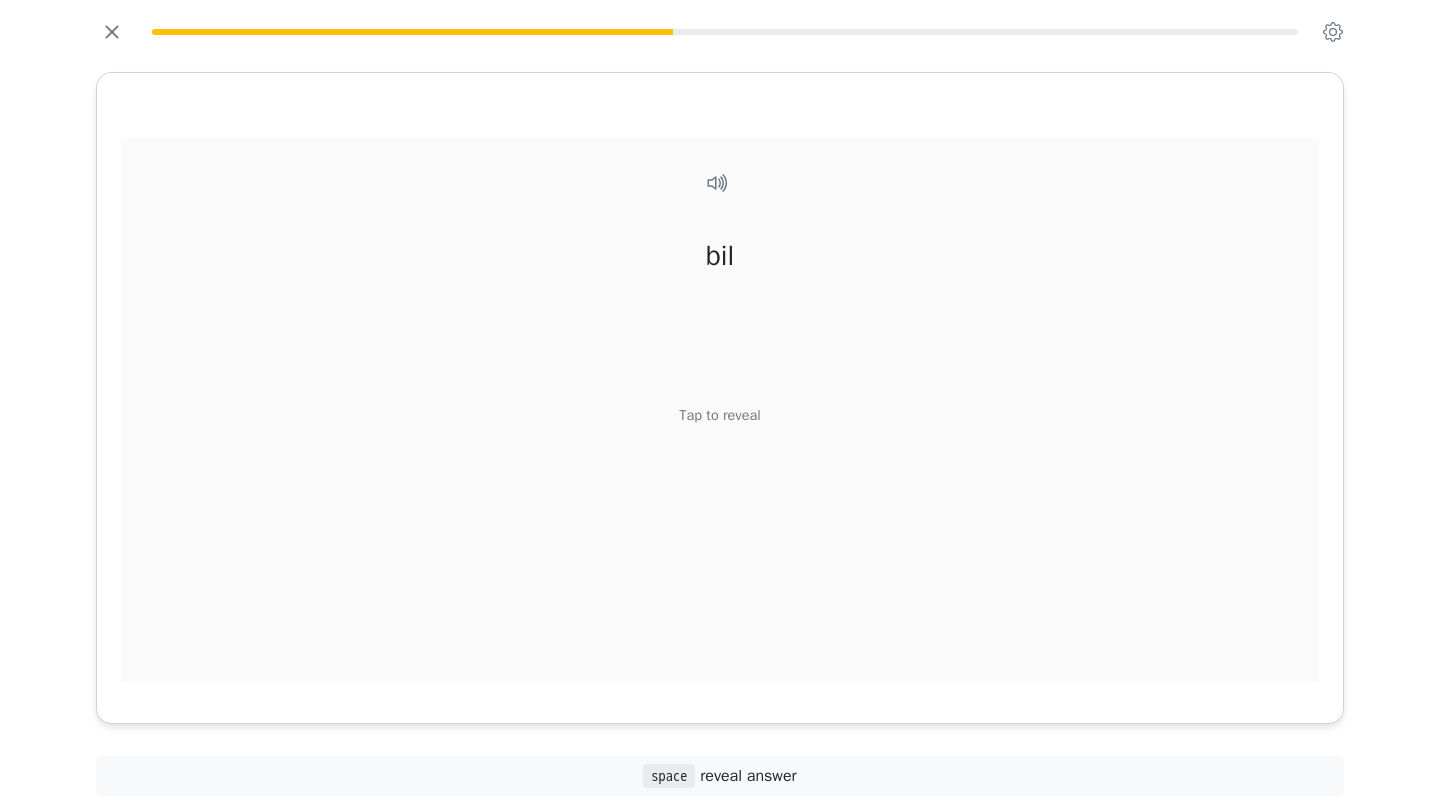 click on "Tap to reveal" at bounding box center [719, 416] 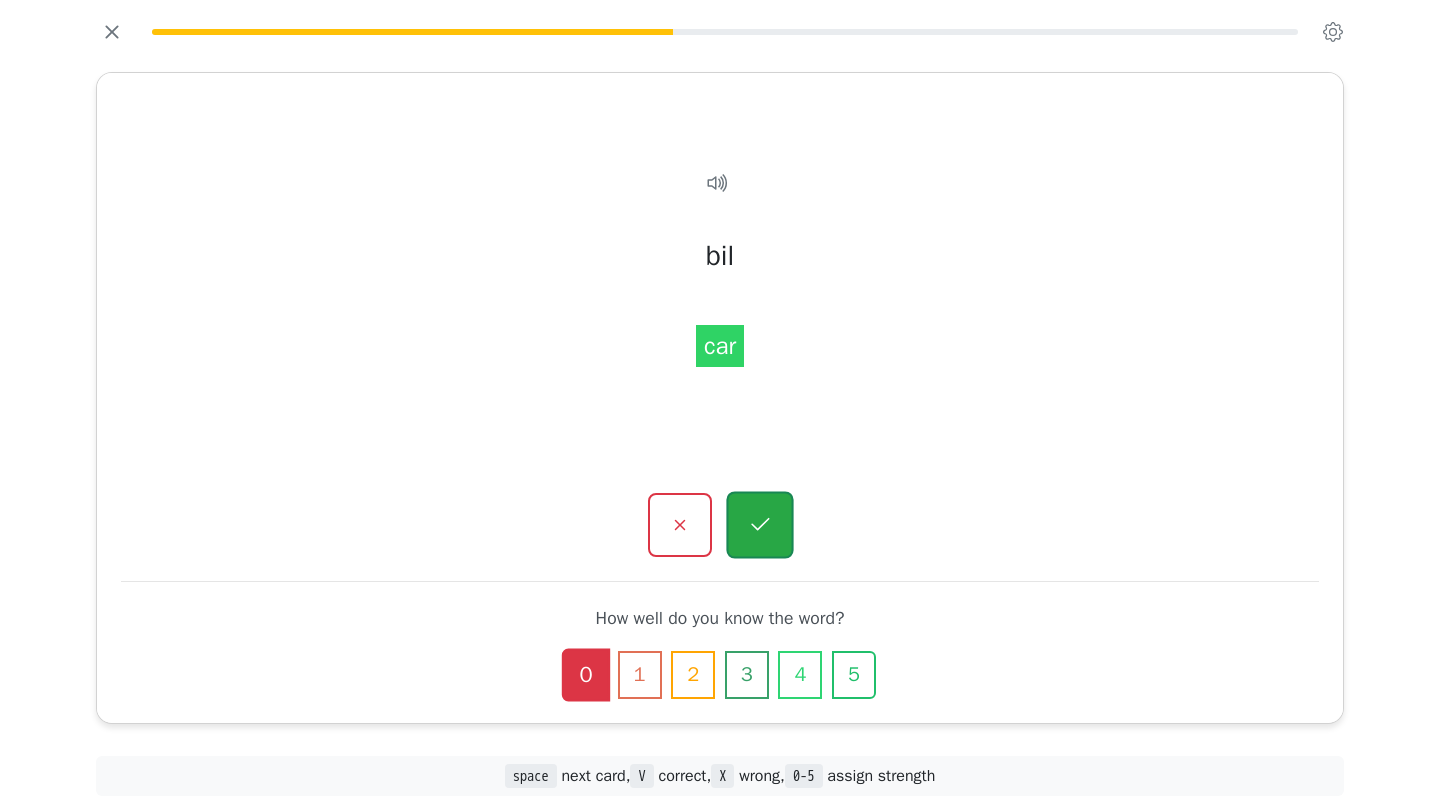 click 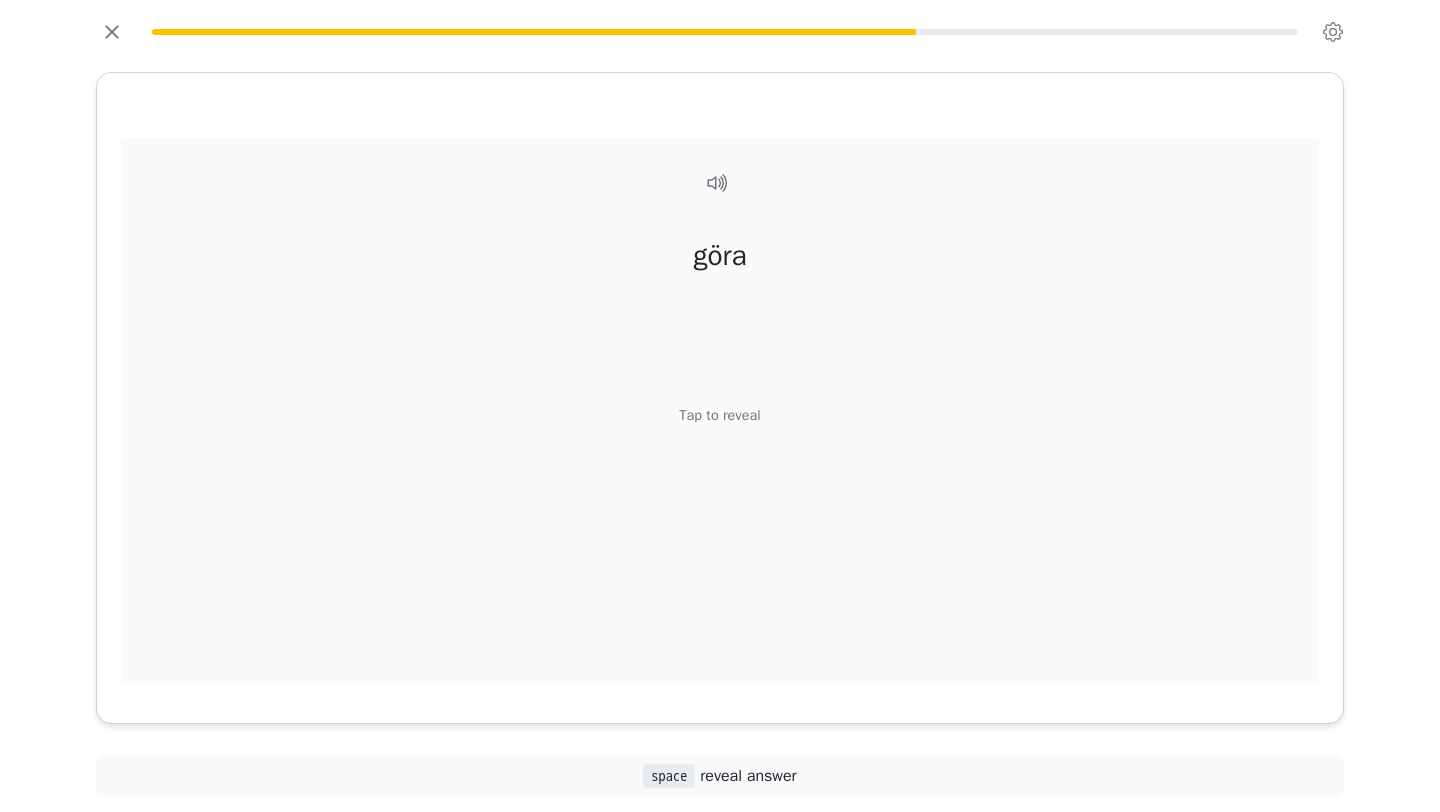 click on "Tap to reveal" at bounding box center (719, 416) 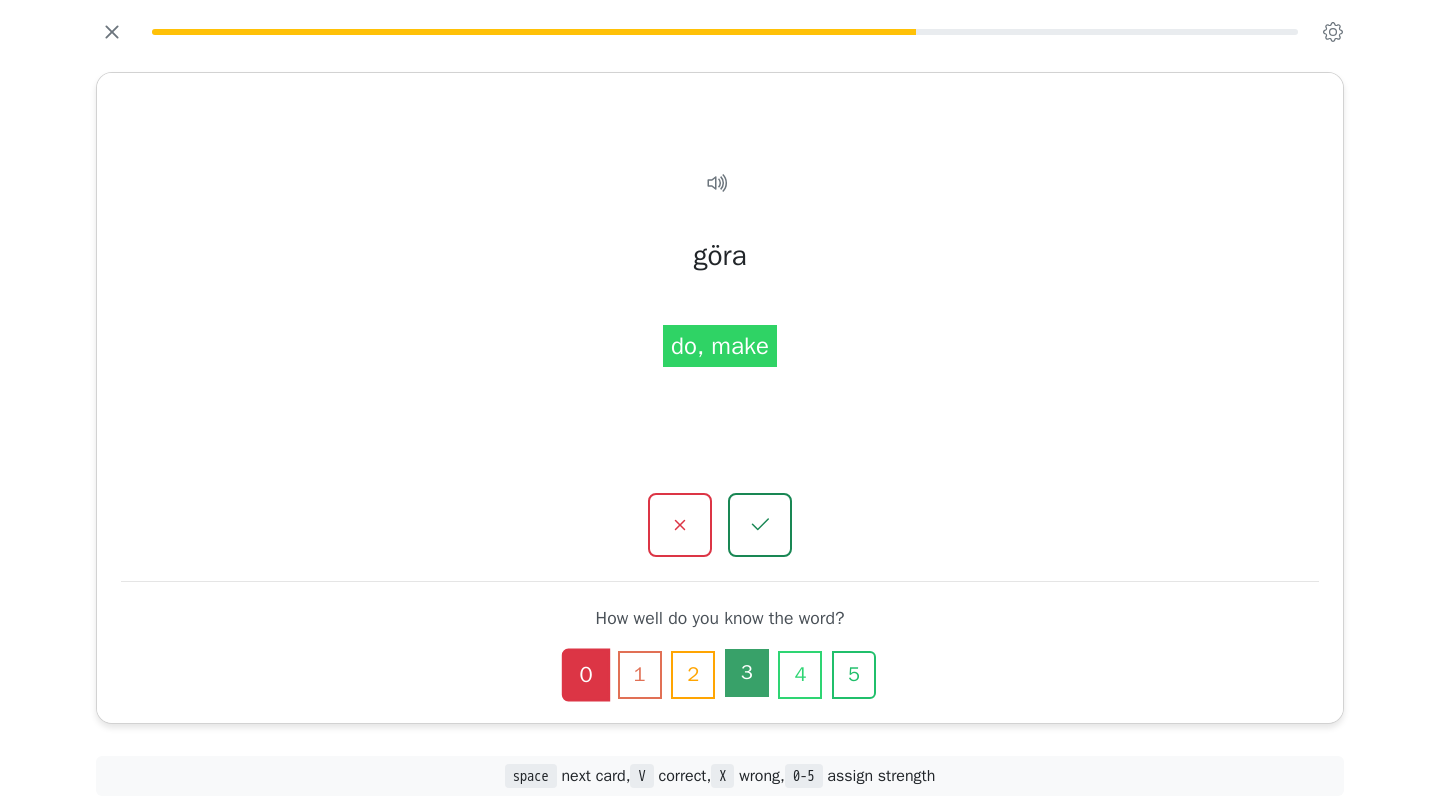 click on "3" at bounding box center [747, 673] 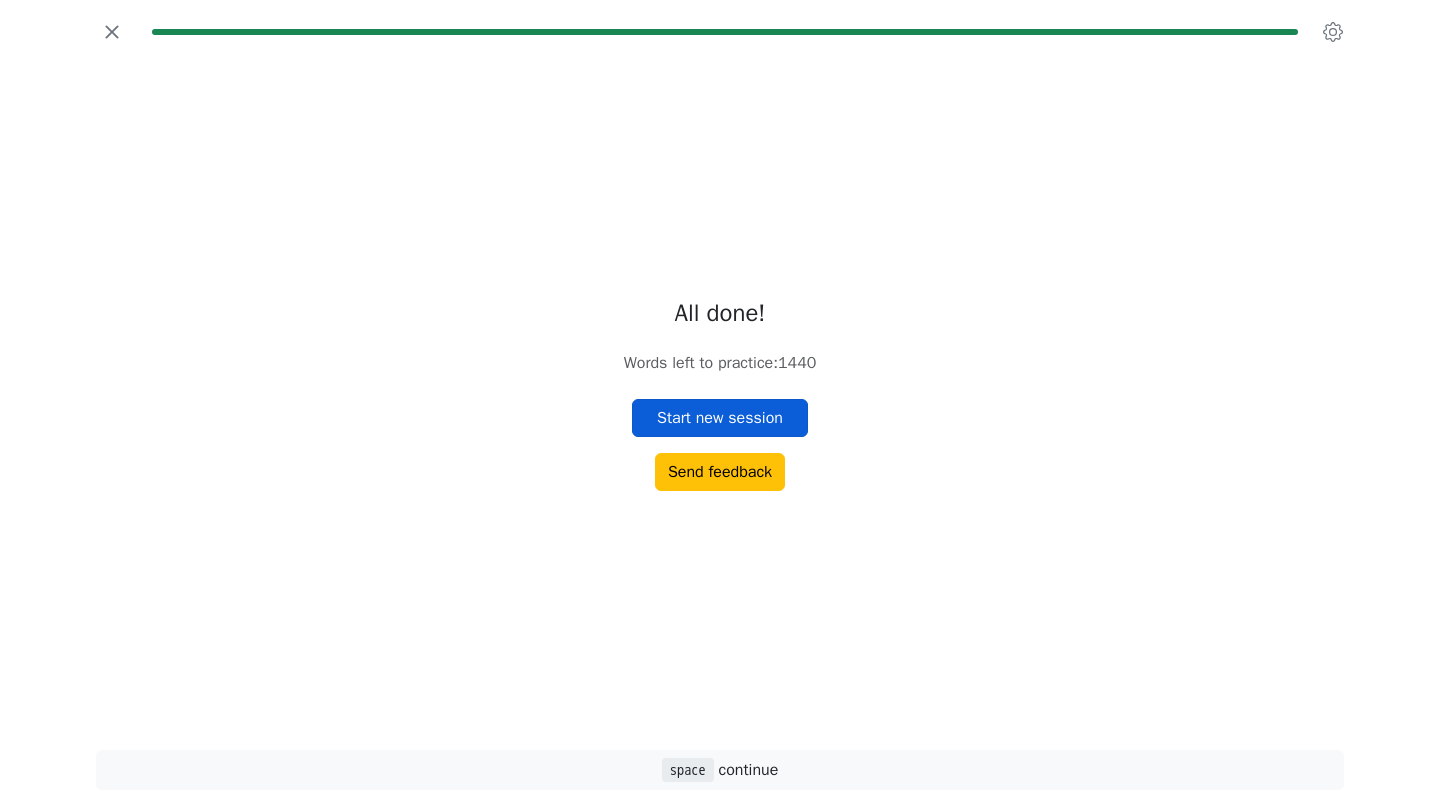 click on "Start new session" at bounding box center (720, 418) 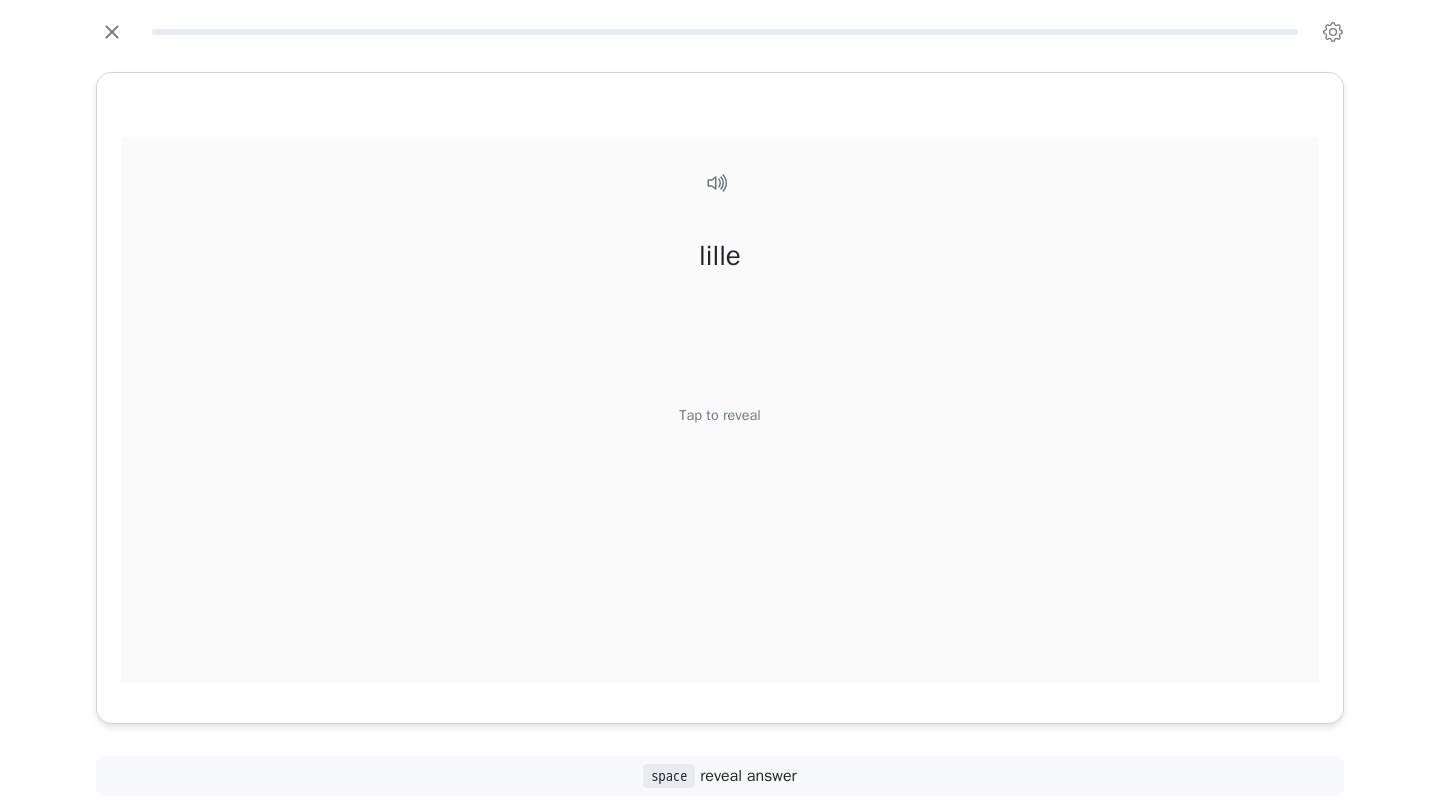 click on "Tap to reveal" at bounding box center [719, 416] 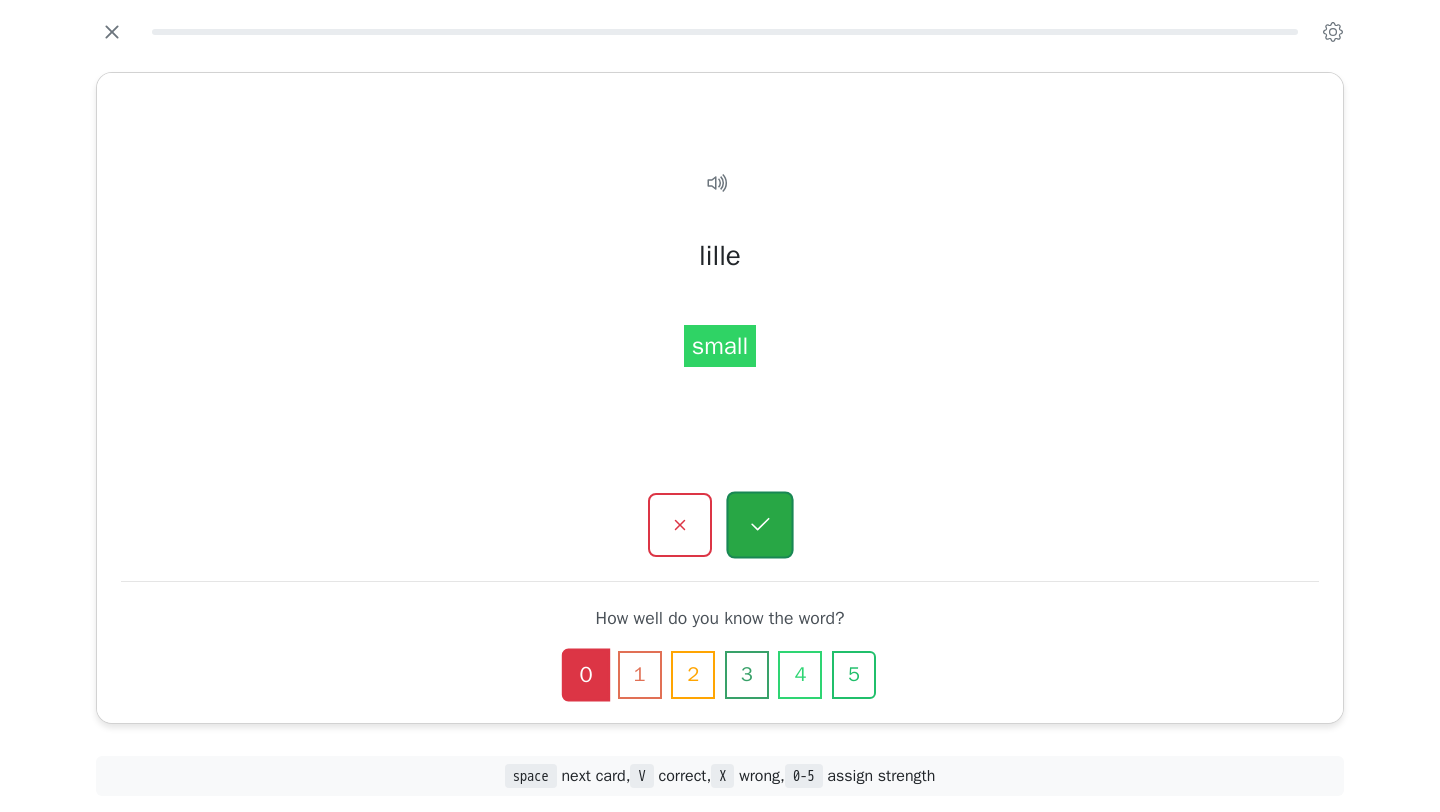 click at bounding box center [759, 525] 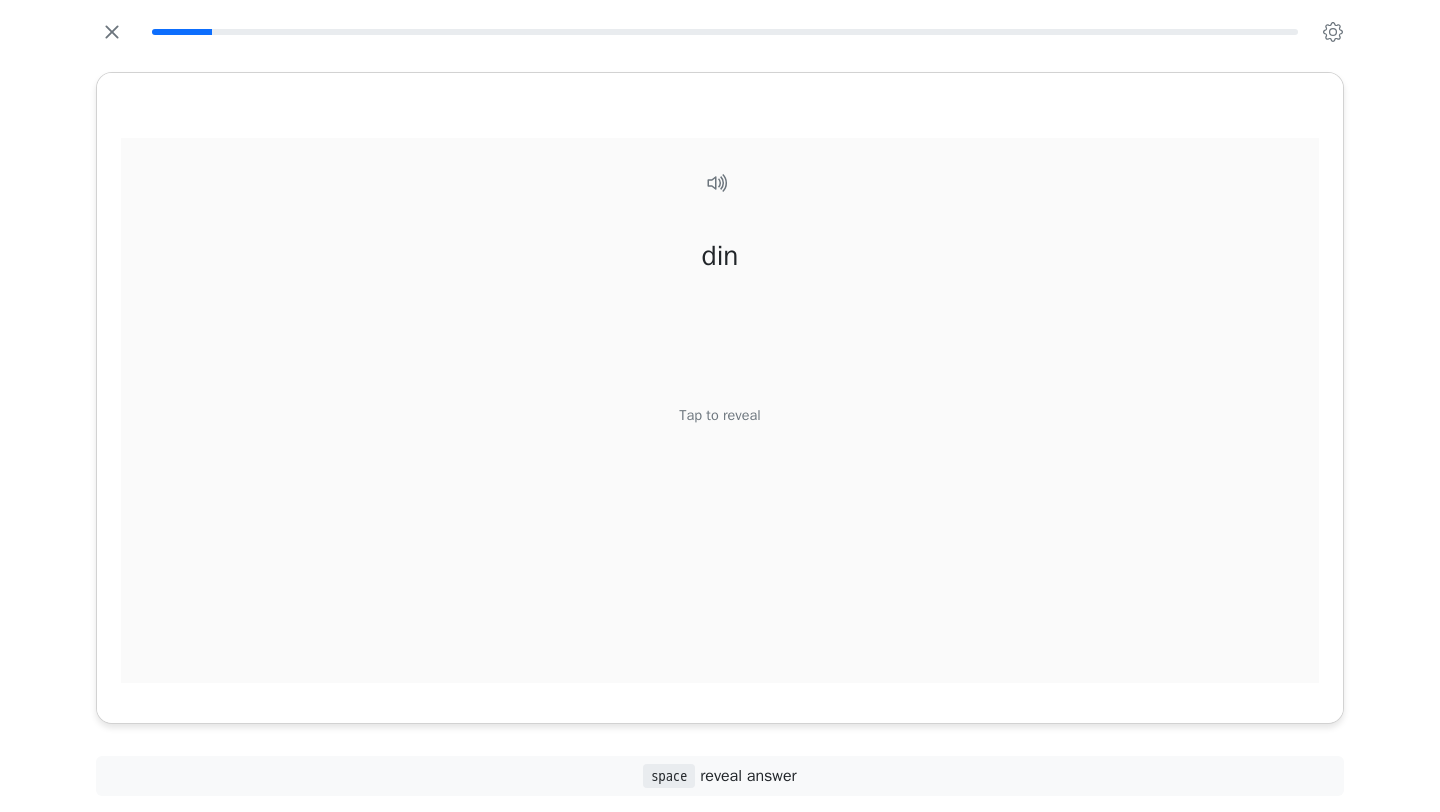 click on "Tap to reveal" at bounding box center (719, 416) 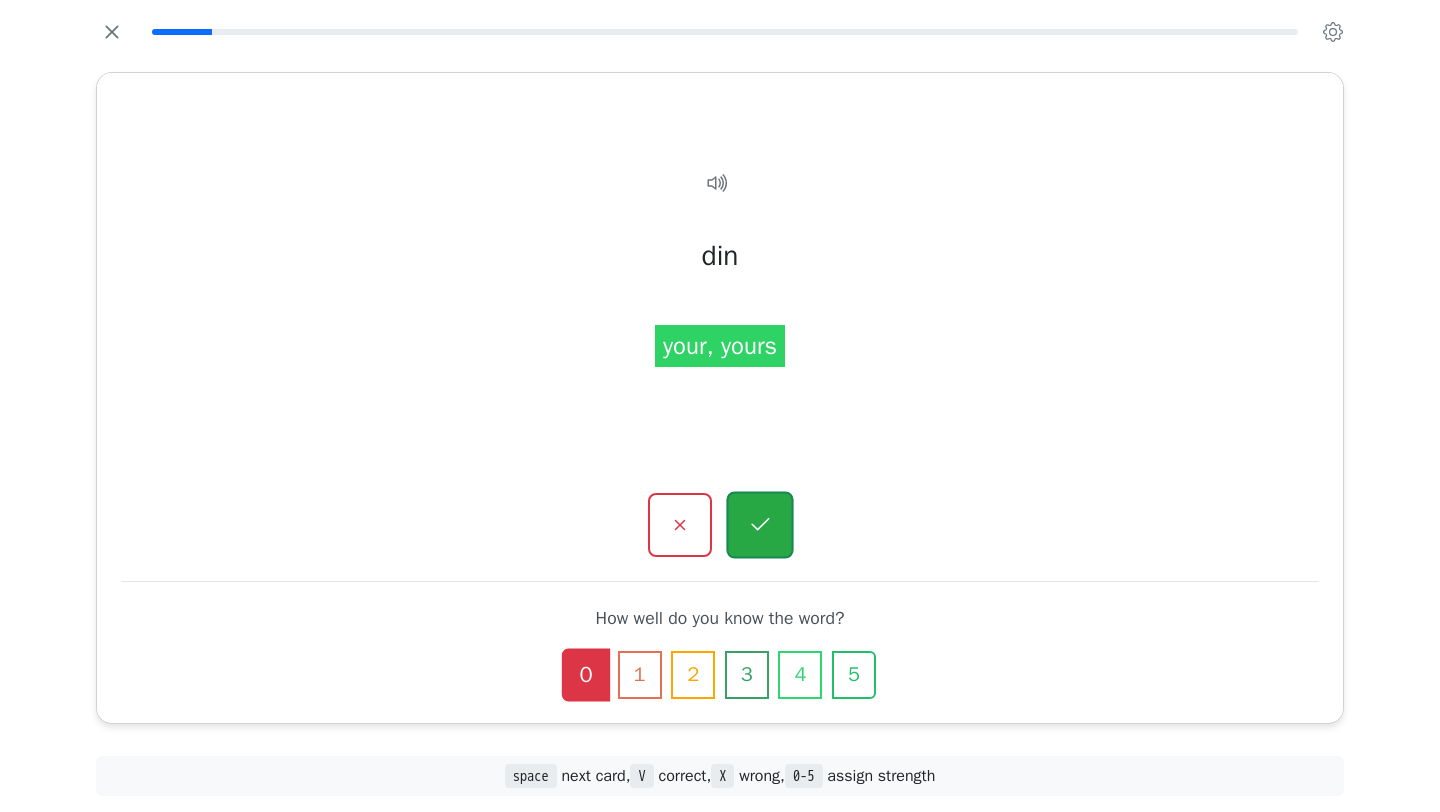 click at bounding box center (759, 525) 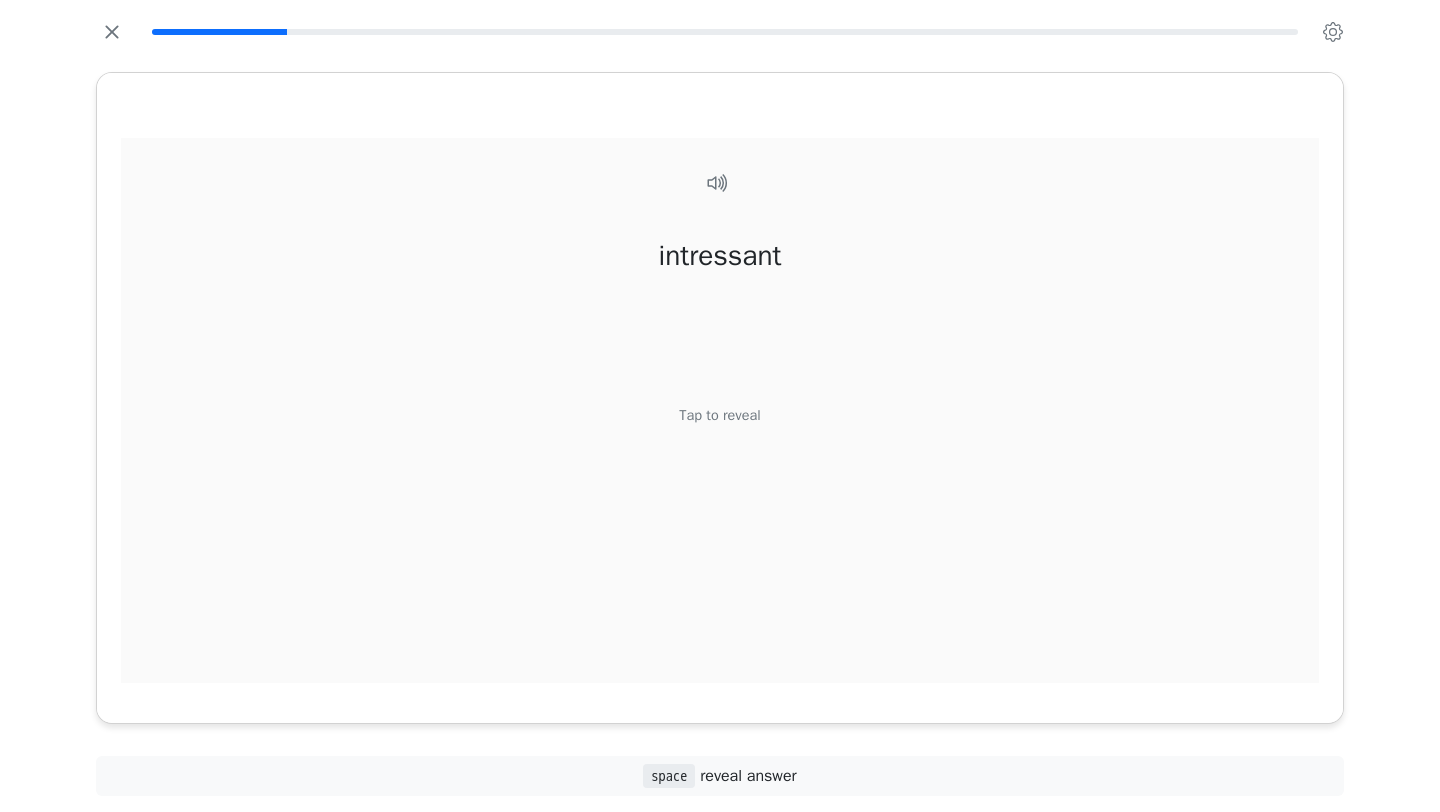 click on "Tap to reveal" at bounding box center [719, 416] 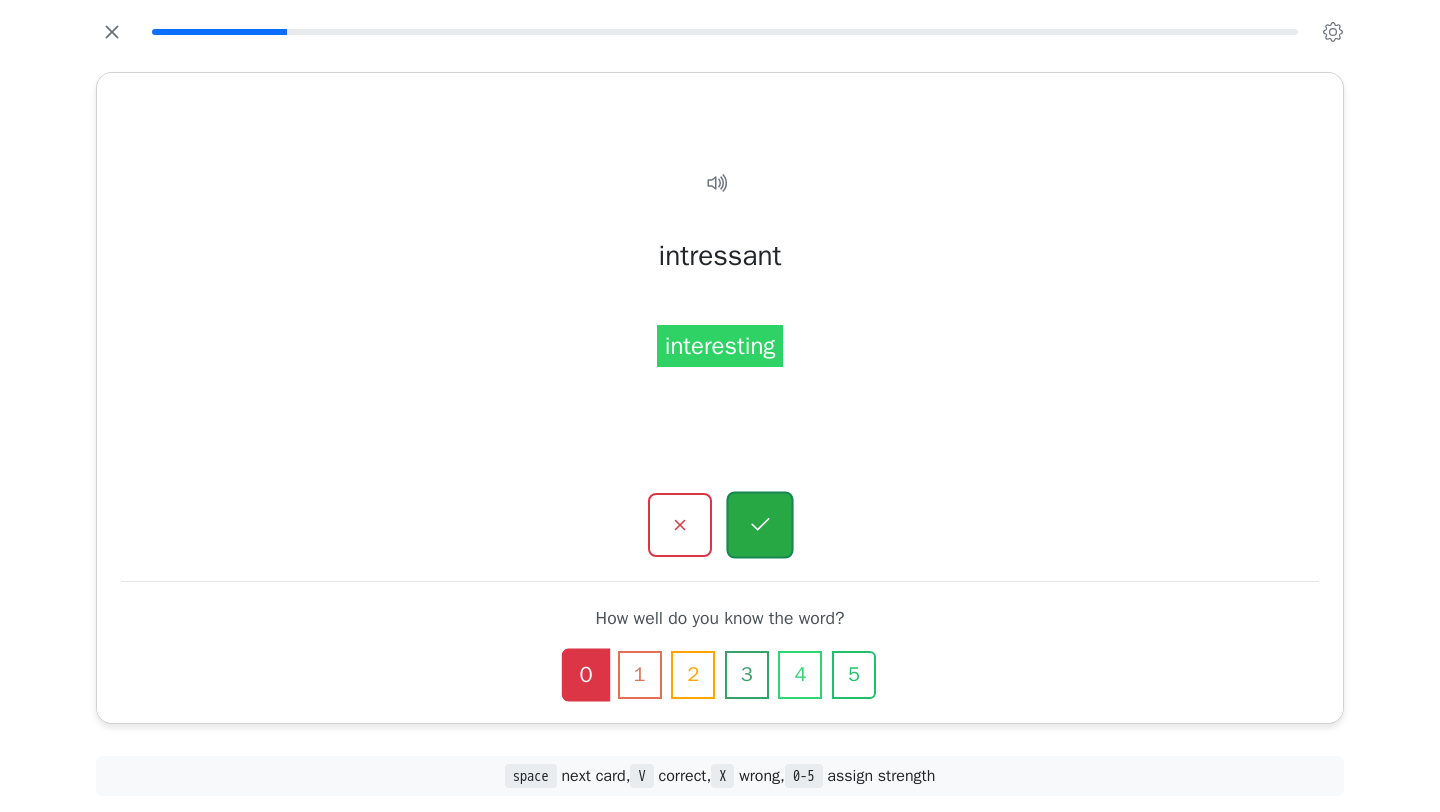 click at bounding box center [759, 525] 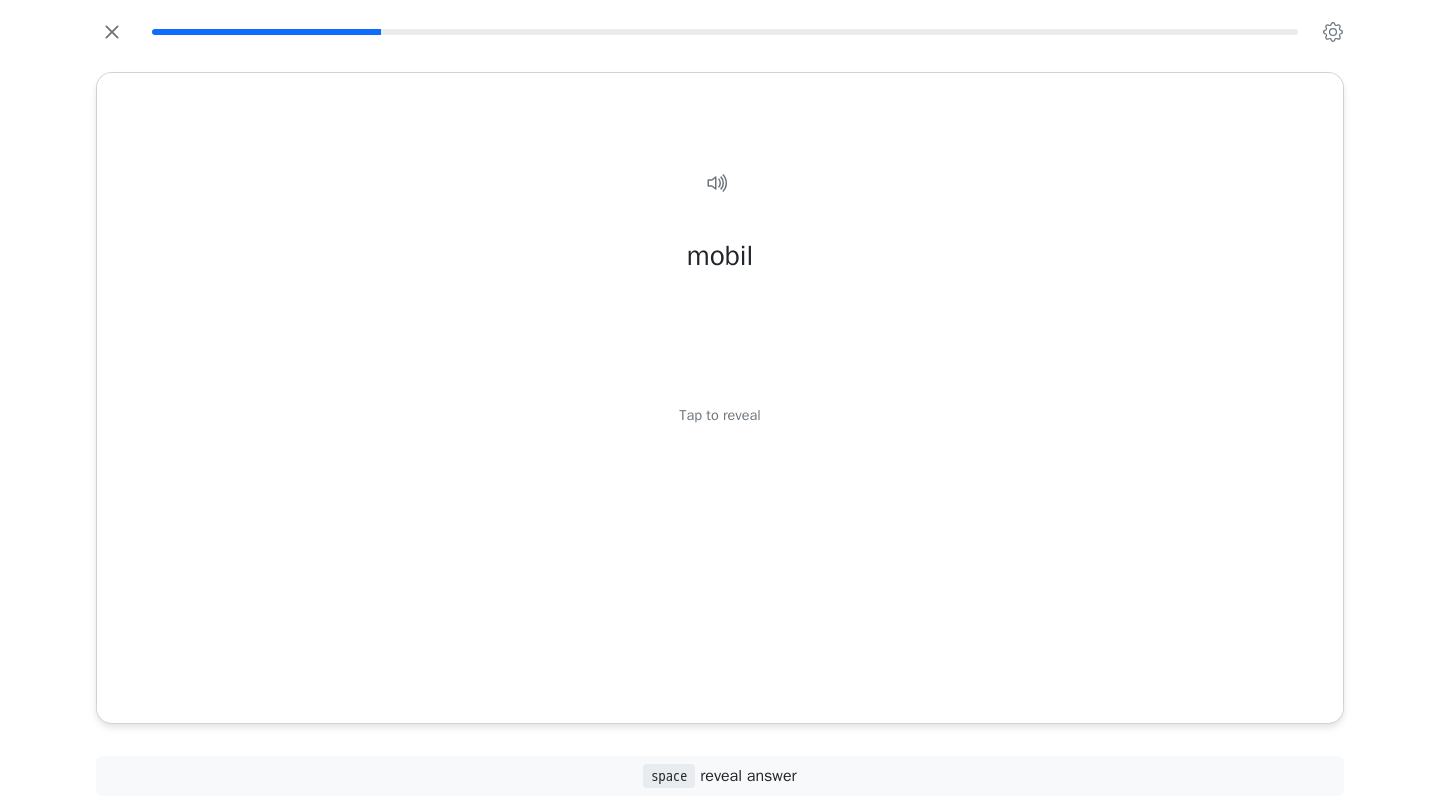 click on "Tap to reveal" at bounding box center [719, 416] 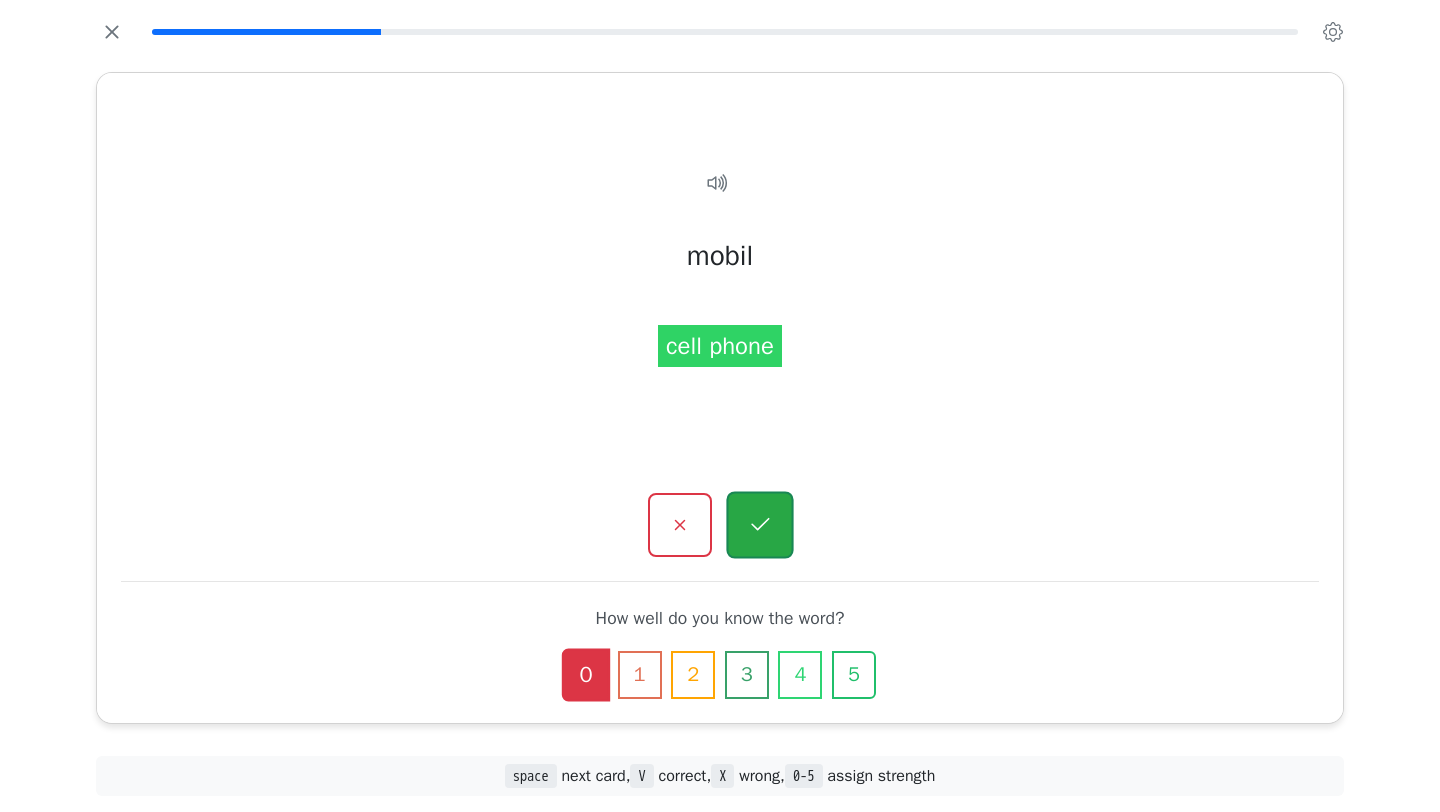 click 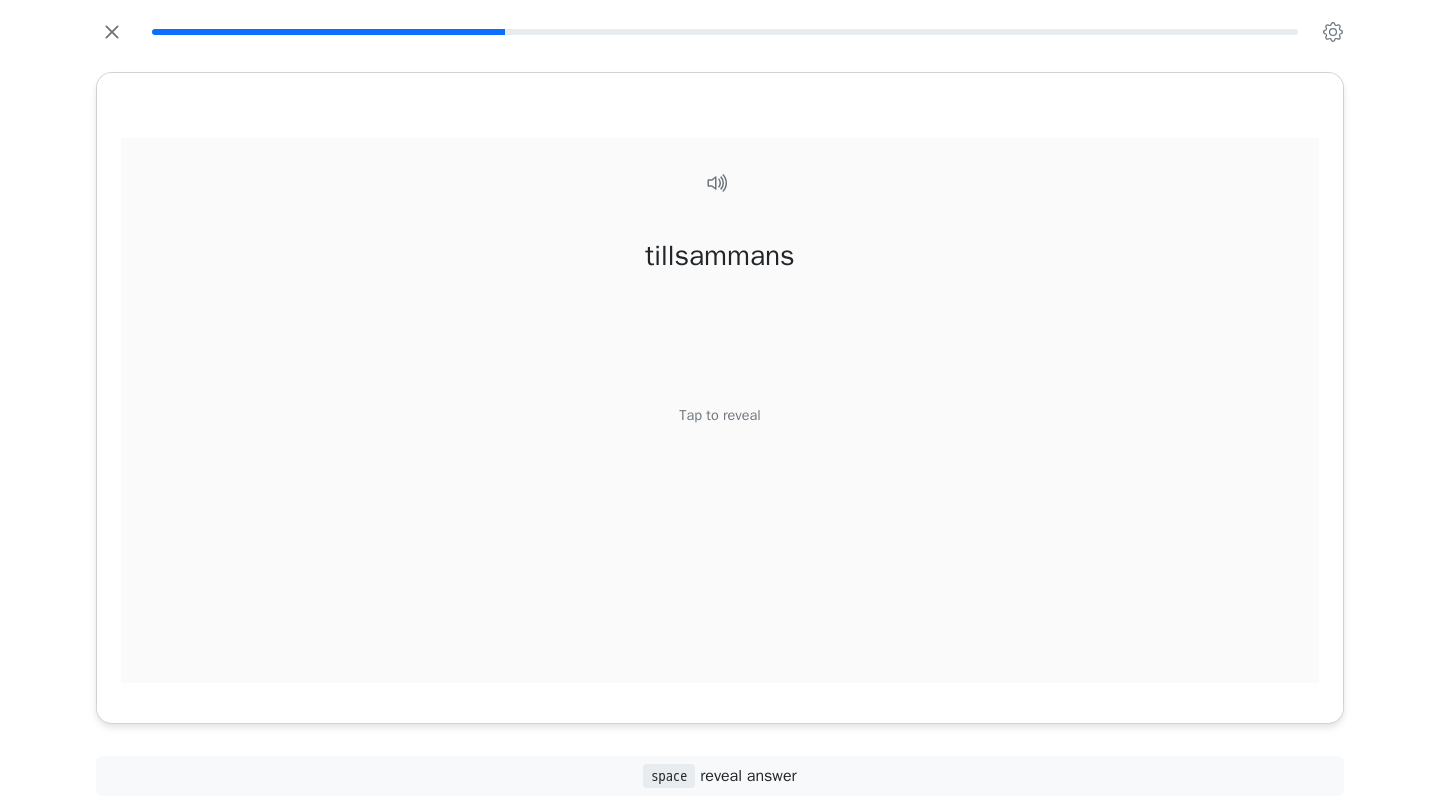 click on "Tap to reveal" at bounding box center [719, 416] 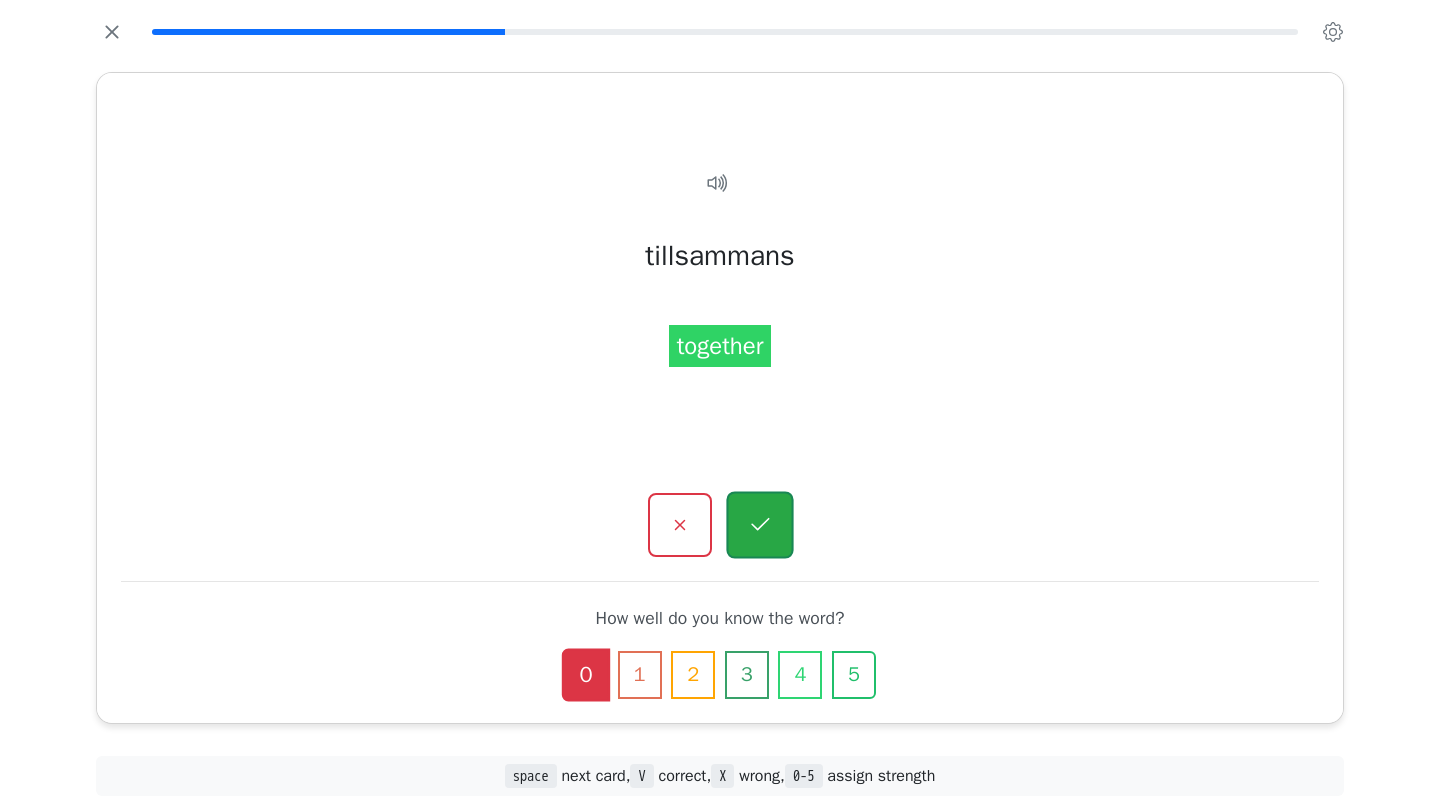 click 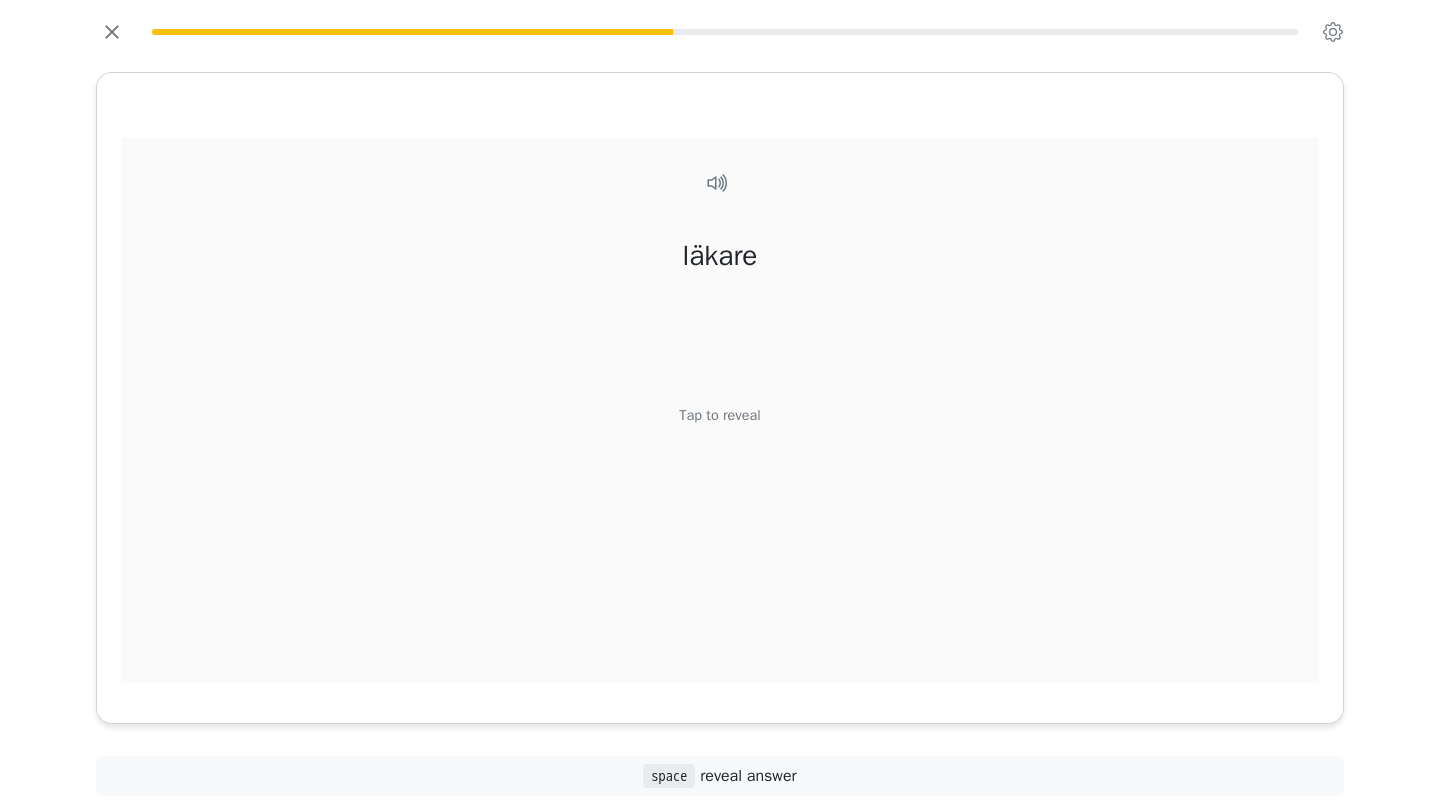 click on "Tap to reveal" at bounding box center [719, 416] 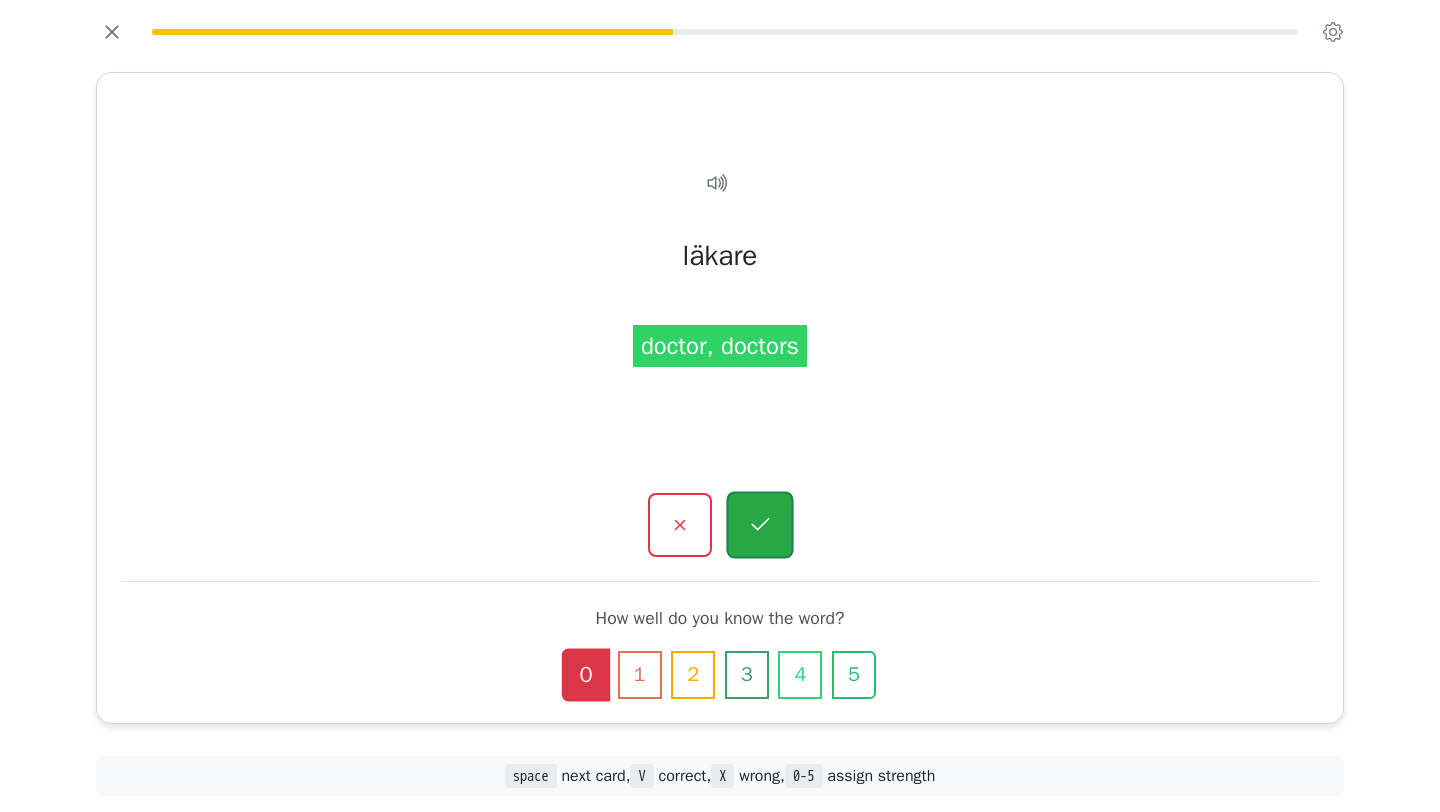 click 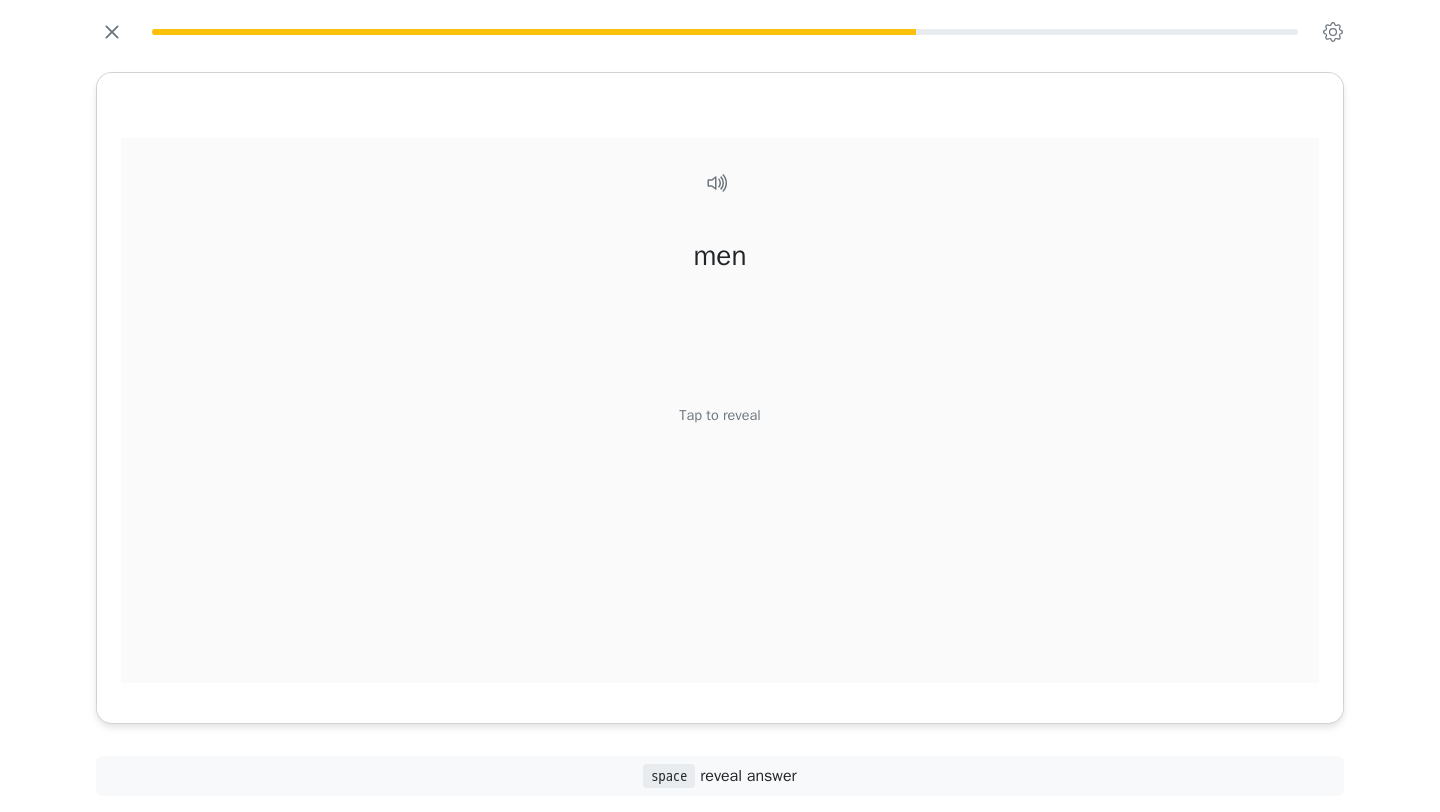 click on "Tap to reveal" at bounding box center (719, 416) 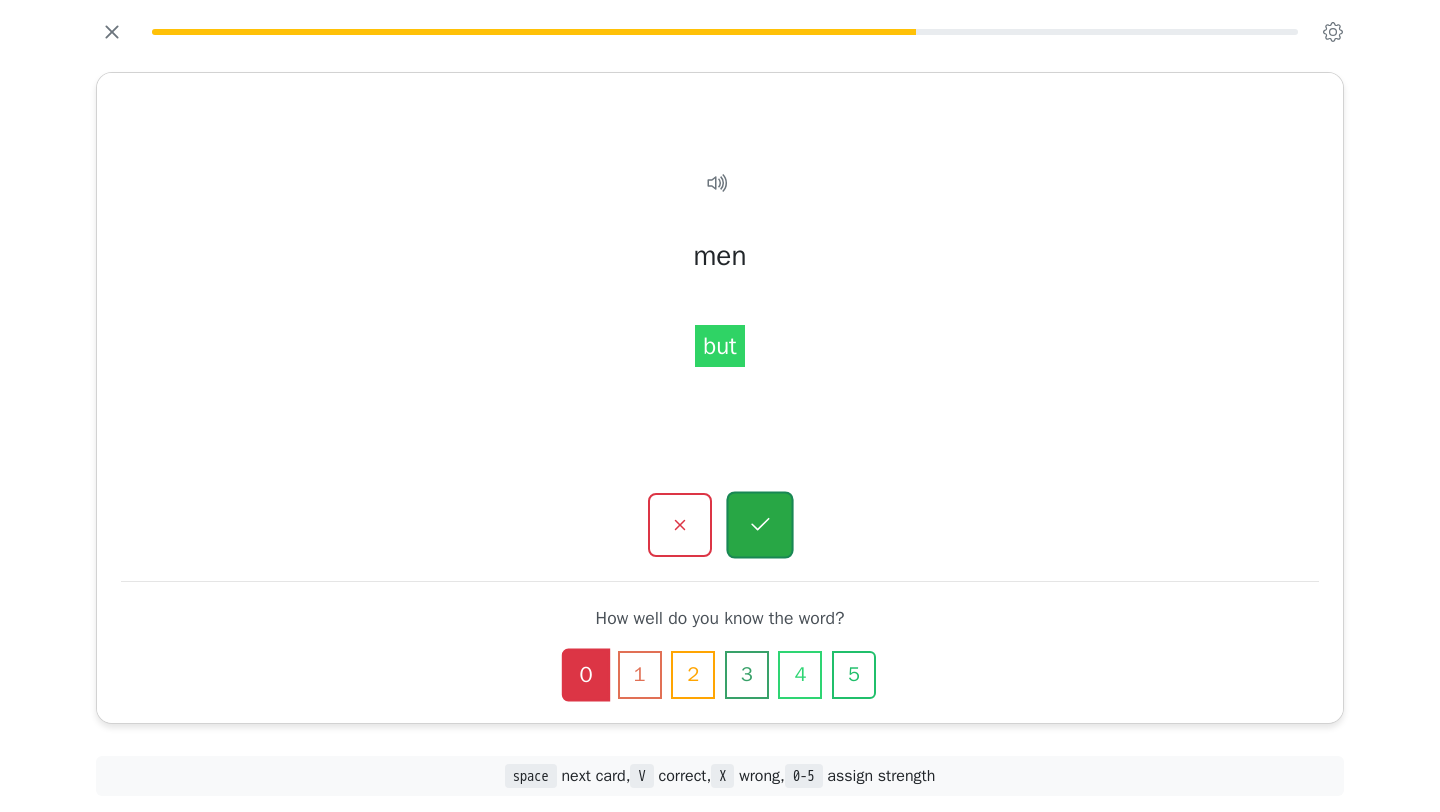 click at bounding box center (759, 525) 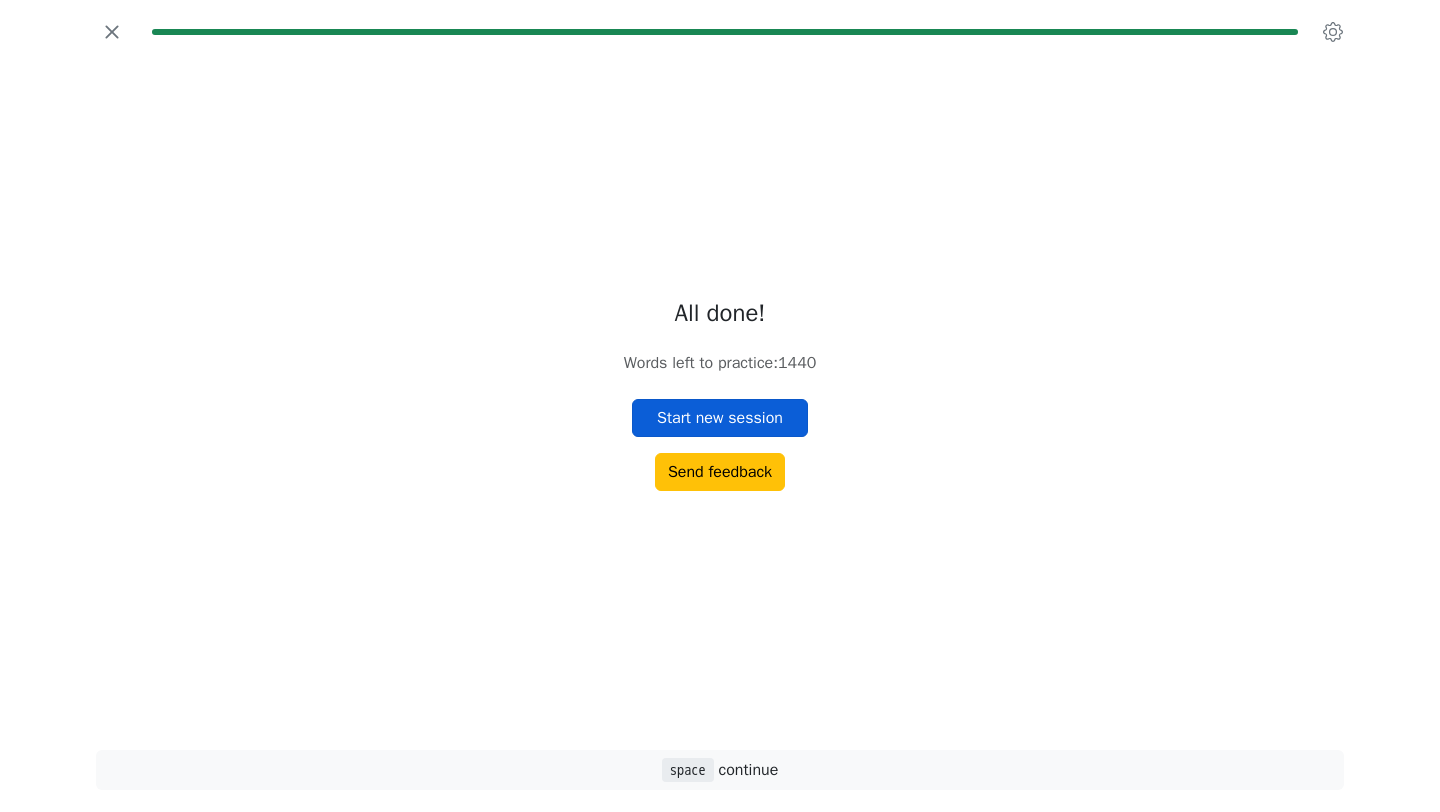 click on "Start new session" at bounding box center [720, 418] 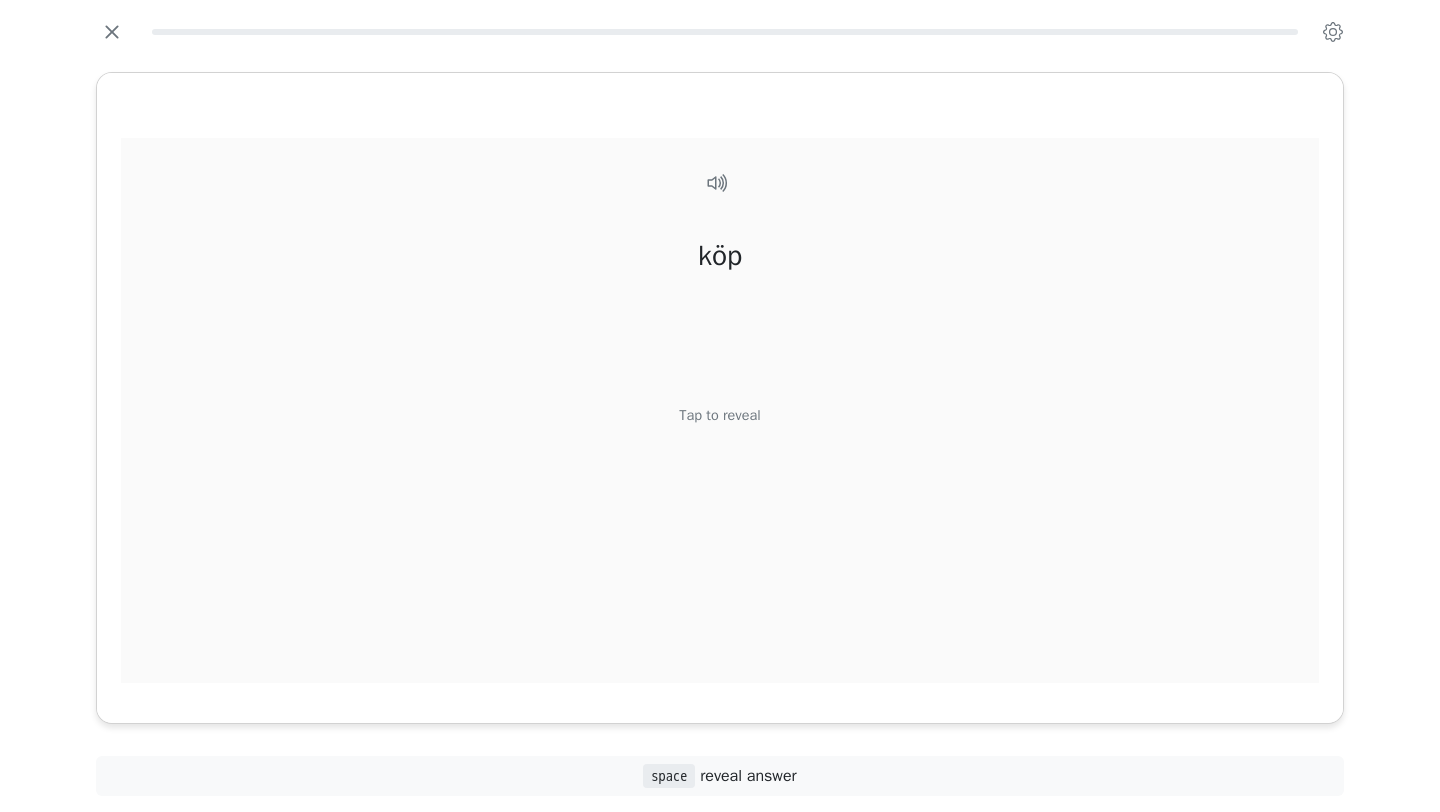 click on "Tap to reveal" at bounding box center (719, 416) 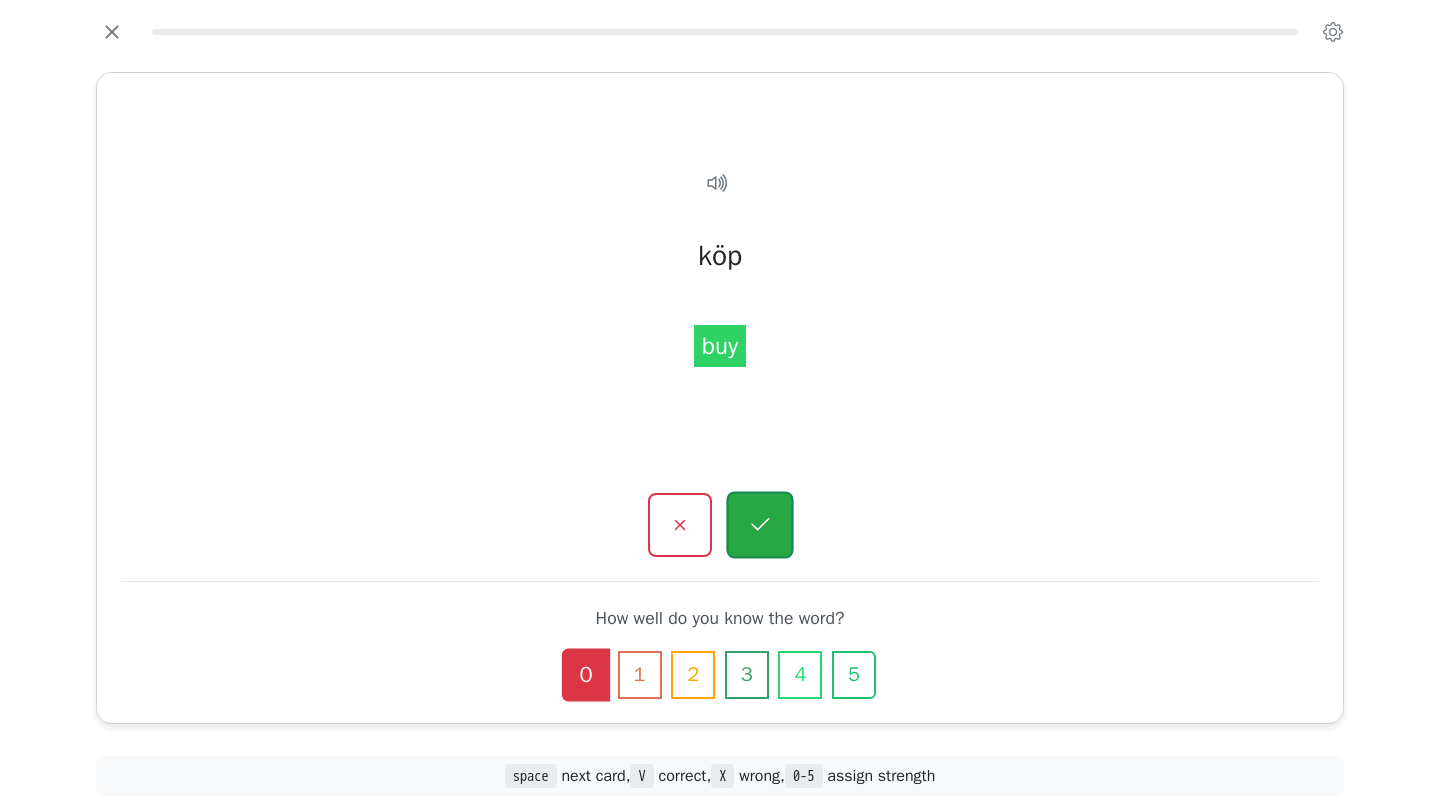 click 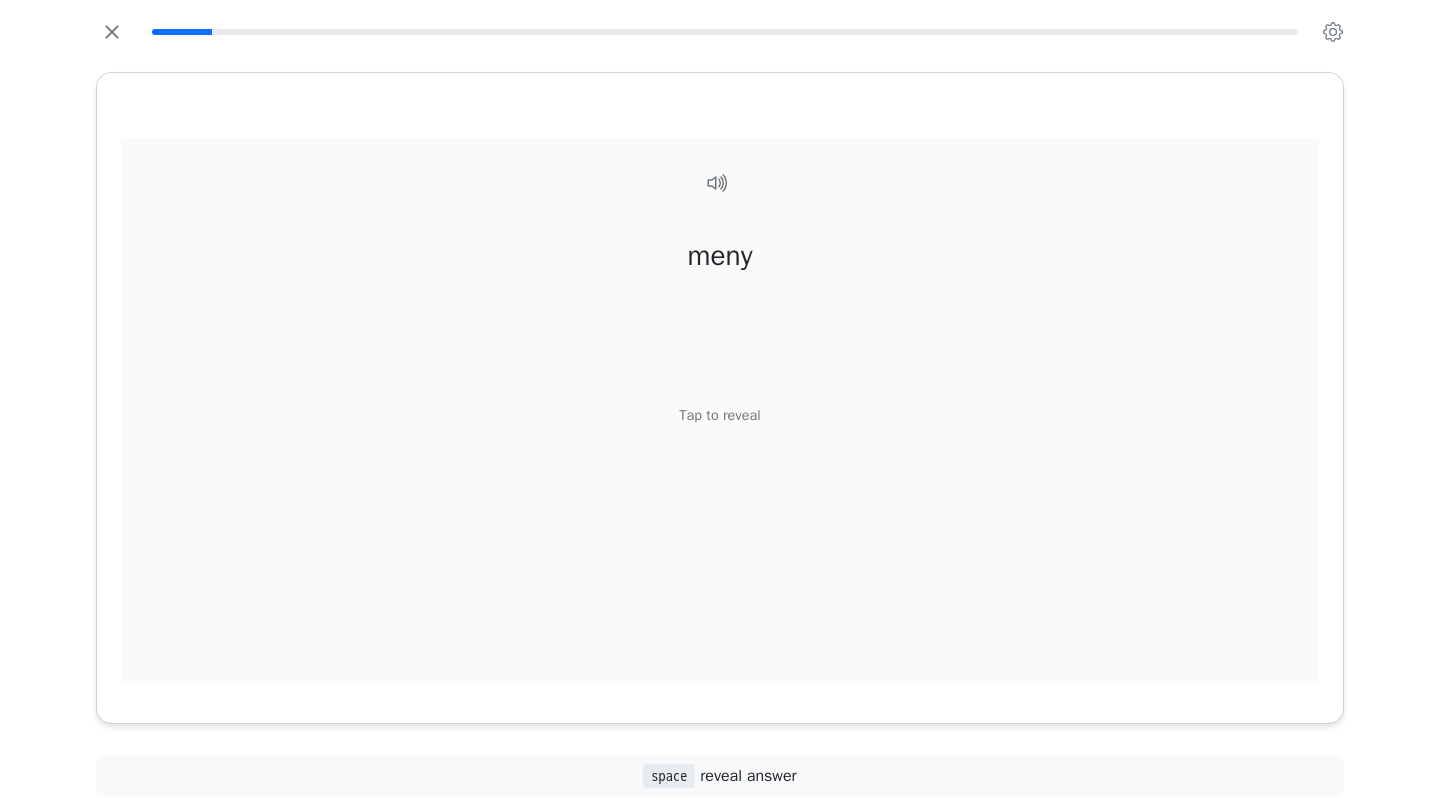 click on "meny Tap to reveal" at bounding box center [720, 422] 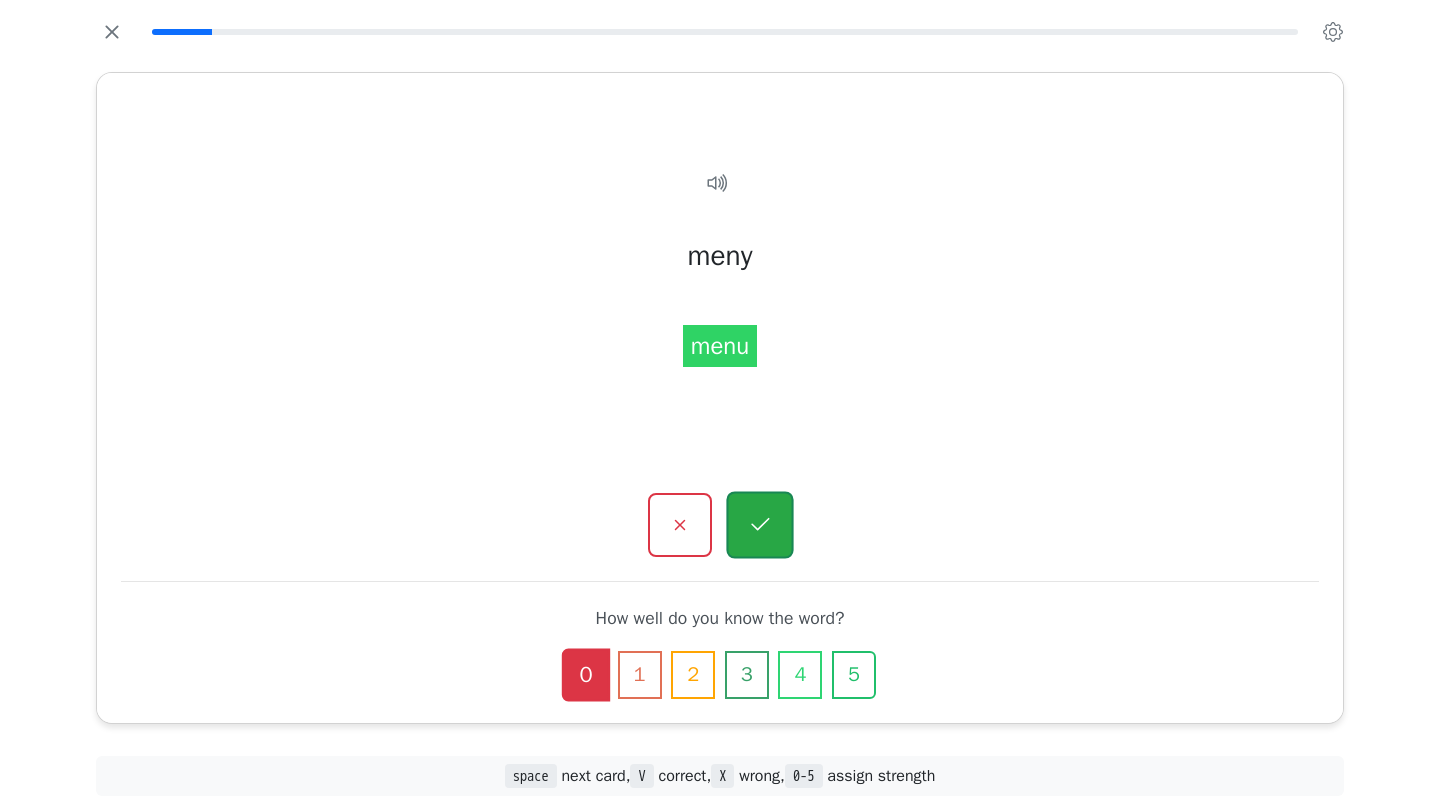 click 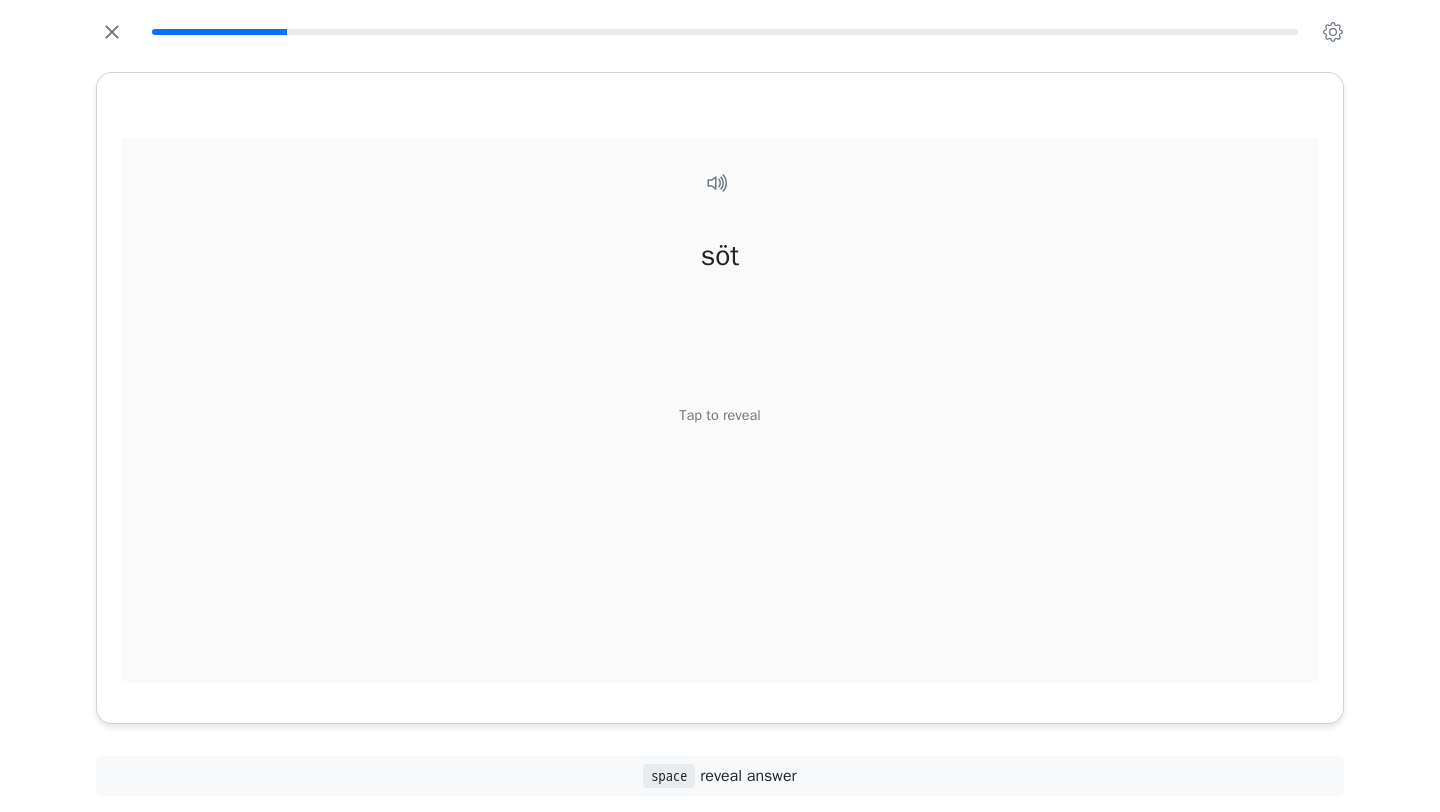 click on "Tap to reveal" at bounding box center (719, 416) 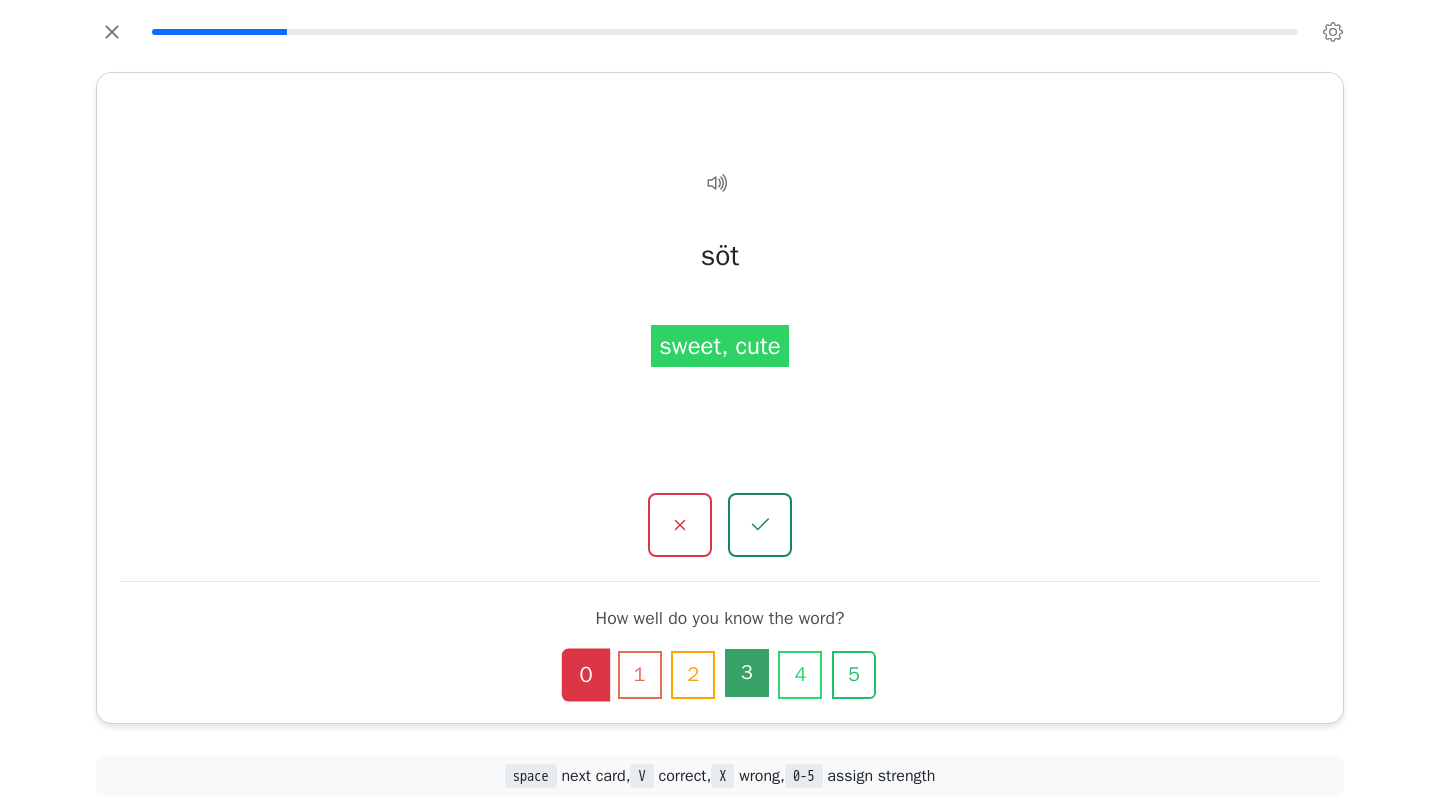 click on "3" at bounding box center (747, 673) 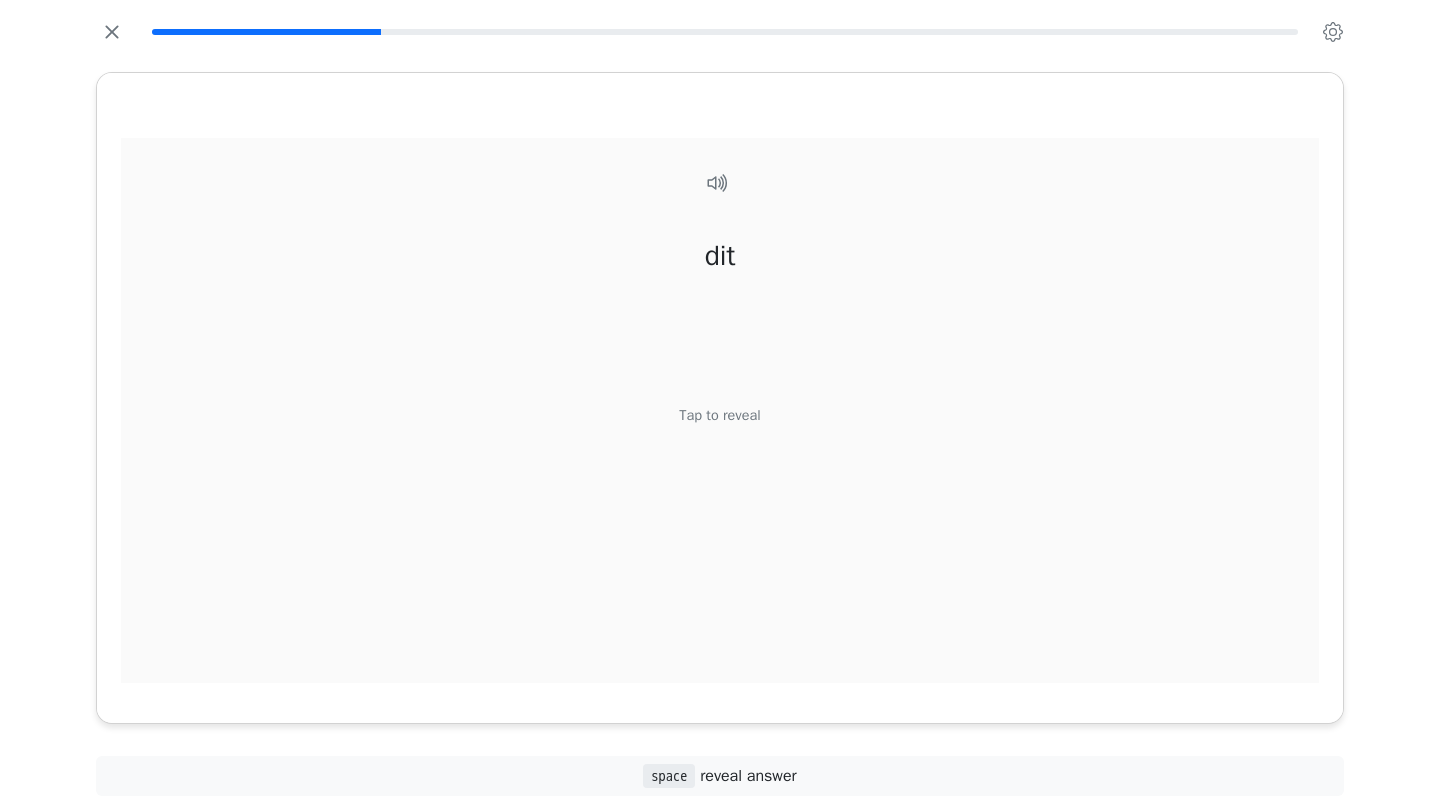 click on "Tap to reveal" at bounding box center [719, 416] 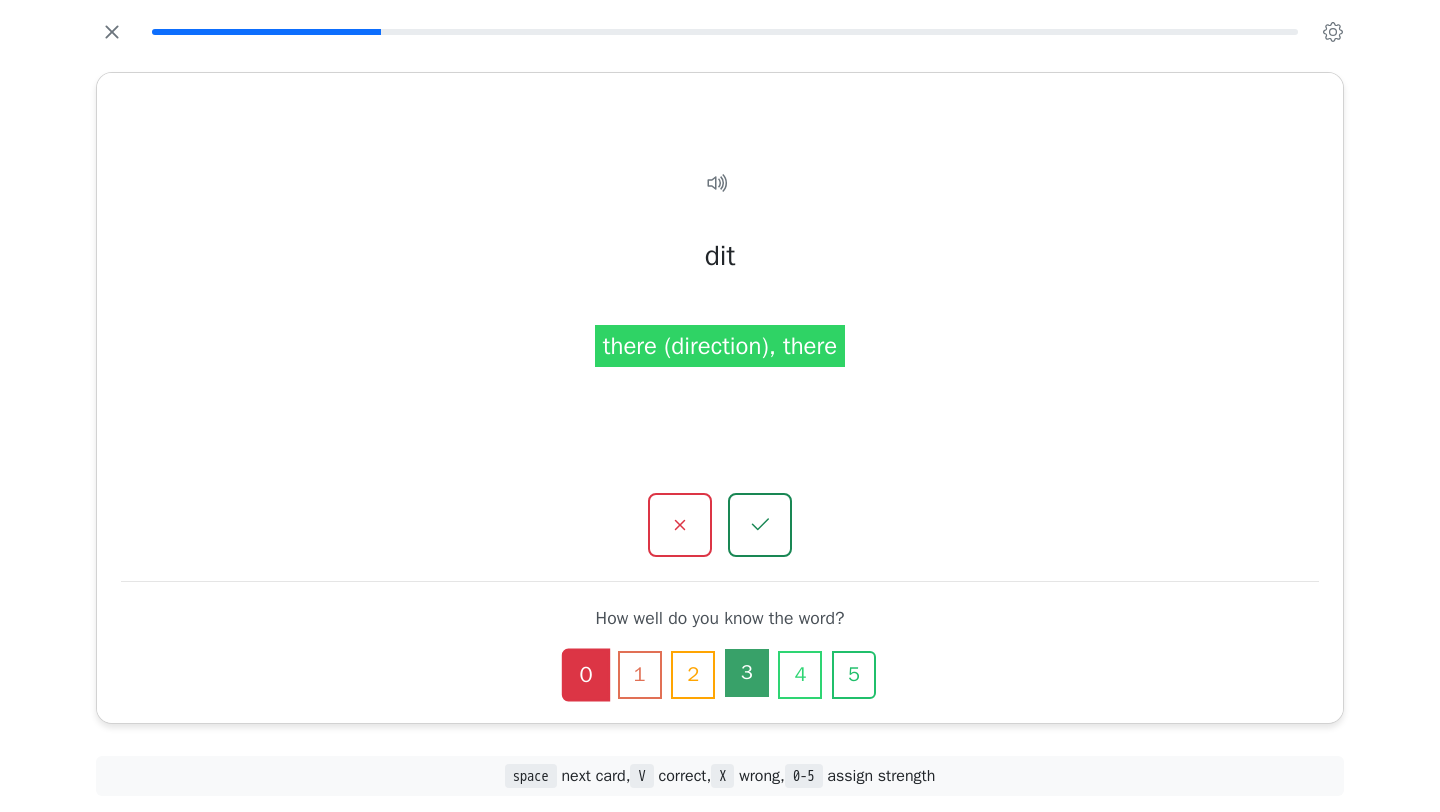 click on "3" at bounding box center [747, 673] 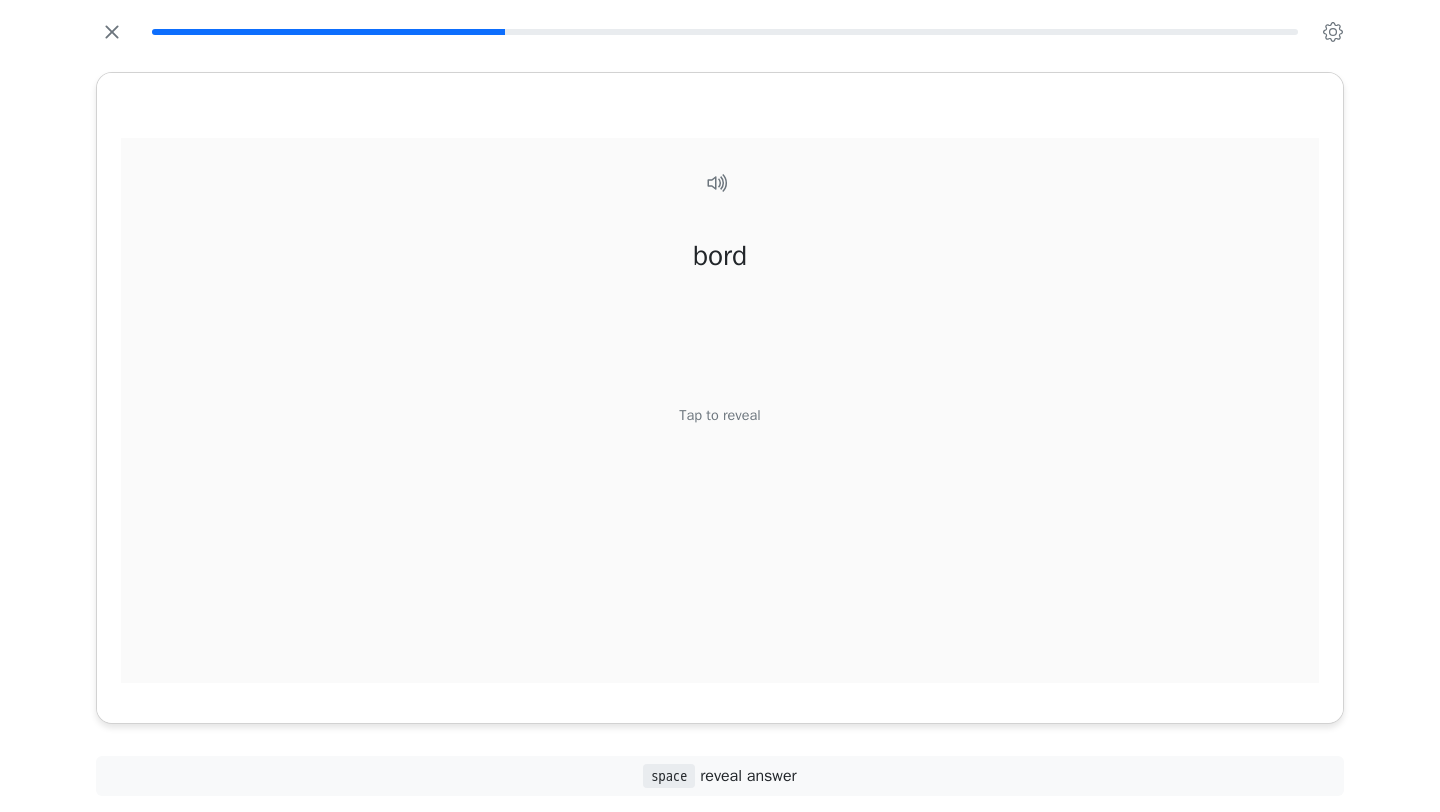 click on "Tap to reveal" at bounding box center [719, 416] 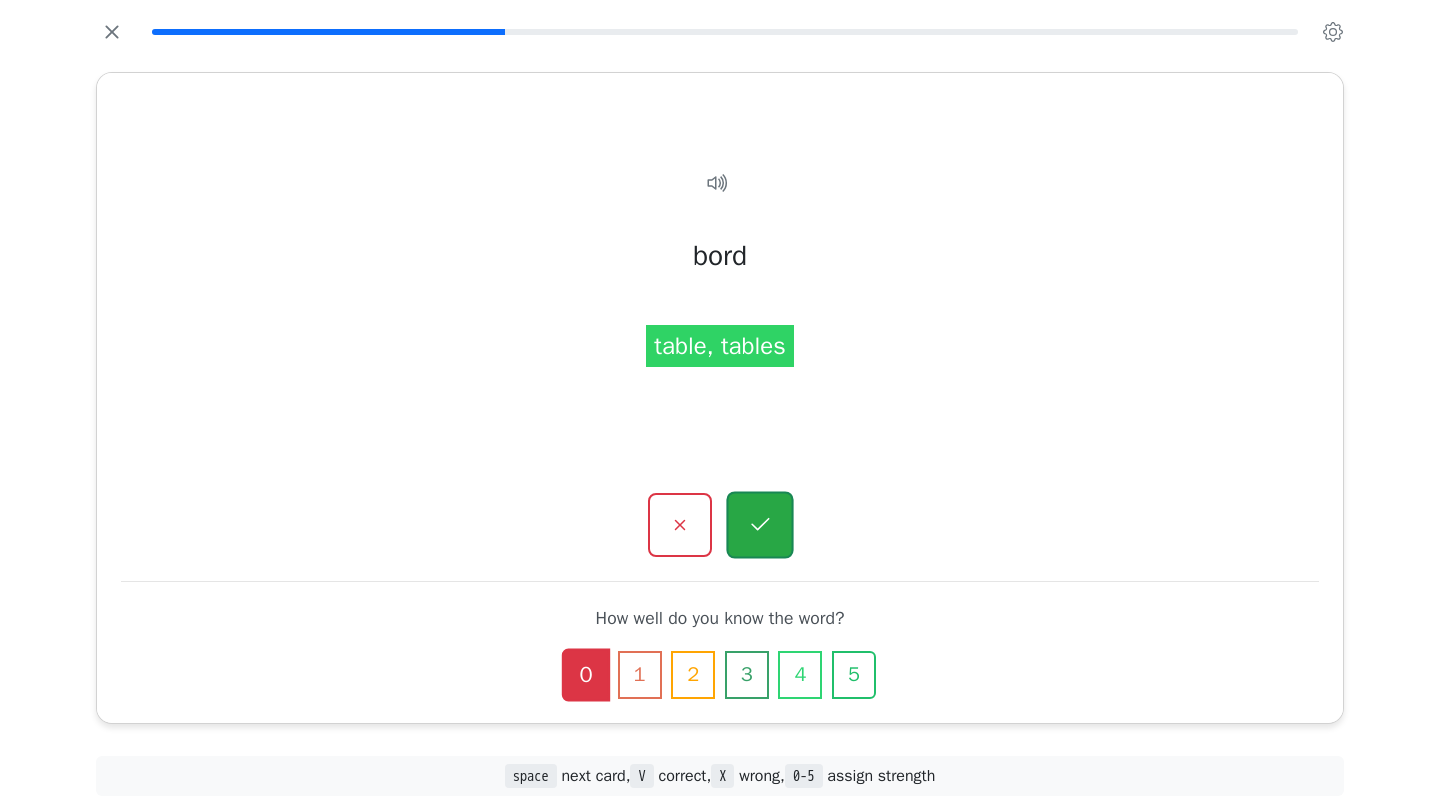 click at bounding box center [759, 525] 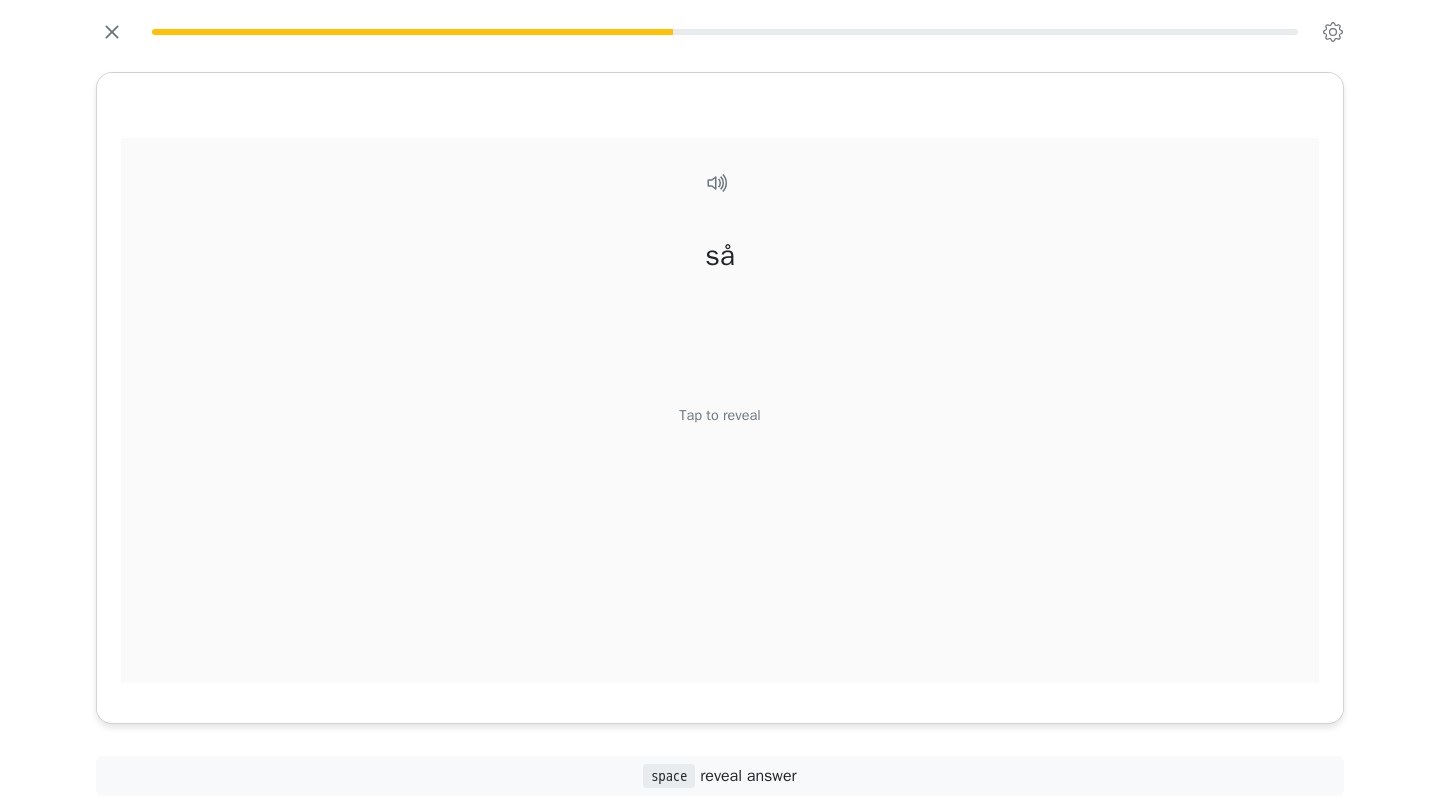 click on "Tap to reveal" at bounding box center (719, 416) 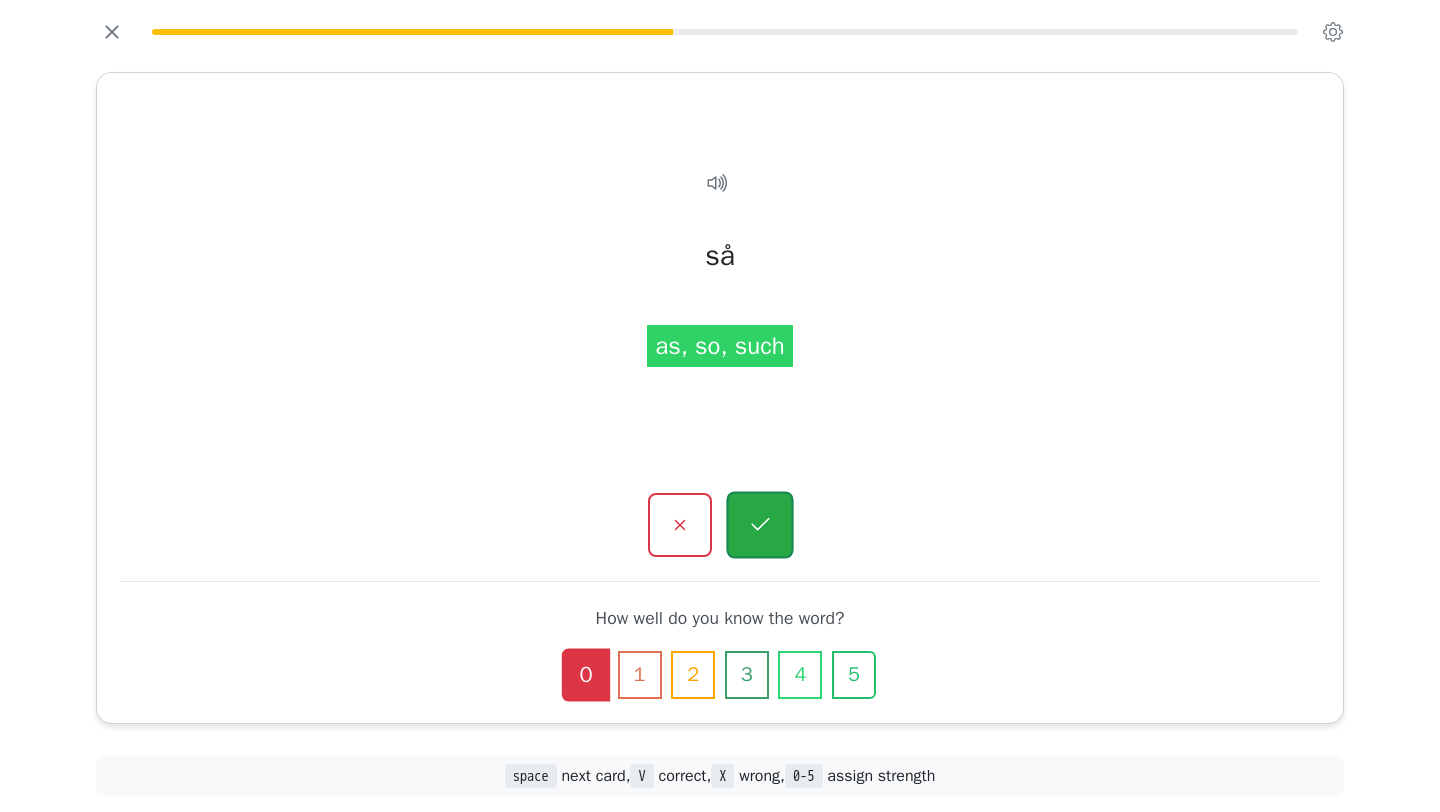 click at bounding box center (759, 525) 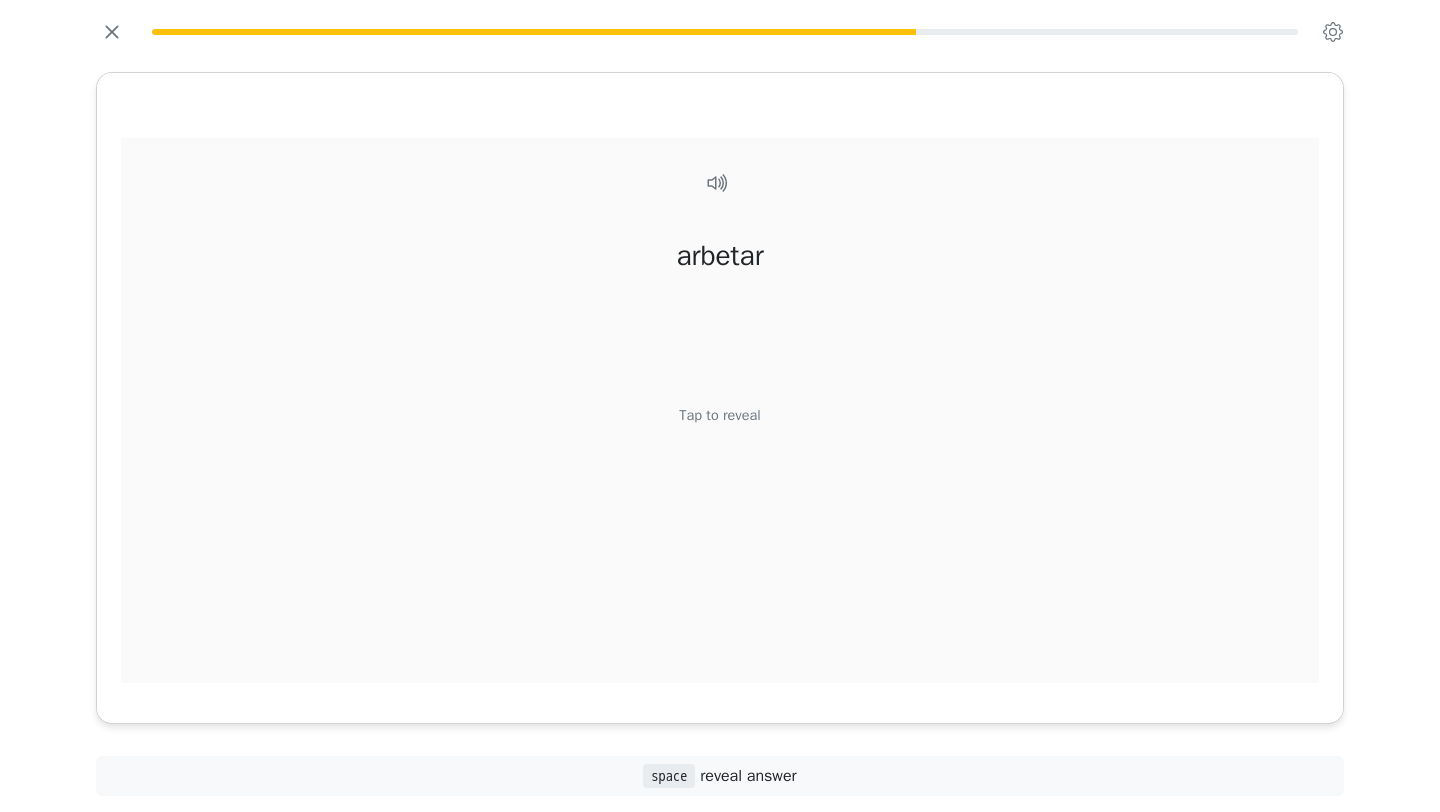 click on "Tap to reveal" at bounding box center [719, 416] 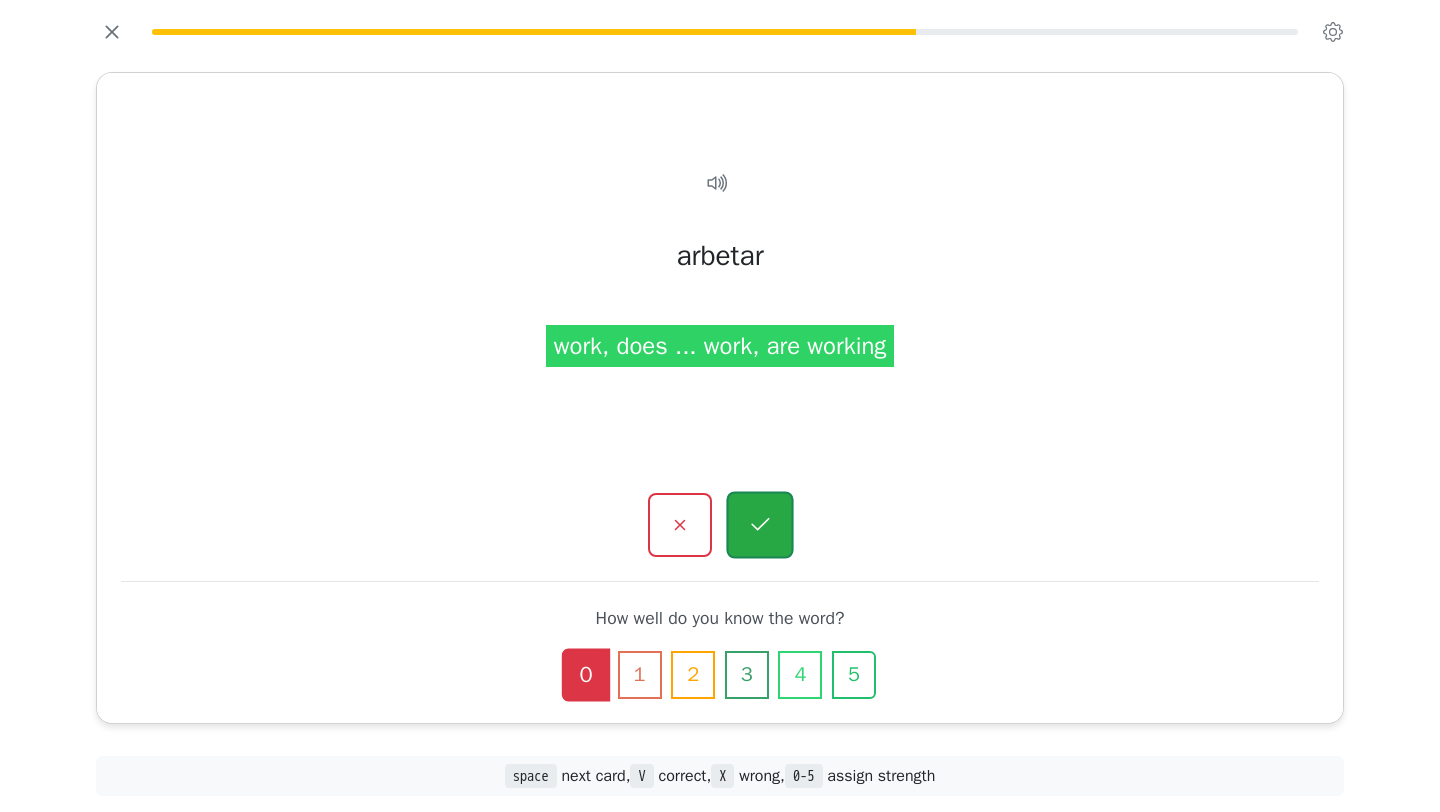 click at bounding box center [759, 525] 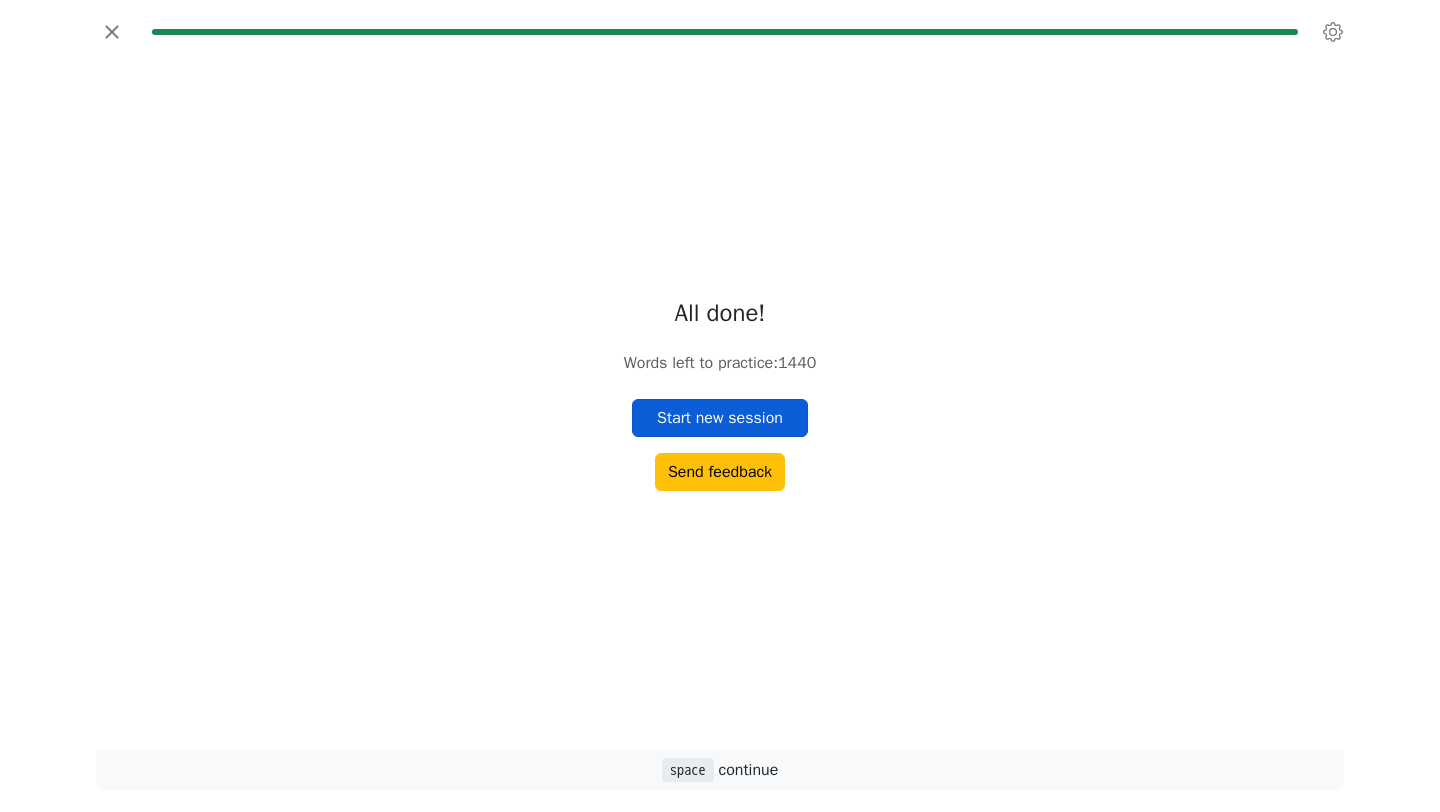 click on "Start new session" at bounding box center [720, 418] 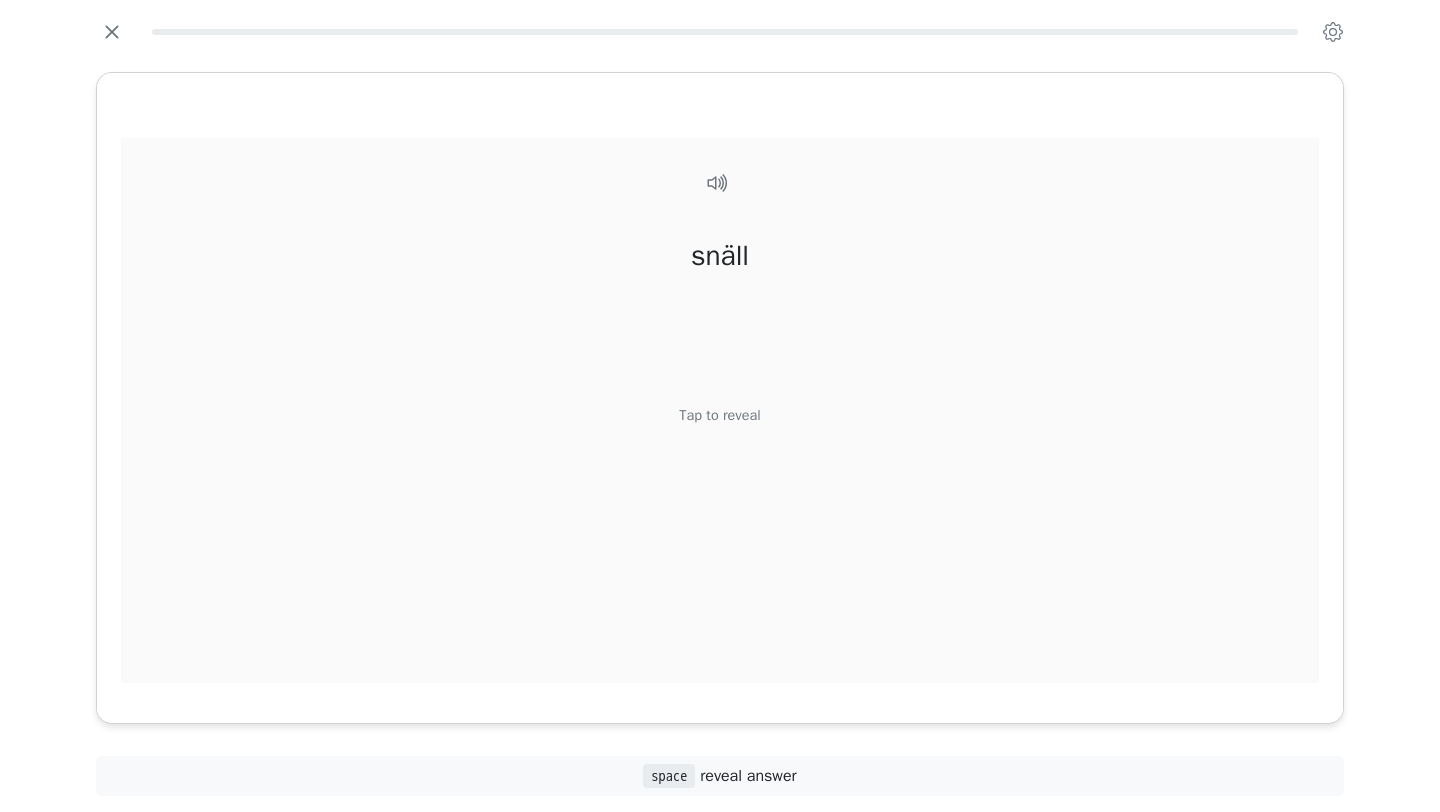 click on "snäll Tap to reveal" at bounding box center [720, 422] 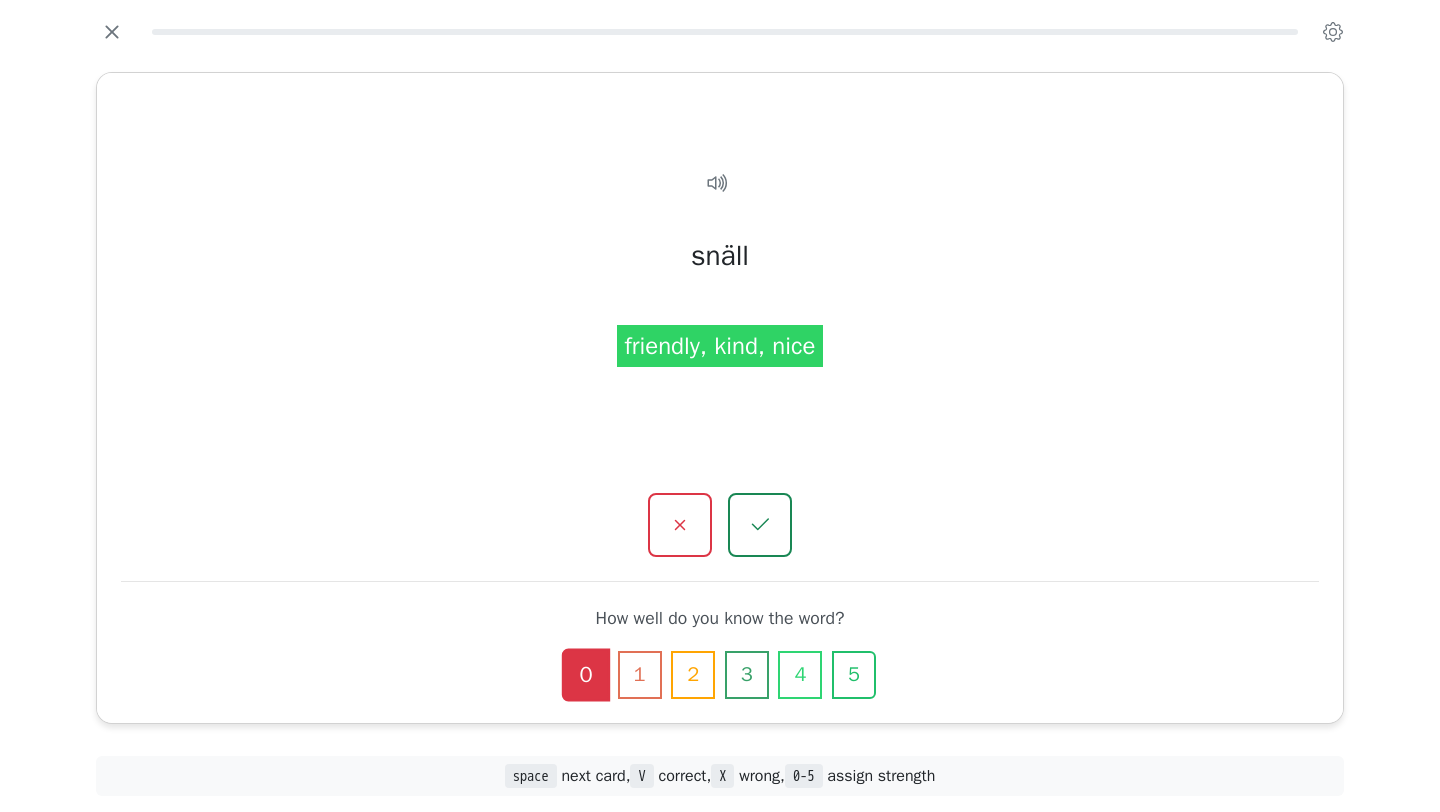 click on "3" at bounding box center (747, 675) 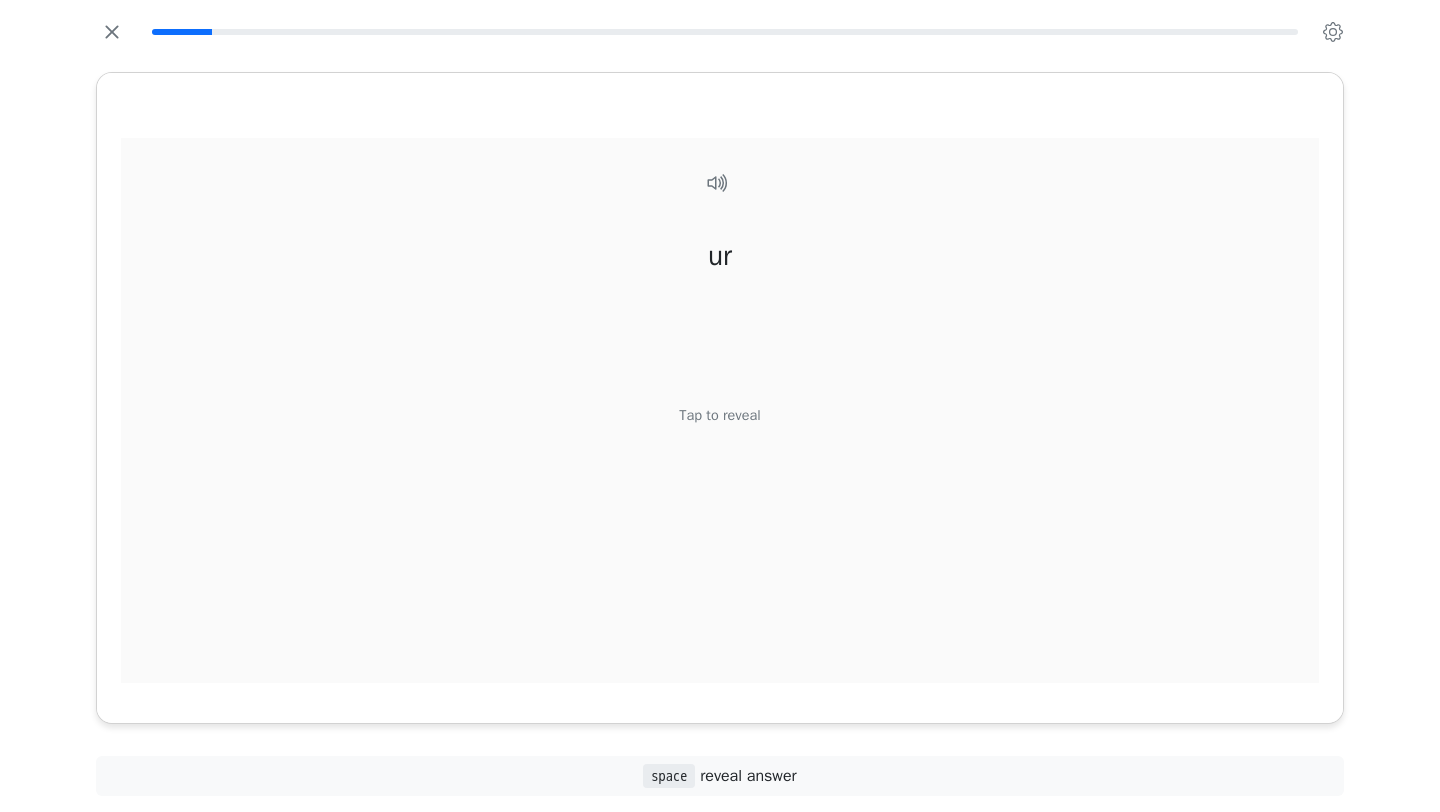 click on "Tap to reveal" at bounding box center (719, 416) 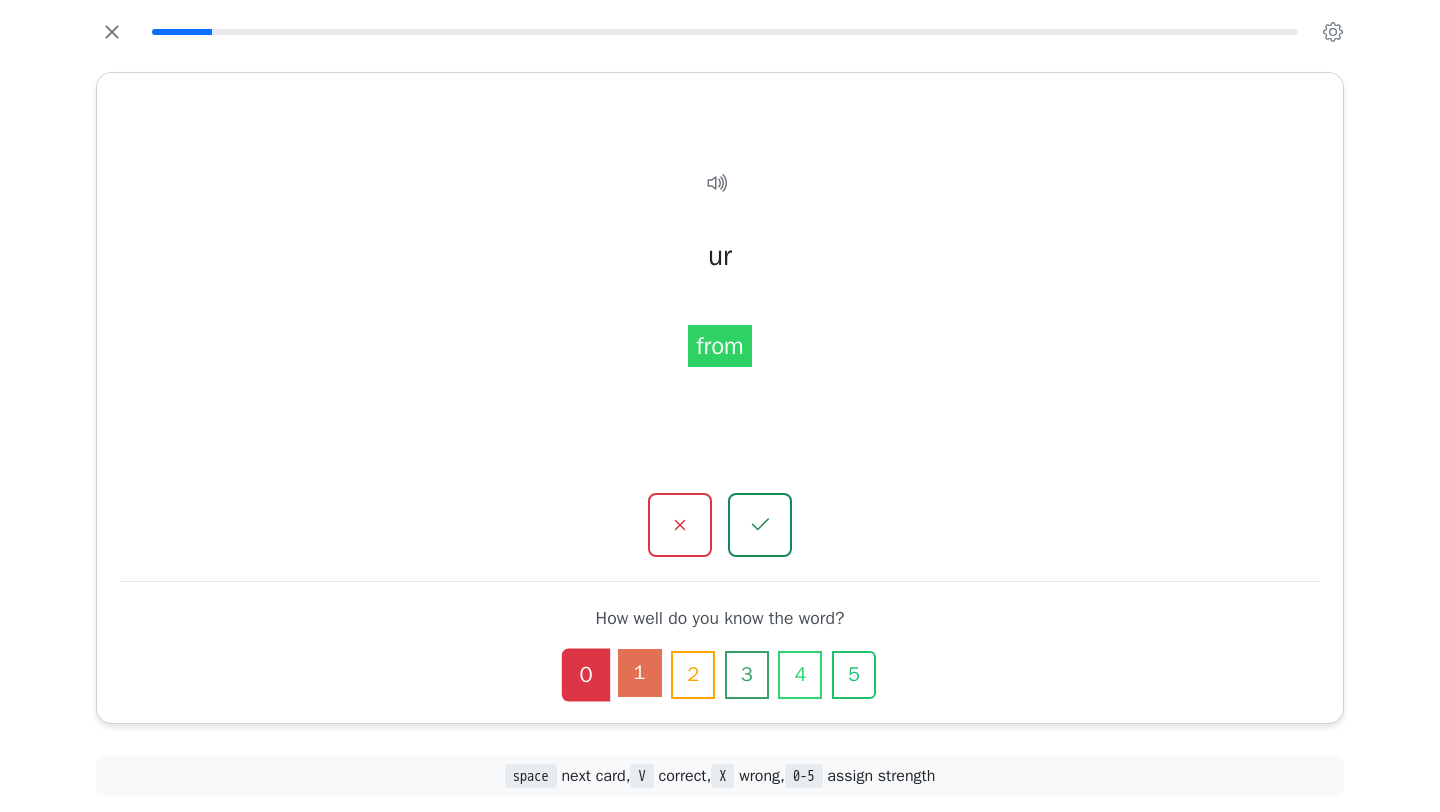 click on "1" at bounding box center [640, 673] 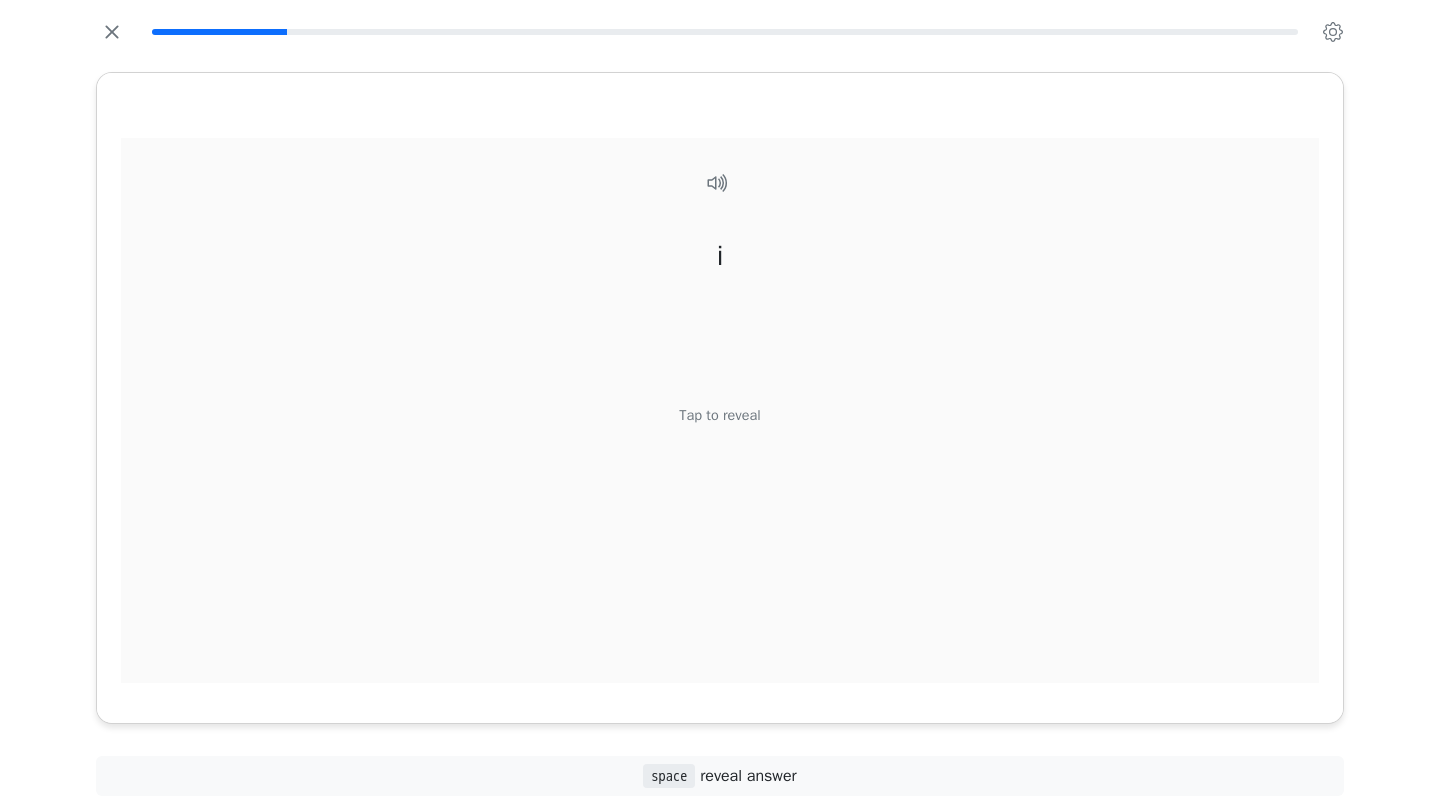 click on "Tap to reveal" at bounding box center [719, 416] 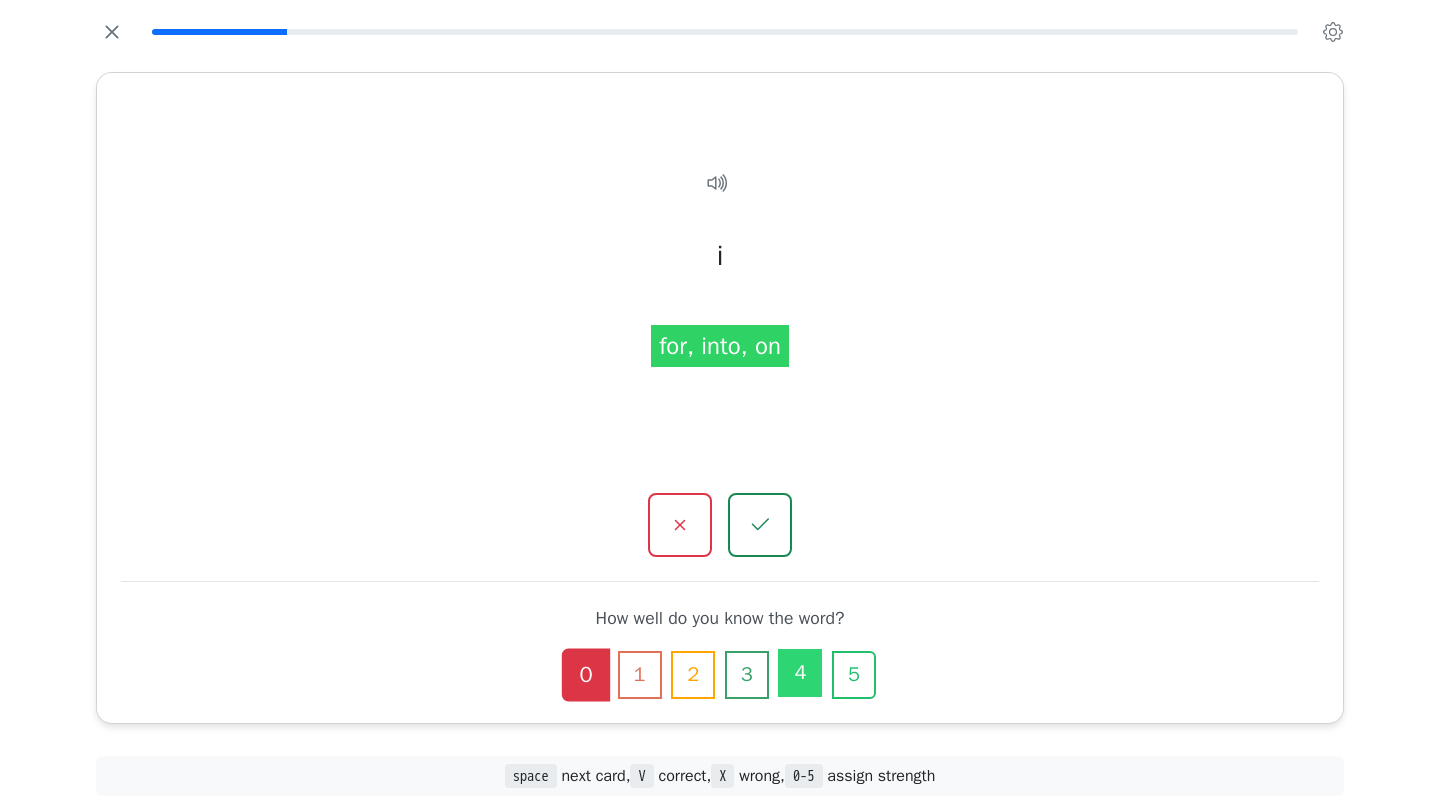 click on "4" at bounding box center (800, 673) 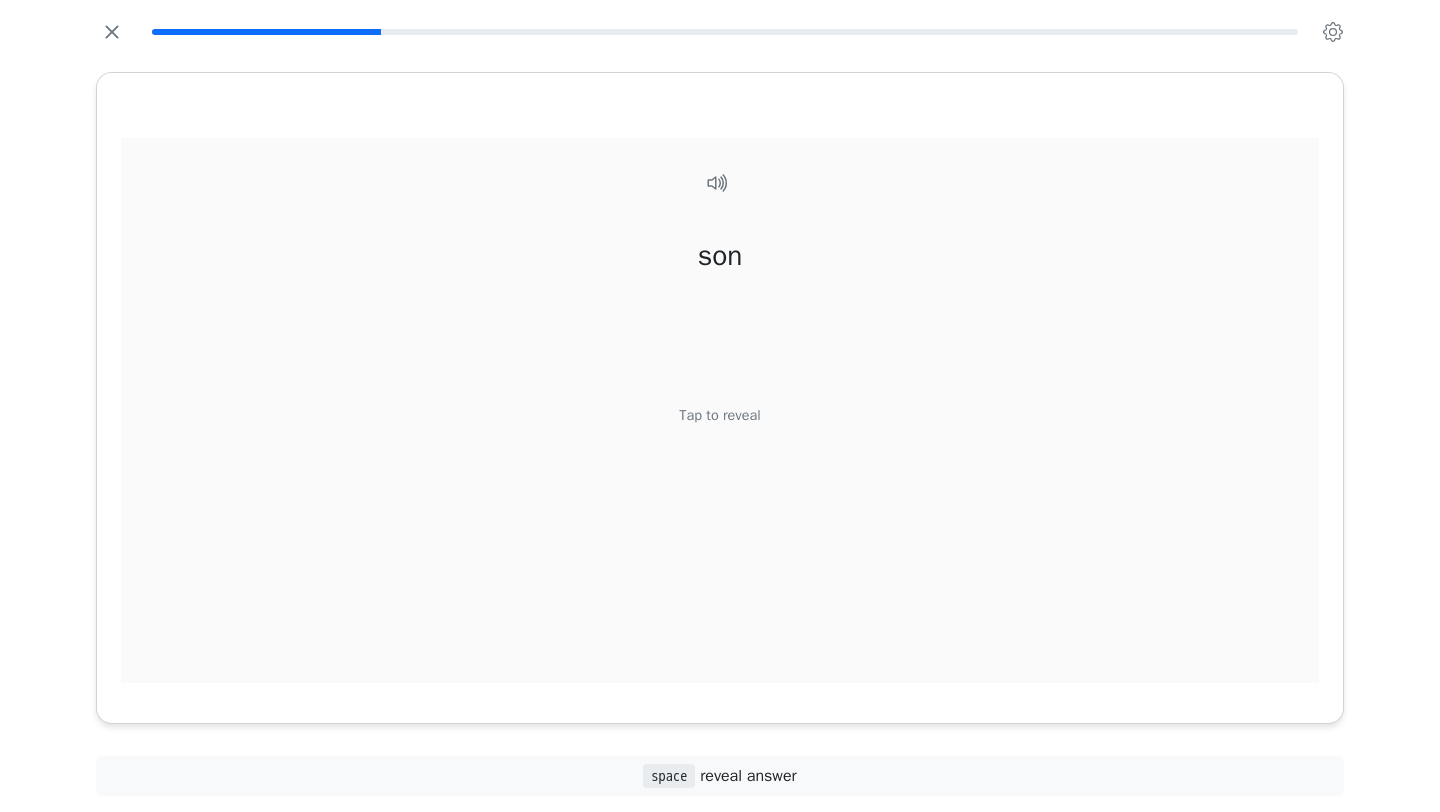 click on "Tap to reveal" at bounding box center (719, 416) 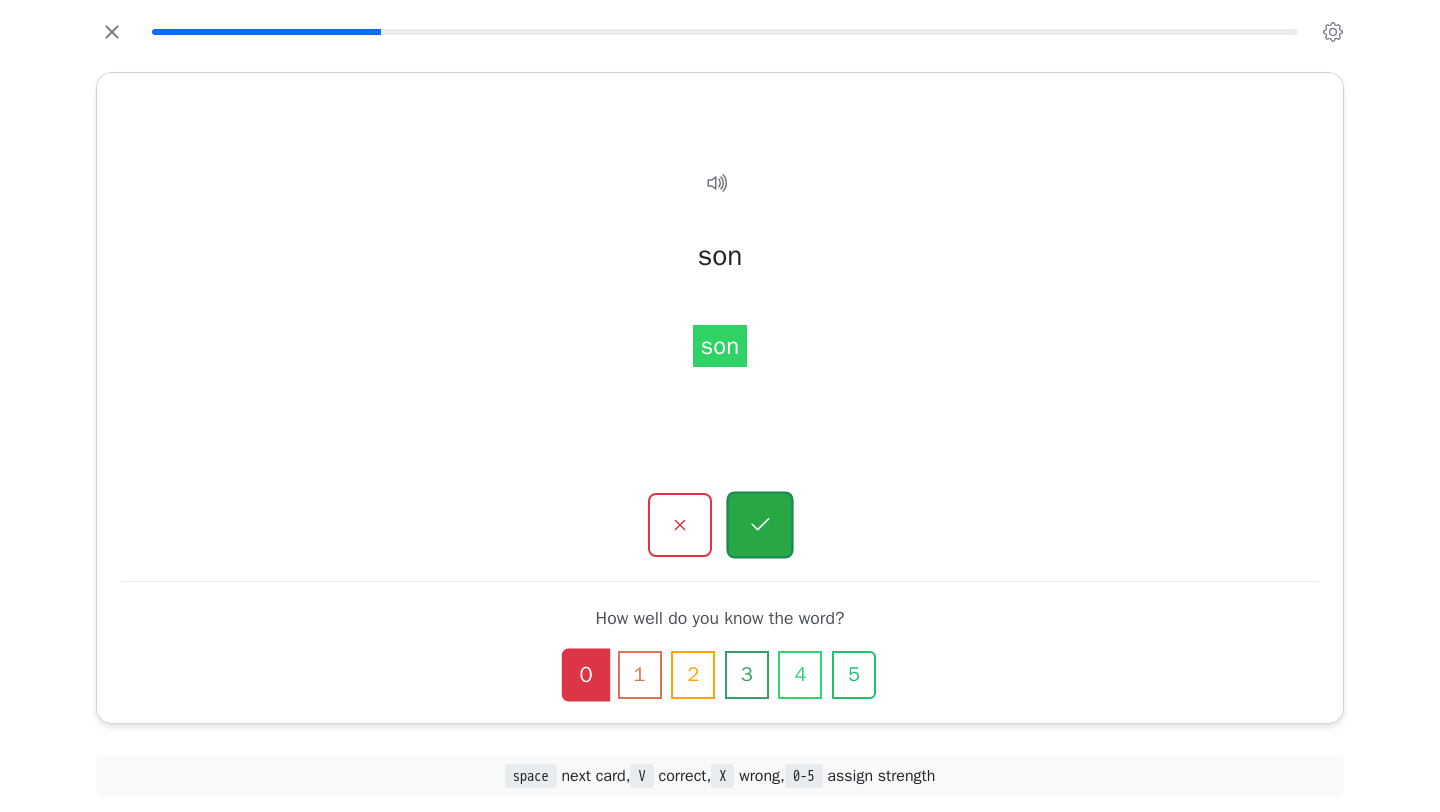 click at bounding box center [759, 525] 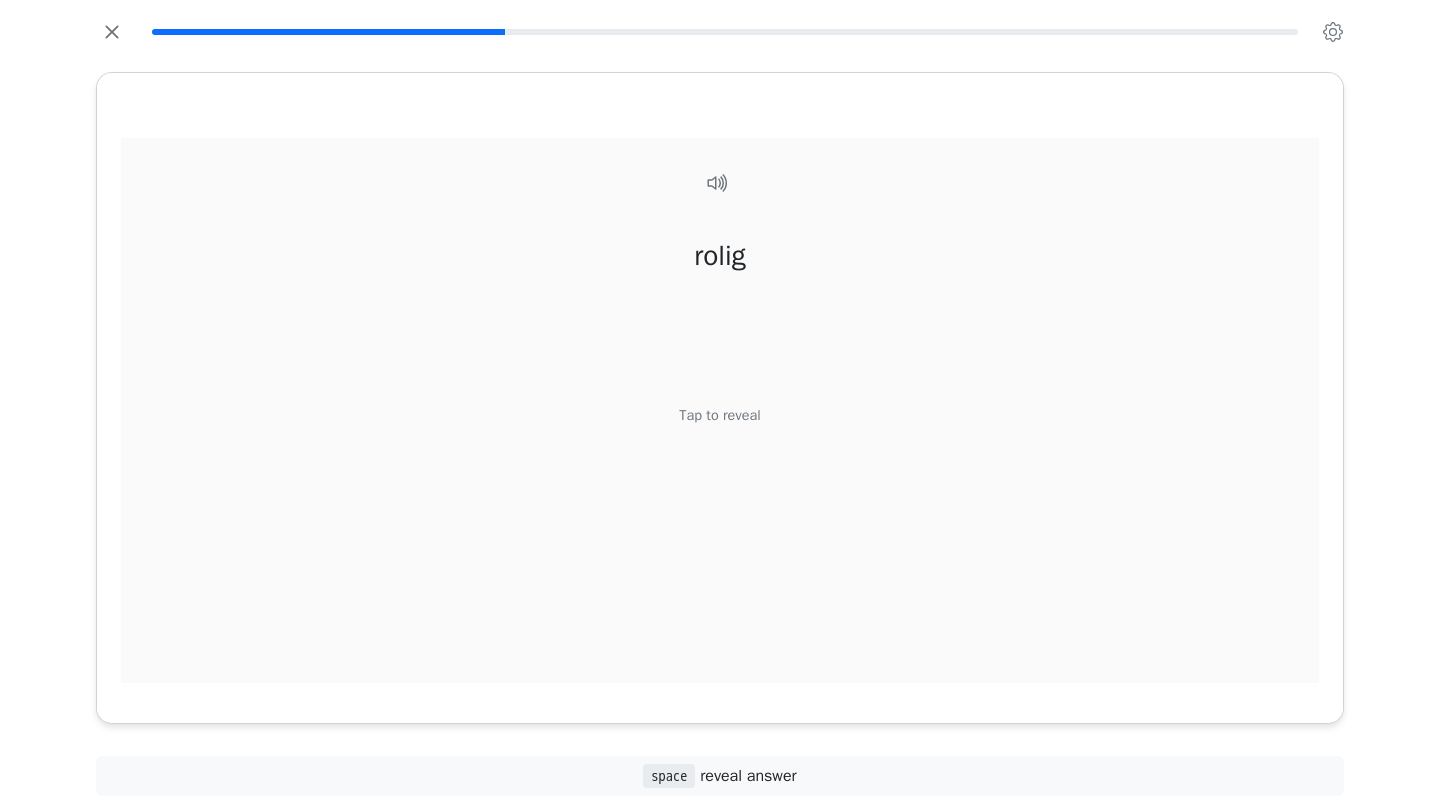 click on "Tap to reveal" at bounding box center [719, 416] 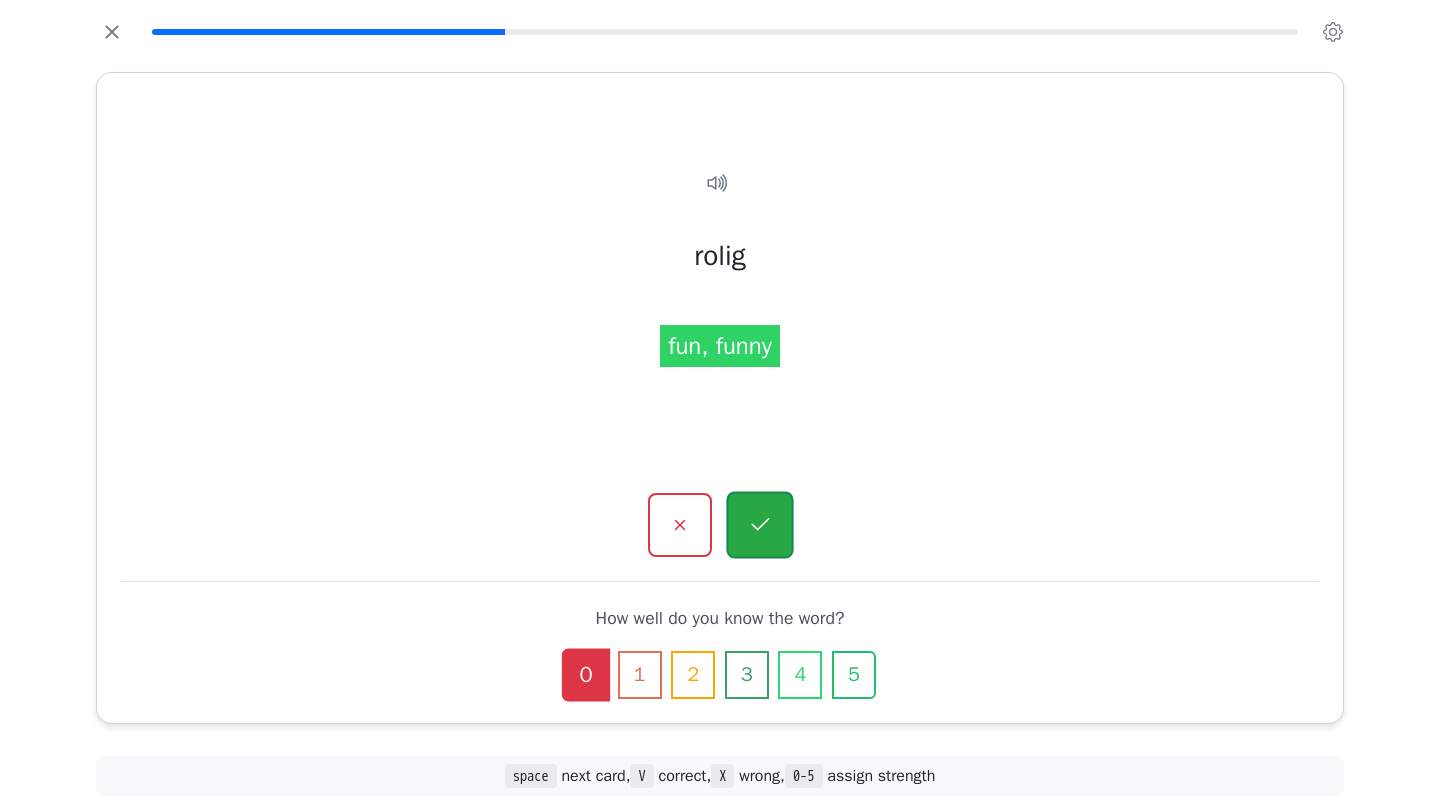 click at bounding box center [759, 525] 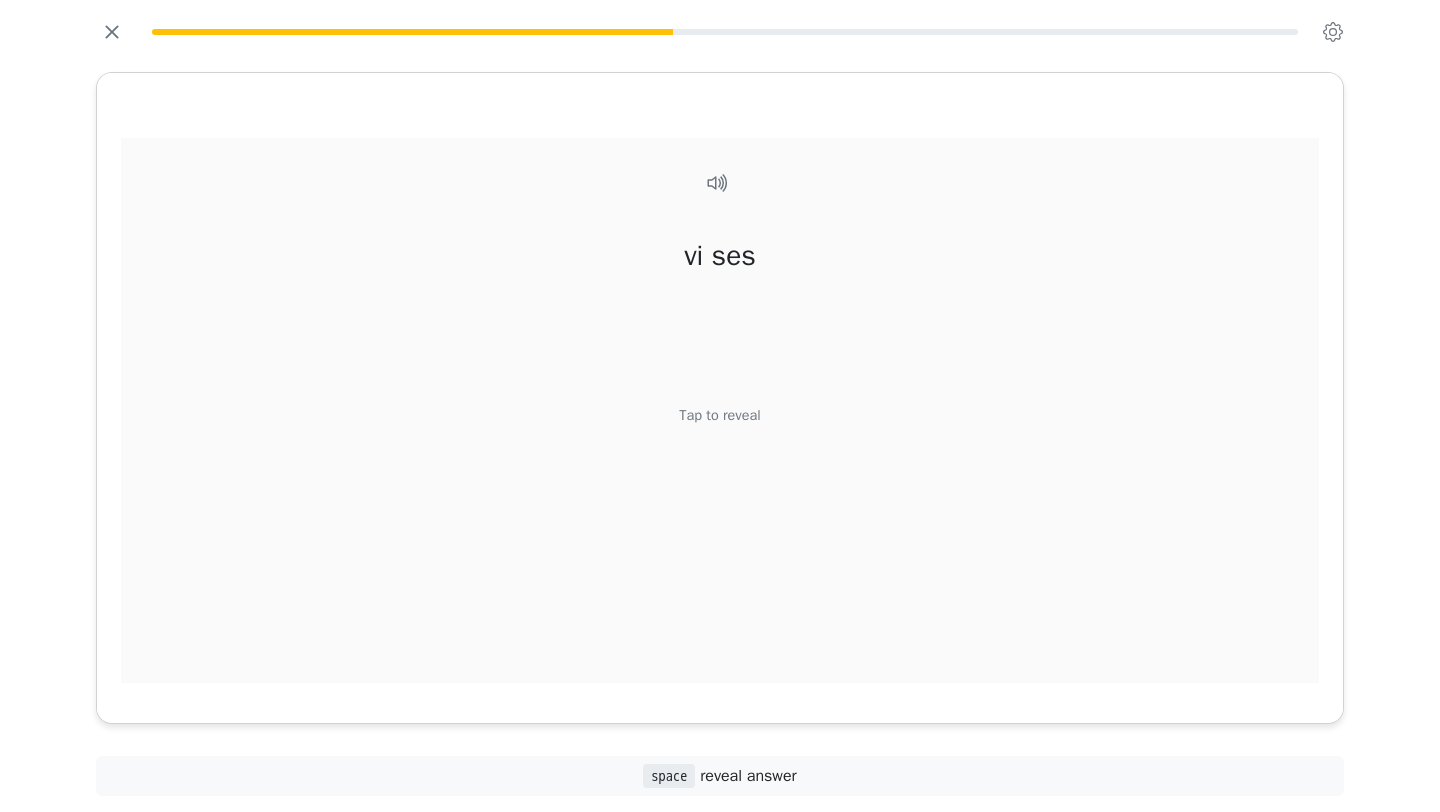 click on "Tap to reveal" at bounding box center [719, 416] 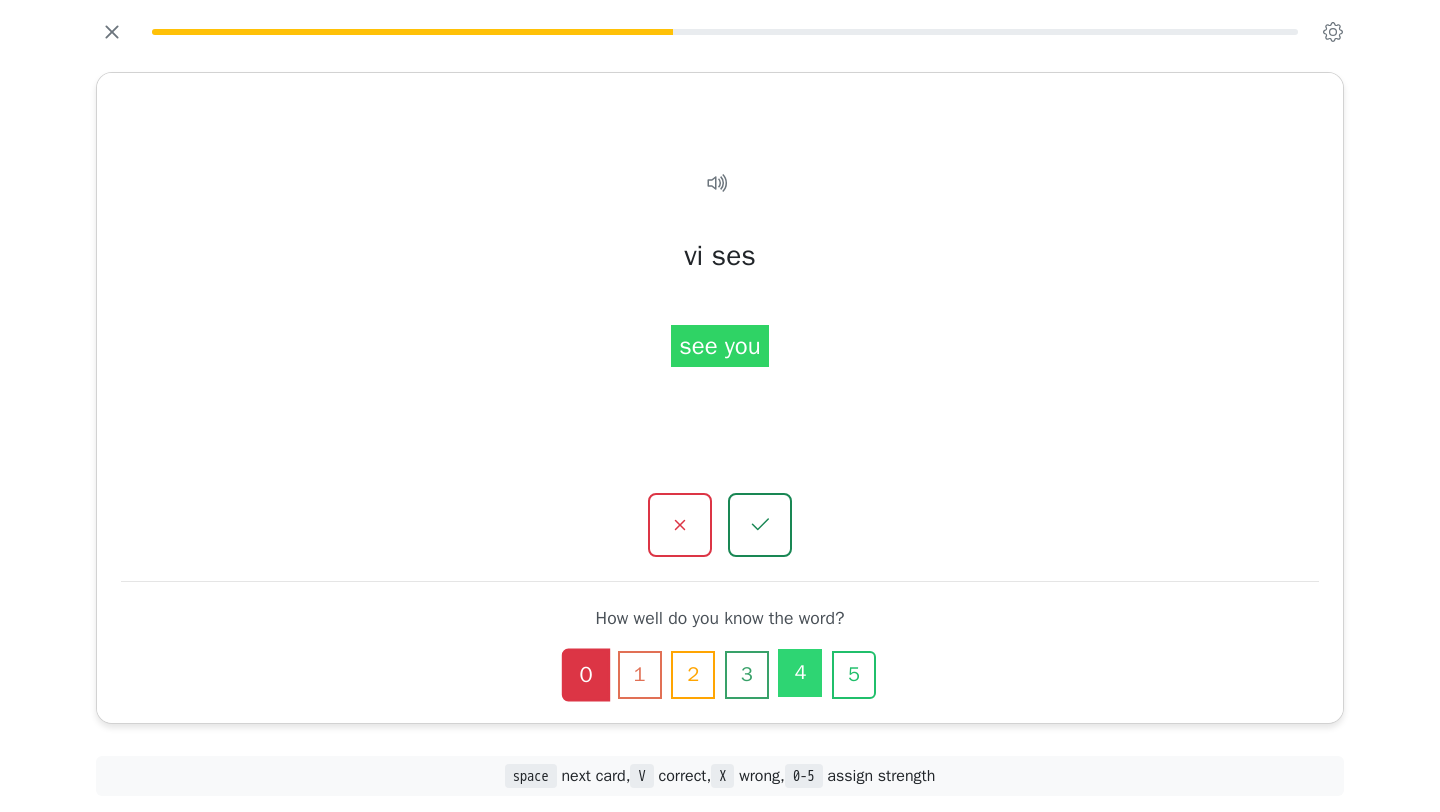click on "4" at bounding box center (800, 673) 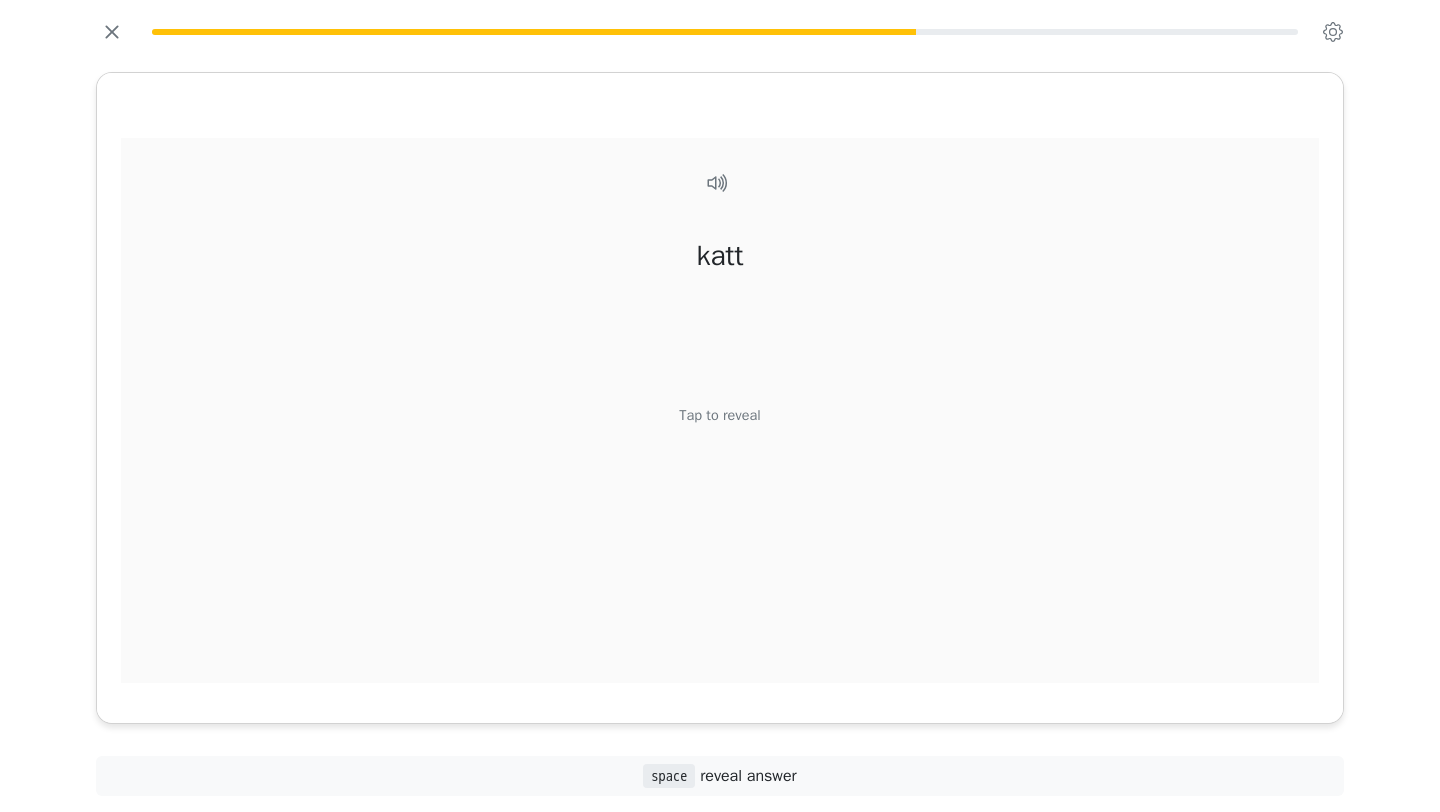 click on "Tap to reveal" at bounding box center (719, 416) 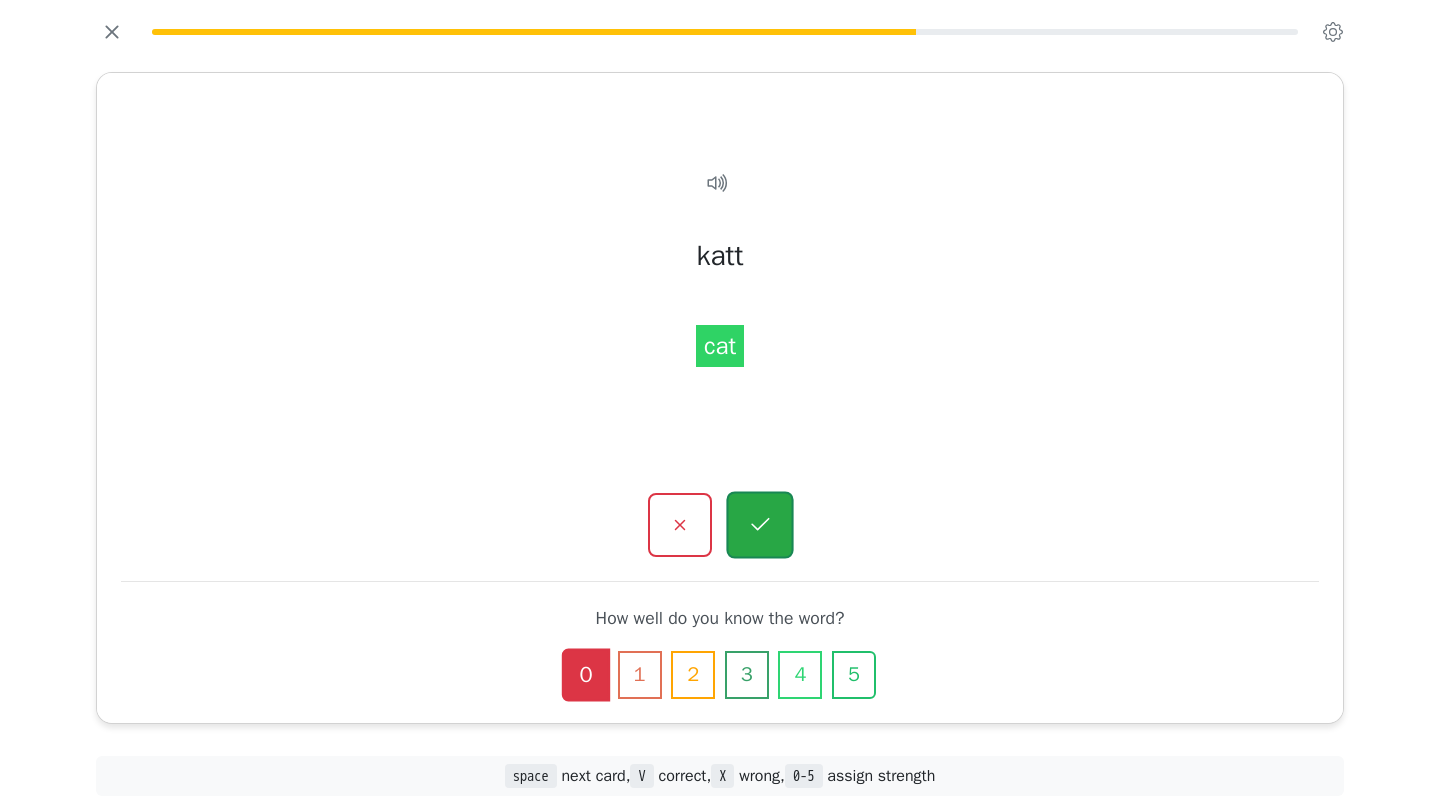 click 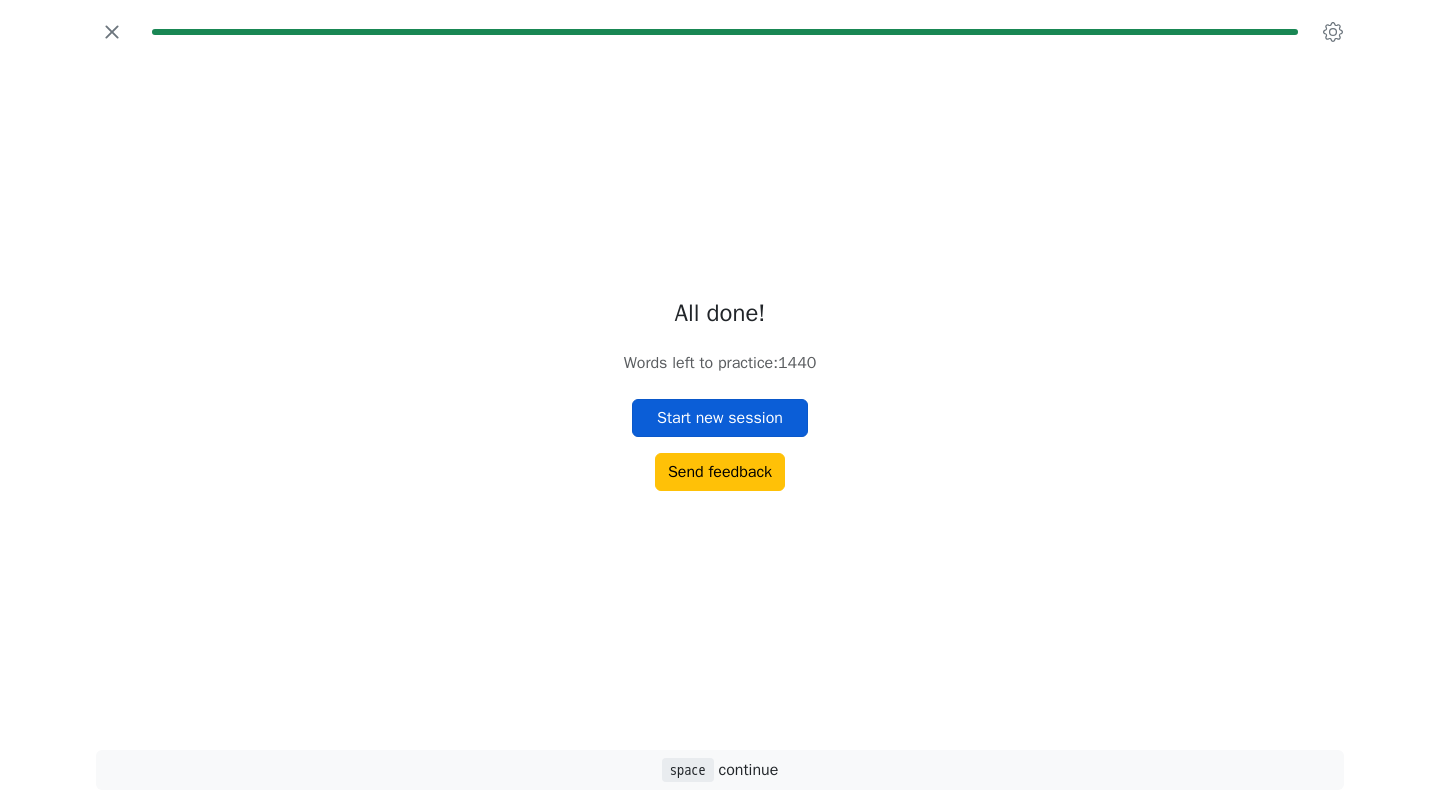 click on "Start new session" at bounding box center (720, 418) 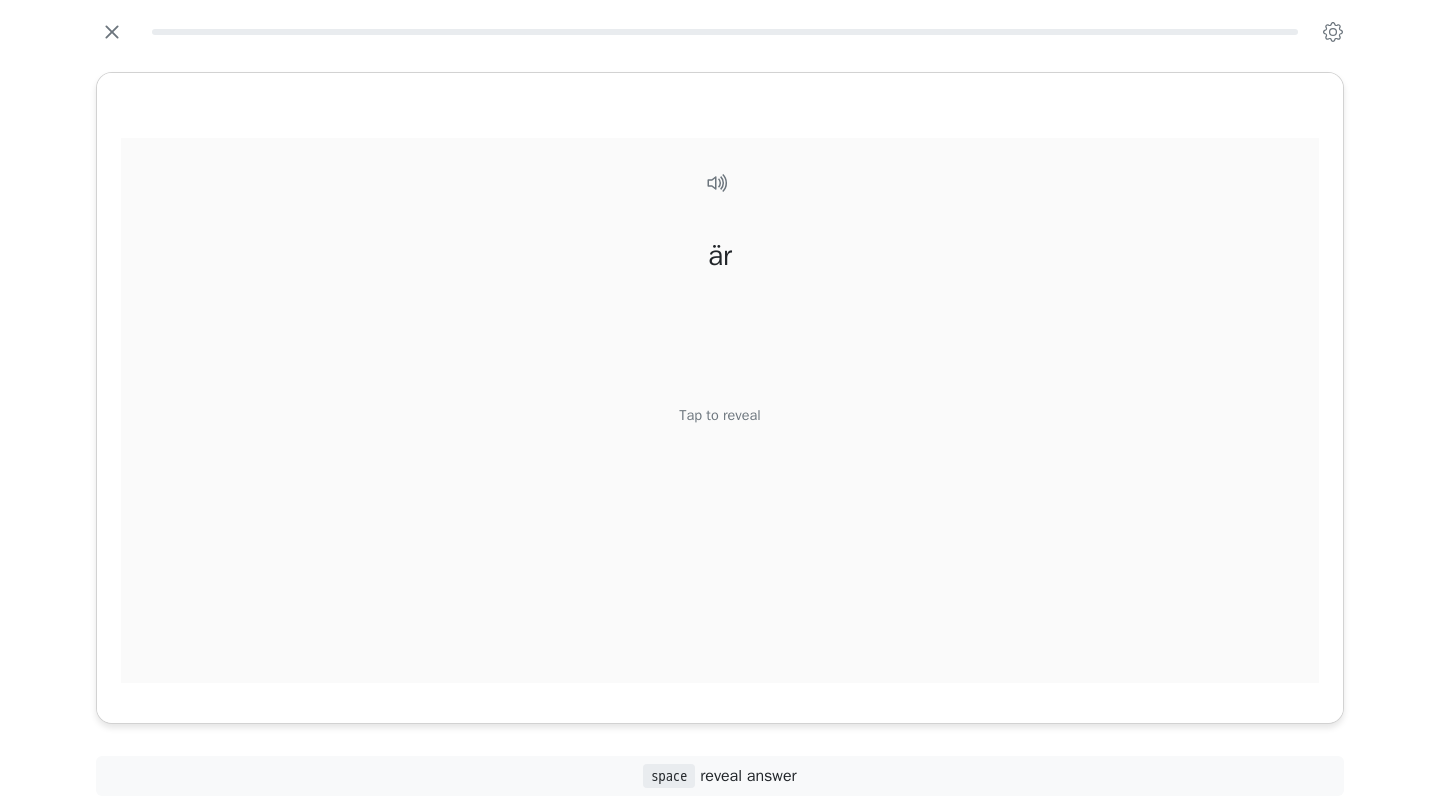 click on "Tap to reveal" at bounding box center (719, 416) 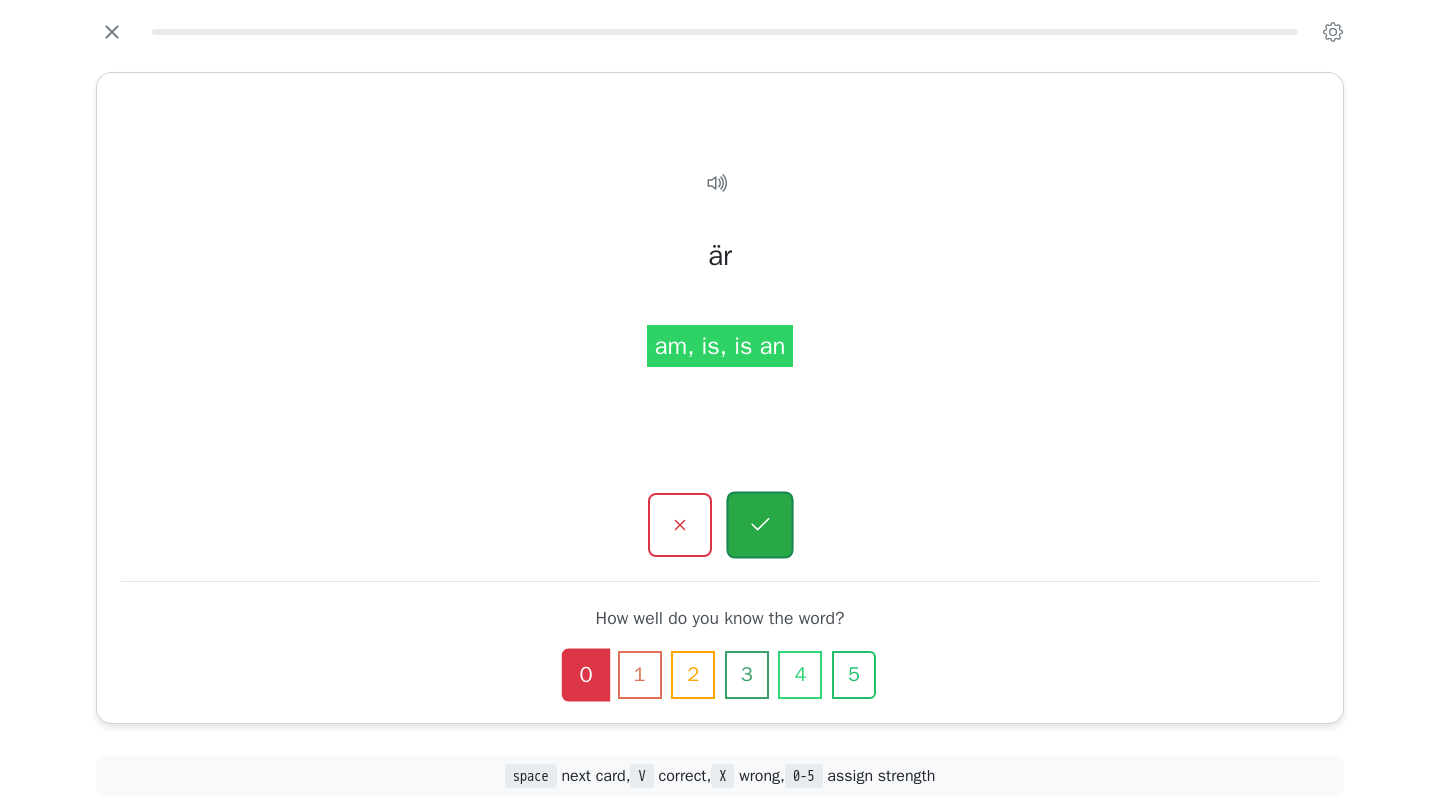 click 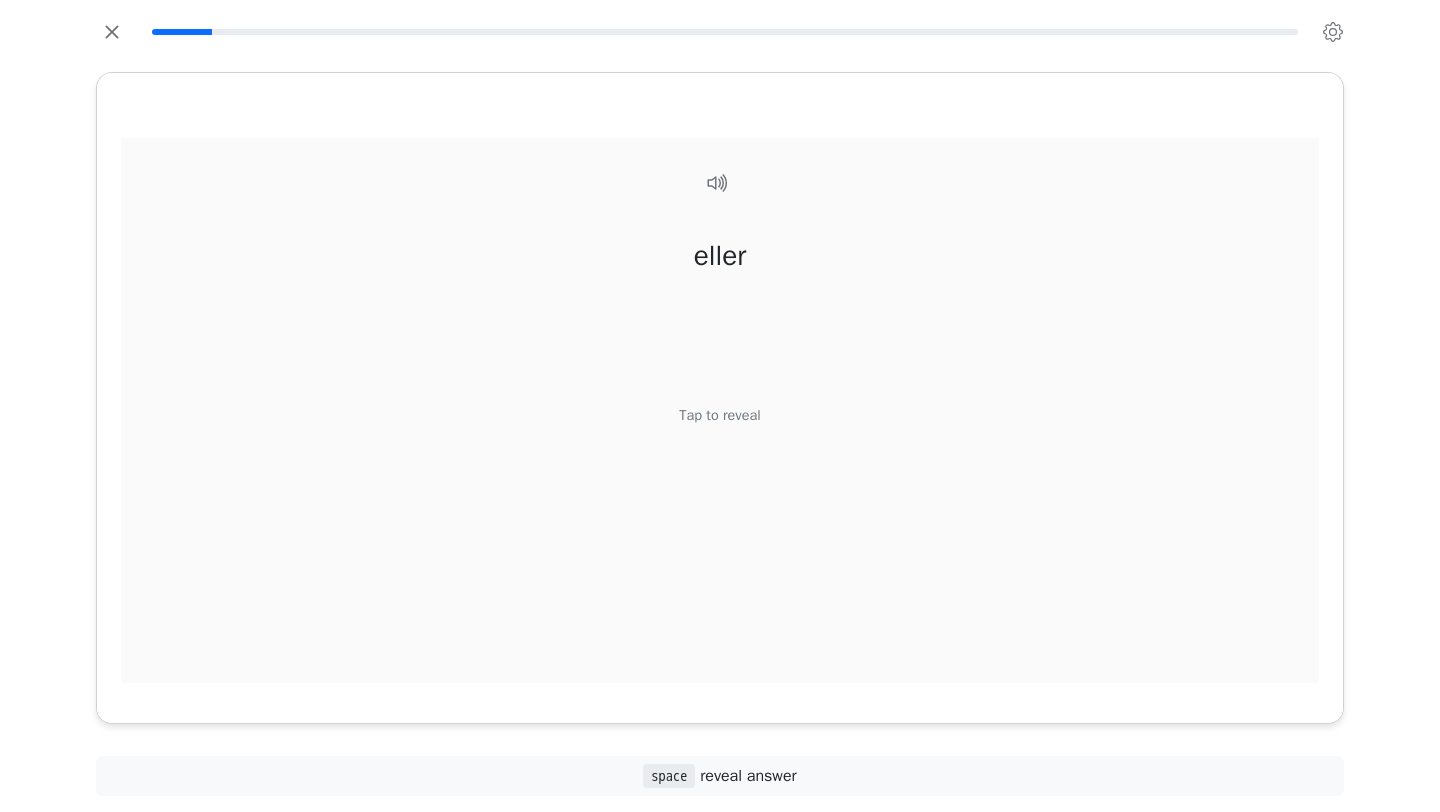 click on "Tap to reveal" at bounding box center [719, 416] 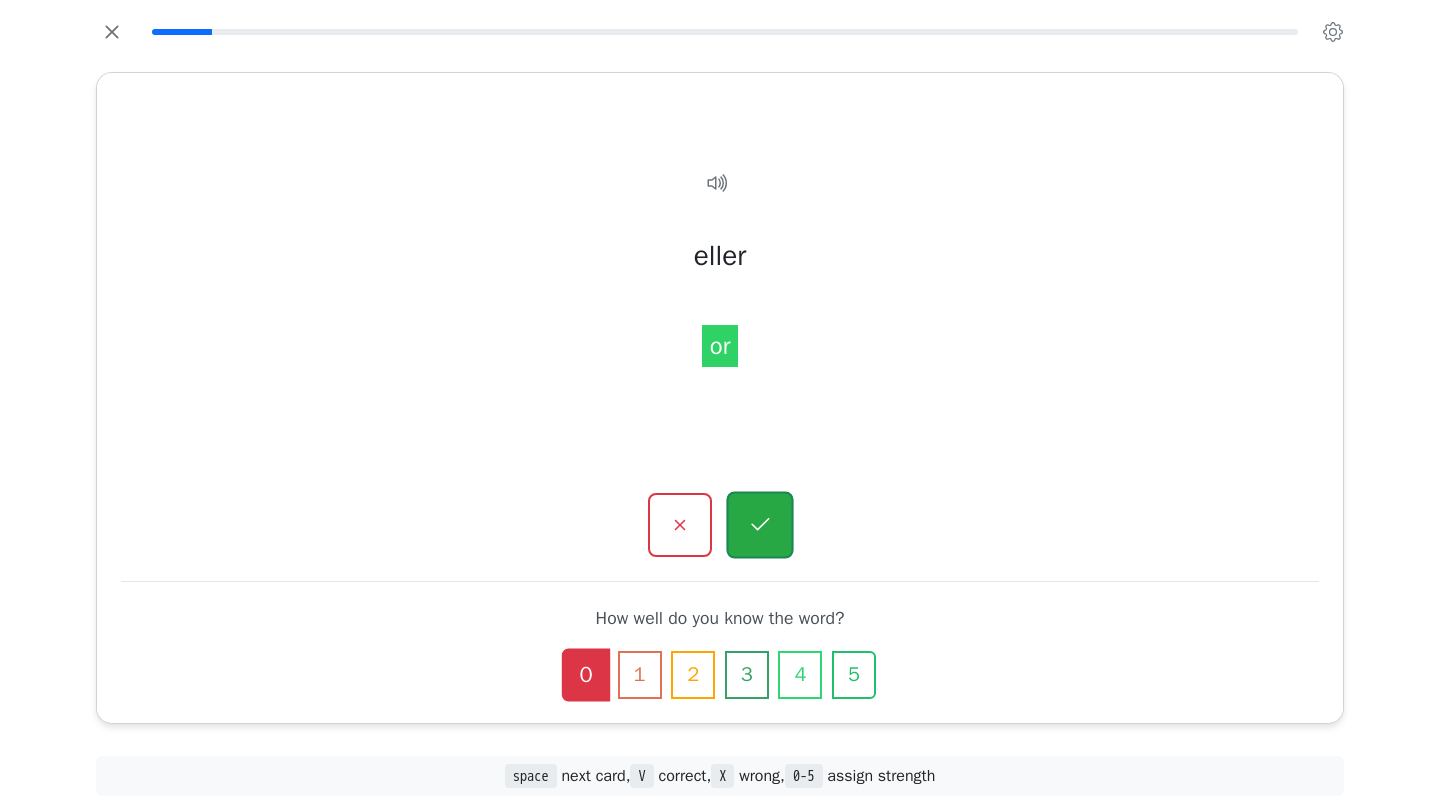 click at bounding box center (759, 525) 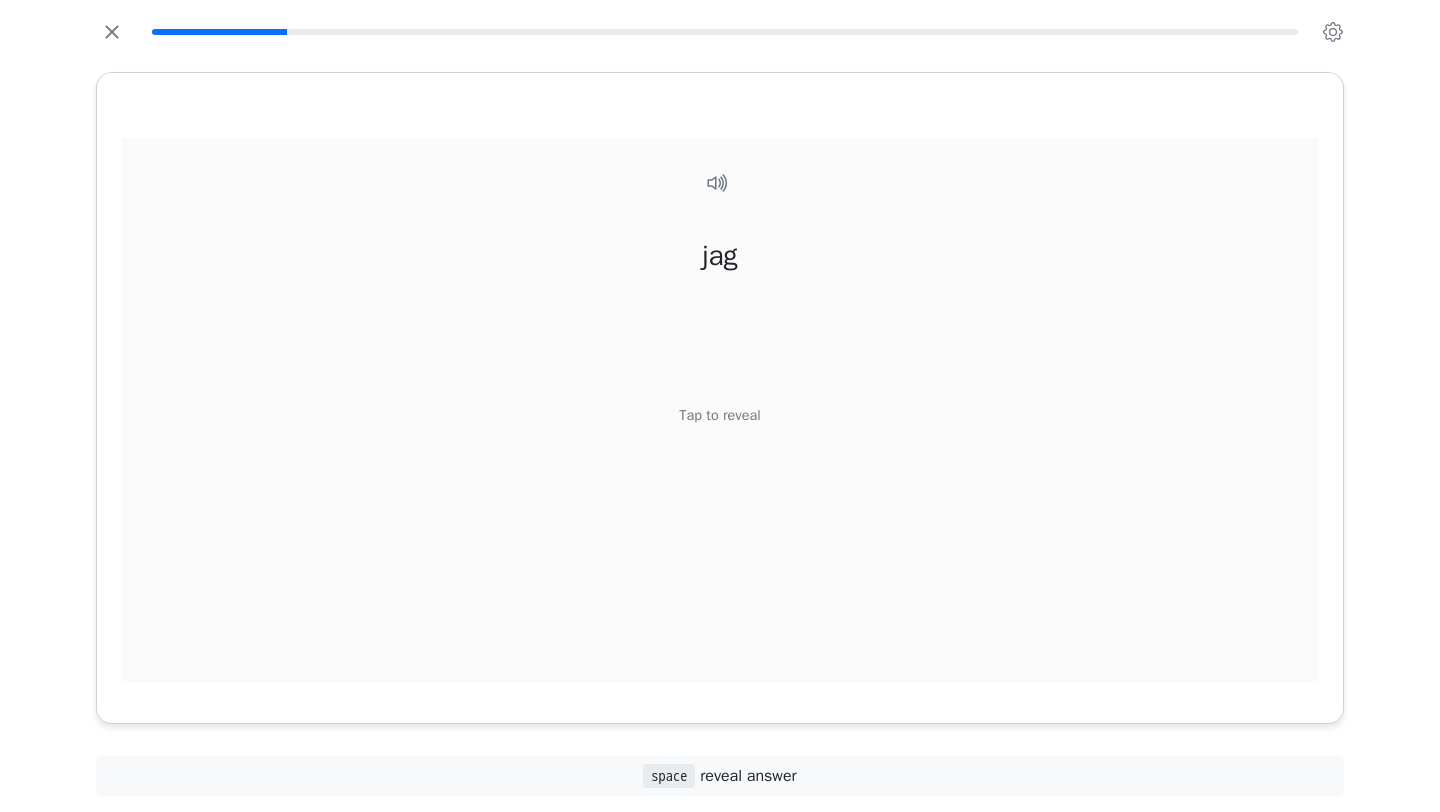 click on "Tap to reveal" at bounding box center (719, 416) 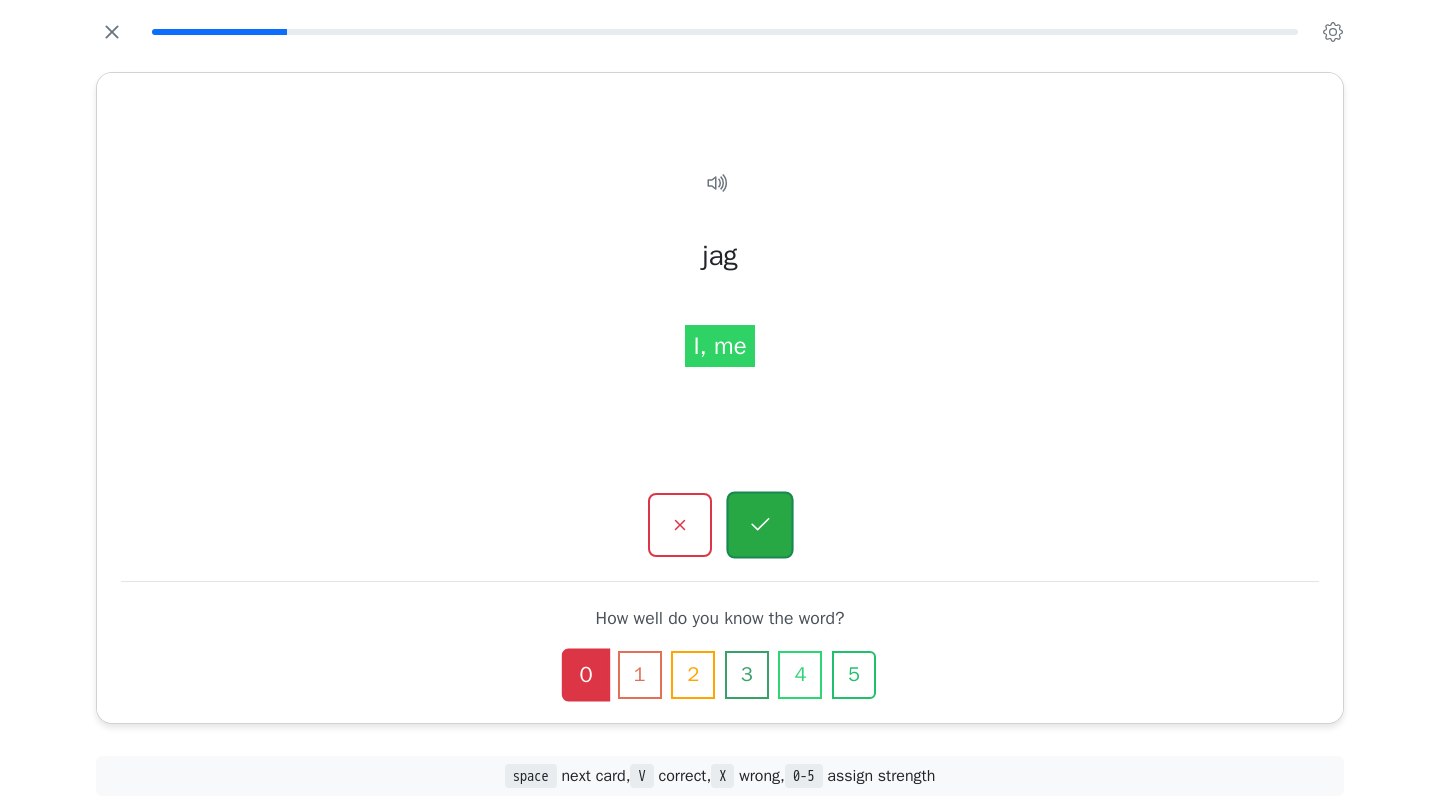 click 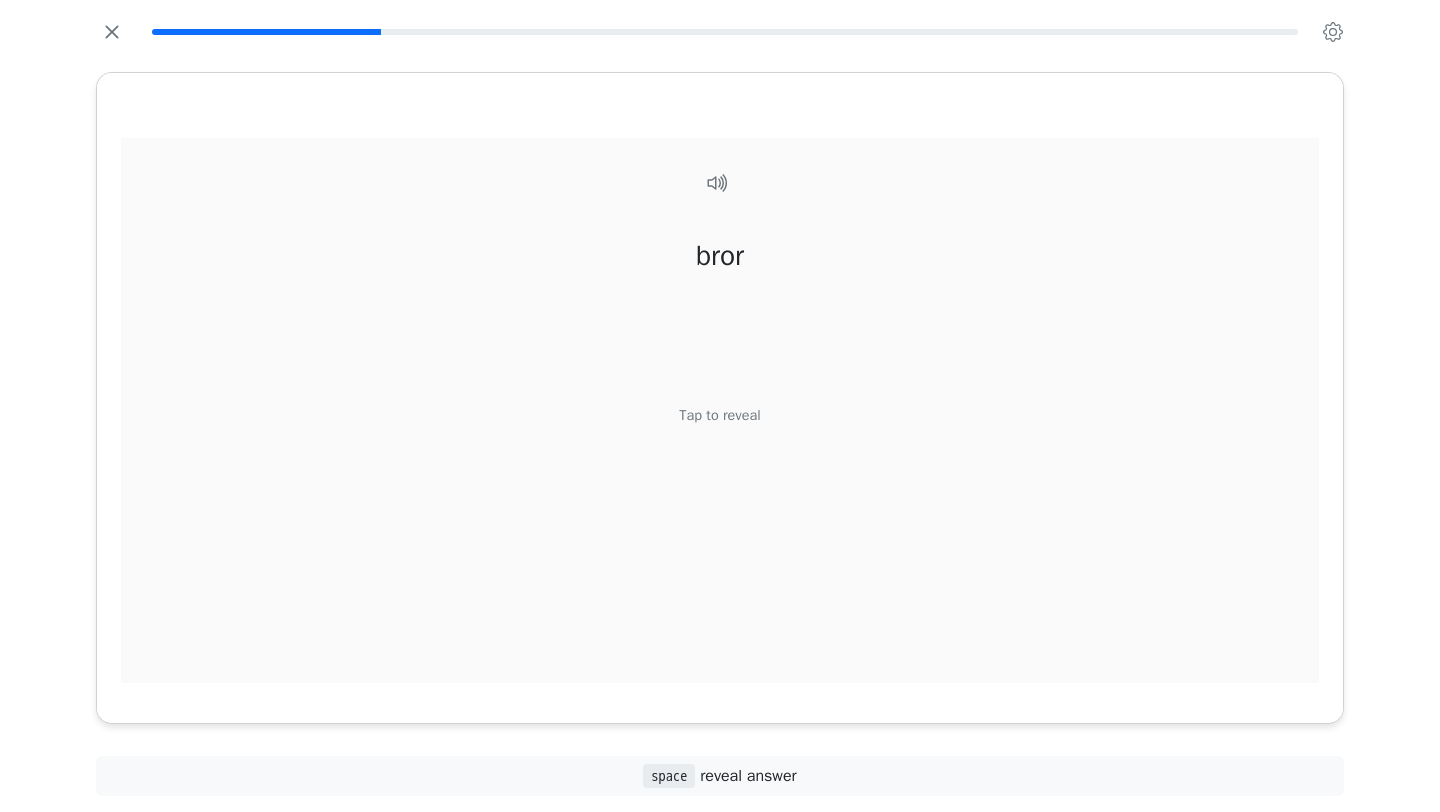 click on "Tap to reveal" at bounding box center (719, 416) 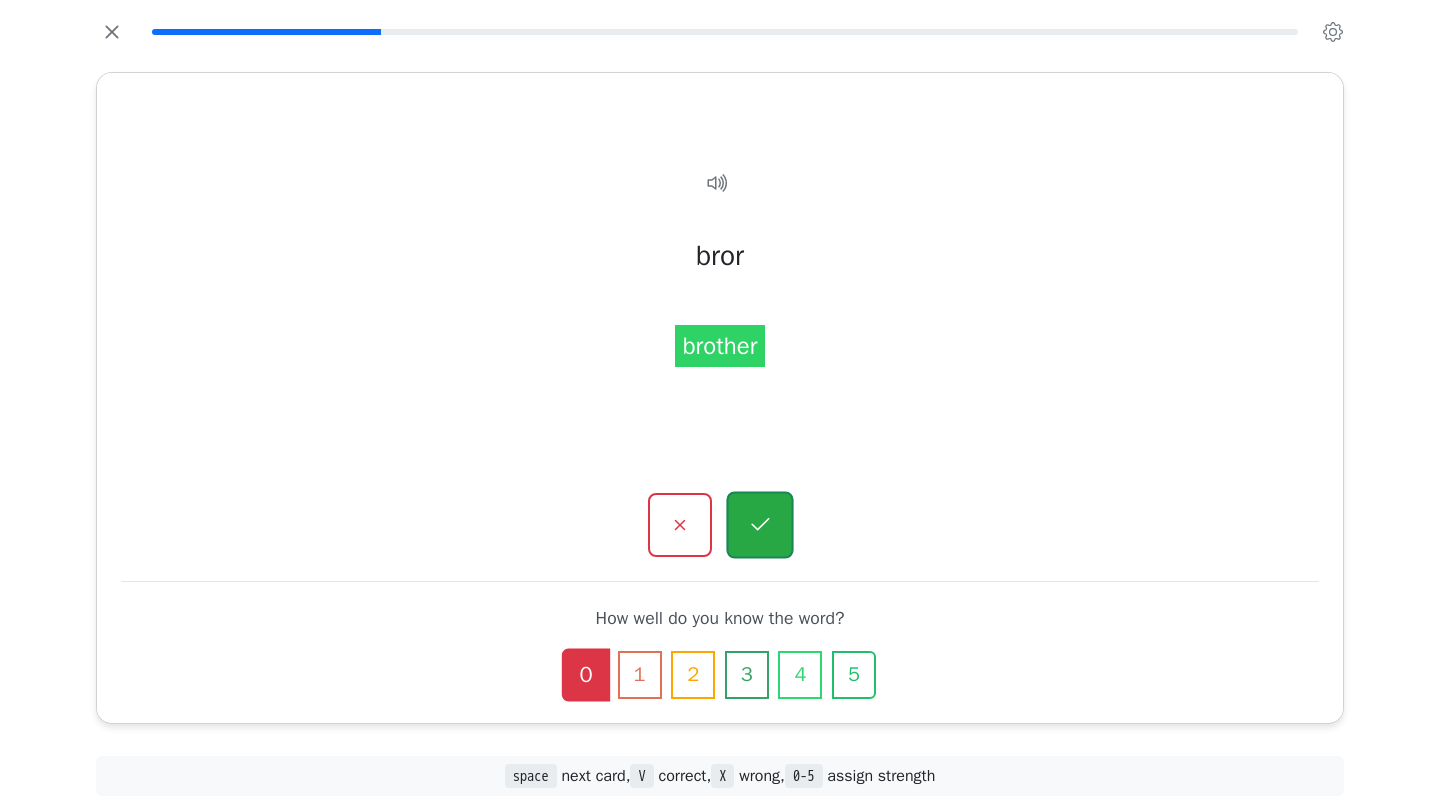 click 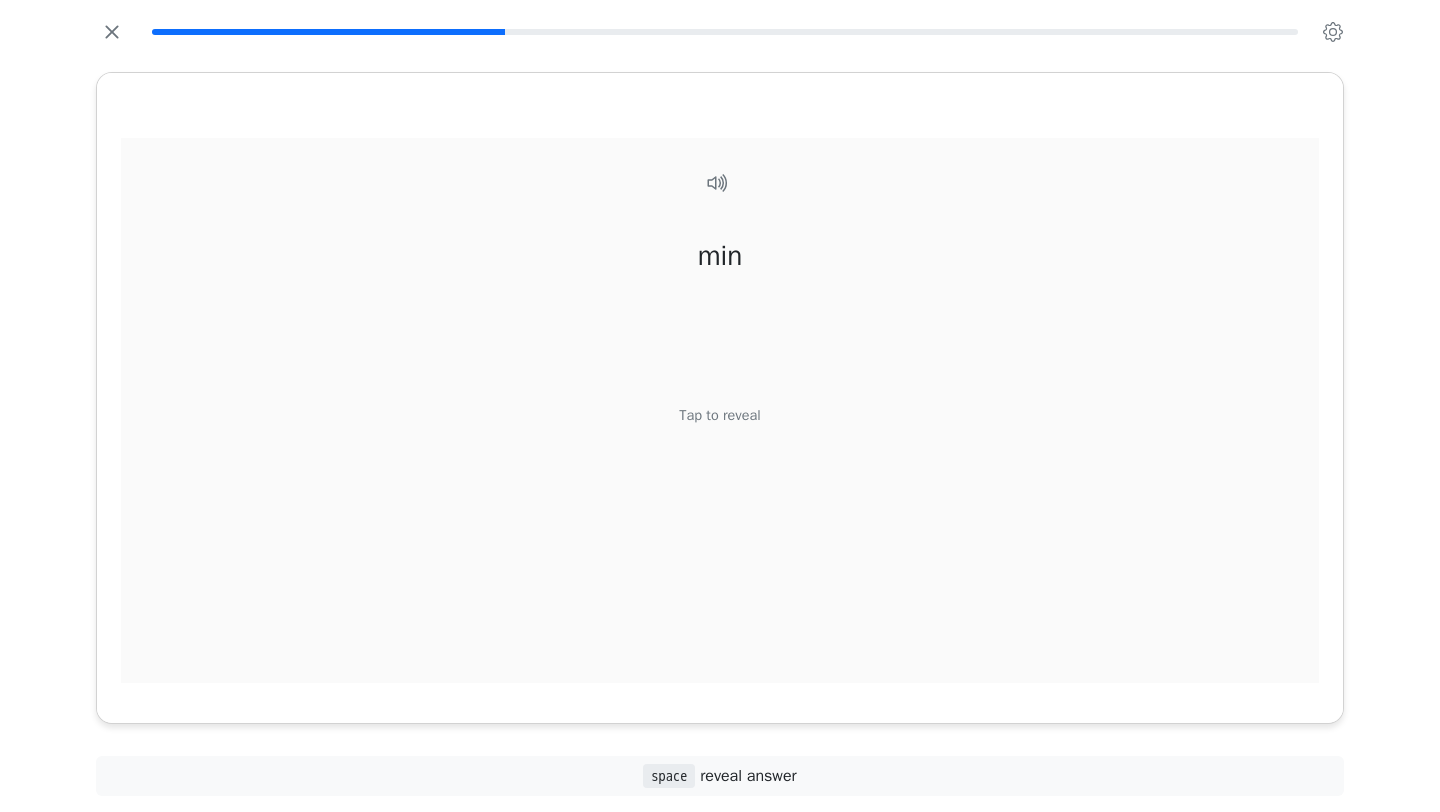 click on "Tap to reveal" at bounding box center (719, 416) 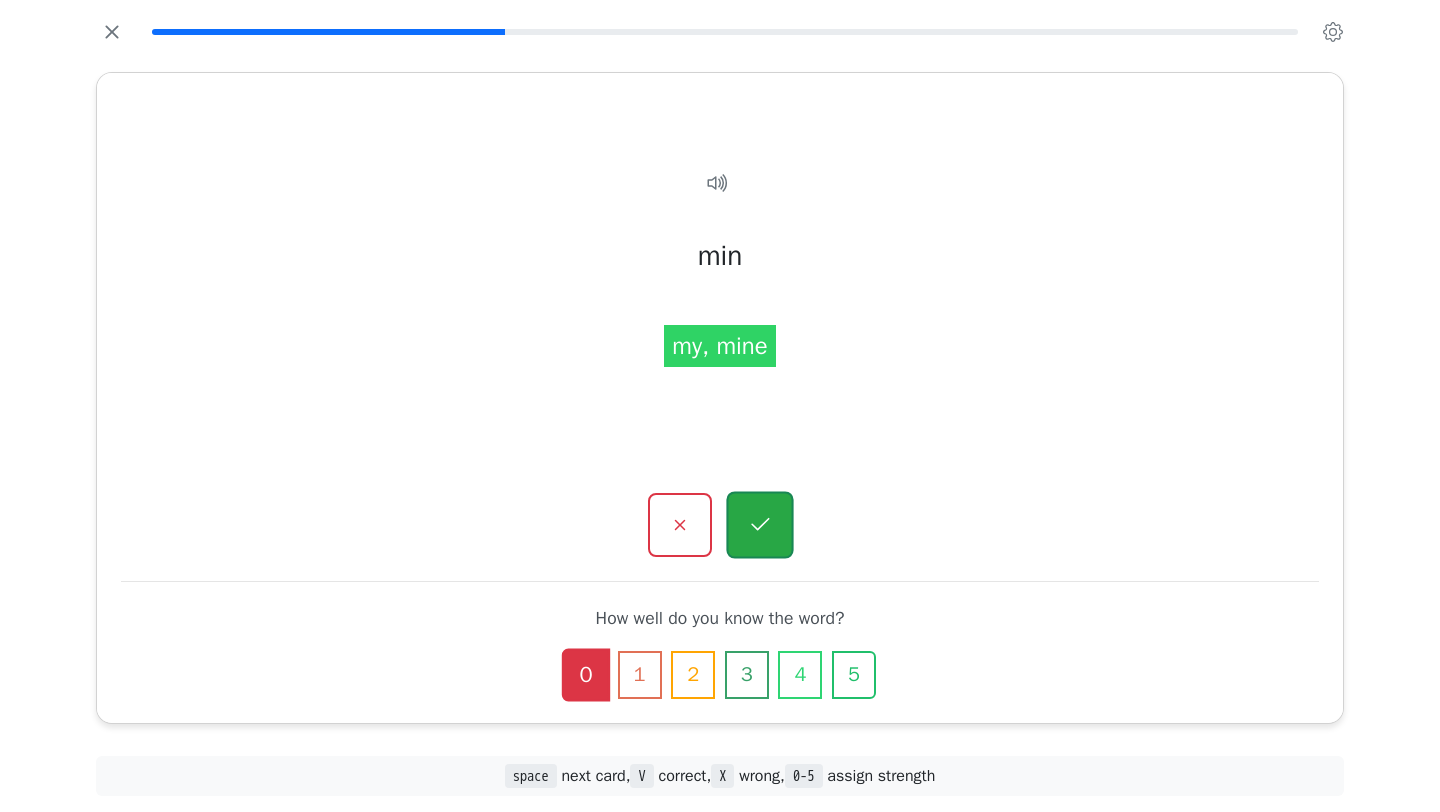 click at bounding box center [759, 525] 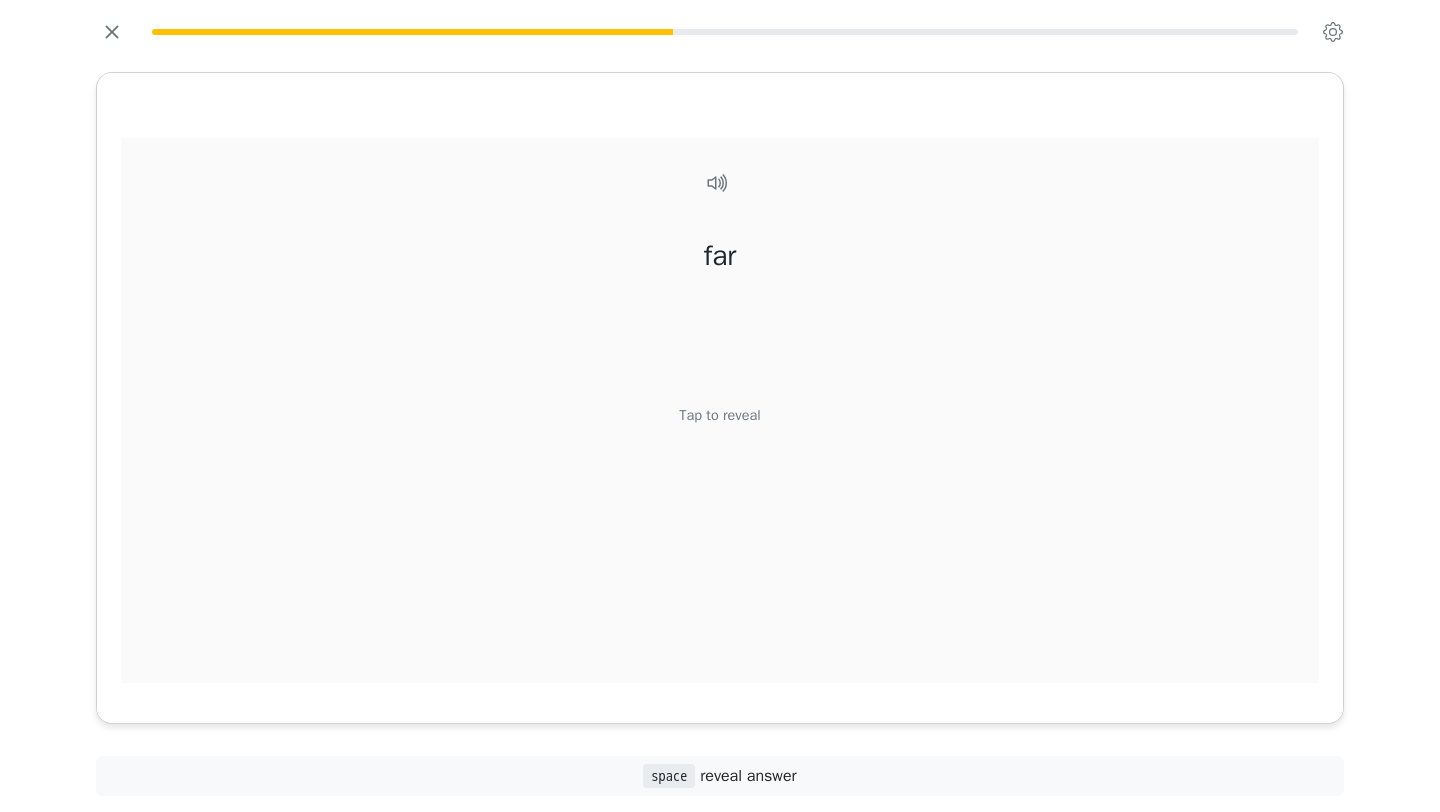 click on "Tap to reveal" at bounding box center (719, 416) 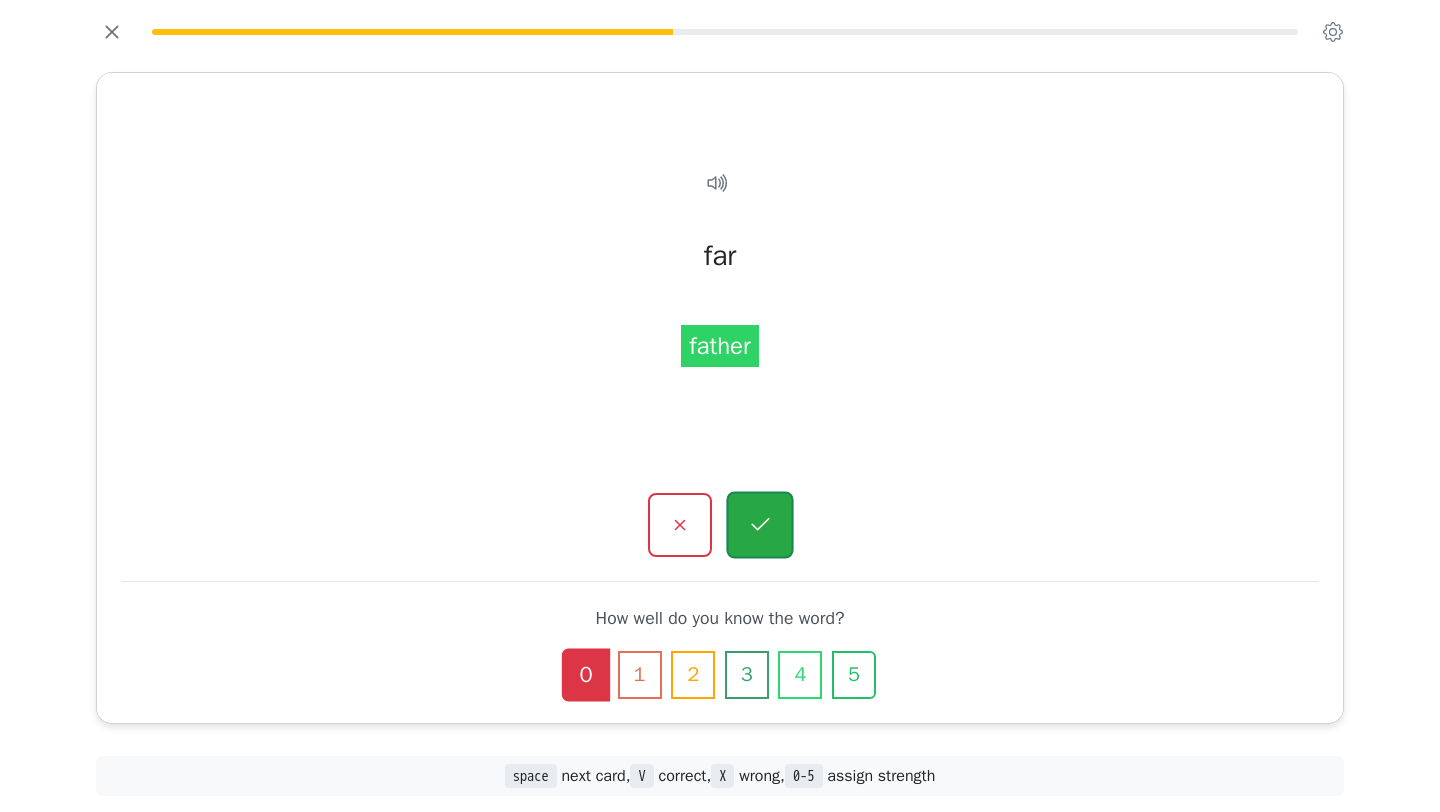 click 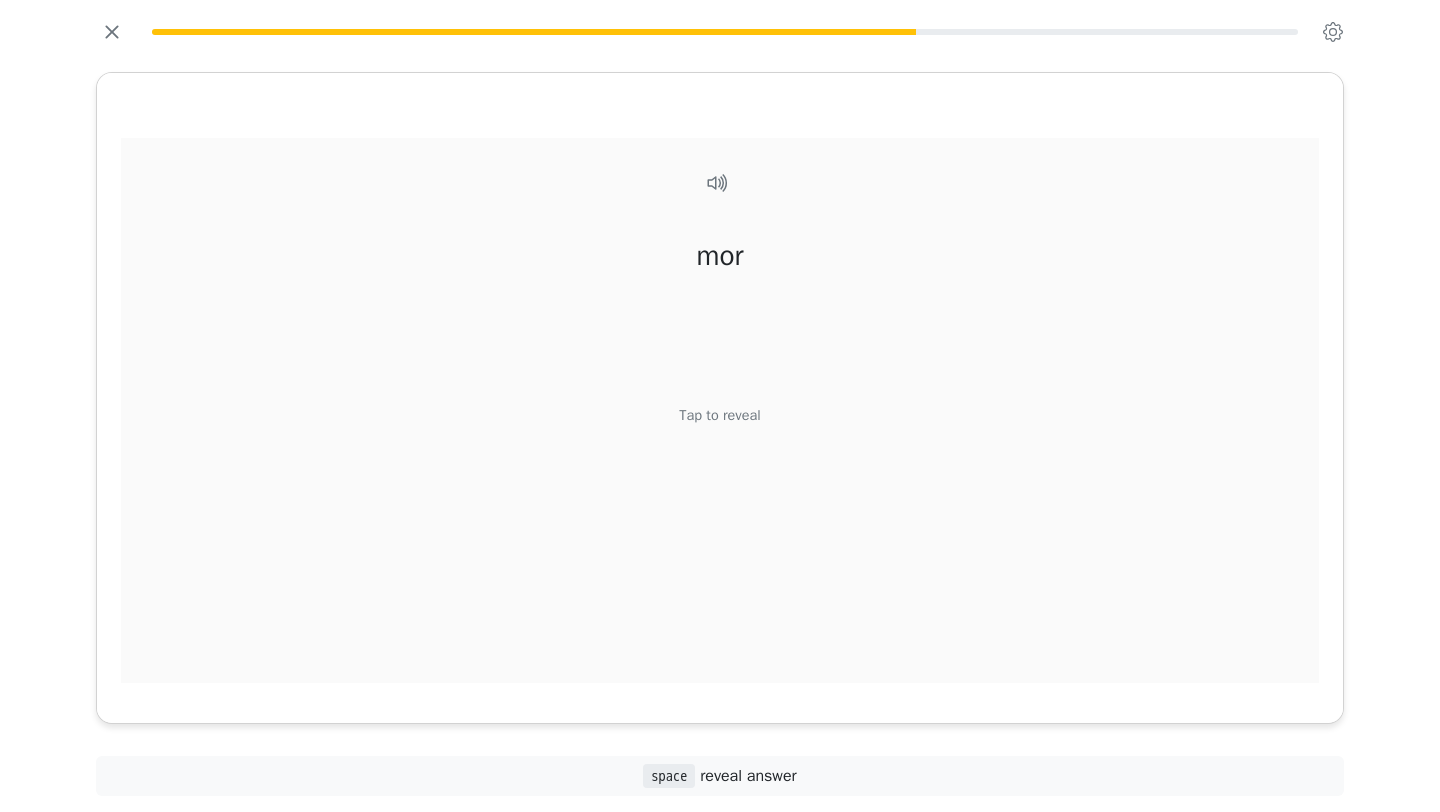 click on "Tap to reveal" at bounding box center (719, 416) 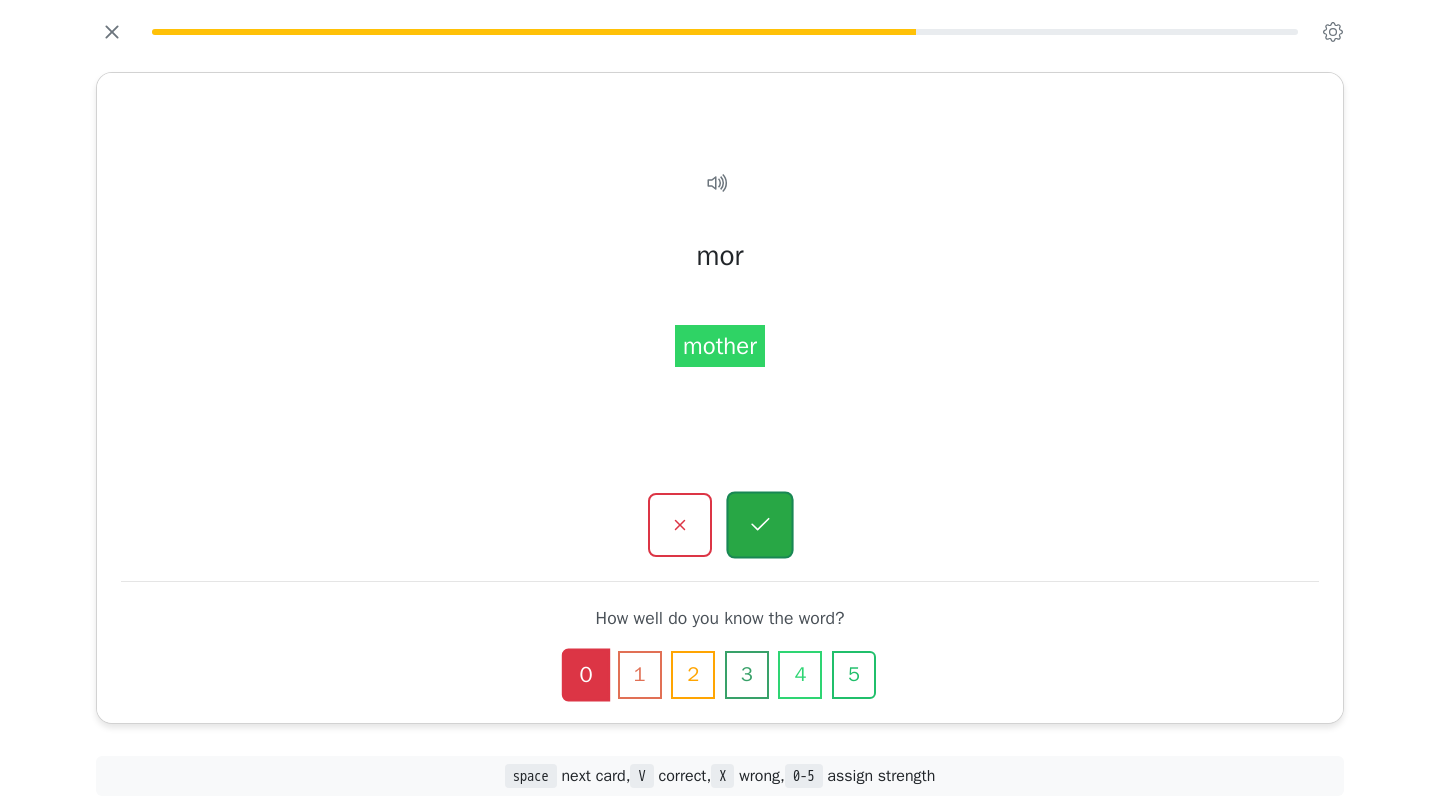 click at bounding box center [759, 525] 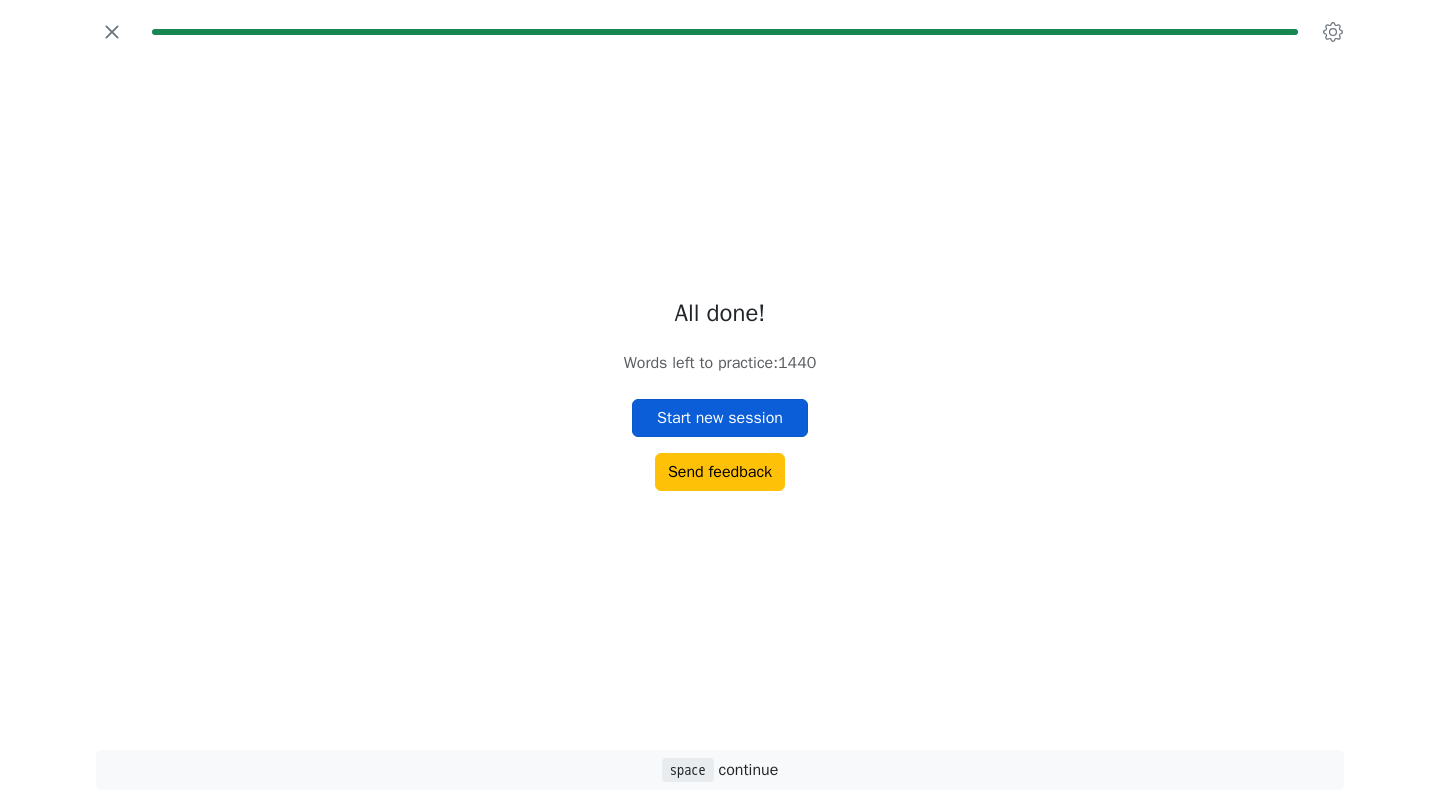 click on "Start new session" at bounding box center (720, 418) 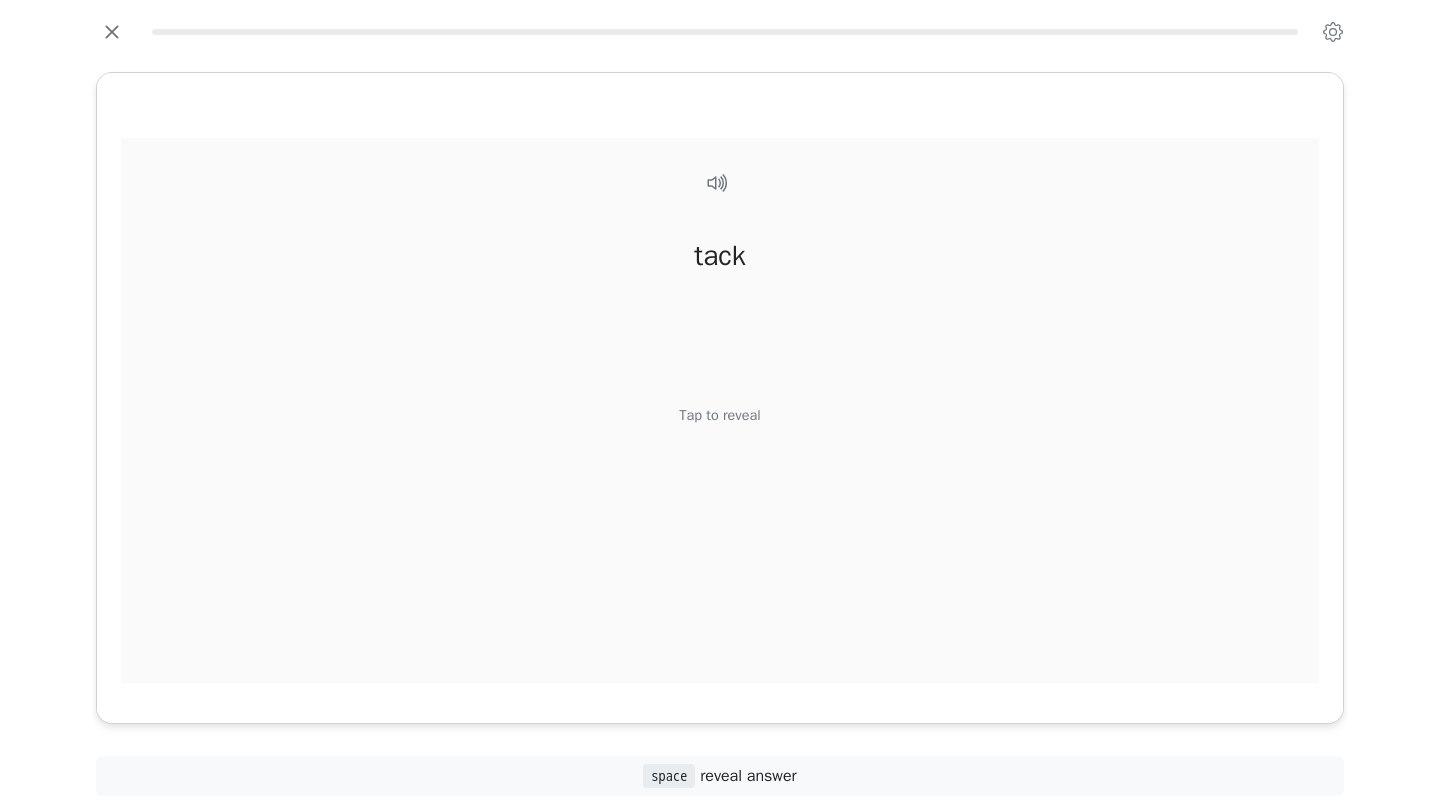 click on "Tap to reveal" at bounding box center [719, 416] 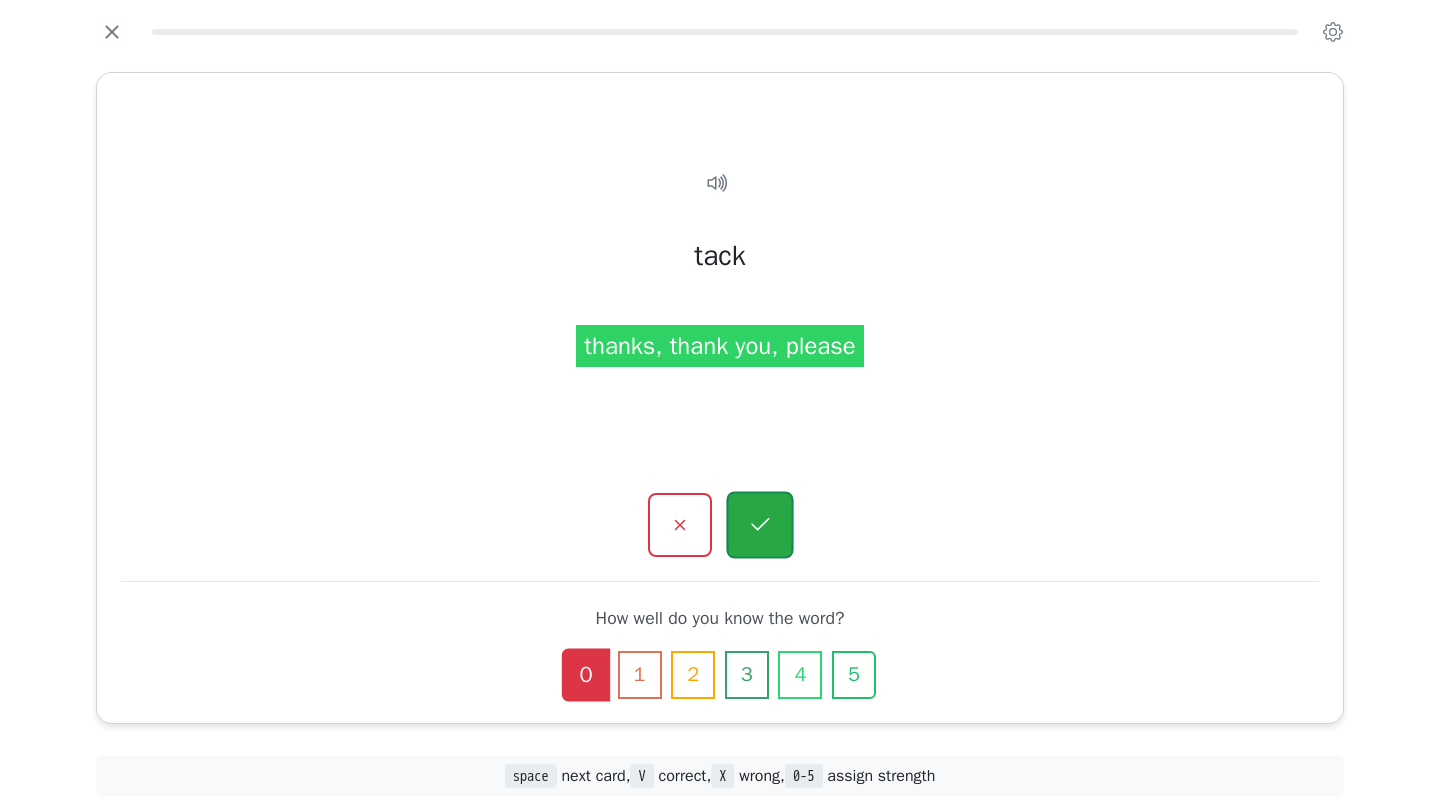 click at bounding box center [759, 525] 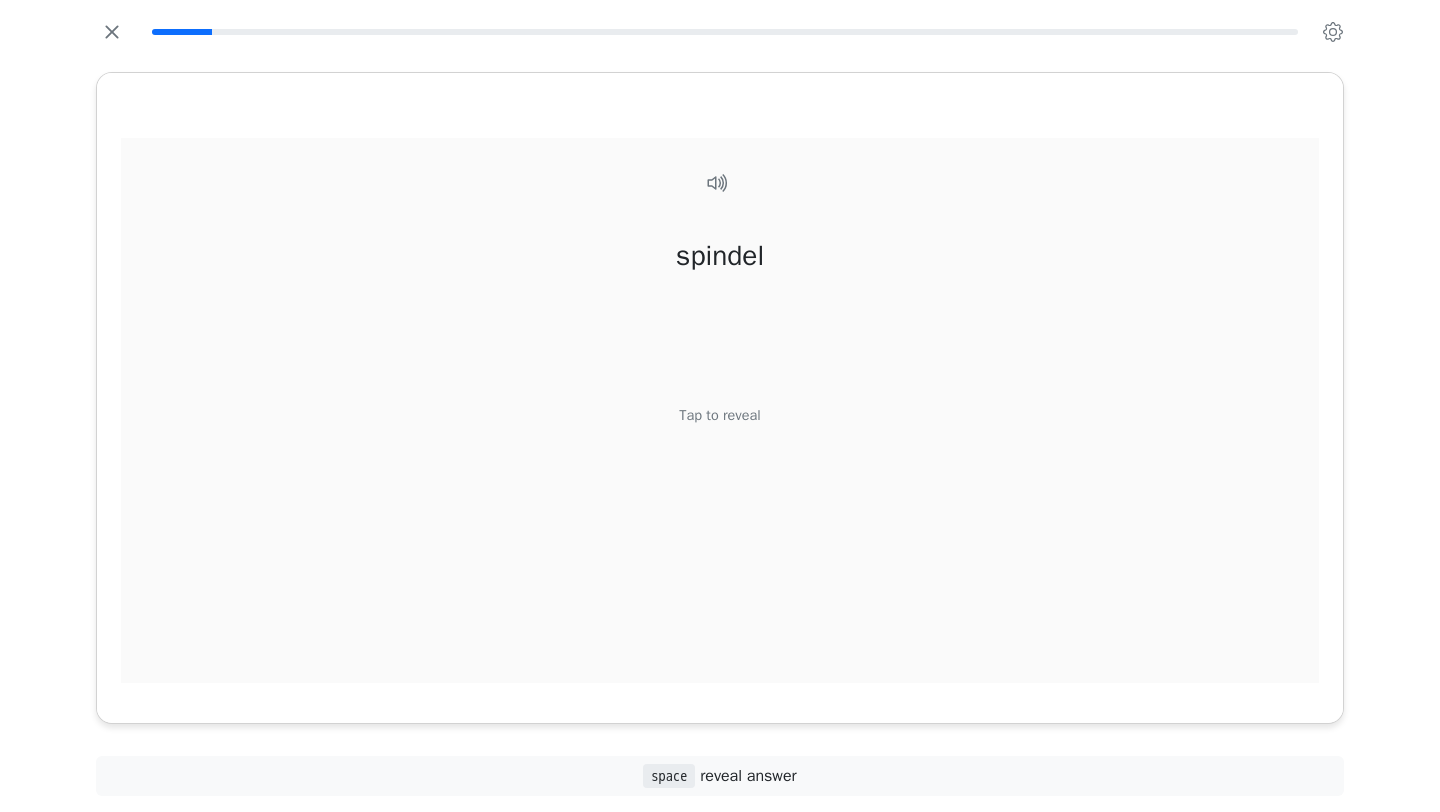 click on "Tap to reveal" at bounding box center (719, 416) 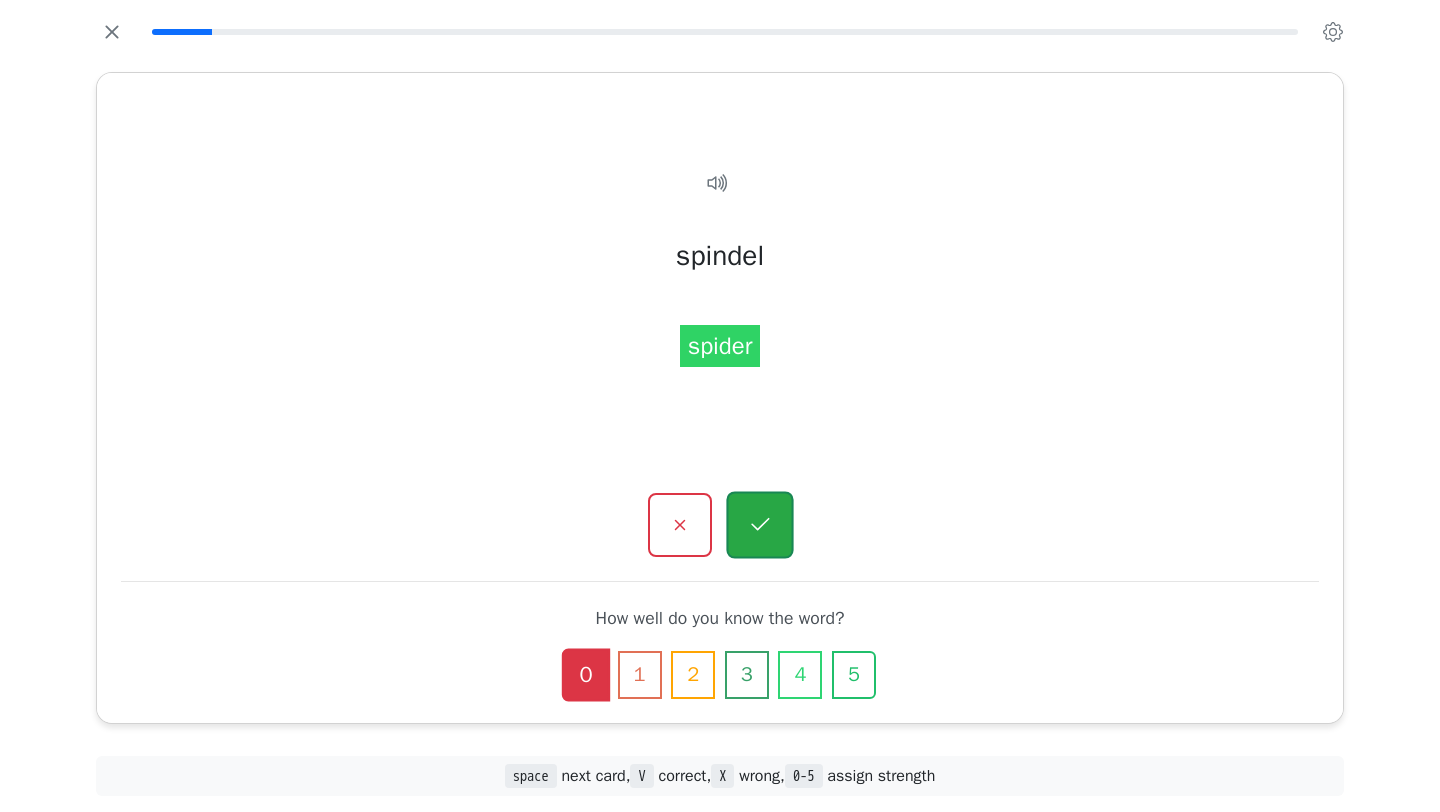 click at bounding box center (759, 525) 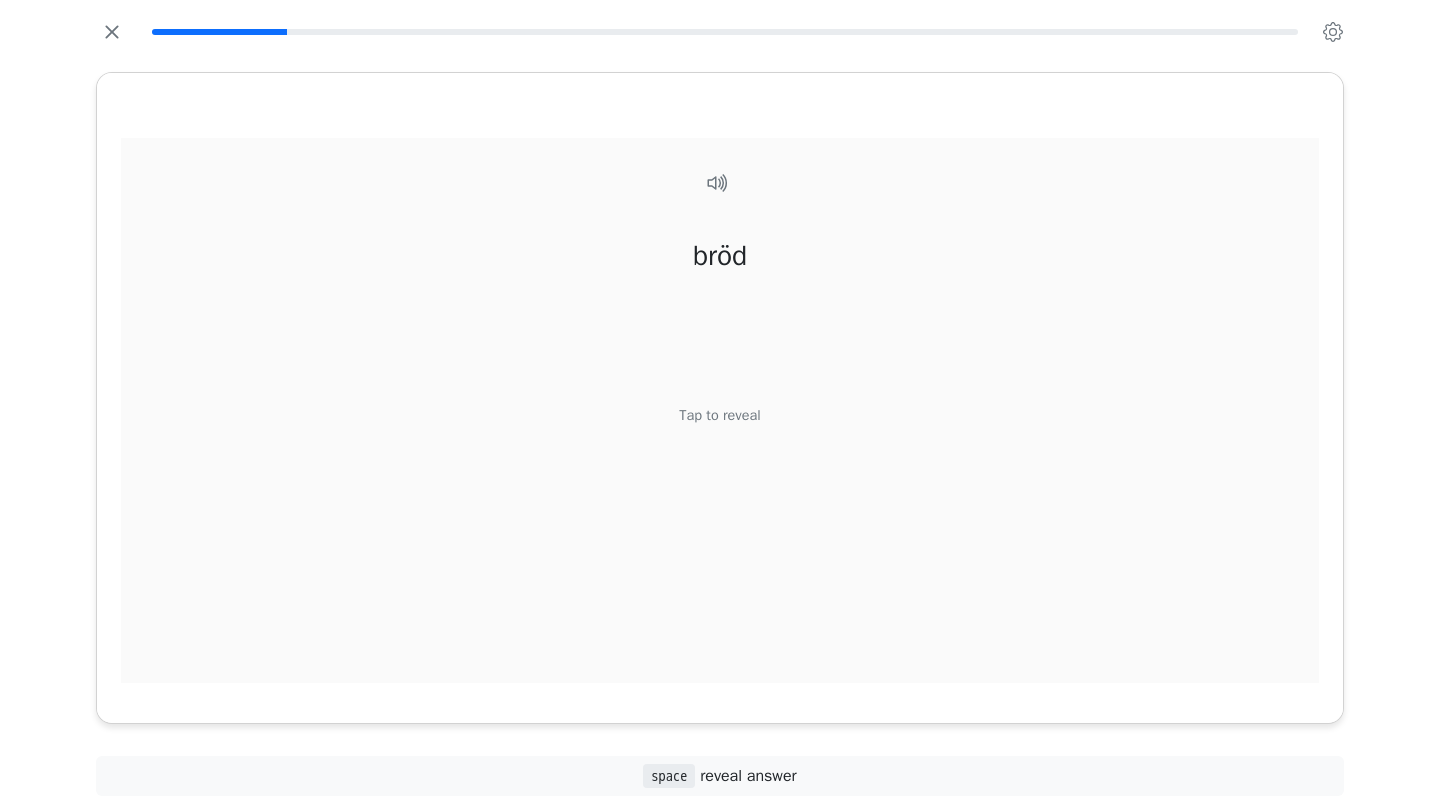 click on "Tap to reveal" at bounding box center [719, 416] 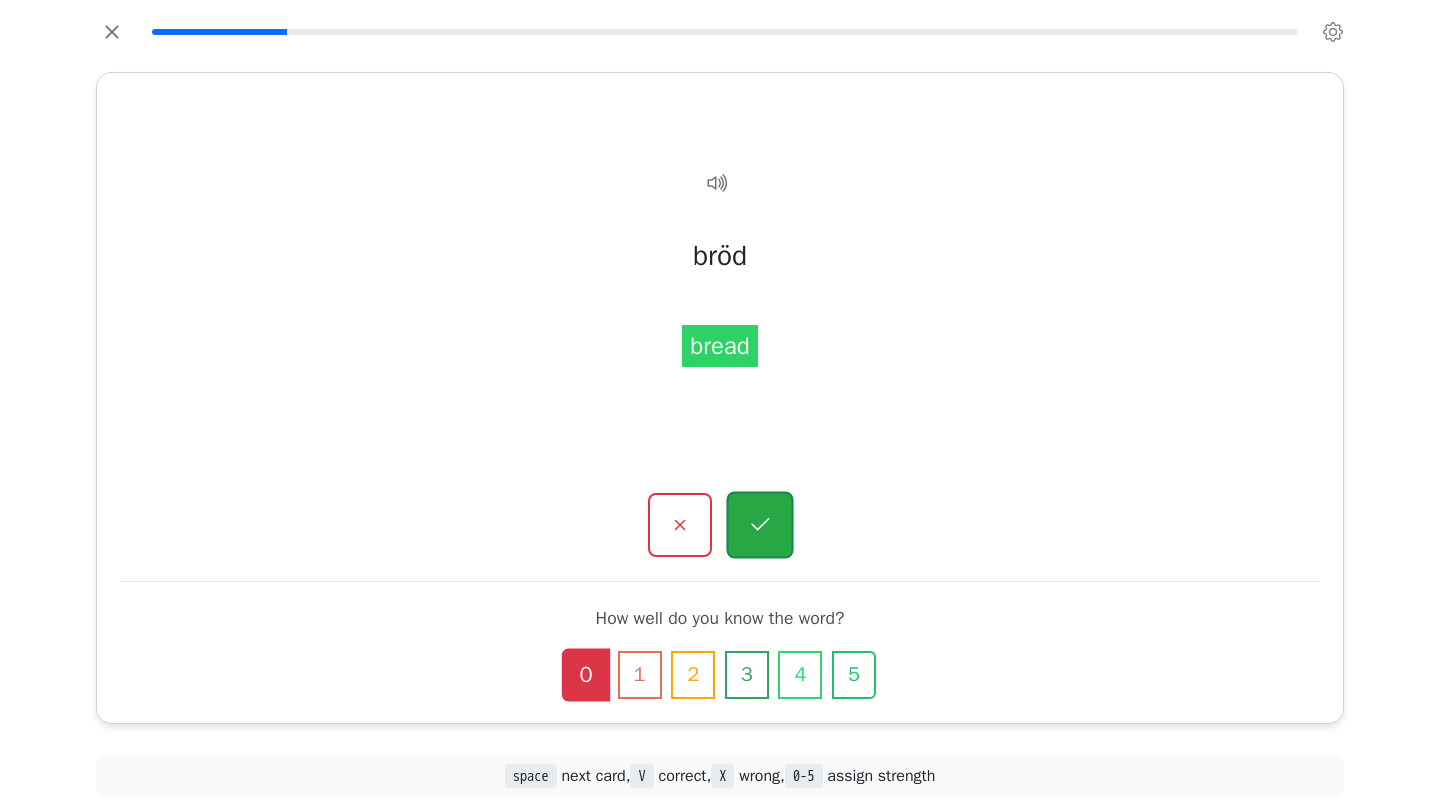 click at bounding box center (759, 525) 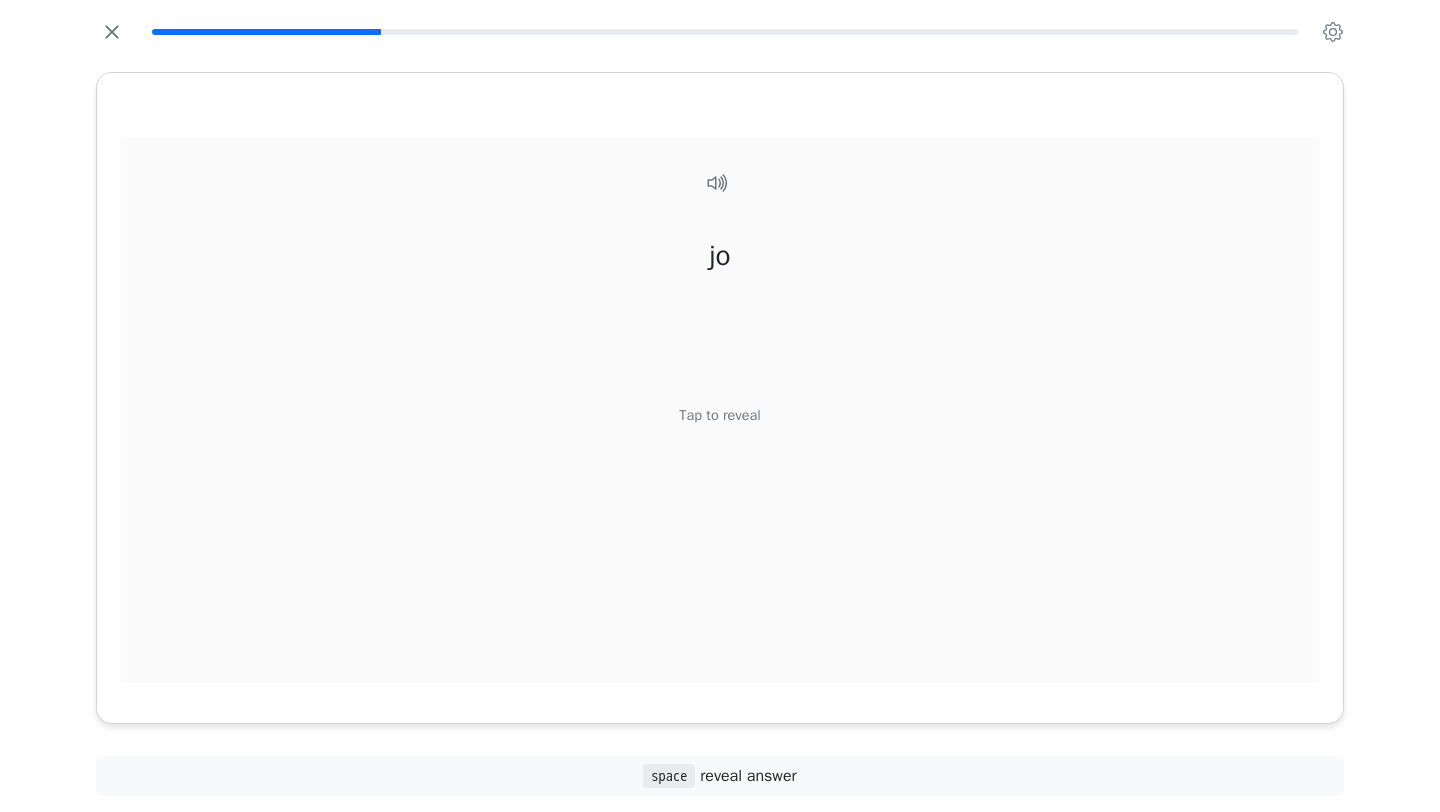 click on "Tap to reveal" at bounding box center [719, 416] 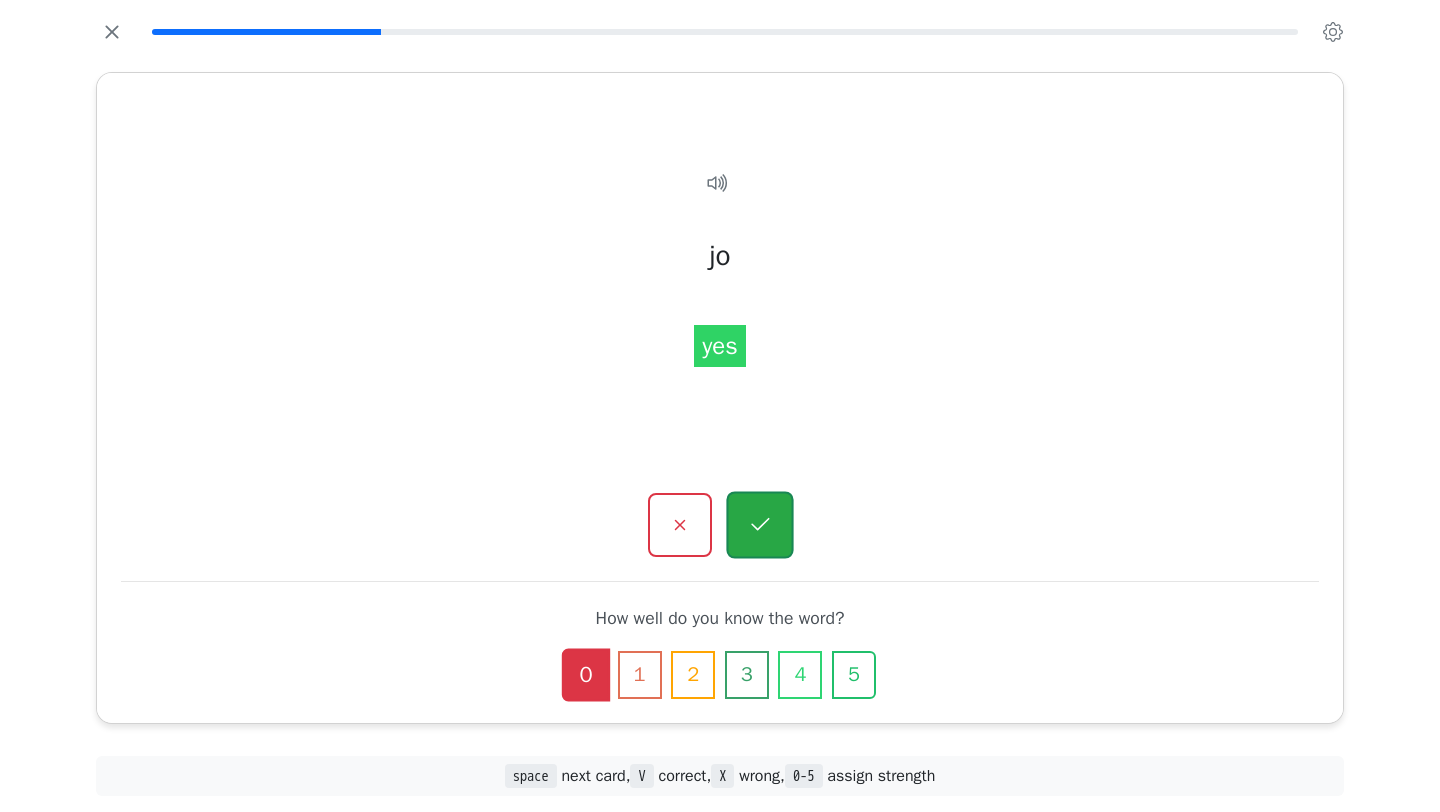 click 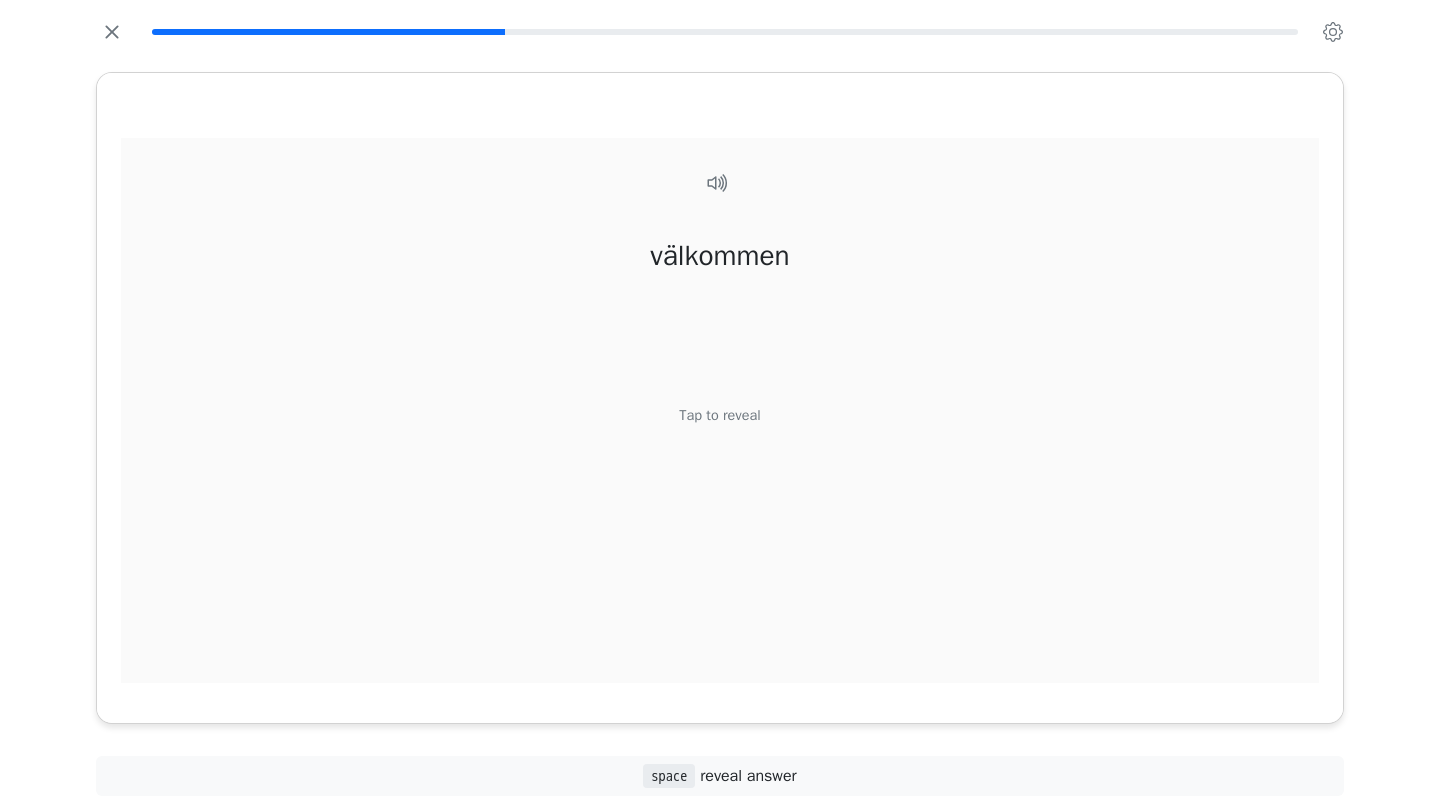 click on "Tap to reveal" at bounding box center [719, 416] 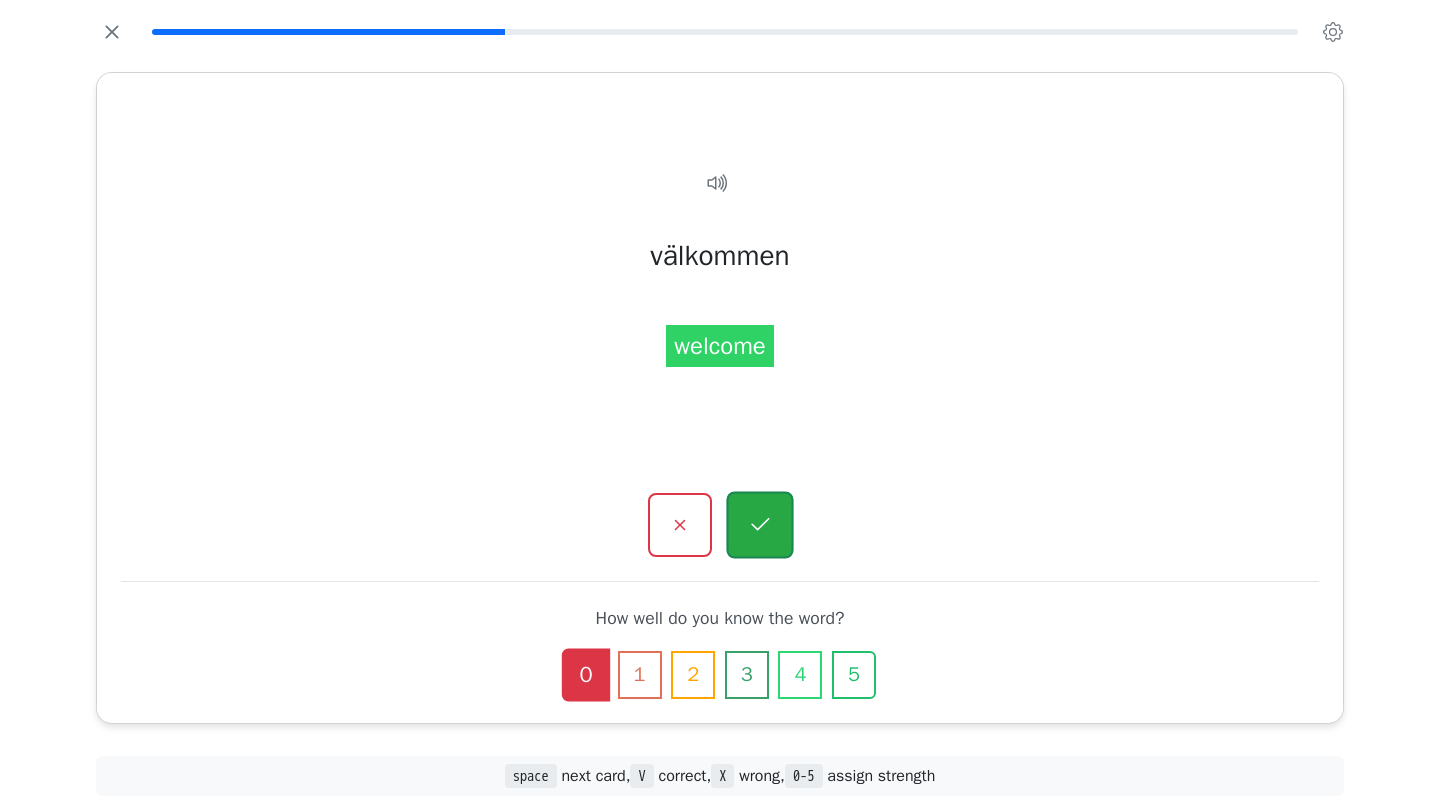 click 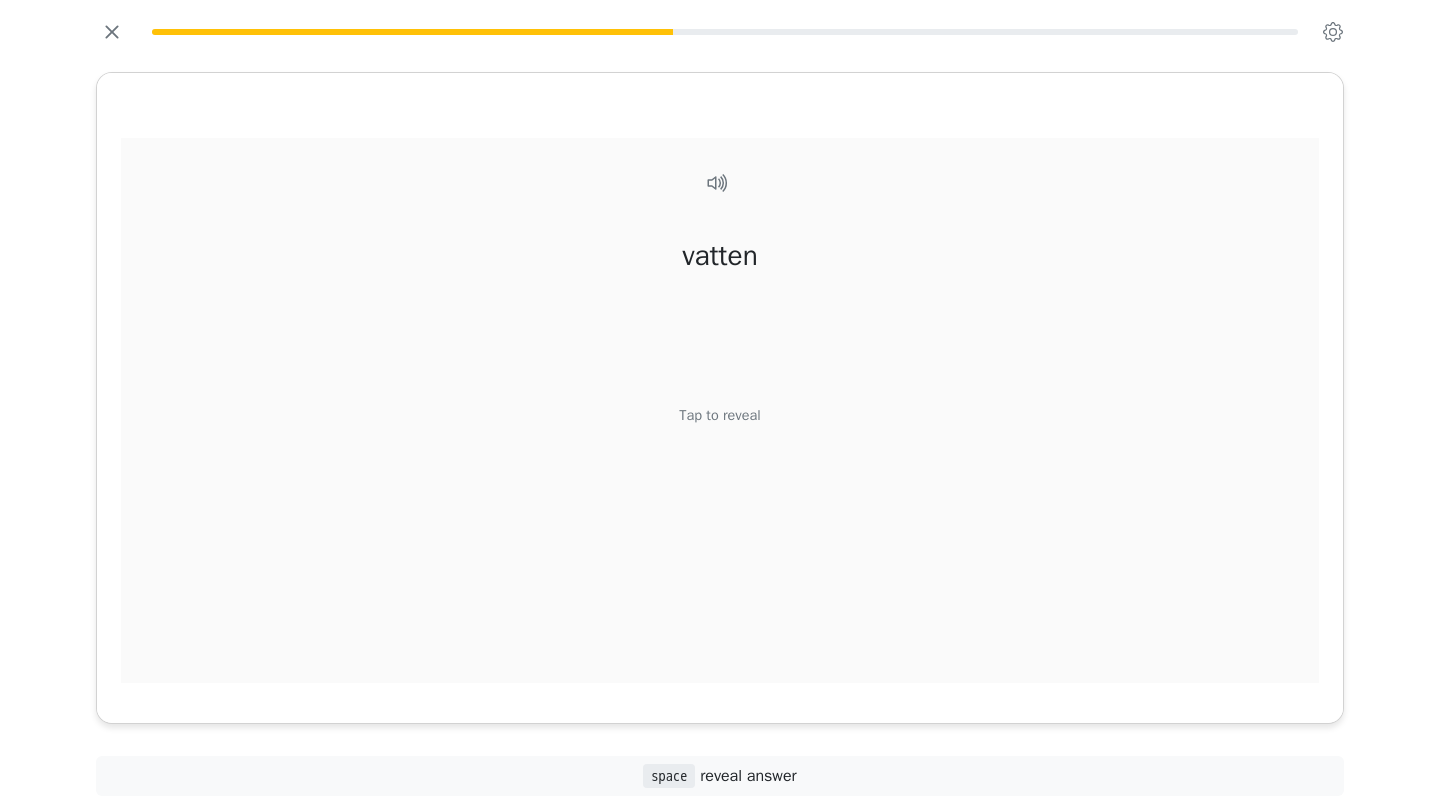 click on "Tap to reveal" at bounding box center [719, 416] 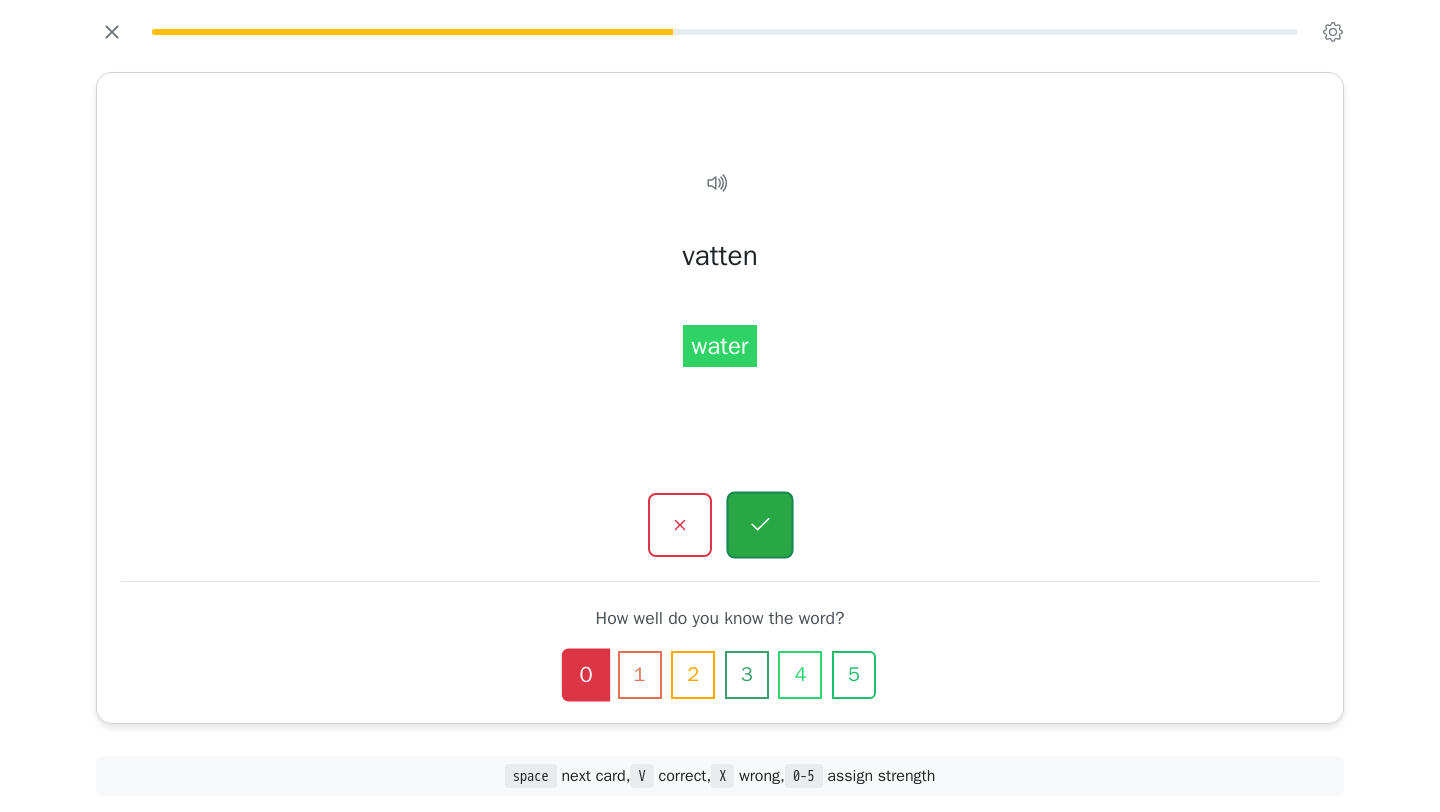 click at bounding box center (759, 525) 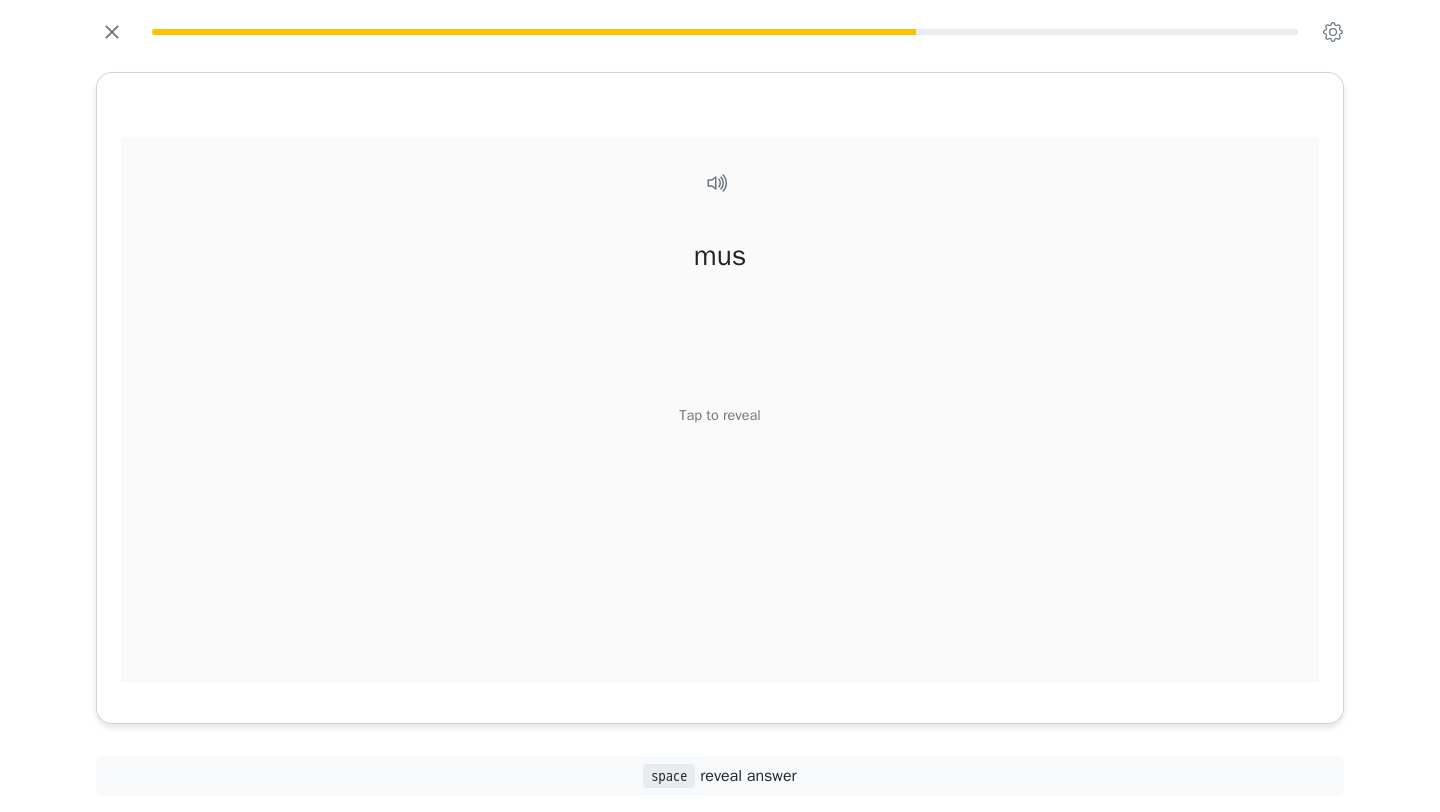 click on "mus Tap to reveal" at bounding box center (720, 422) 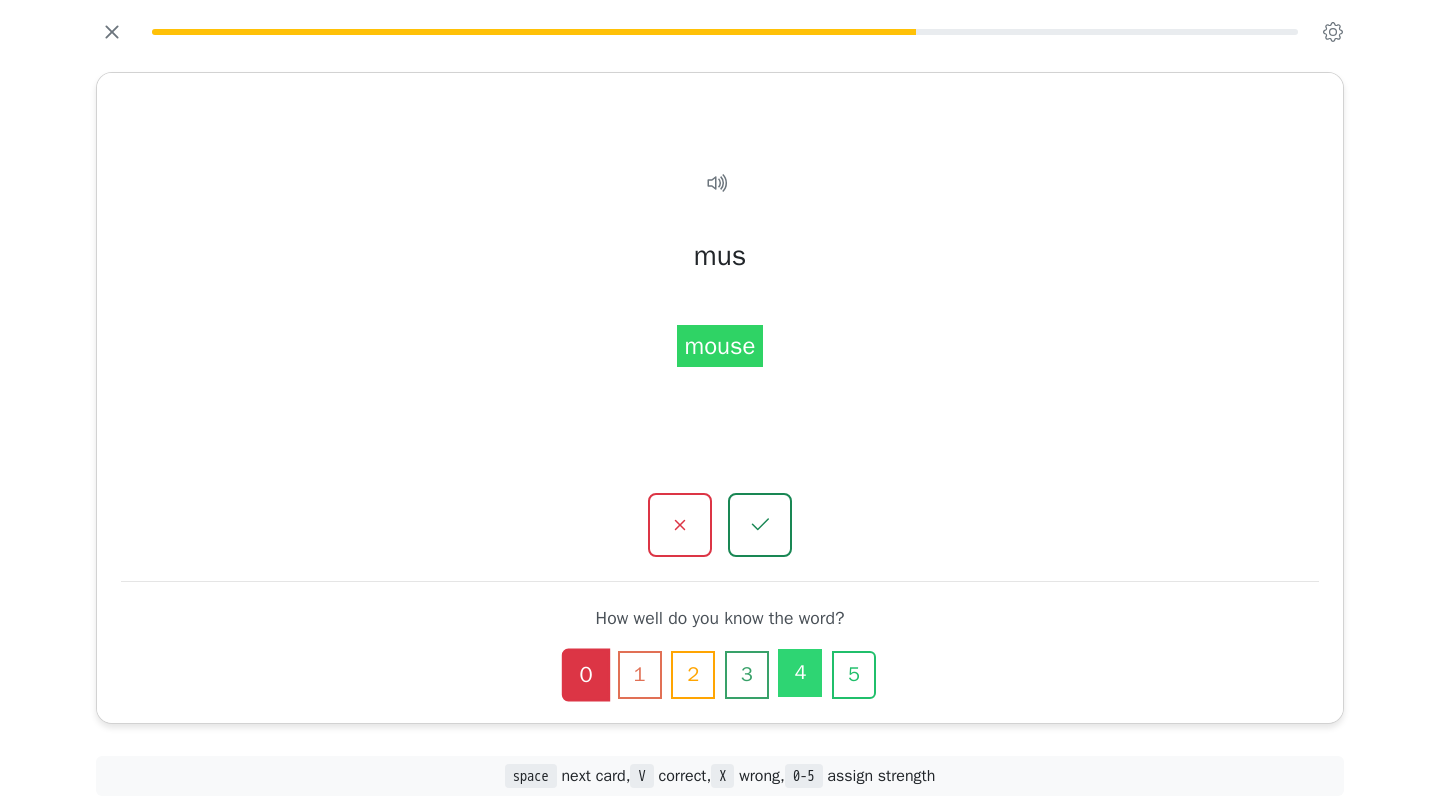 click on "4" at bounding box center [800, 673] 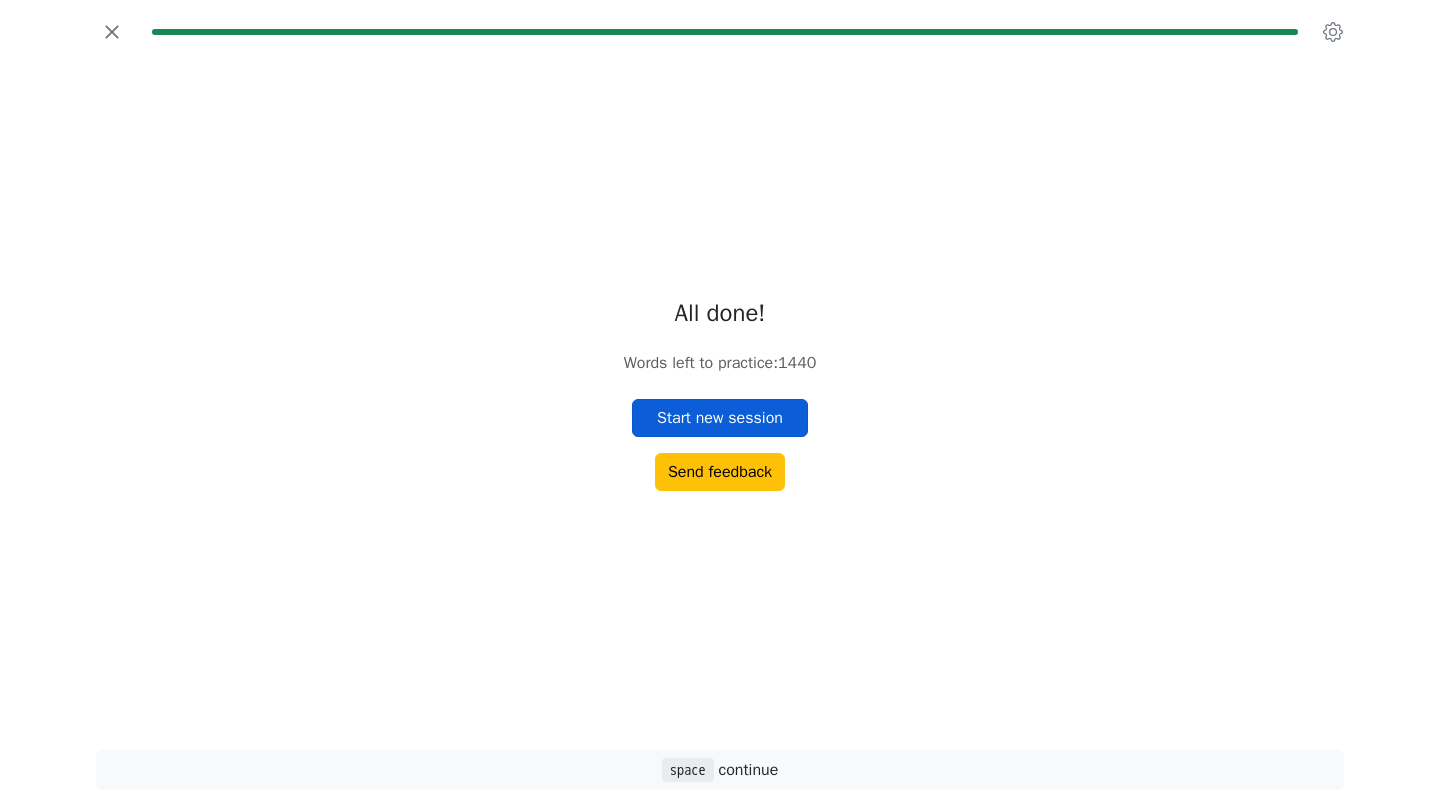 click on "Start new session" at bounding box center (720, 418) 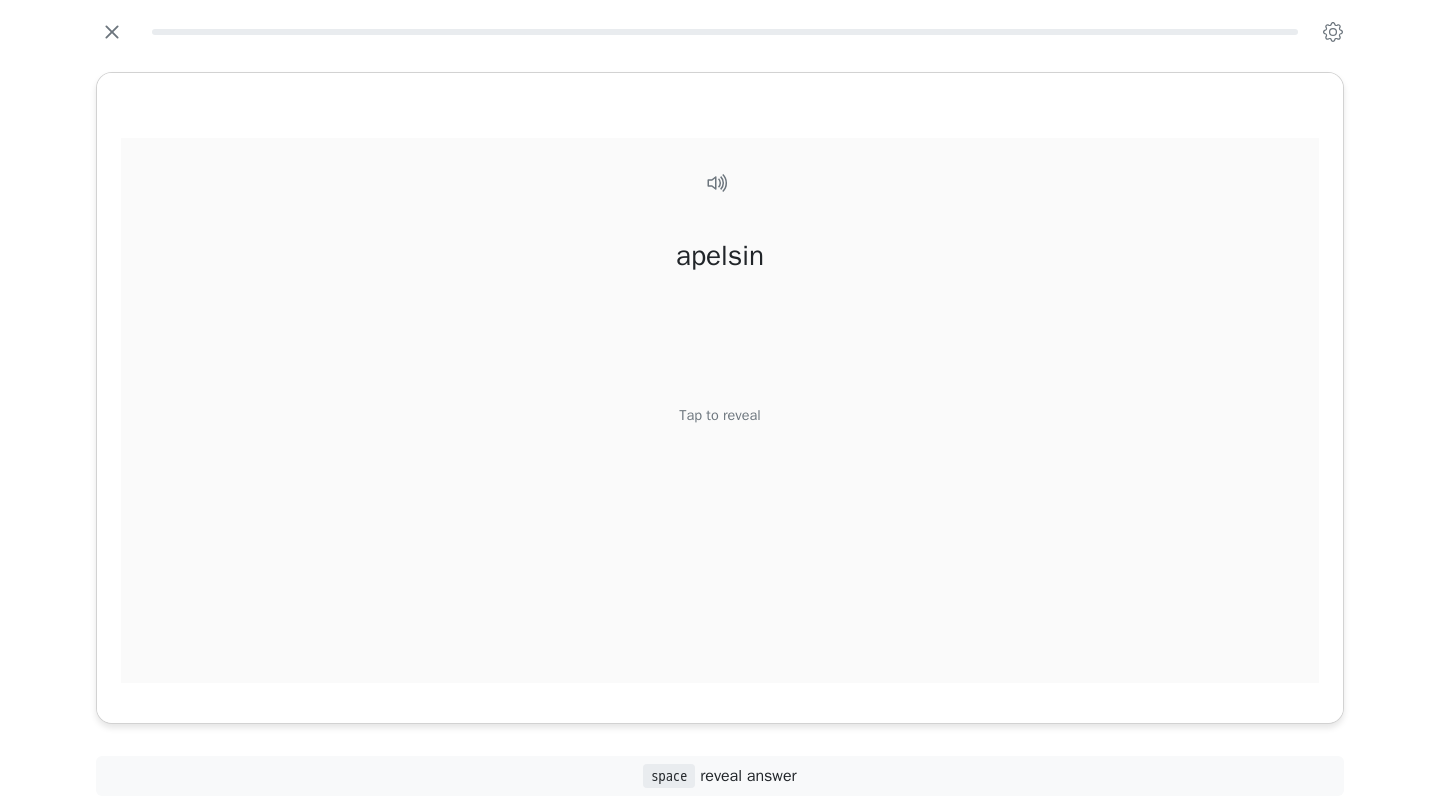 click on "Tap to reveal" at bounding box center [719, 416] 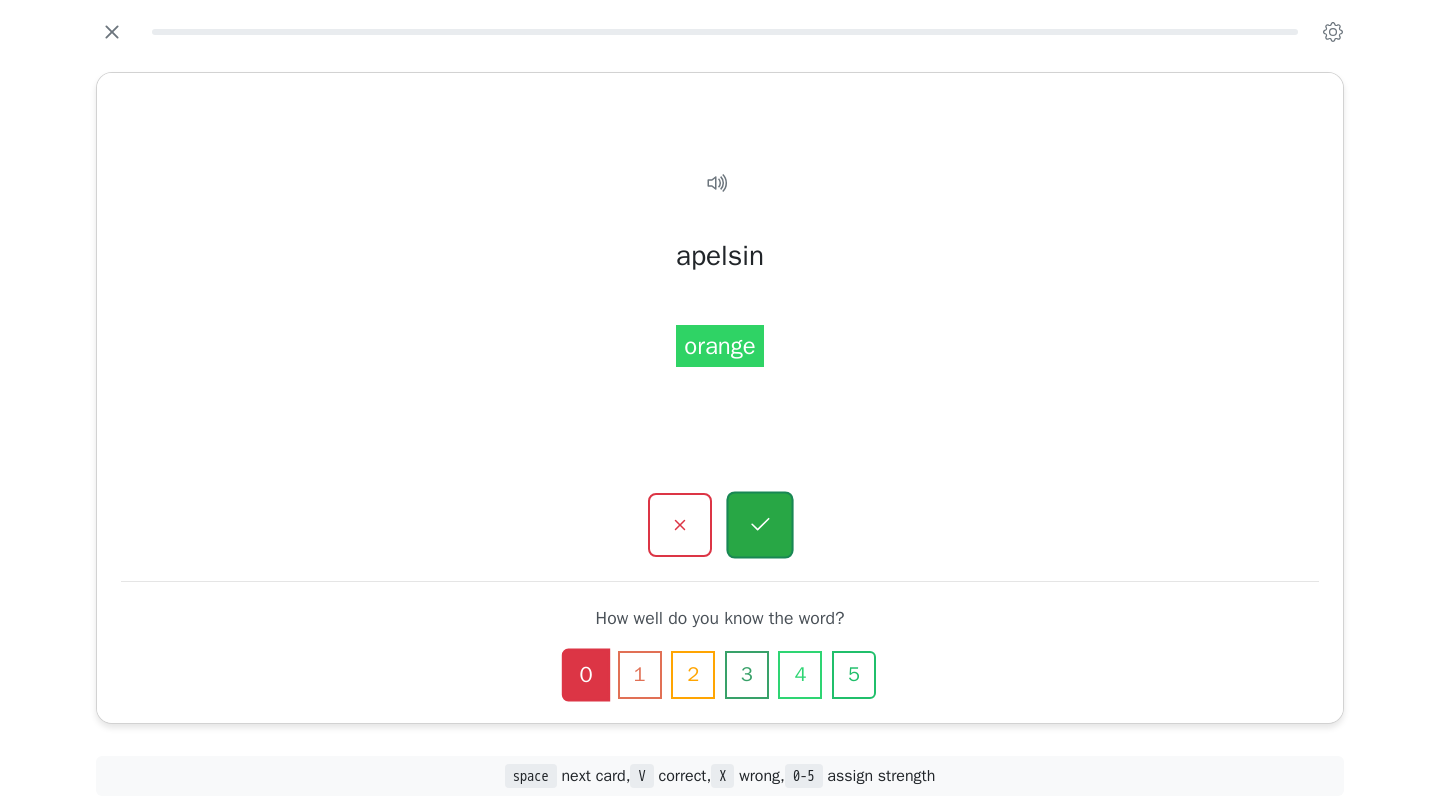 click 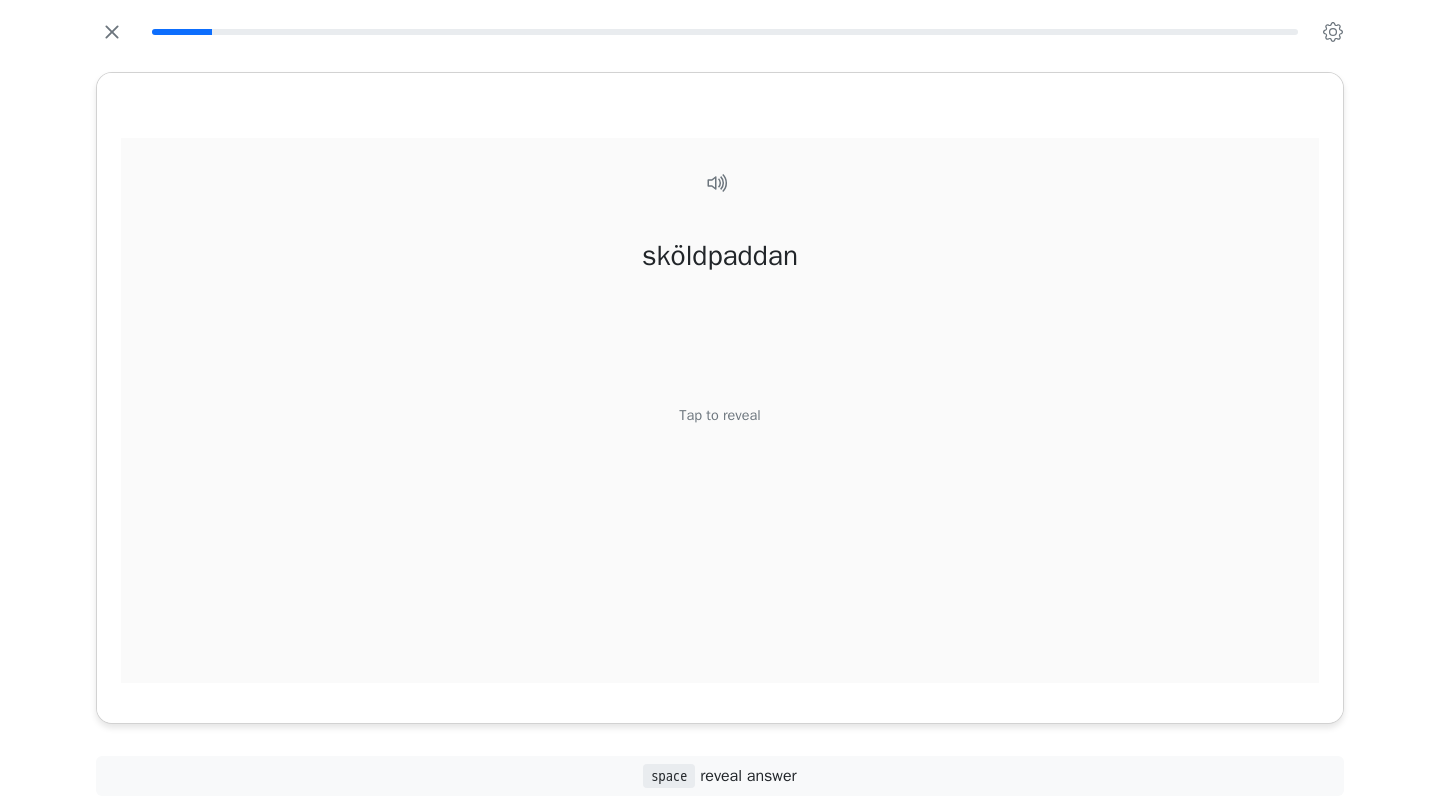 click on "Tap to reveal" at bounding box center (719, 416) 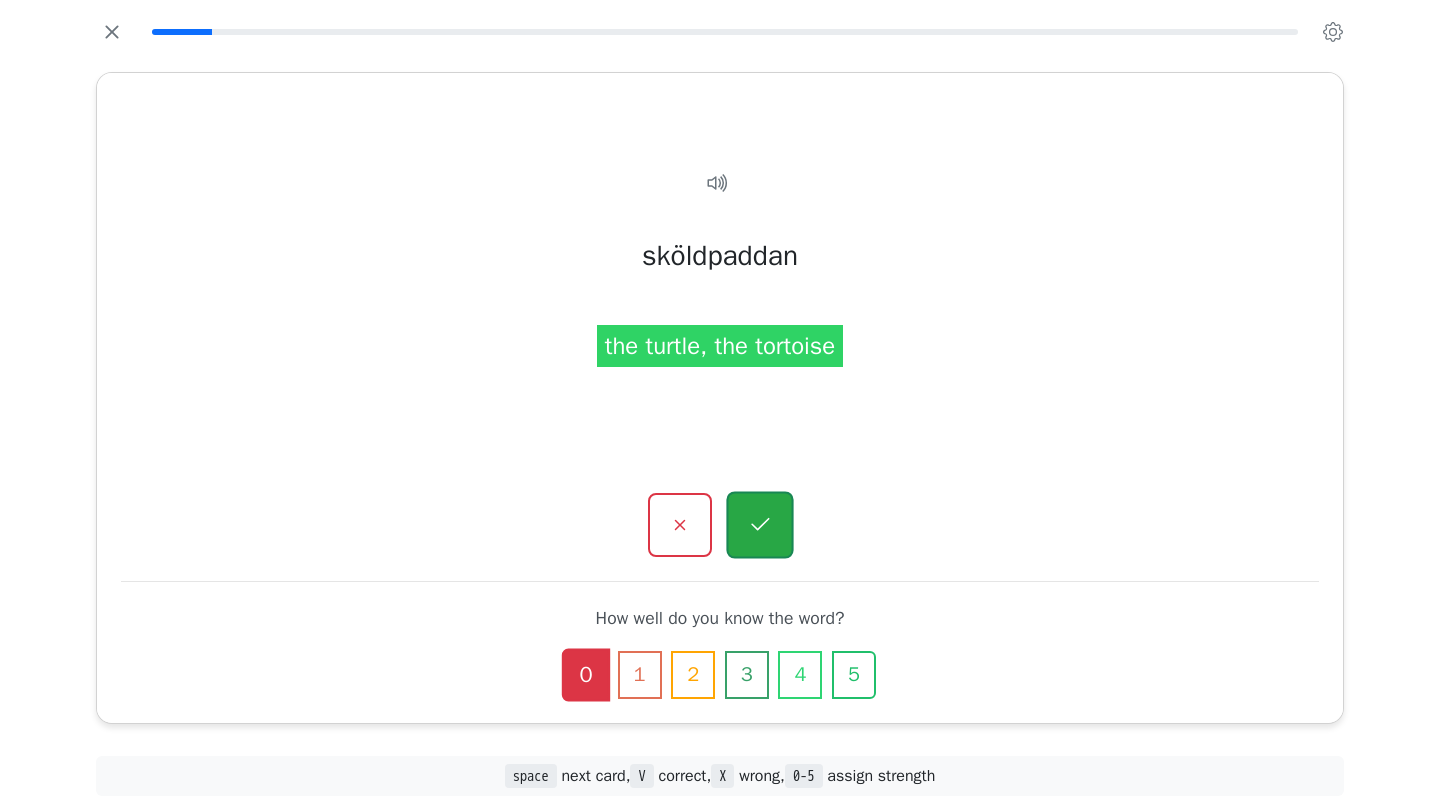 click 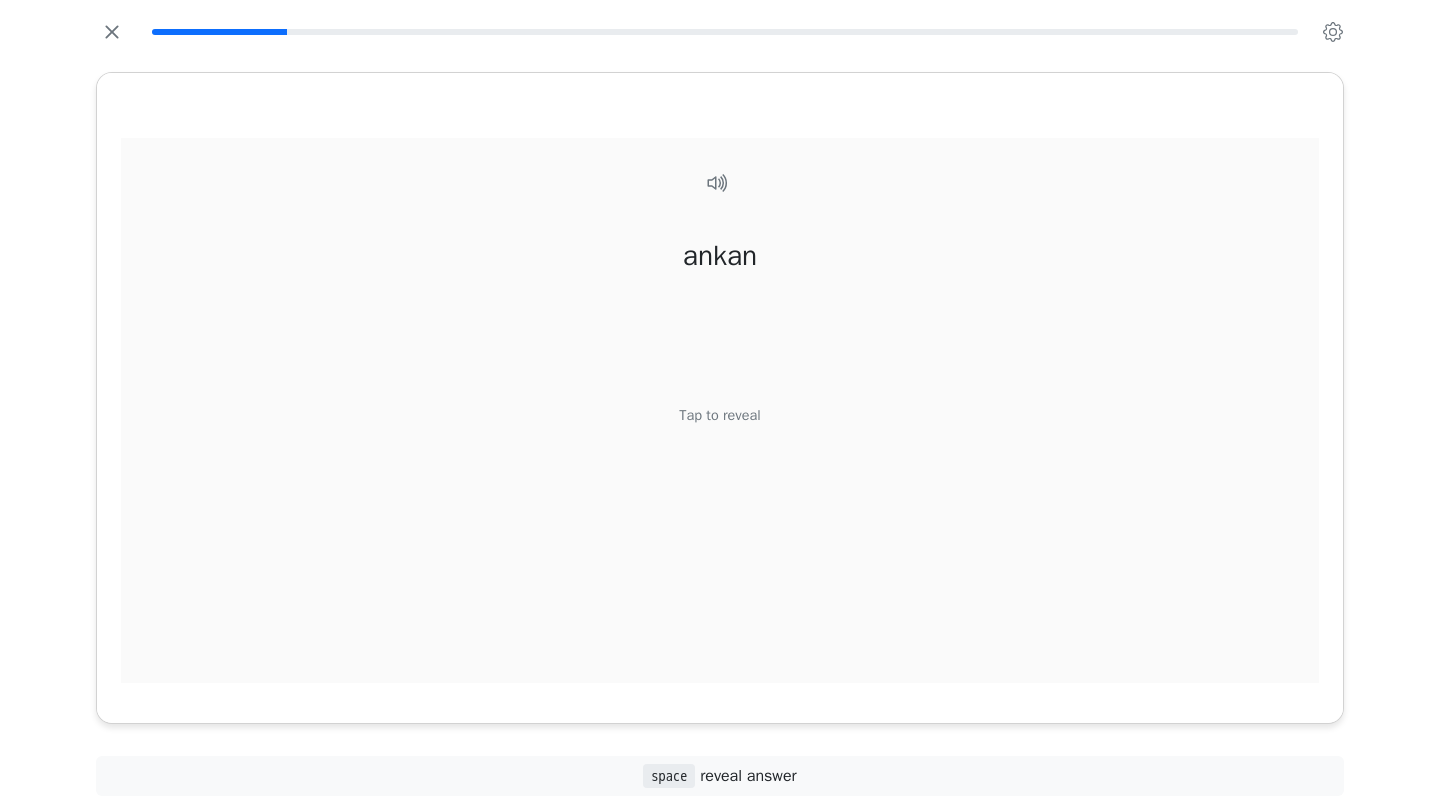 click on "Tap to reveal" at bounding box center [719, 416] 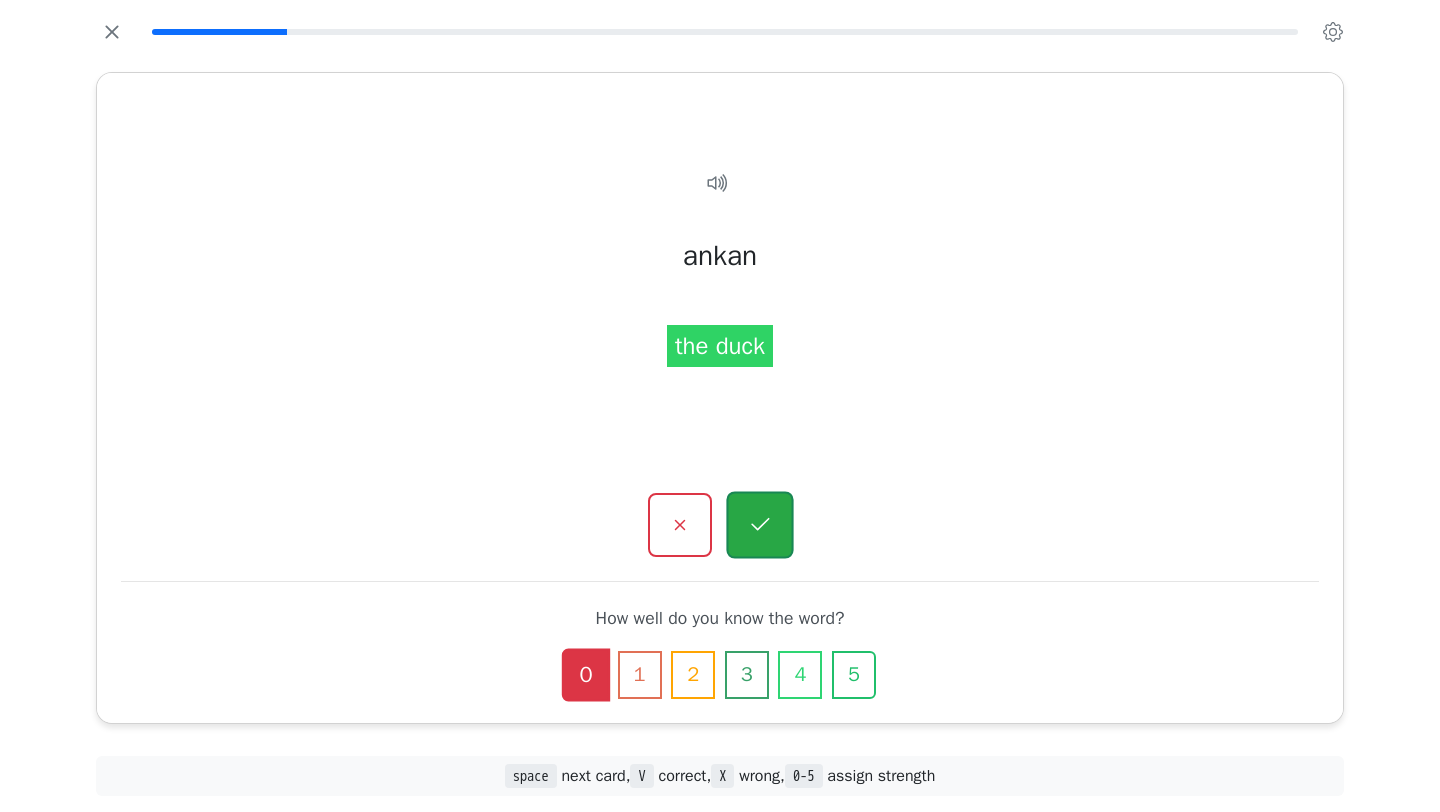 click 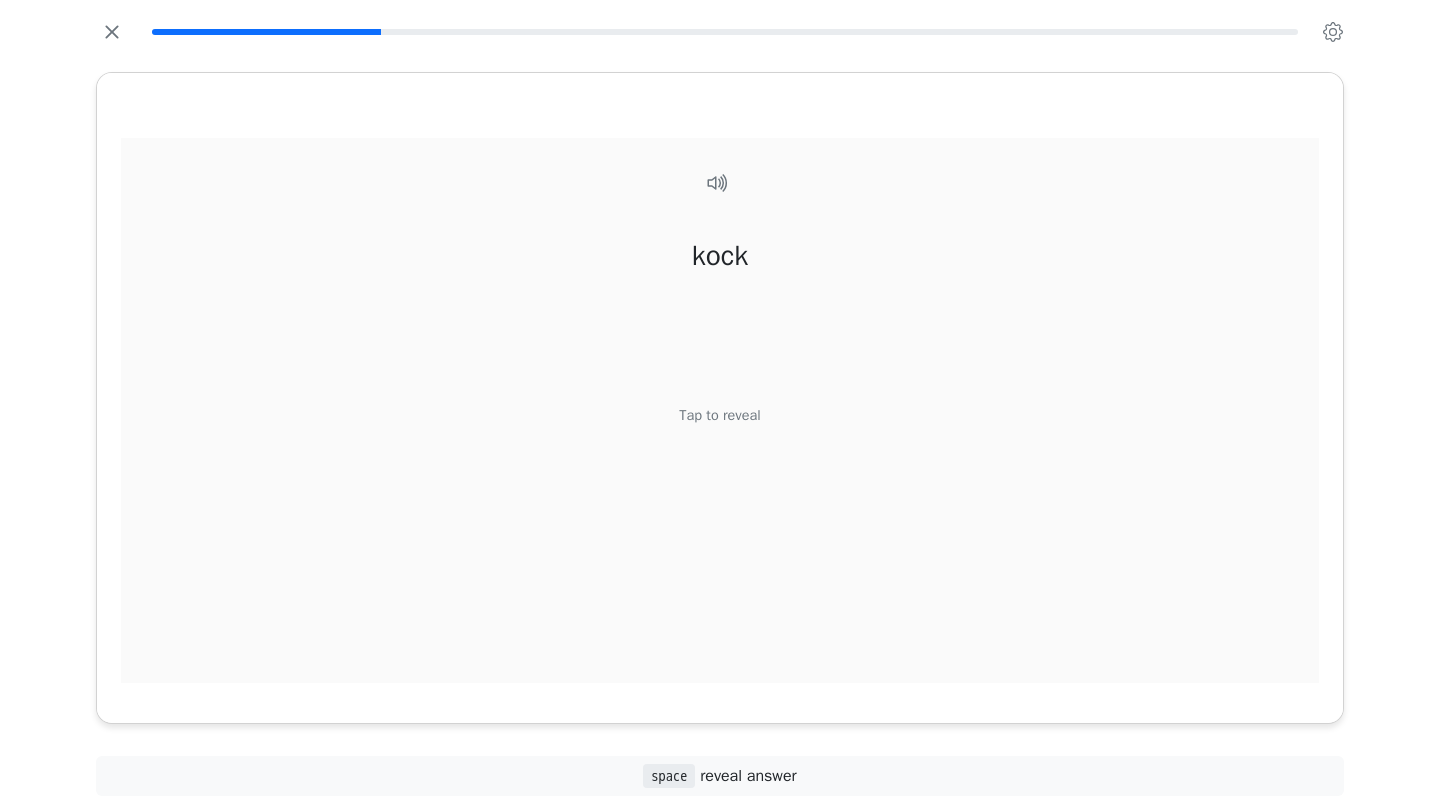 click on "Tap to reveal" at bounding box center (719, 416) 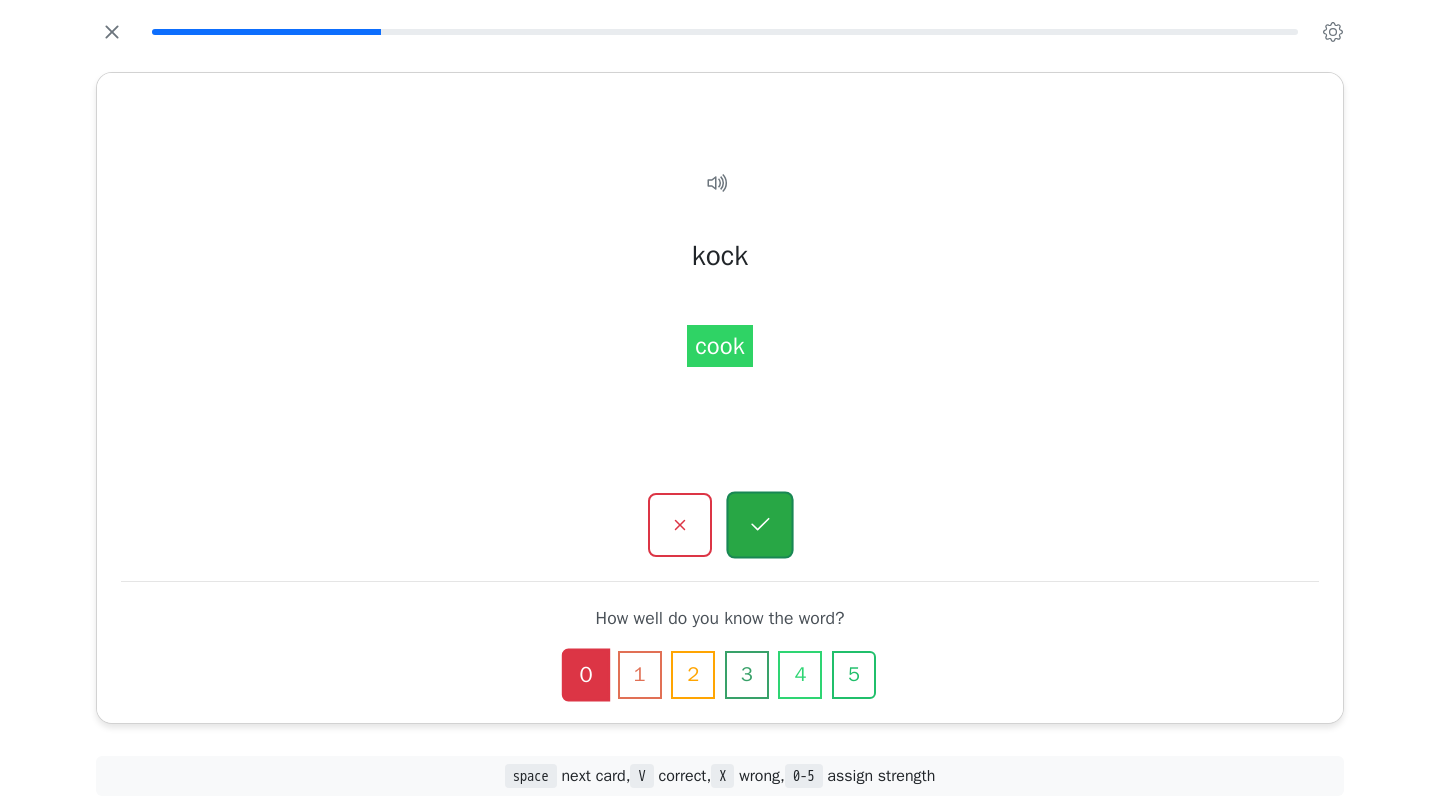 click 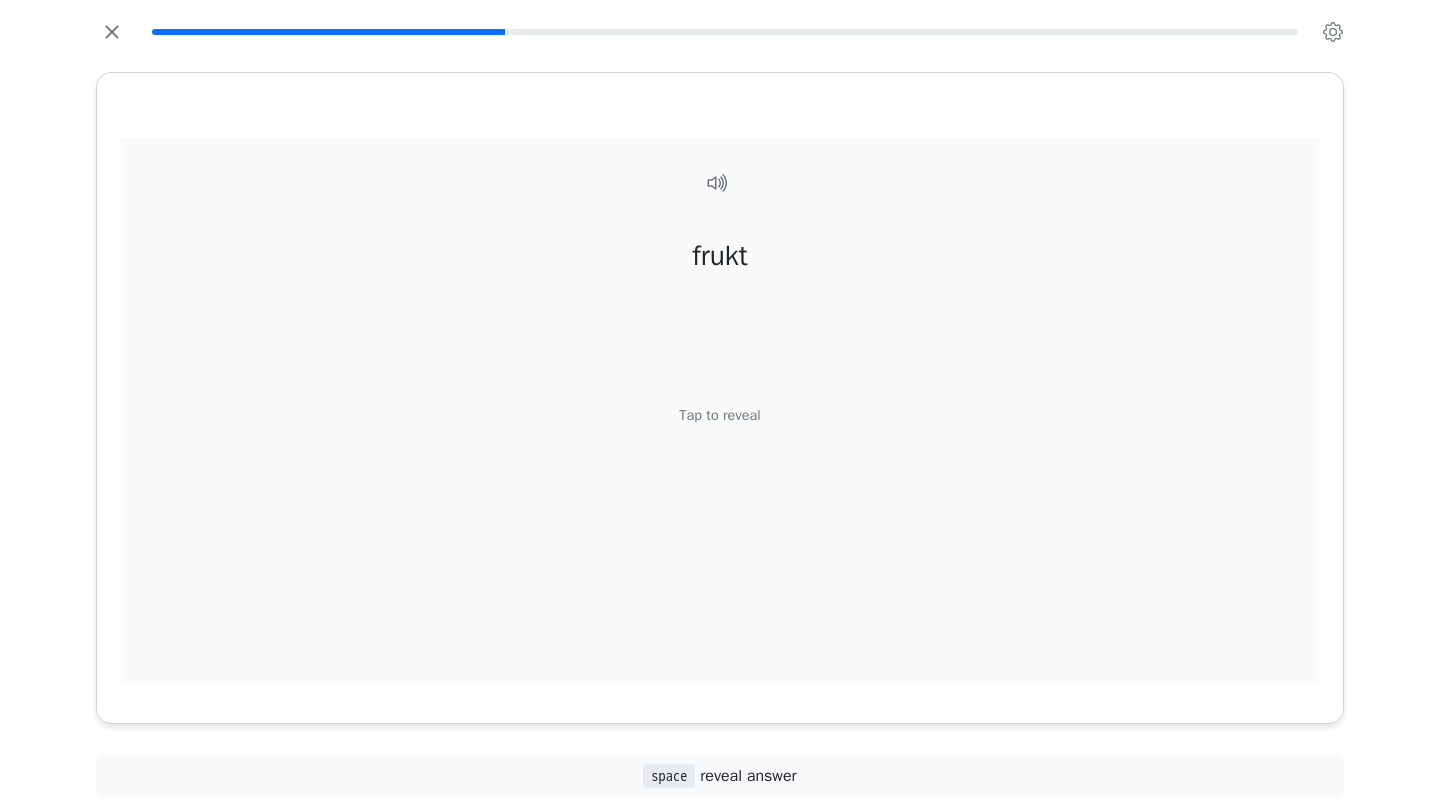 click on "Tap to reveal" at bounding box center [719, 416] 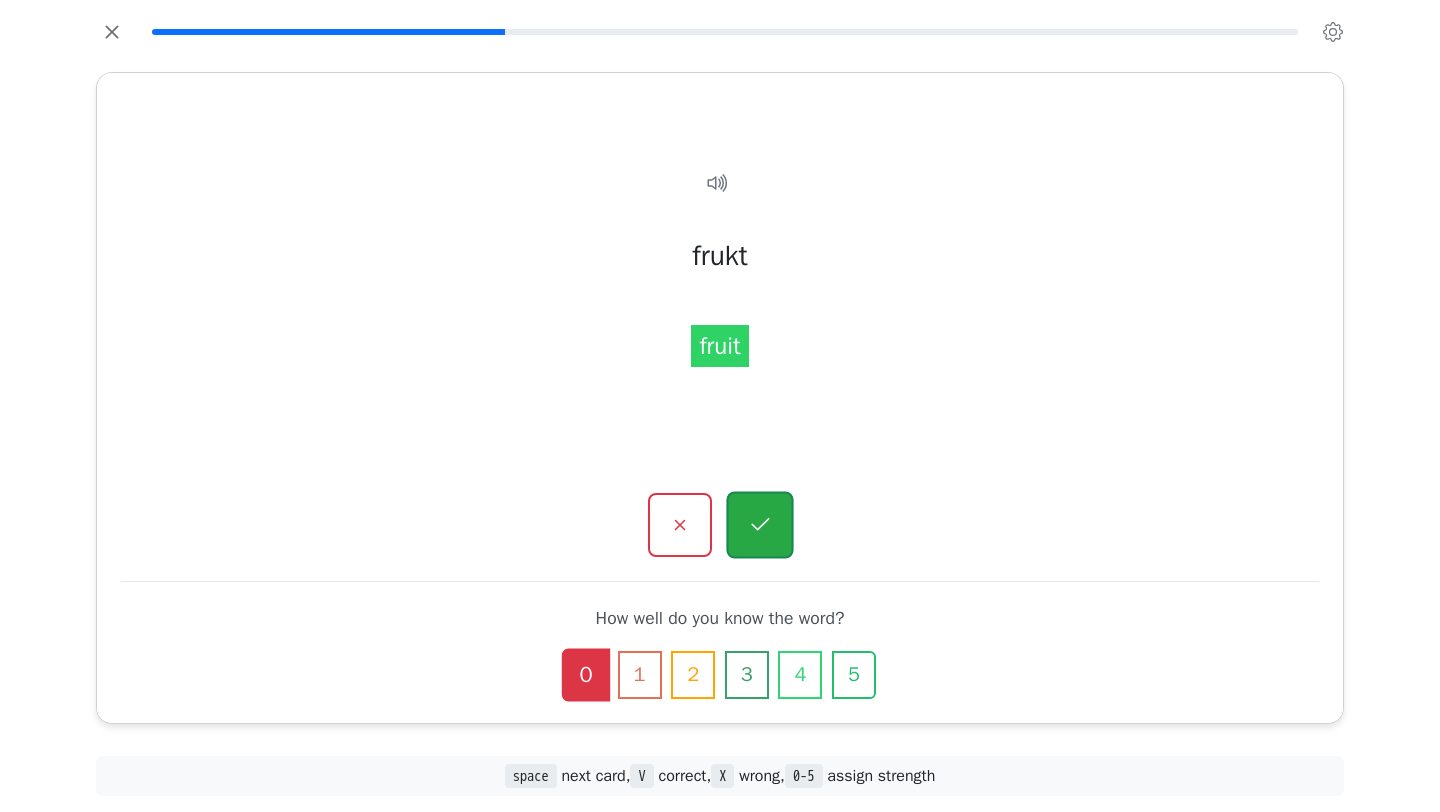 click 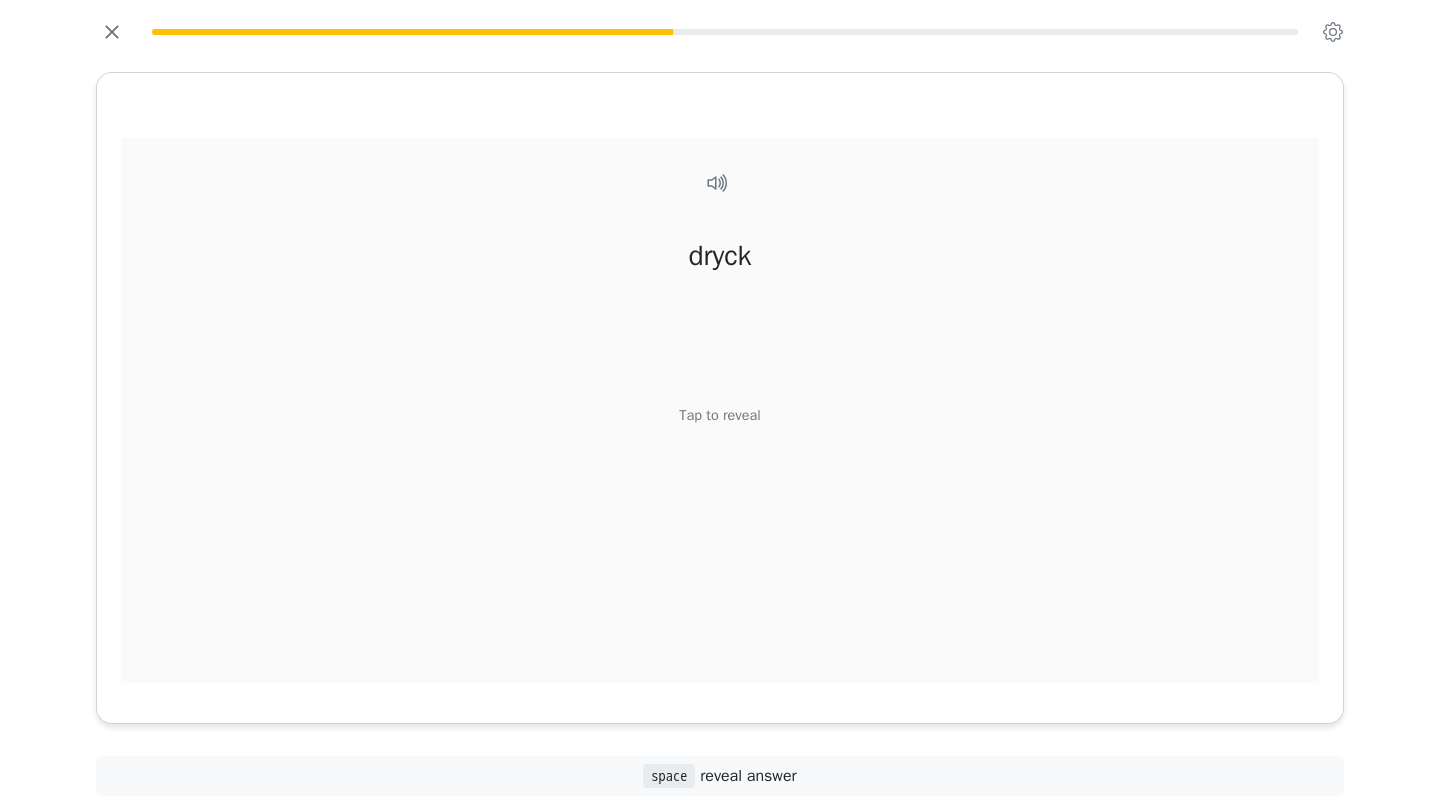 click on "dryck Tap to reveal" at bounding box center (720, 422) 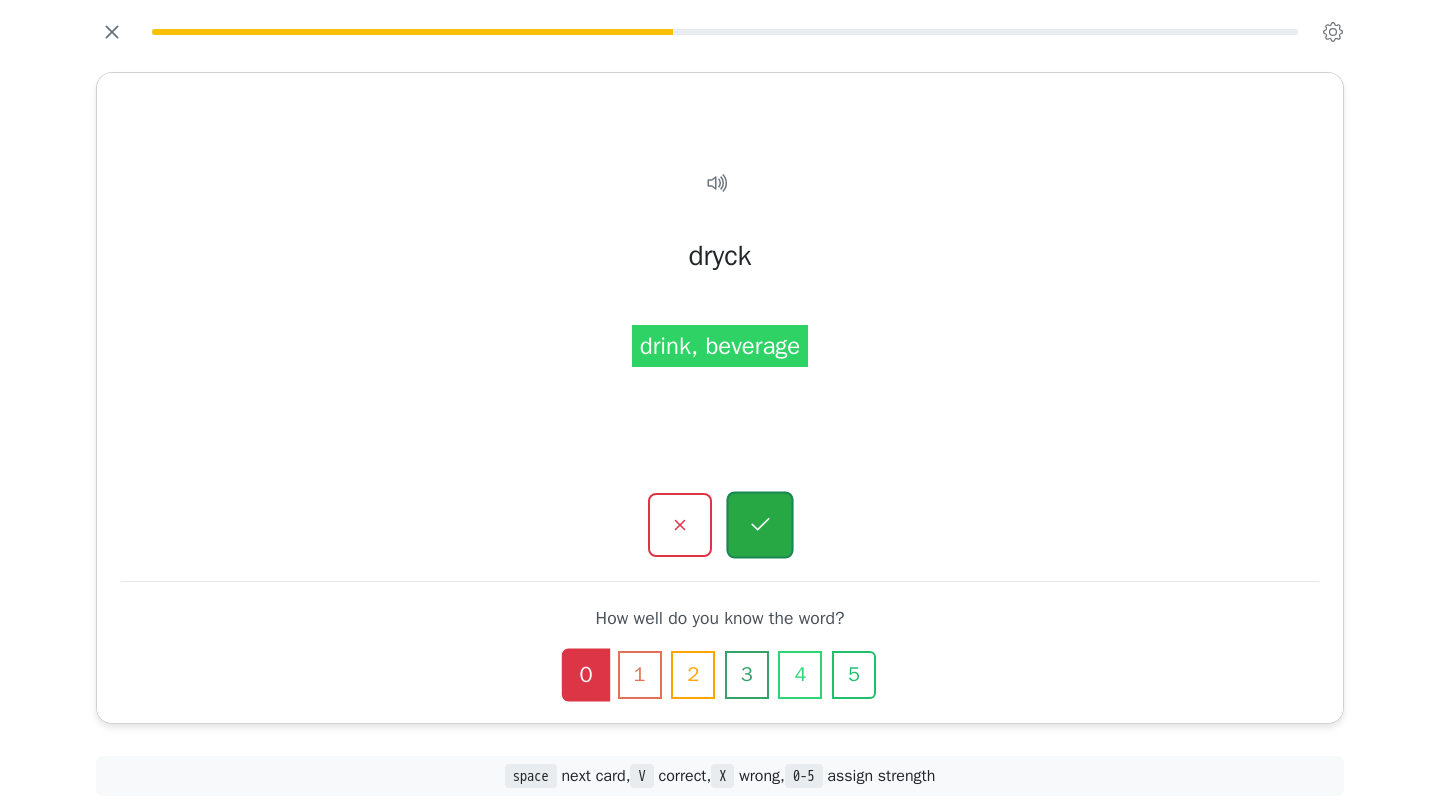 click 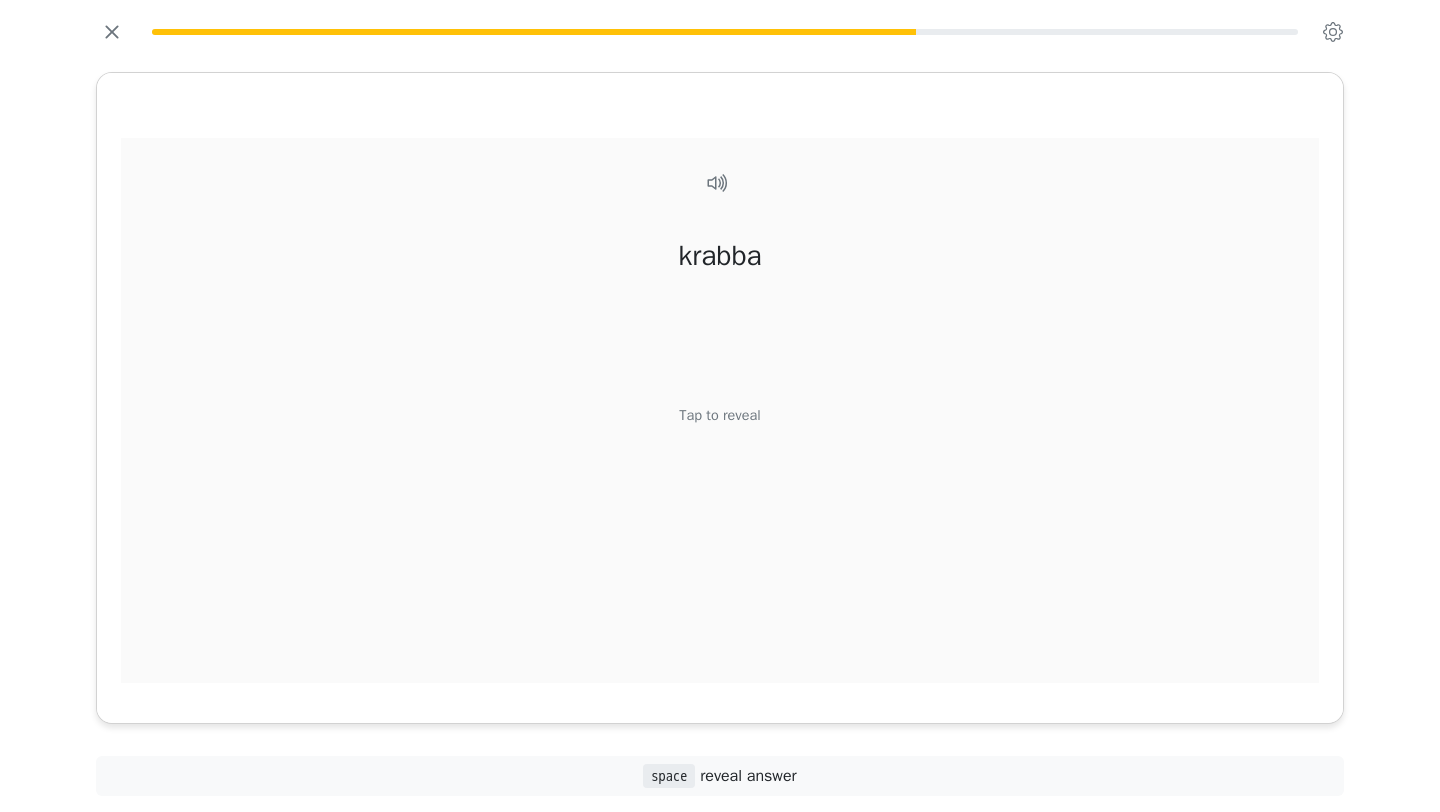click on "Tap to reveal" at bounding box center (719, 416) 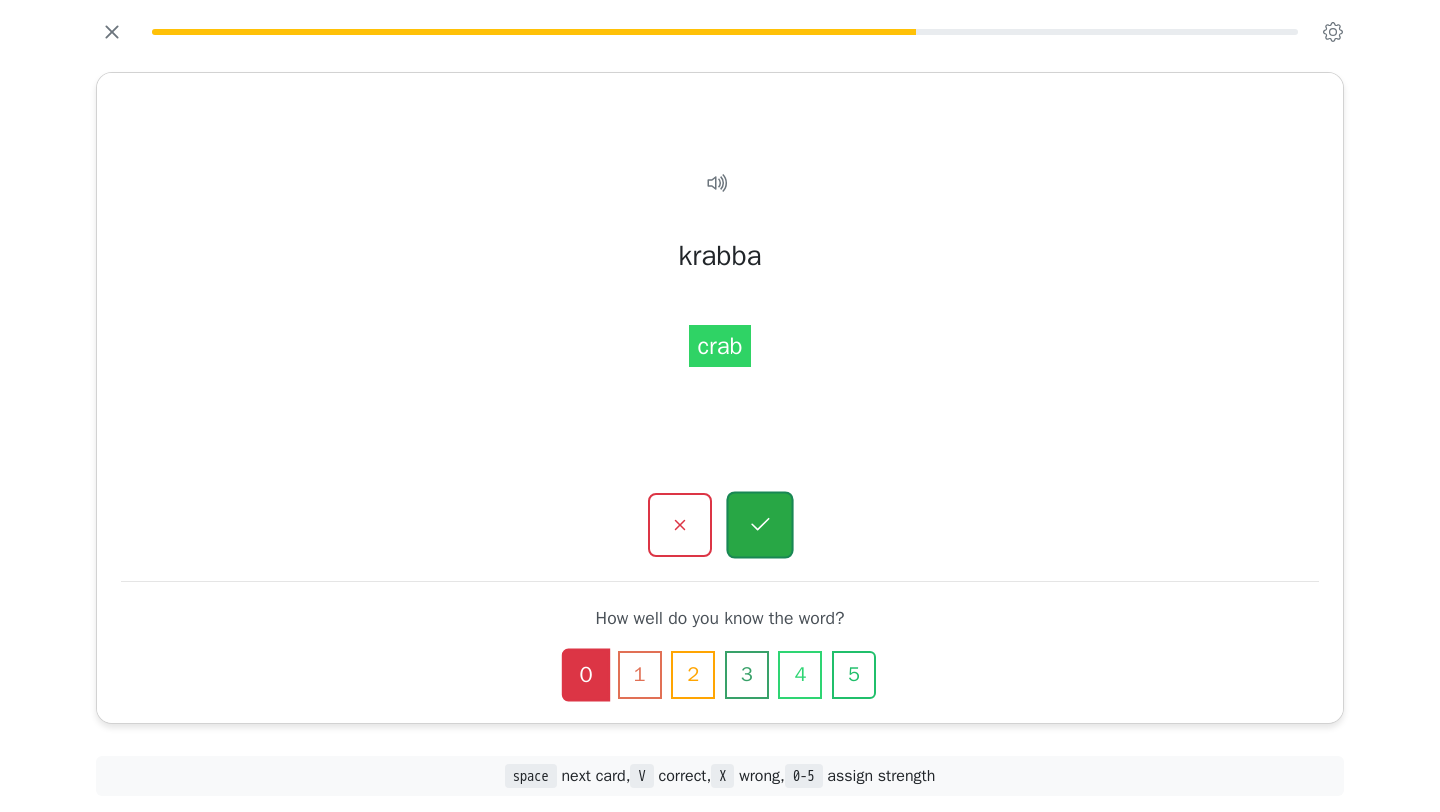 click at bounding box center (759, 525) 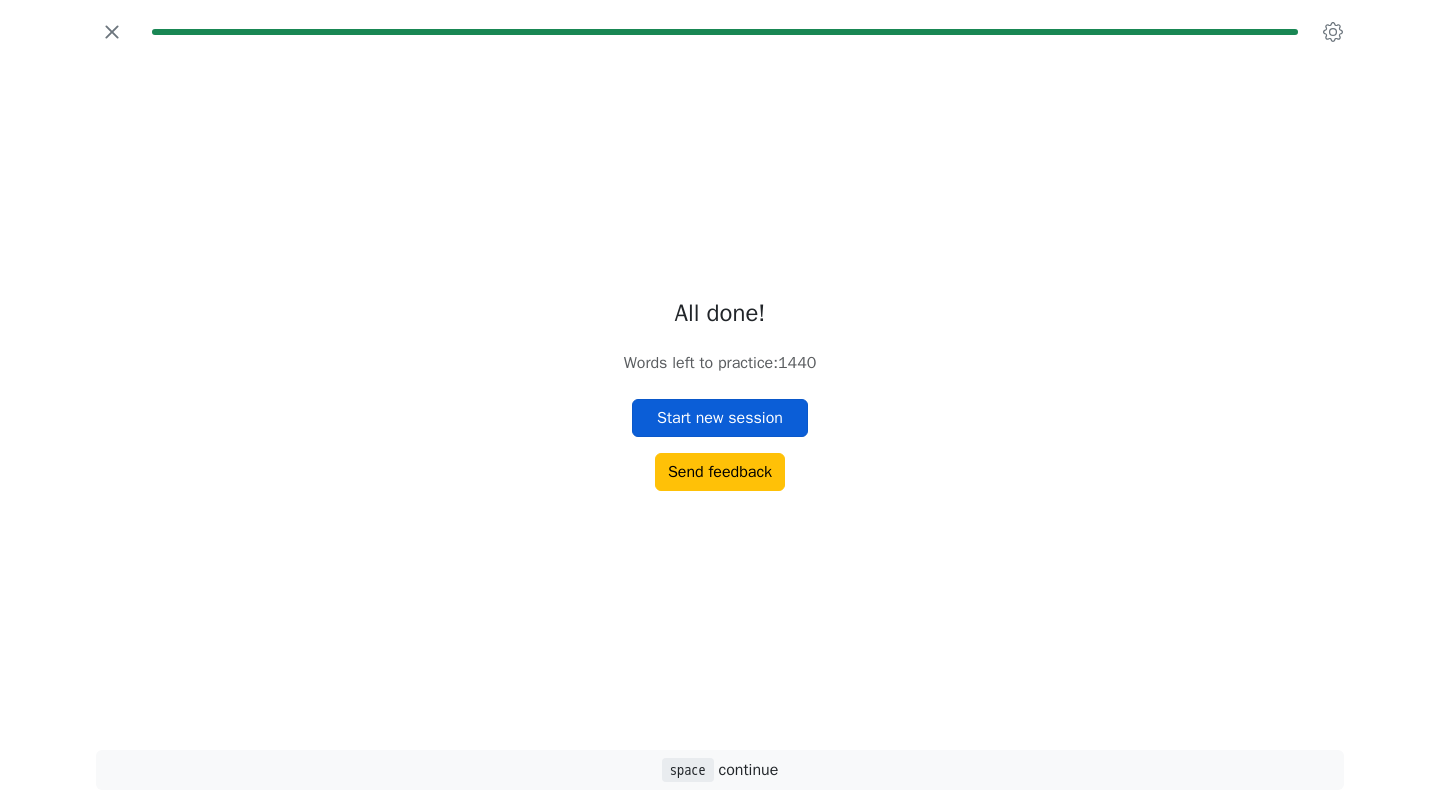 click on "Start new session" at bounding box center [720, 418] 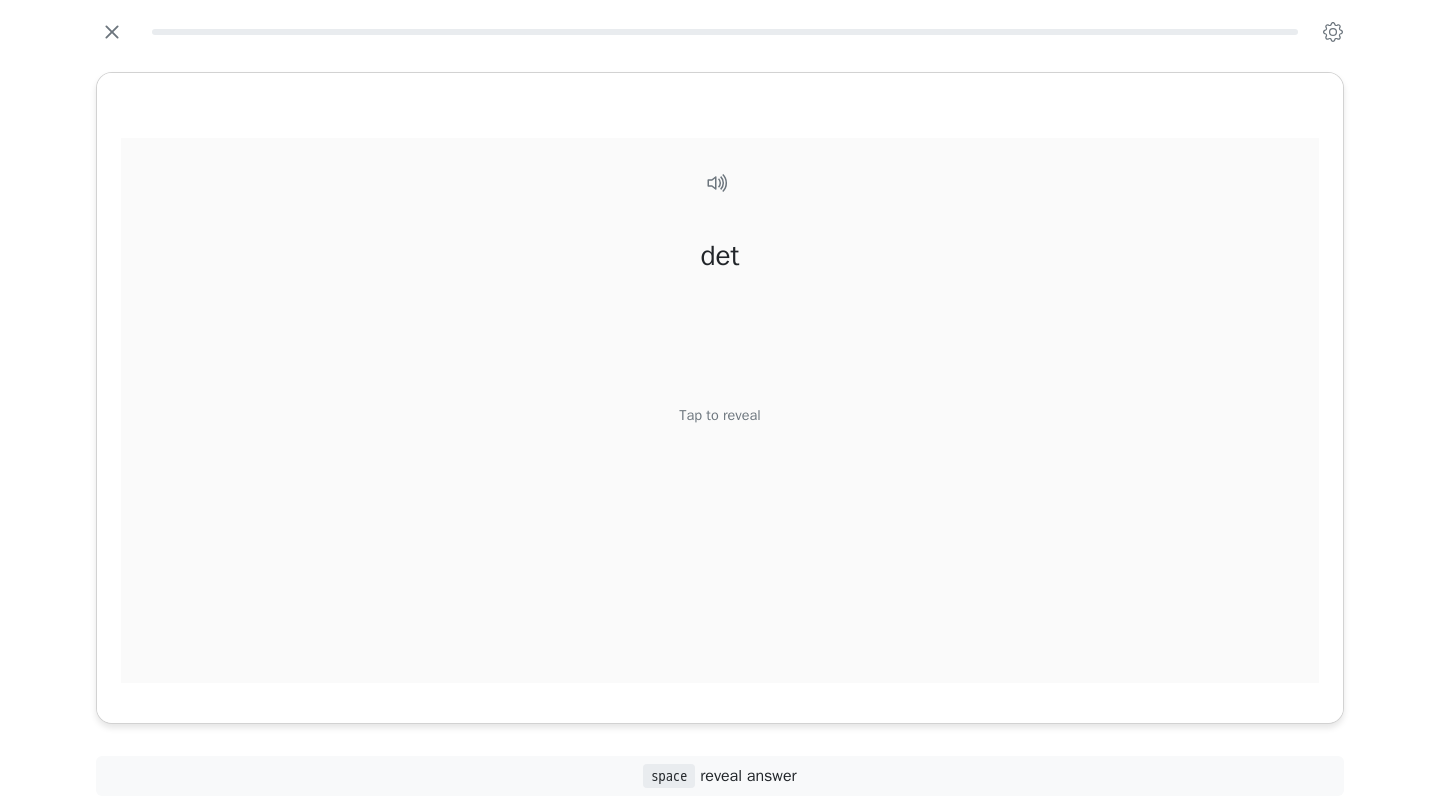 click on "Tap to reveal" at bounding box center [719, 416] 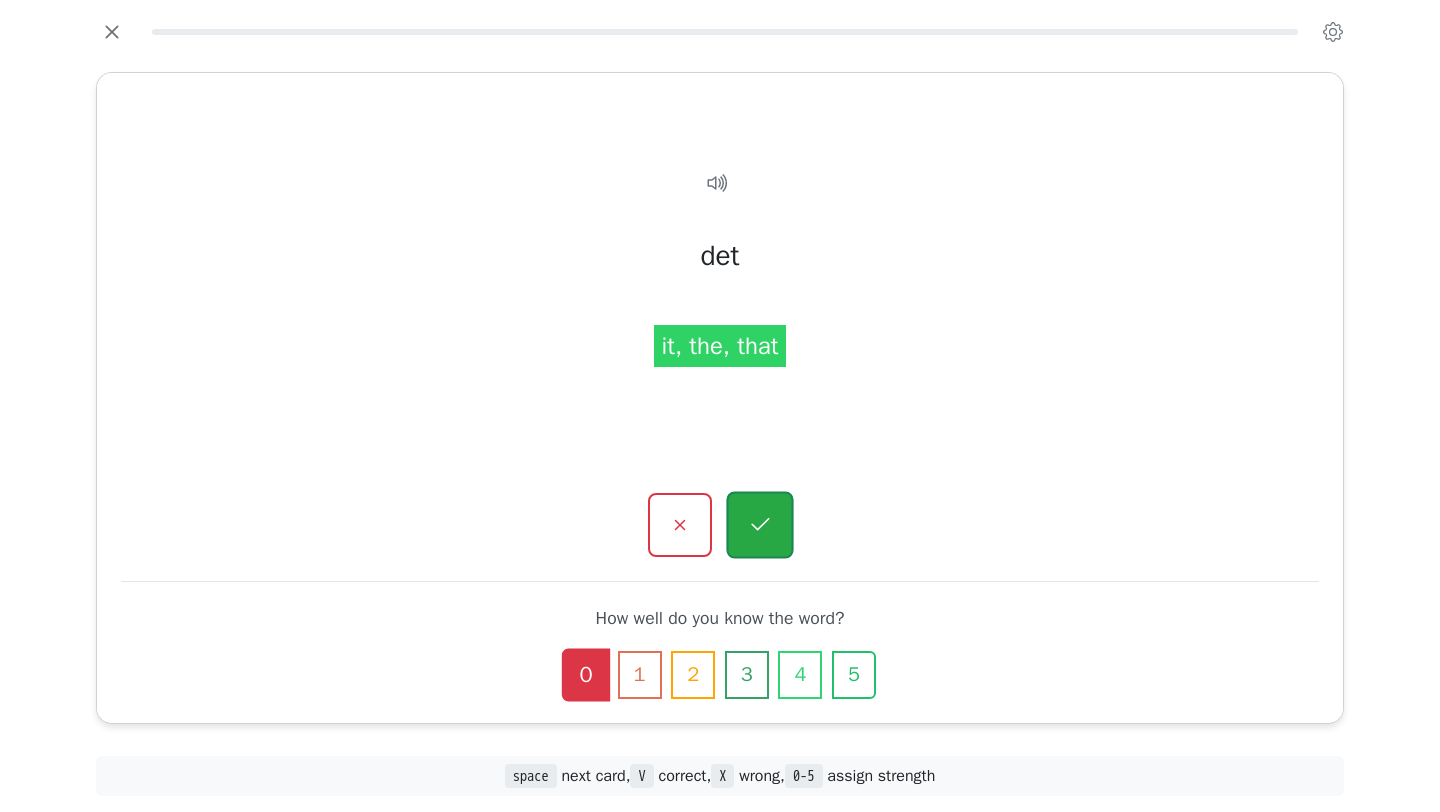 click at bounding box center [759, 525] 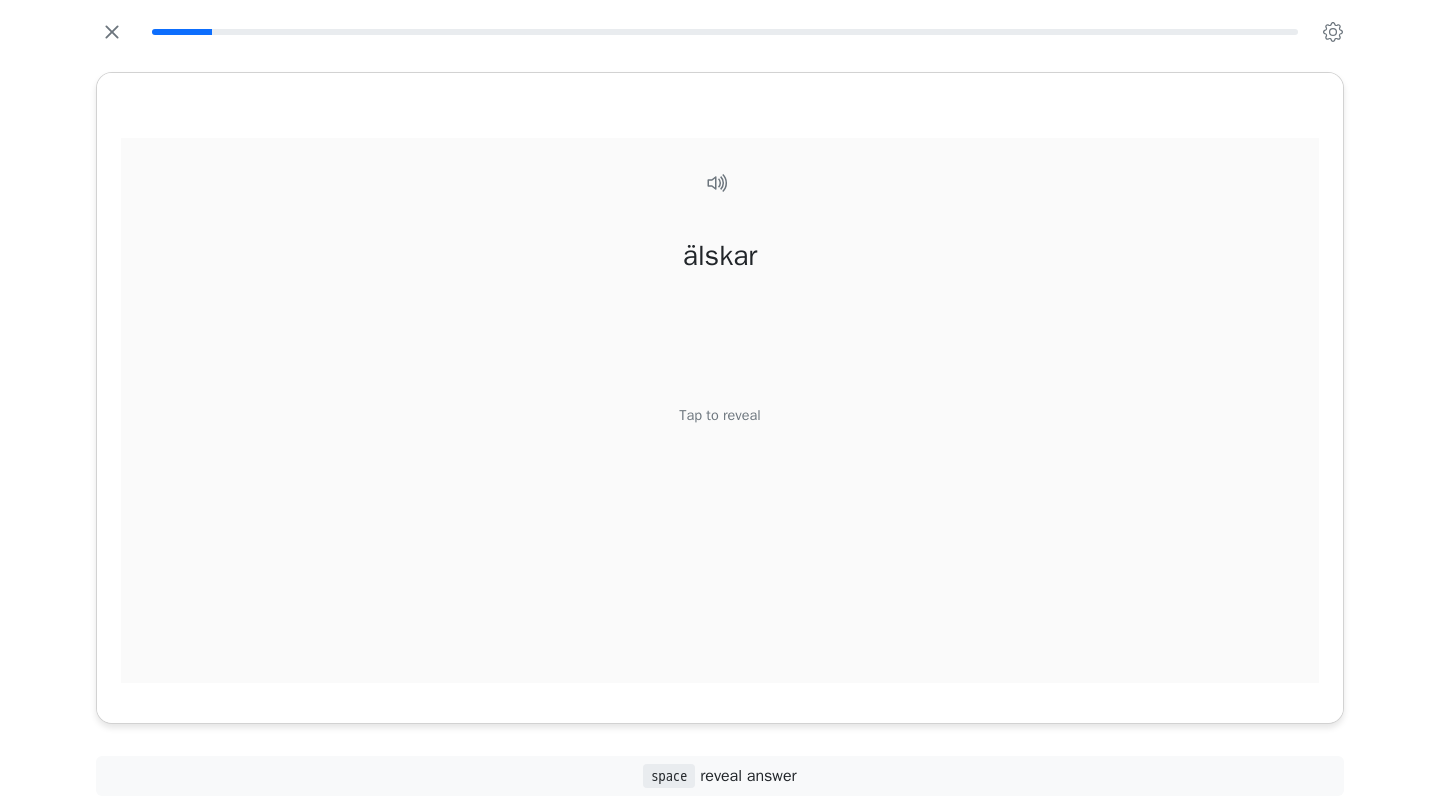 click on "Tap to reveal" at bounding box center (719, 416) 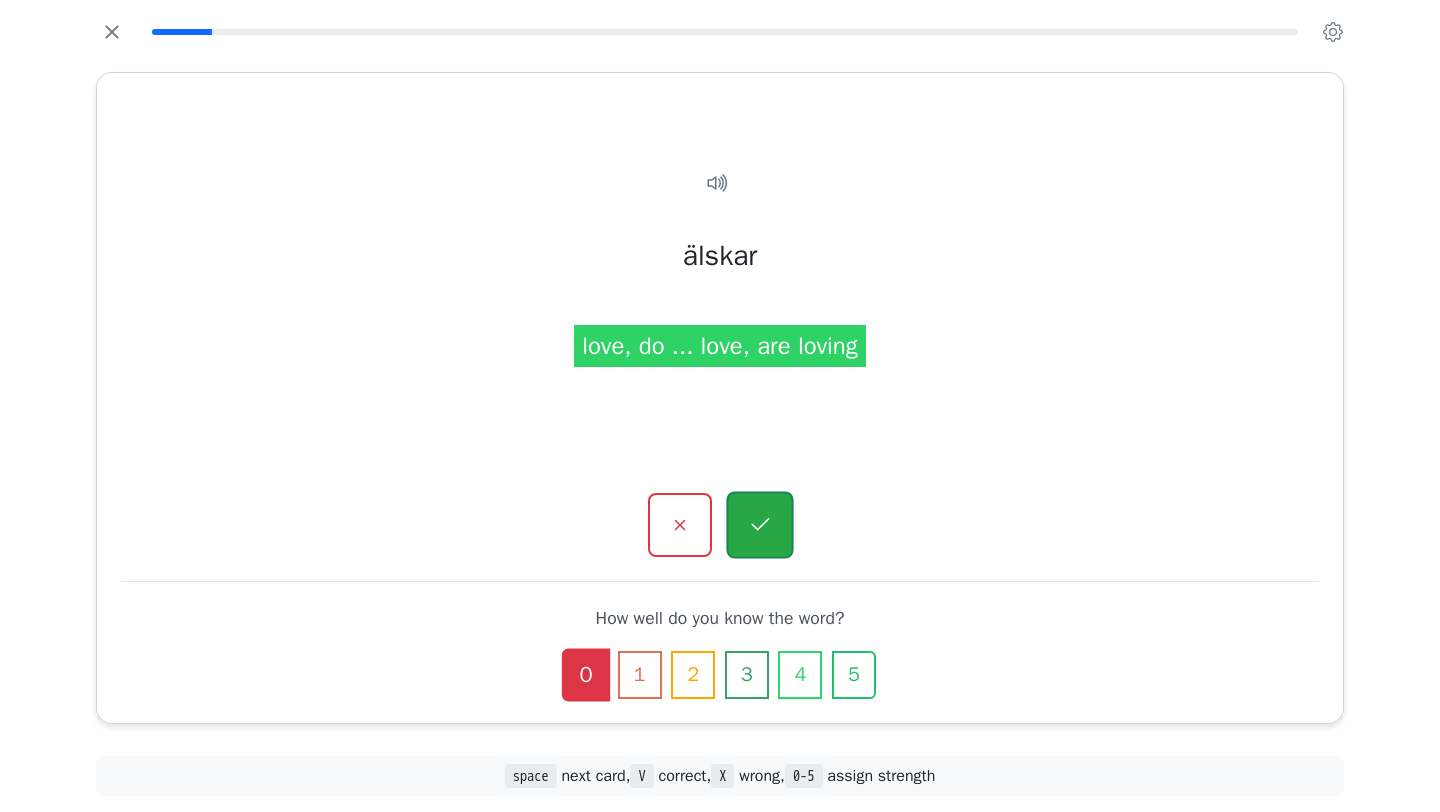 click 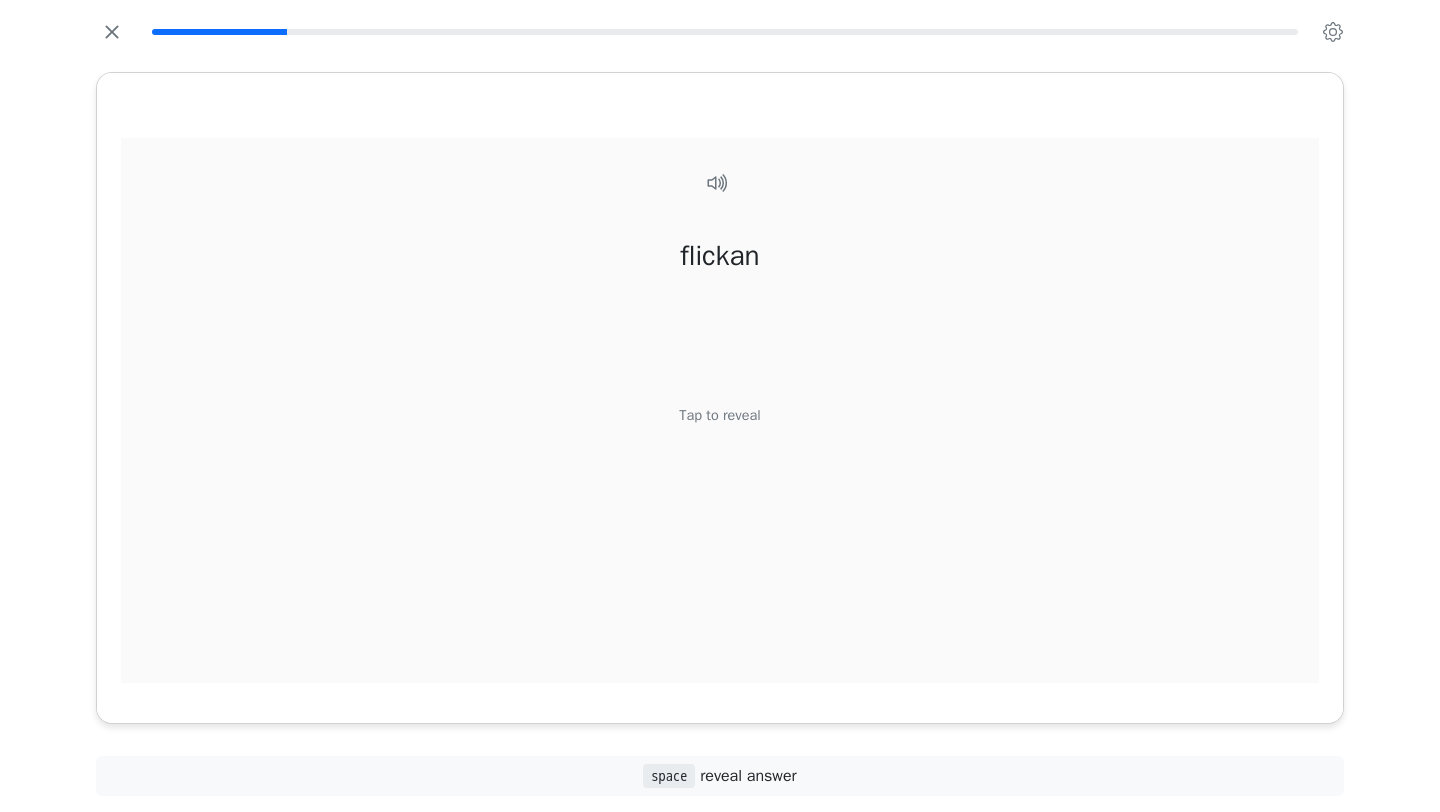 click on "Tap to reveal" at bounding box center [719, 416] 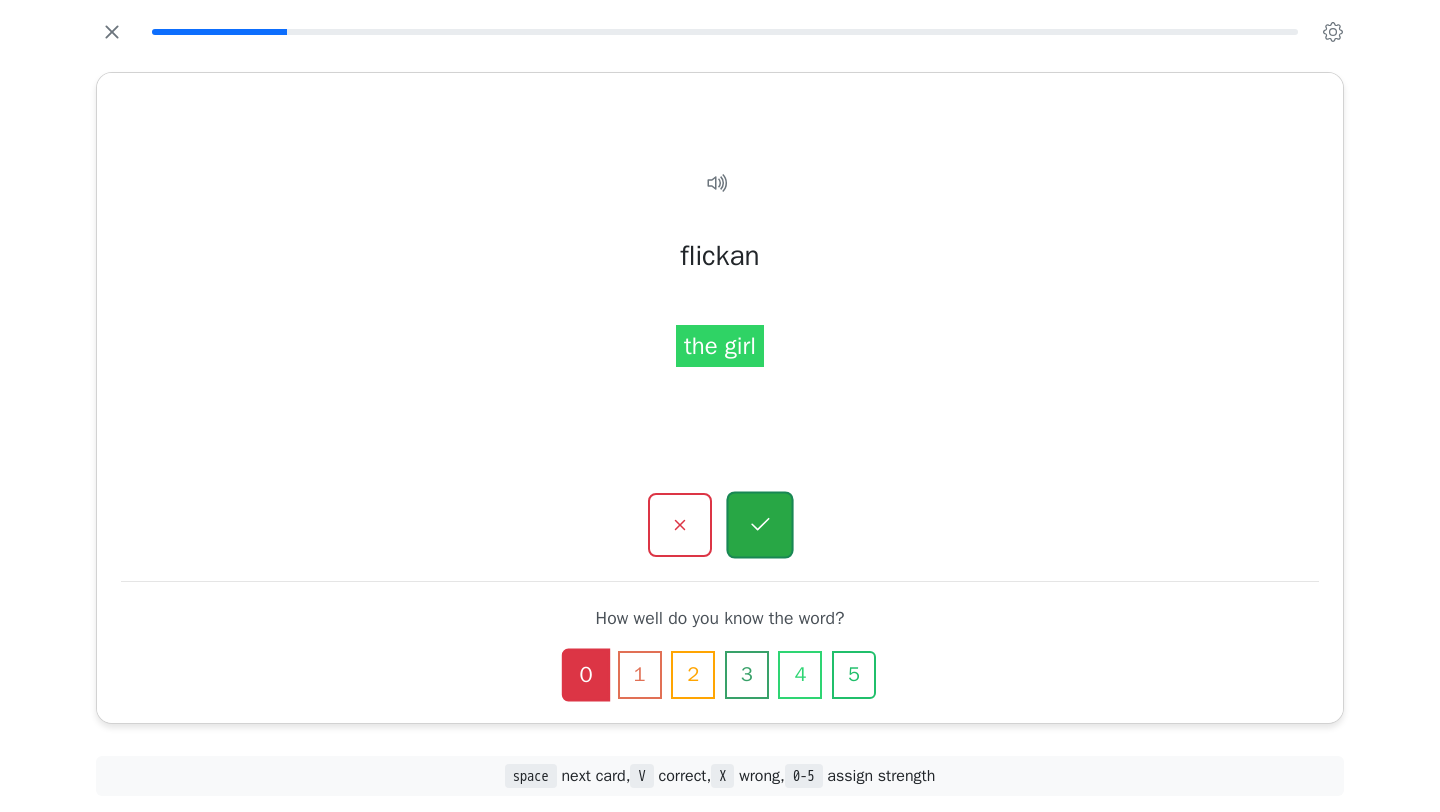click at bounding box center (759, 525) 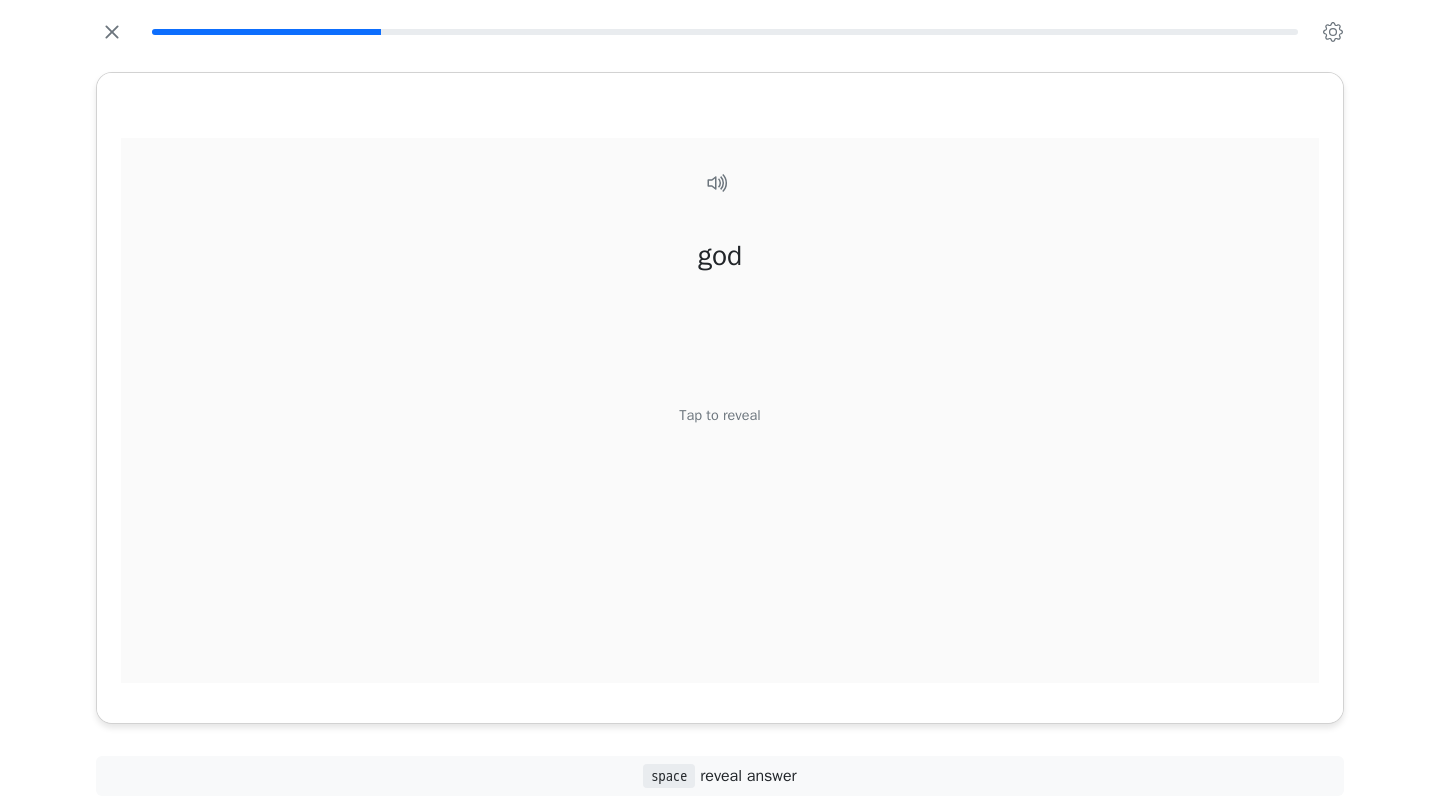 click on "god Tap to reveal" at bounding box center [720, 422] 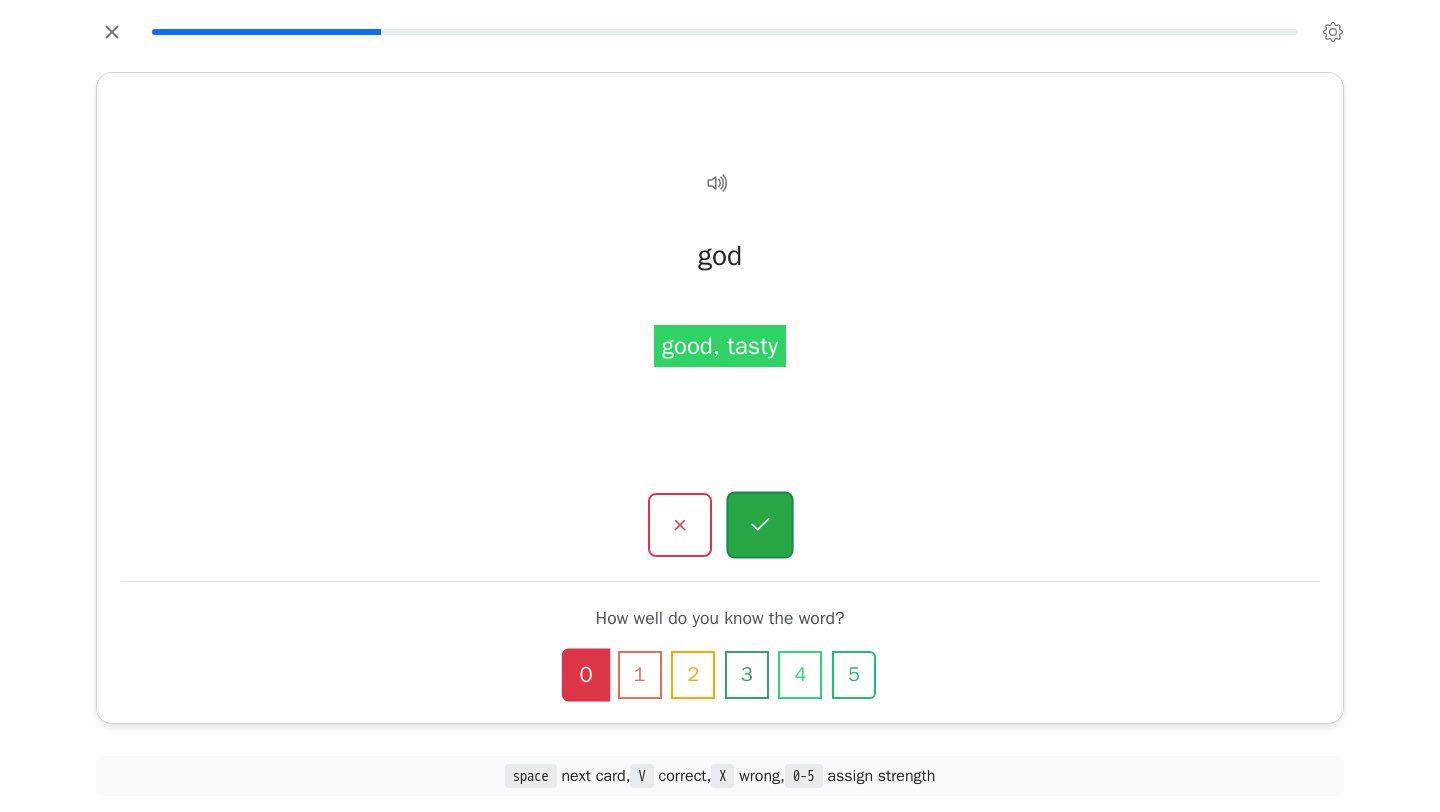 click at bounding box center [759, 525] 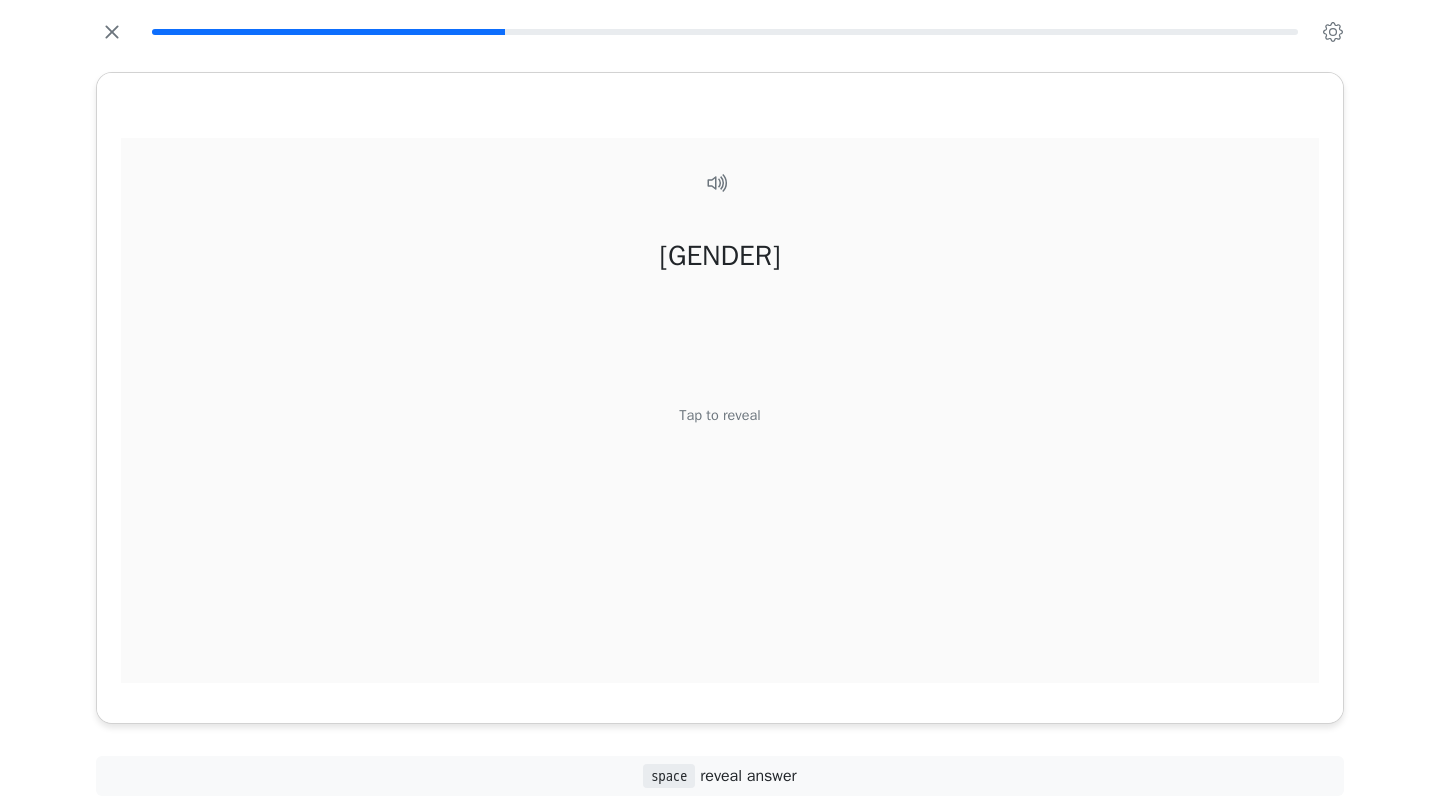 click on "Tap to reveal" at bounding box center [719, 416] 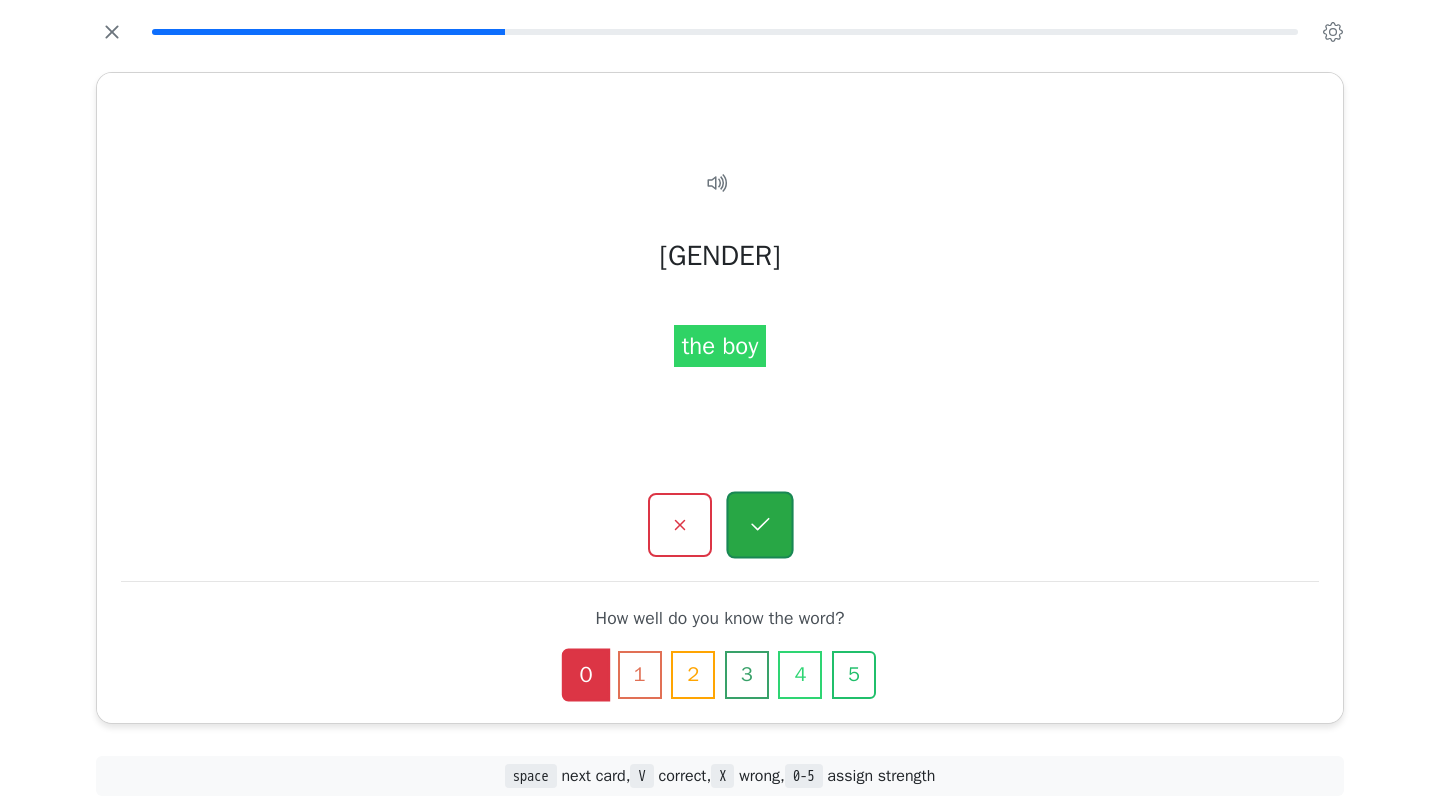 click 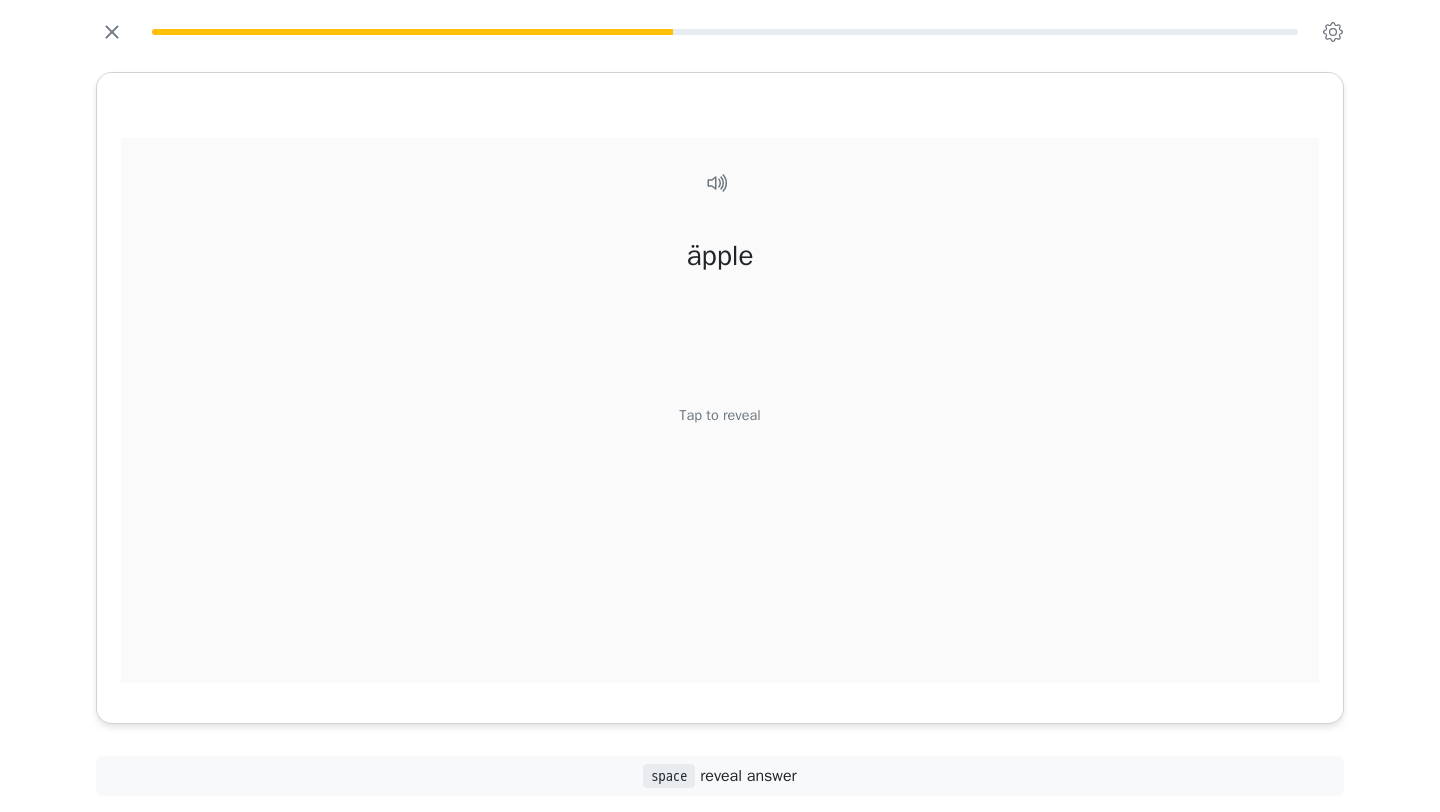click on "Tap to reveal" at bounding box center (719, 416) 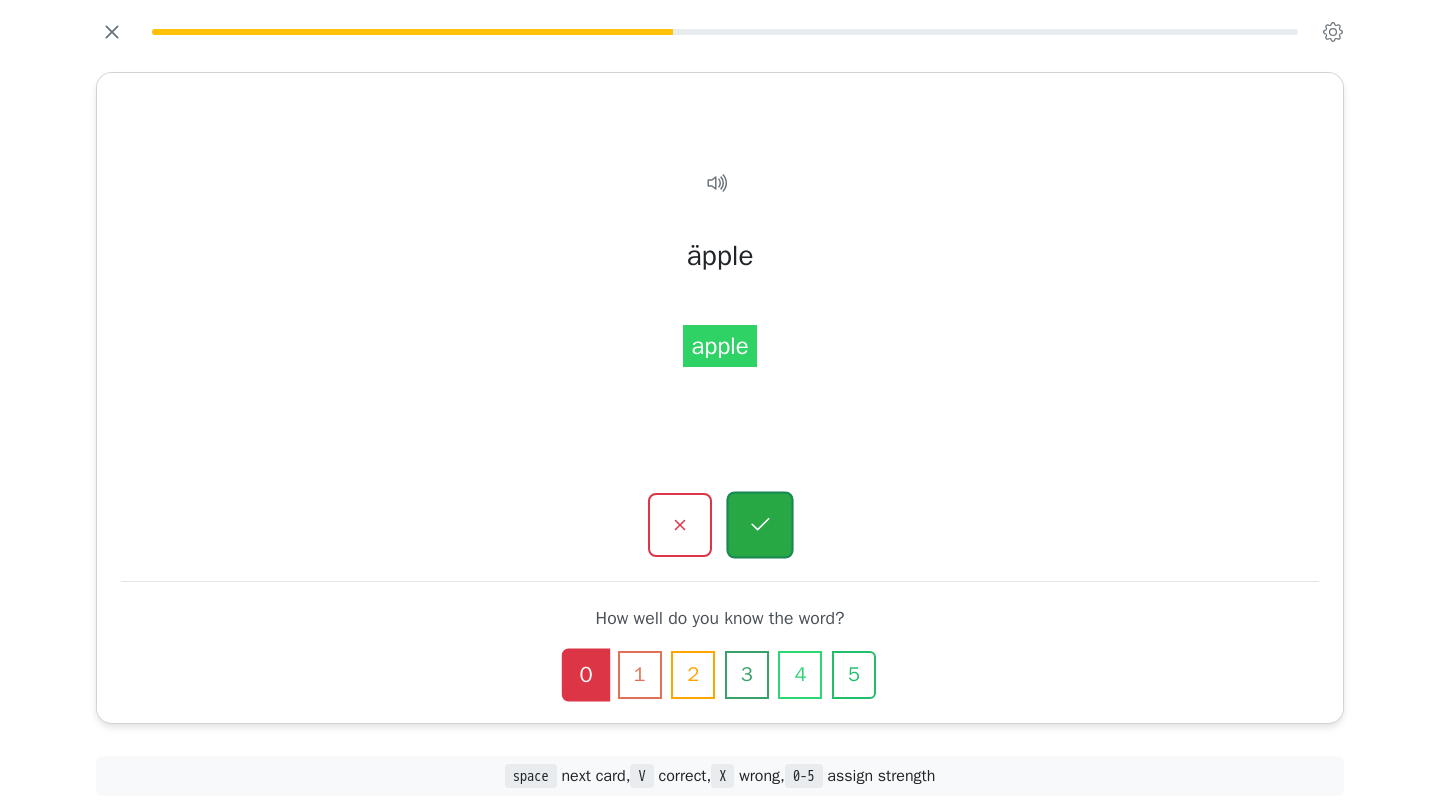 click at bounding box center [759, 525] 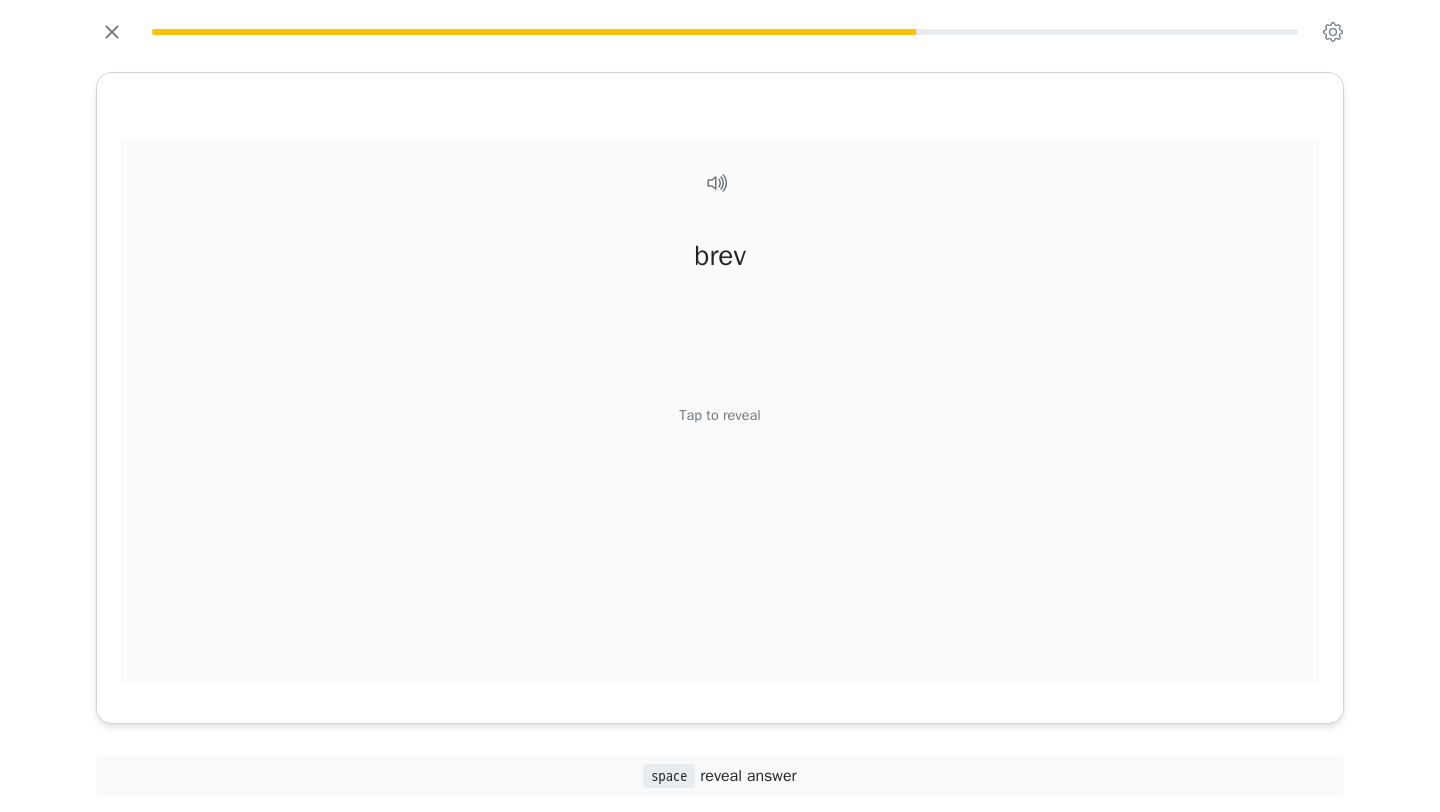 click on "Tap to reveal" at bounding box center (719, 416) 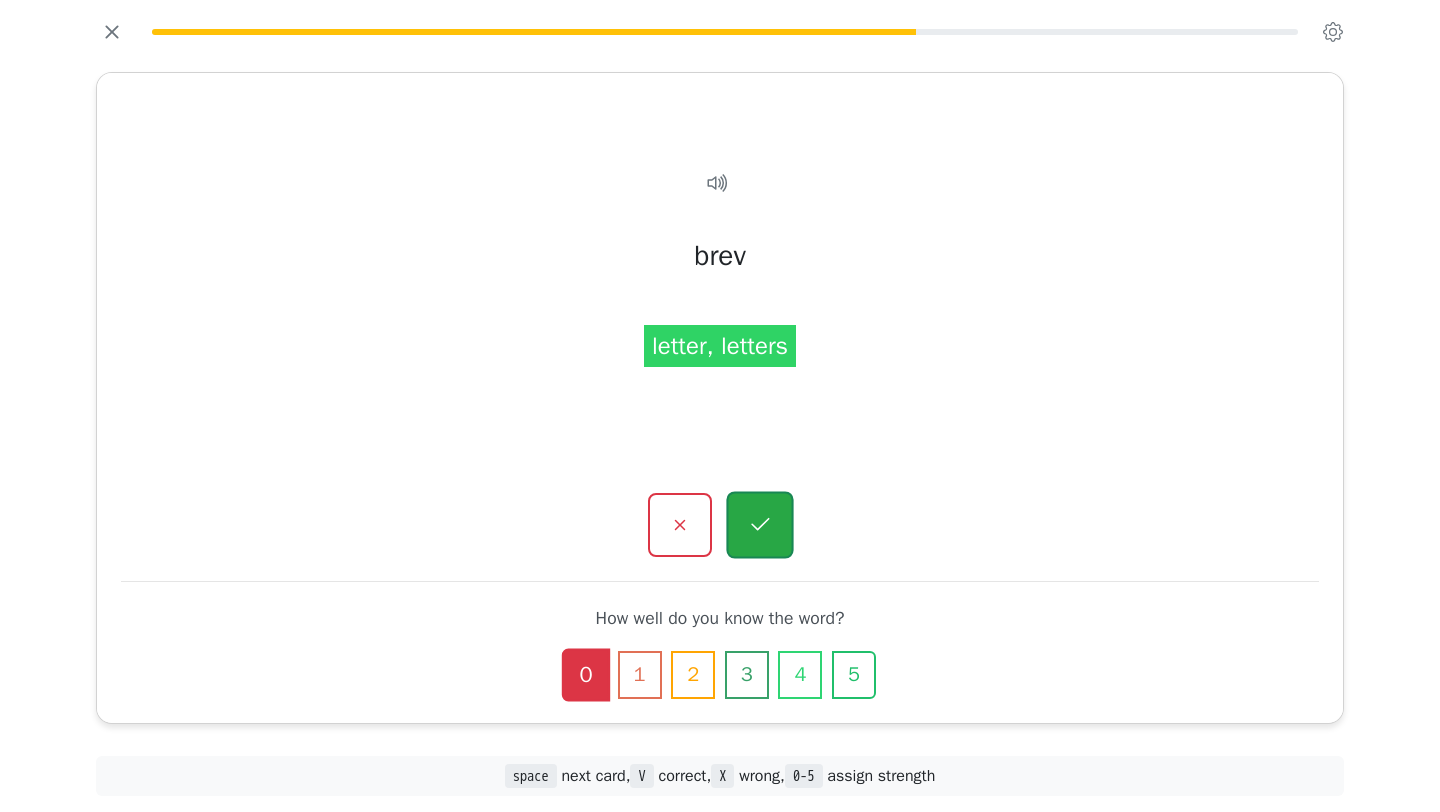 click 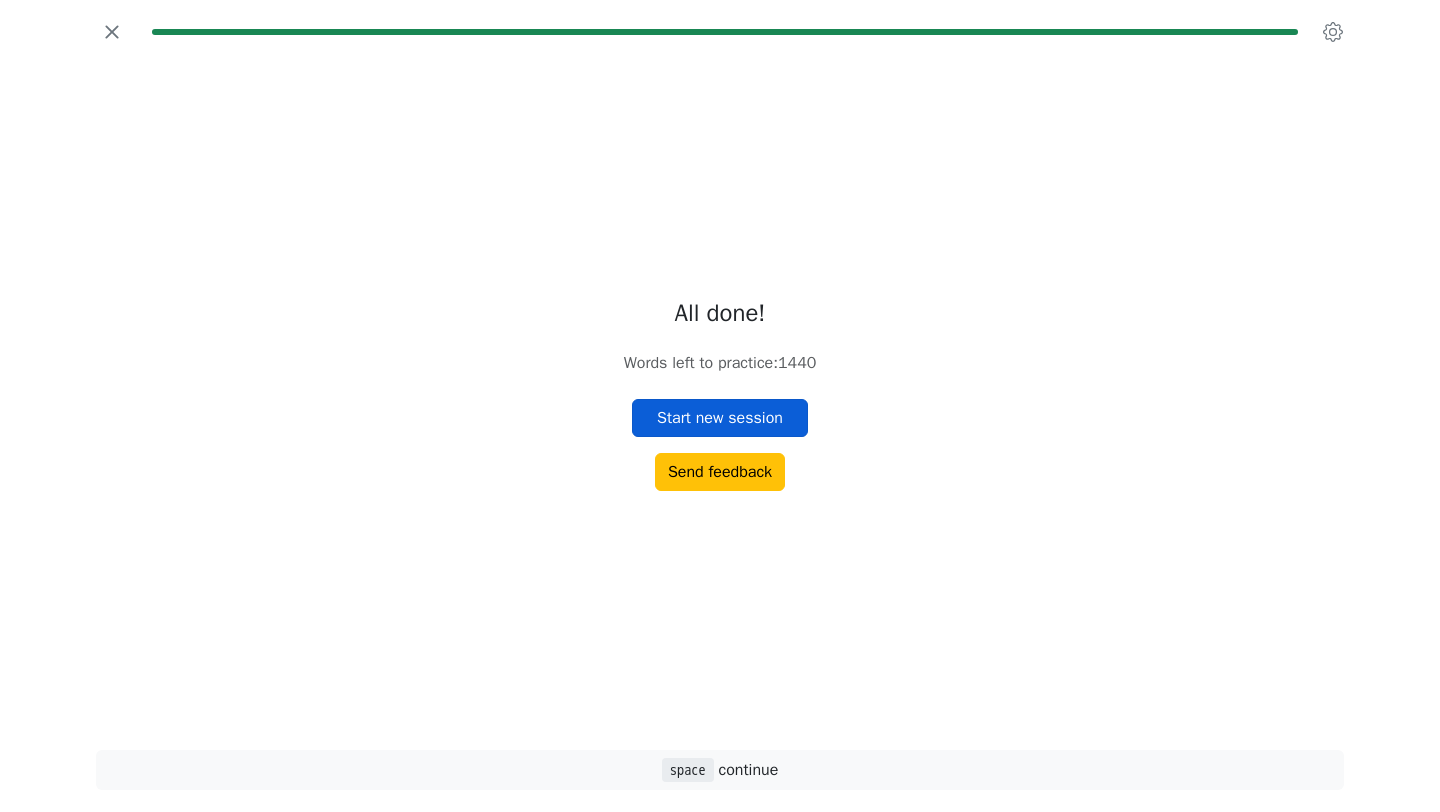 click on "Start new session" at bounding box center [720, 418] 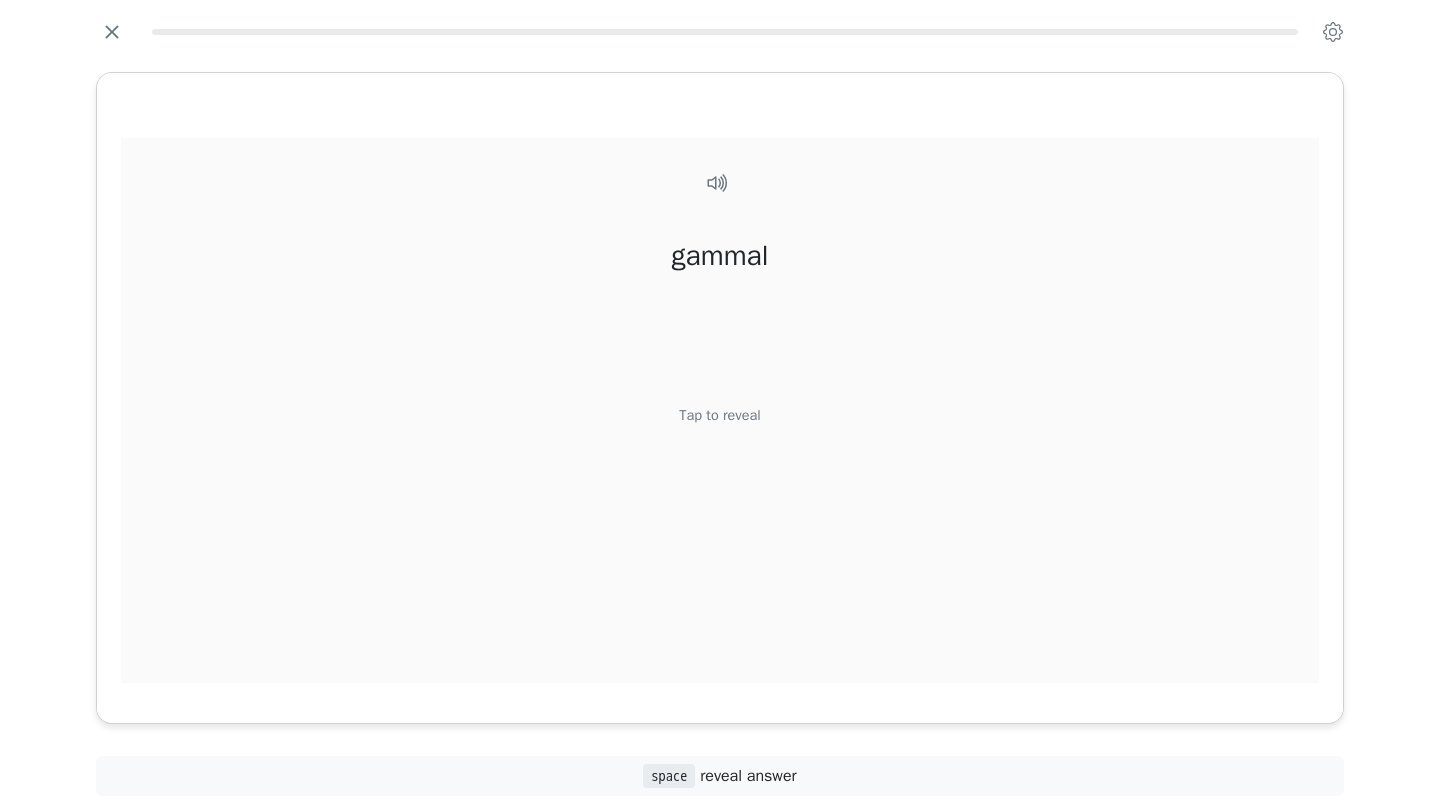 click on "Tap to reveal" at bounding box center [719, 416] 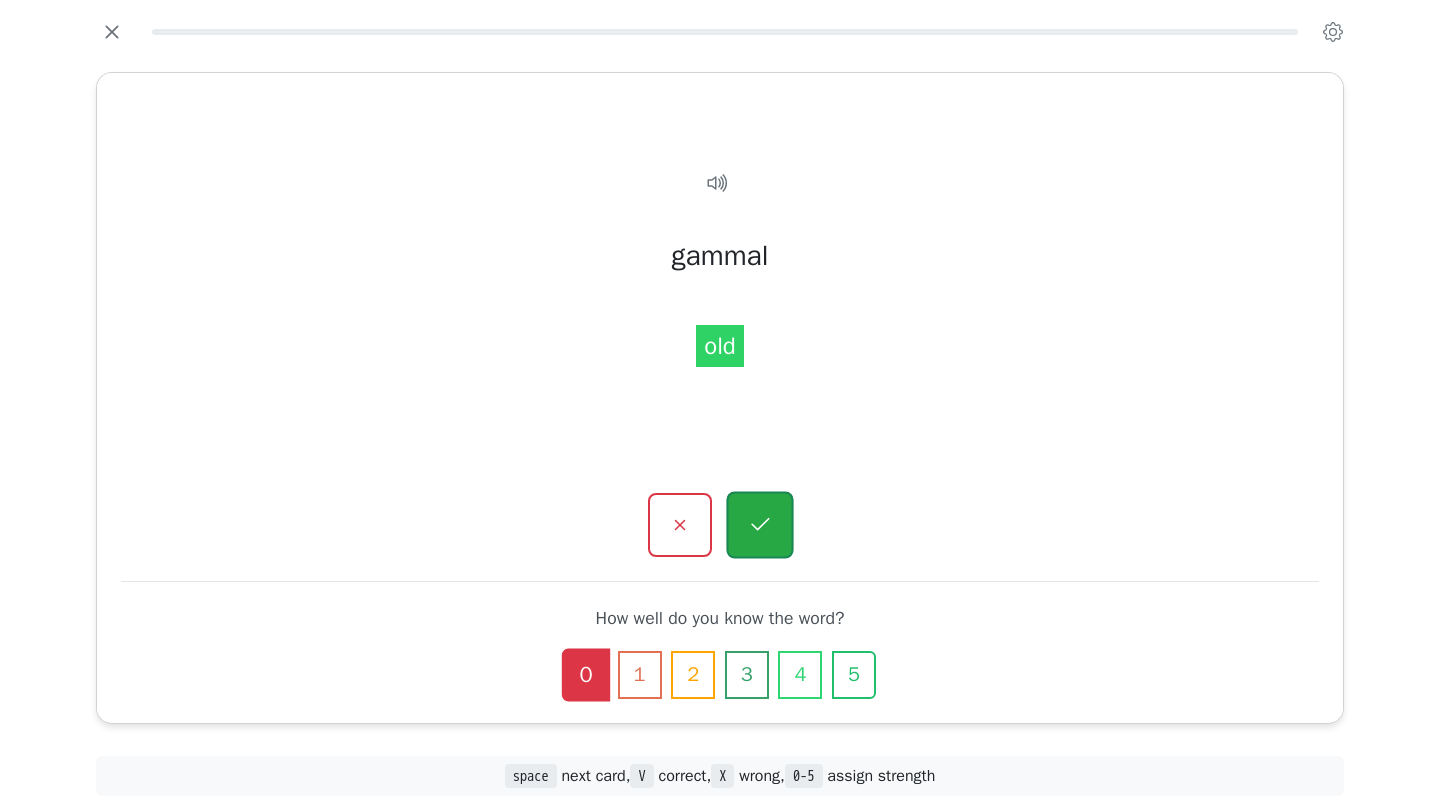 click 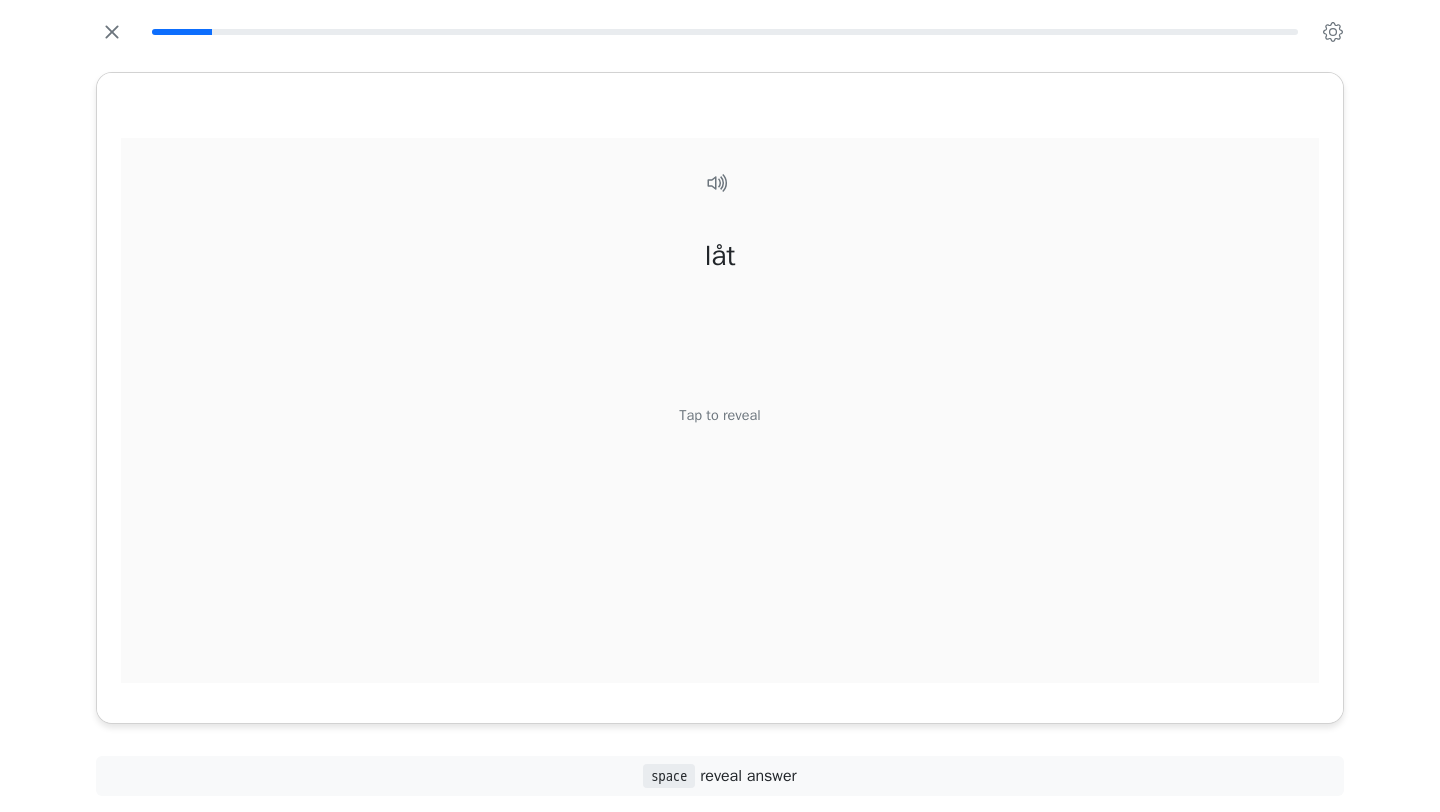 click on "låt Tap to reveal" at bounding box center [720, 422] 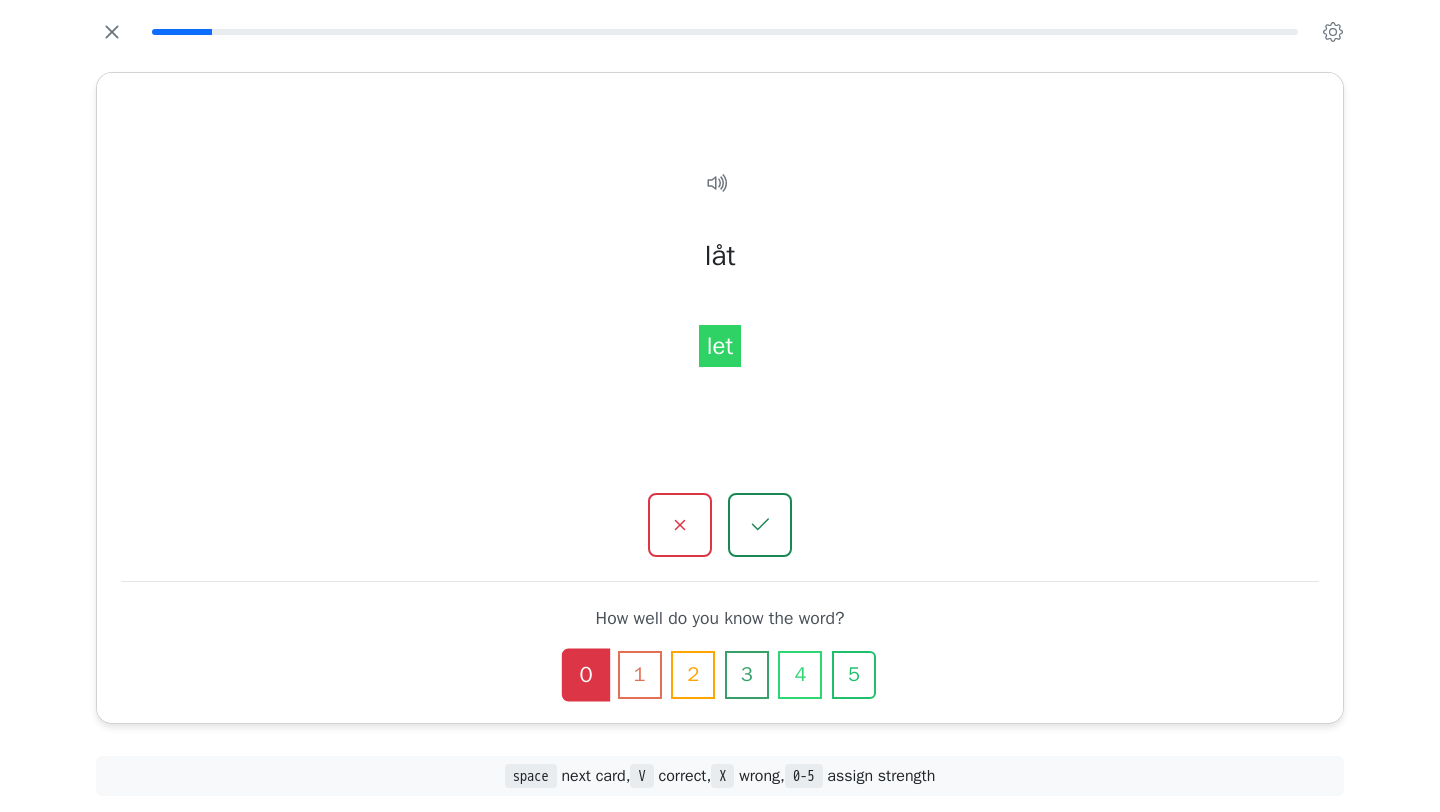 click on "0 1 2 3 4 5" at bounding box center [720, 675] 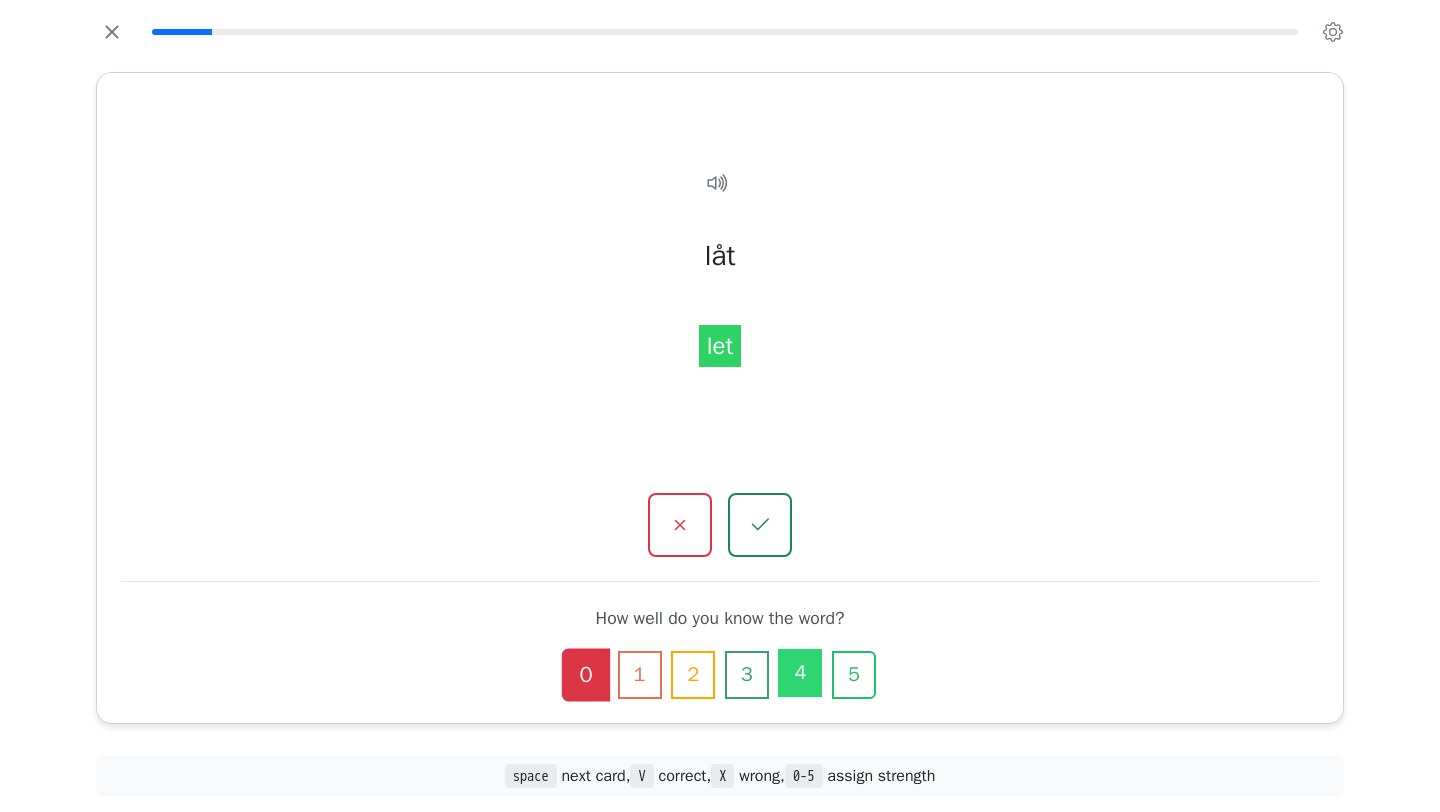 click on "4" at bounding box center [800, 673] 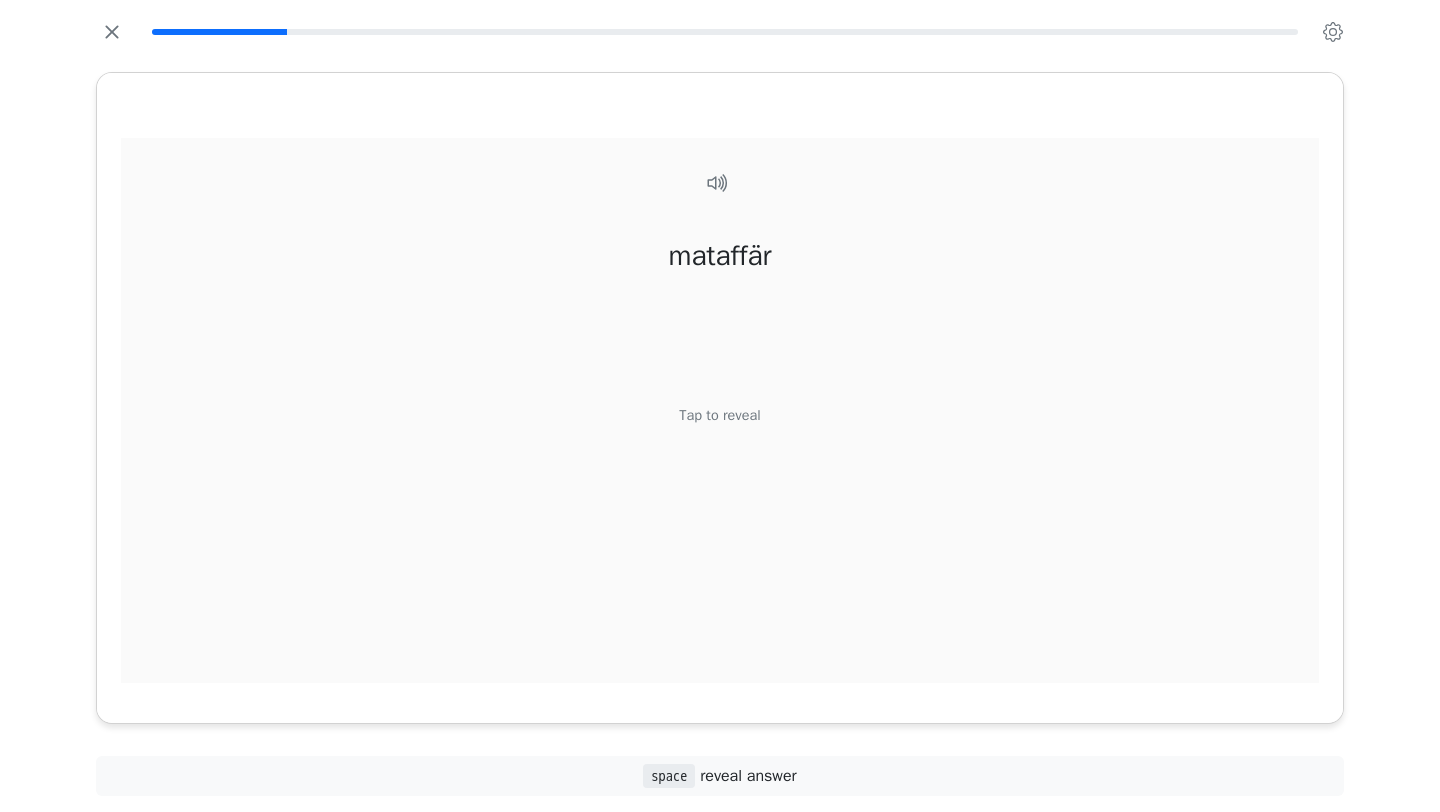 click on "mataffär Tap to reveal" at bounding box center [720, 422] 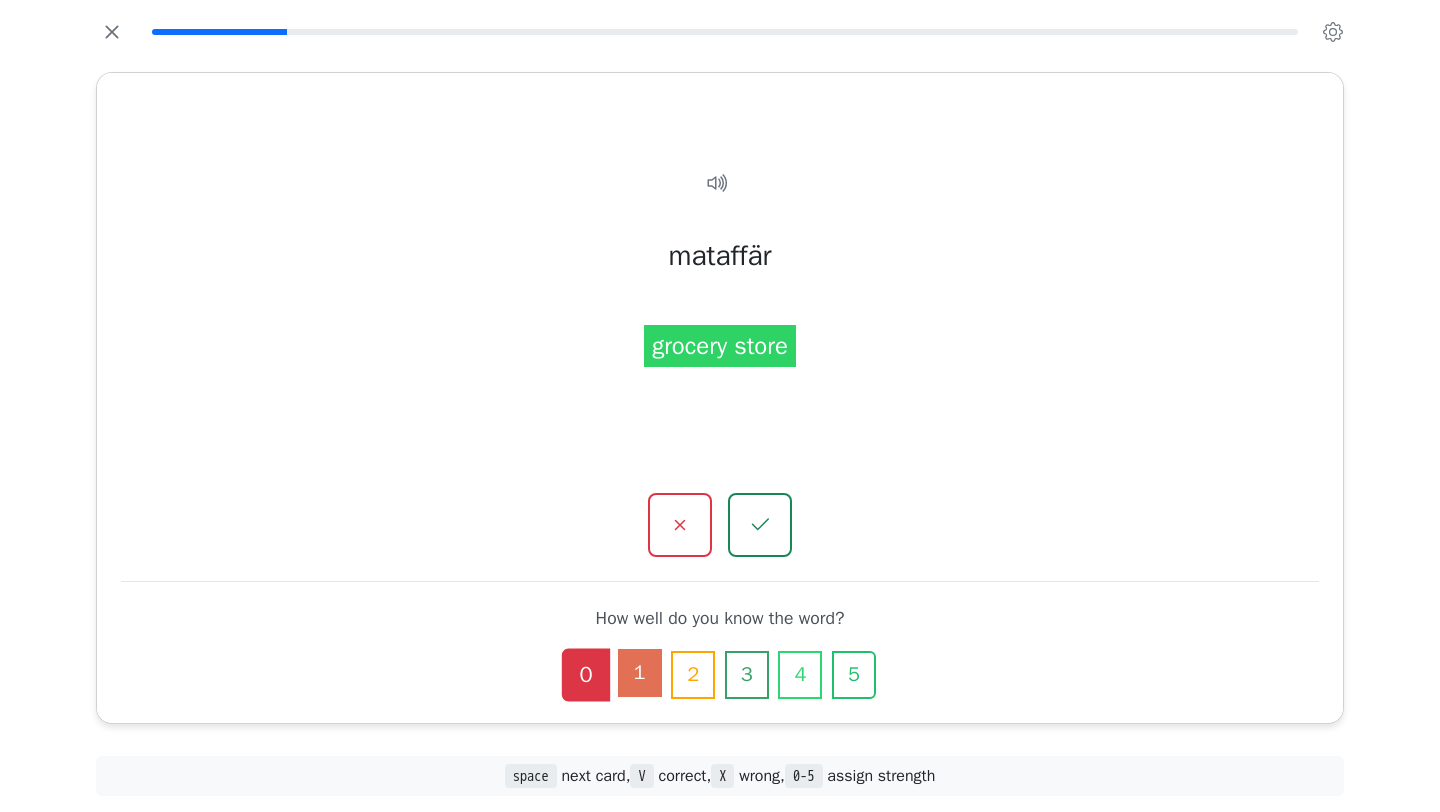 click on "1" at bounding box center (640, 673) 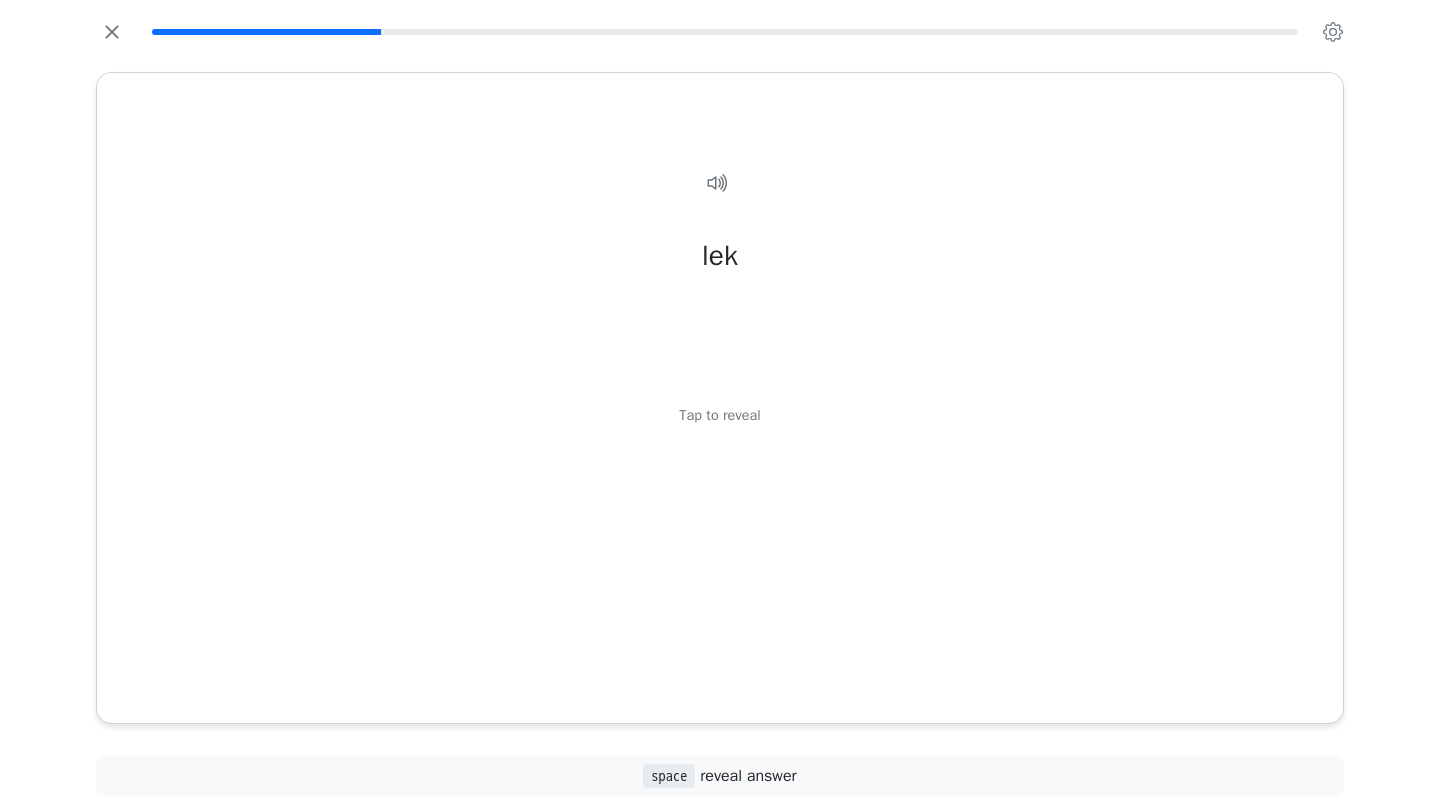 click on "Tap to reveal" at bounding box center (719, 416) 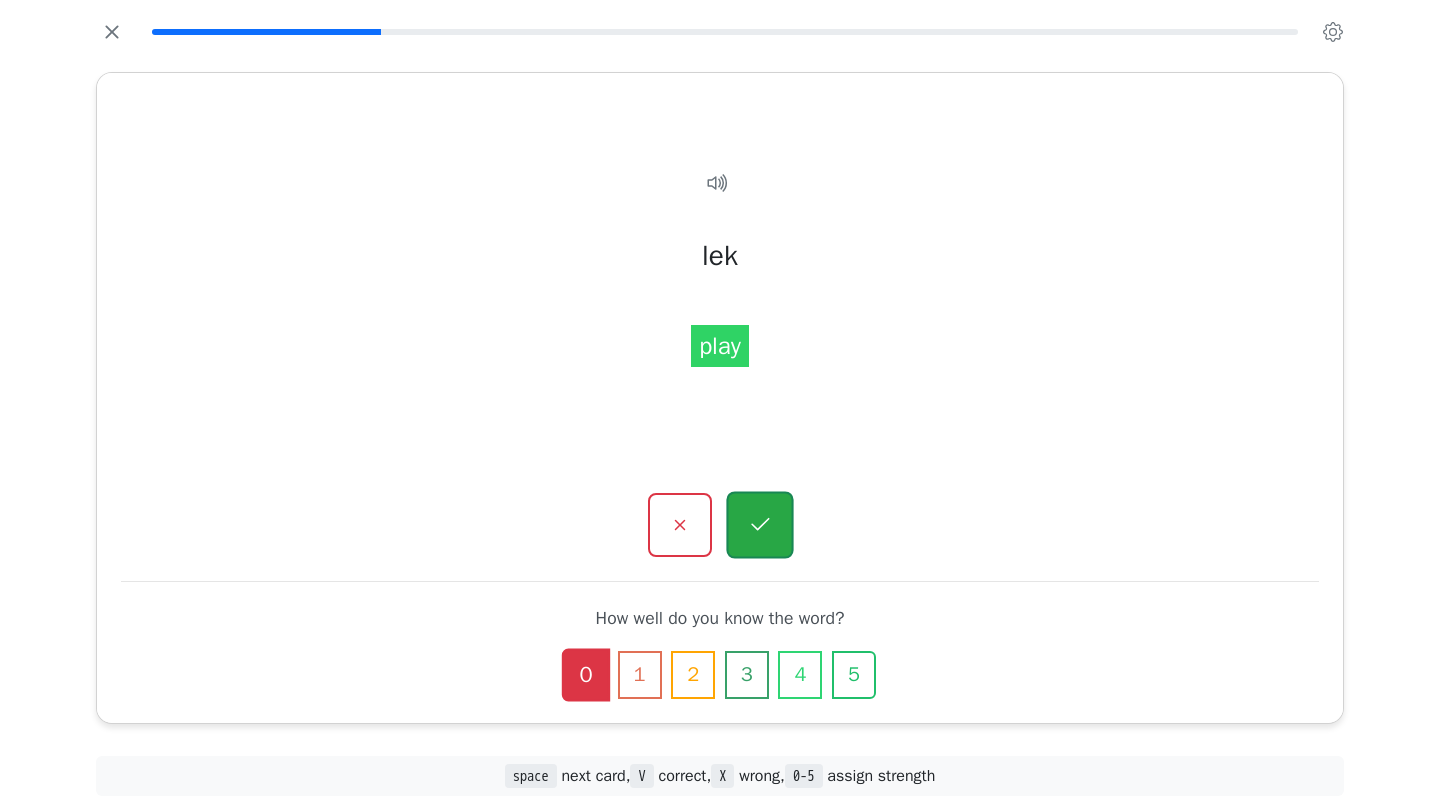 click 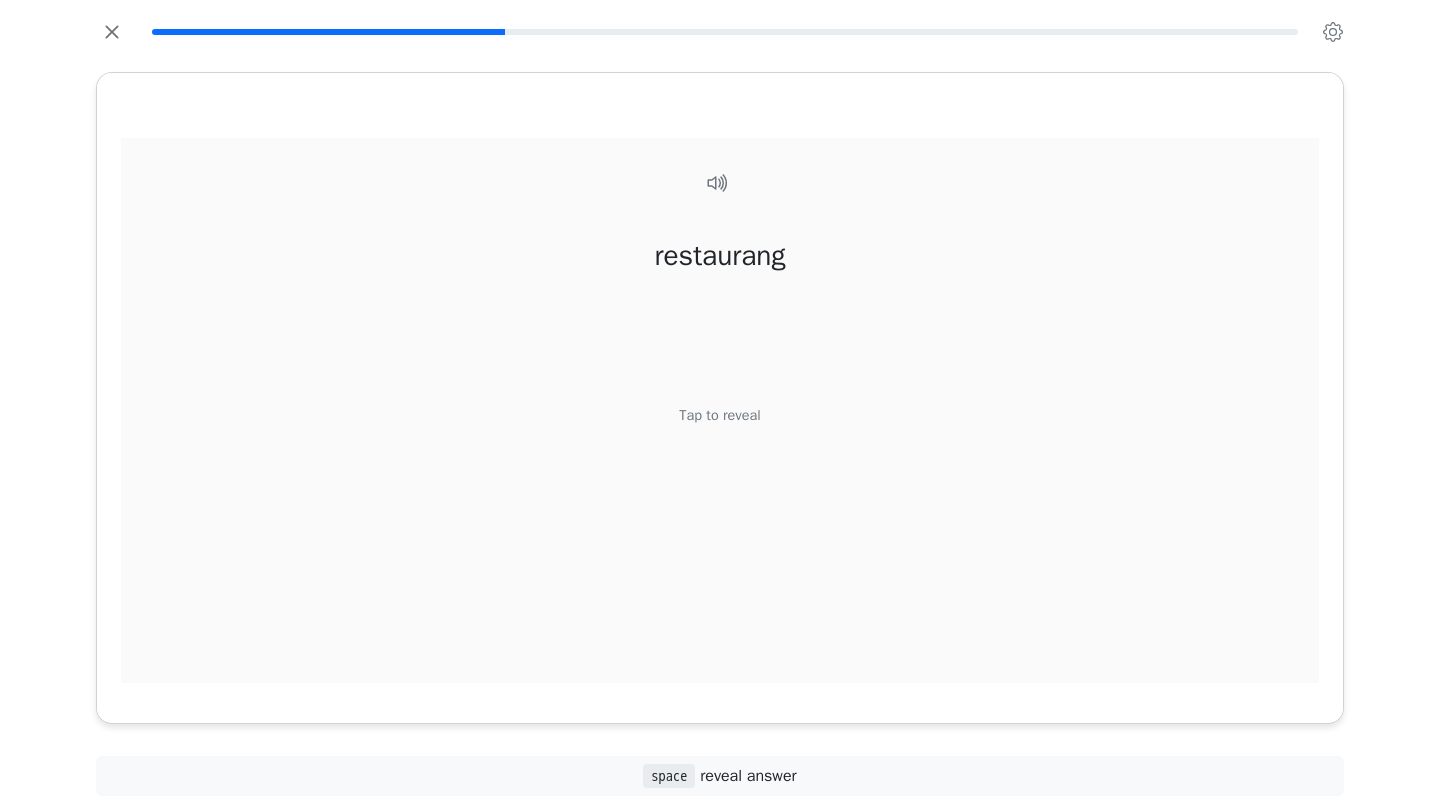 click on "Tap to reveal" at bounding box center (719, 416) 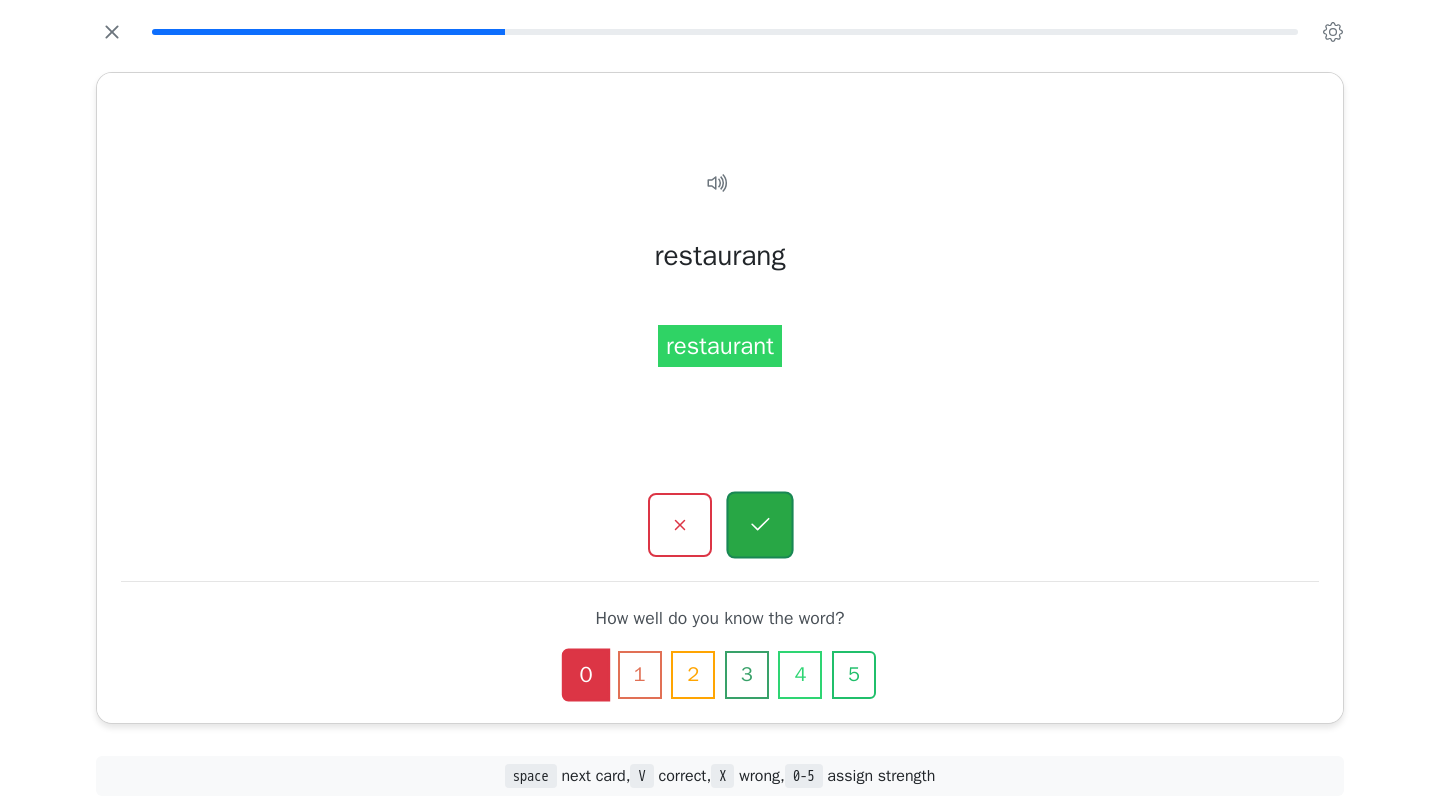 click 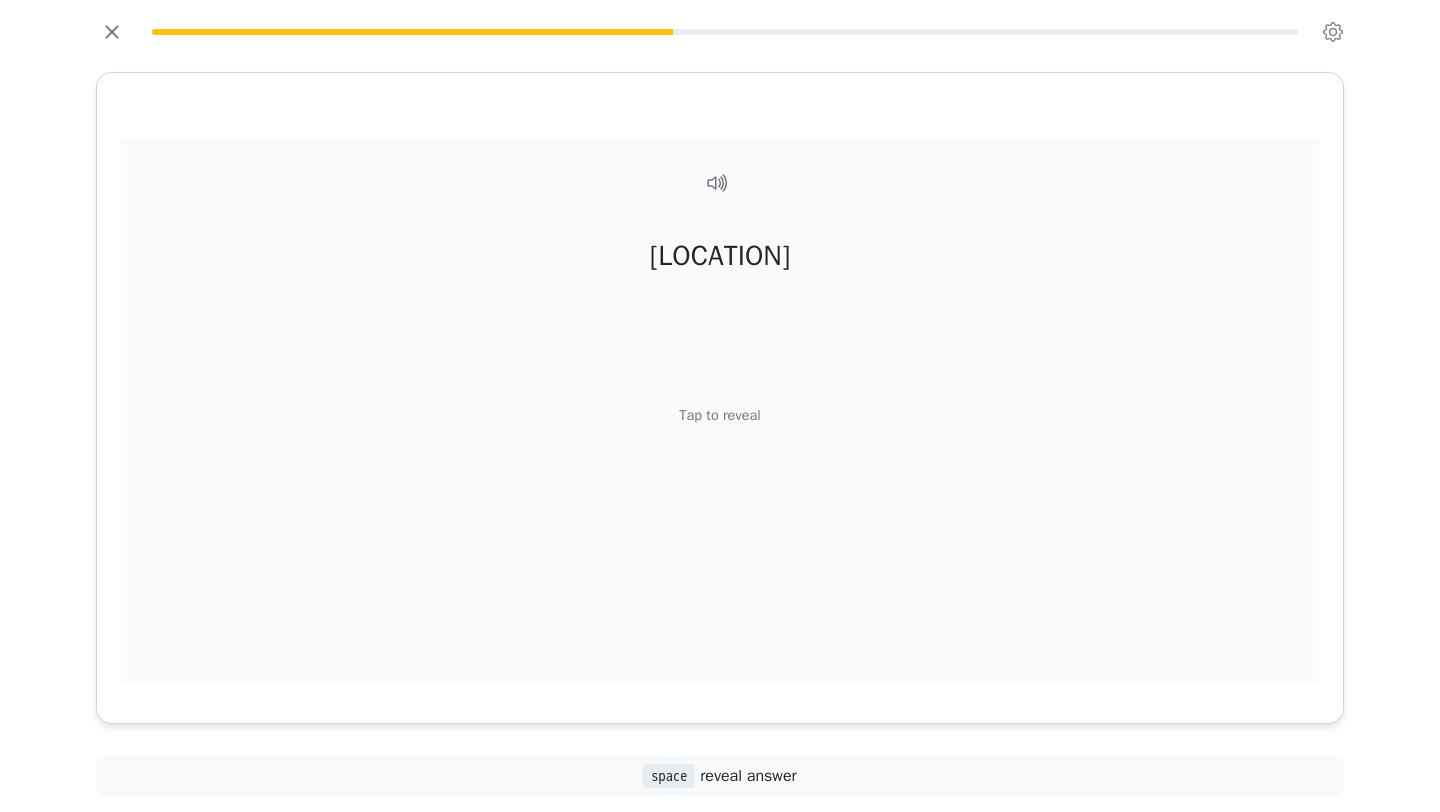 click on "Tap to reveal" at bounding box center (719, 416) 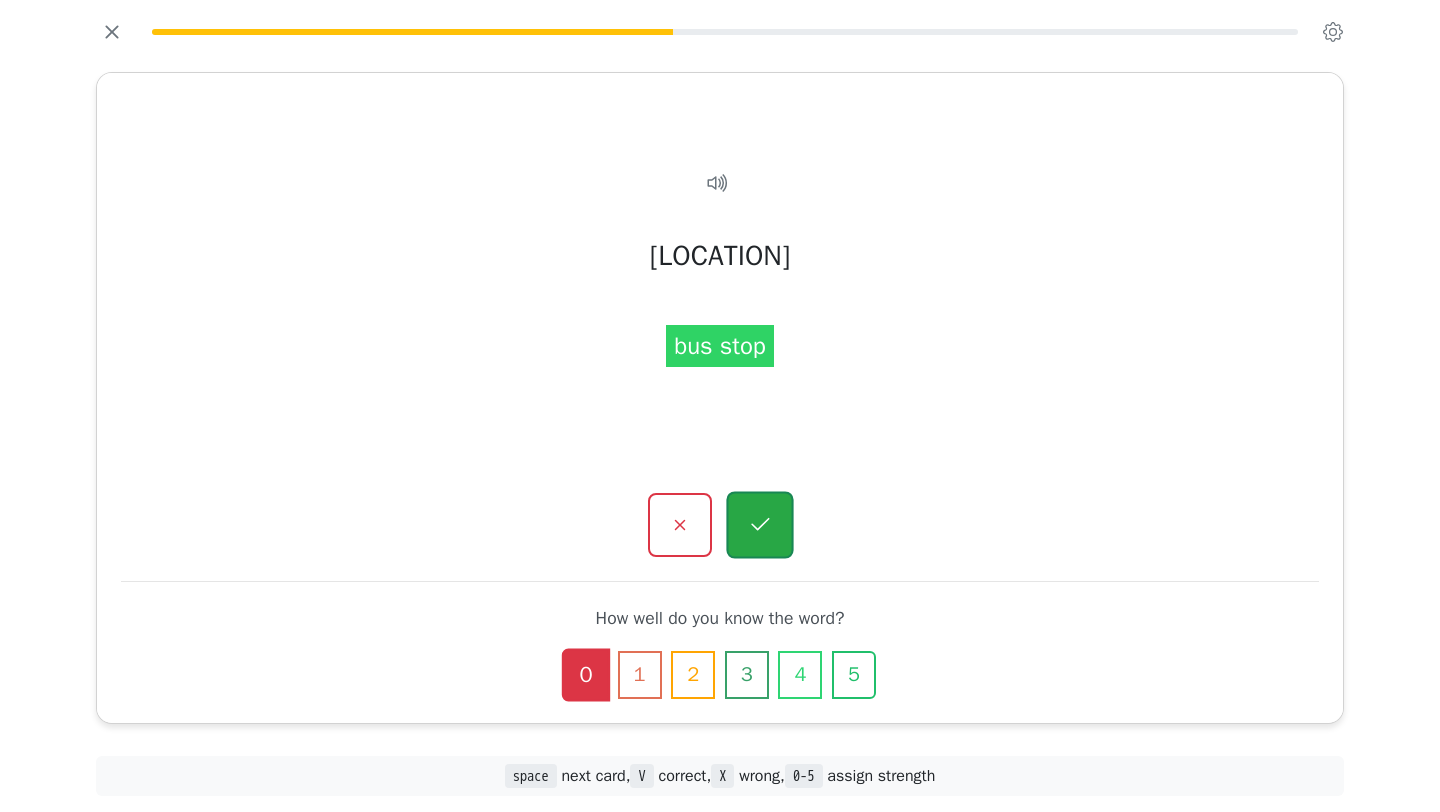 click at bounding box center [759, 525] 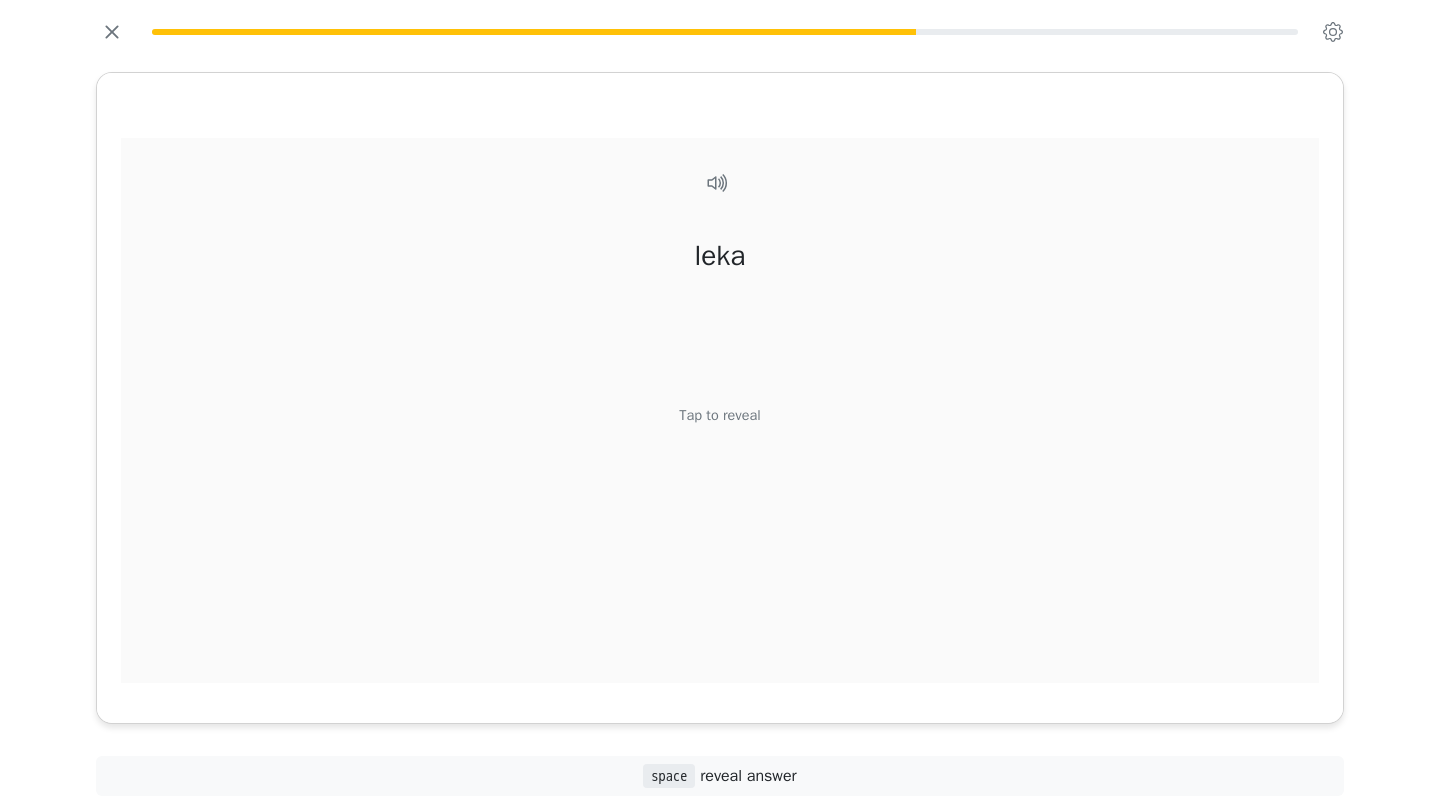 click on "Tap to reveal" at bounding box center (719, 416) 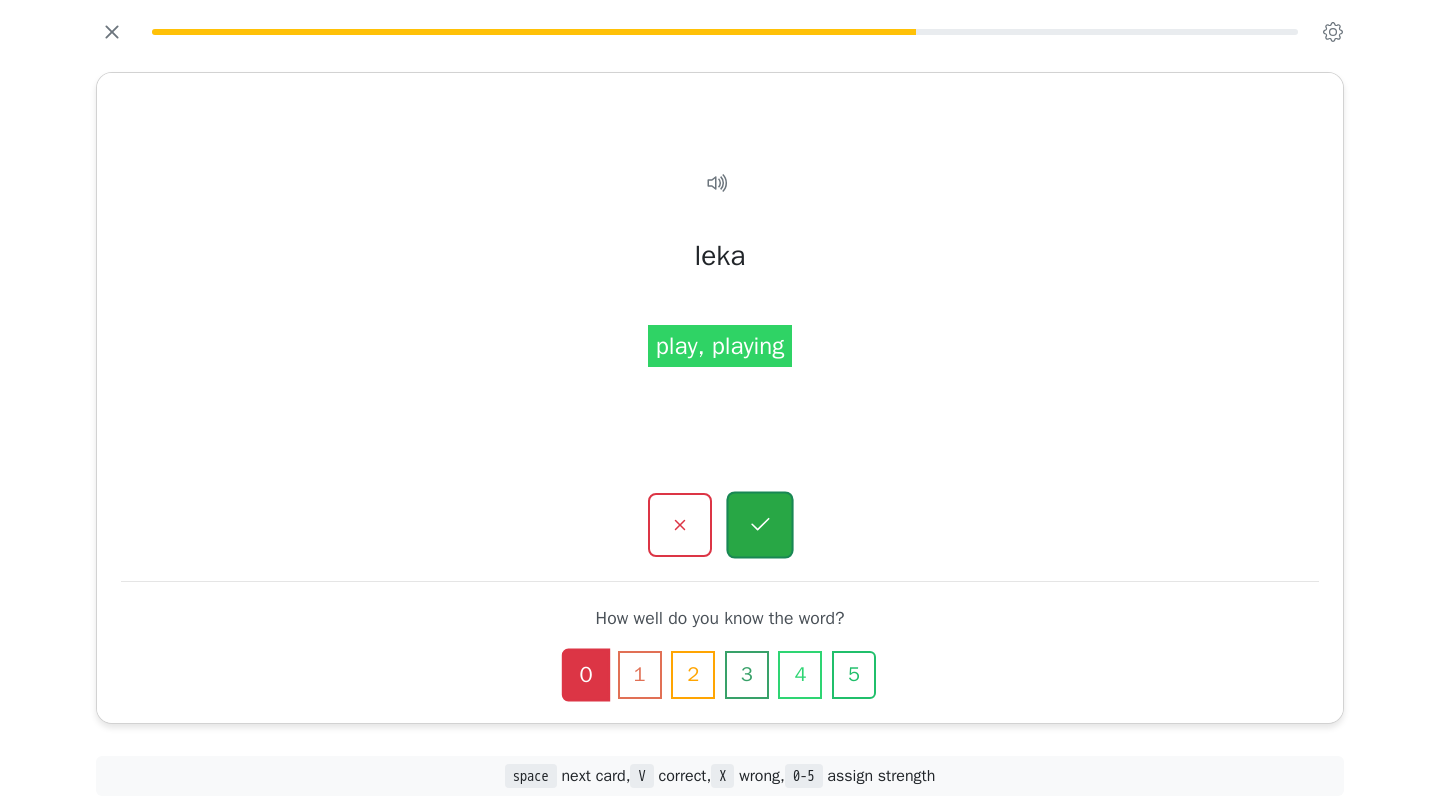 click 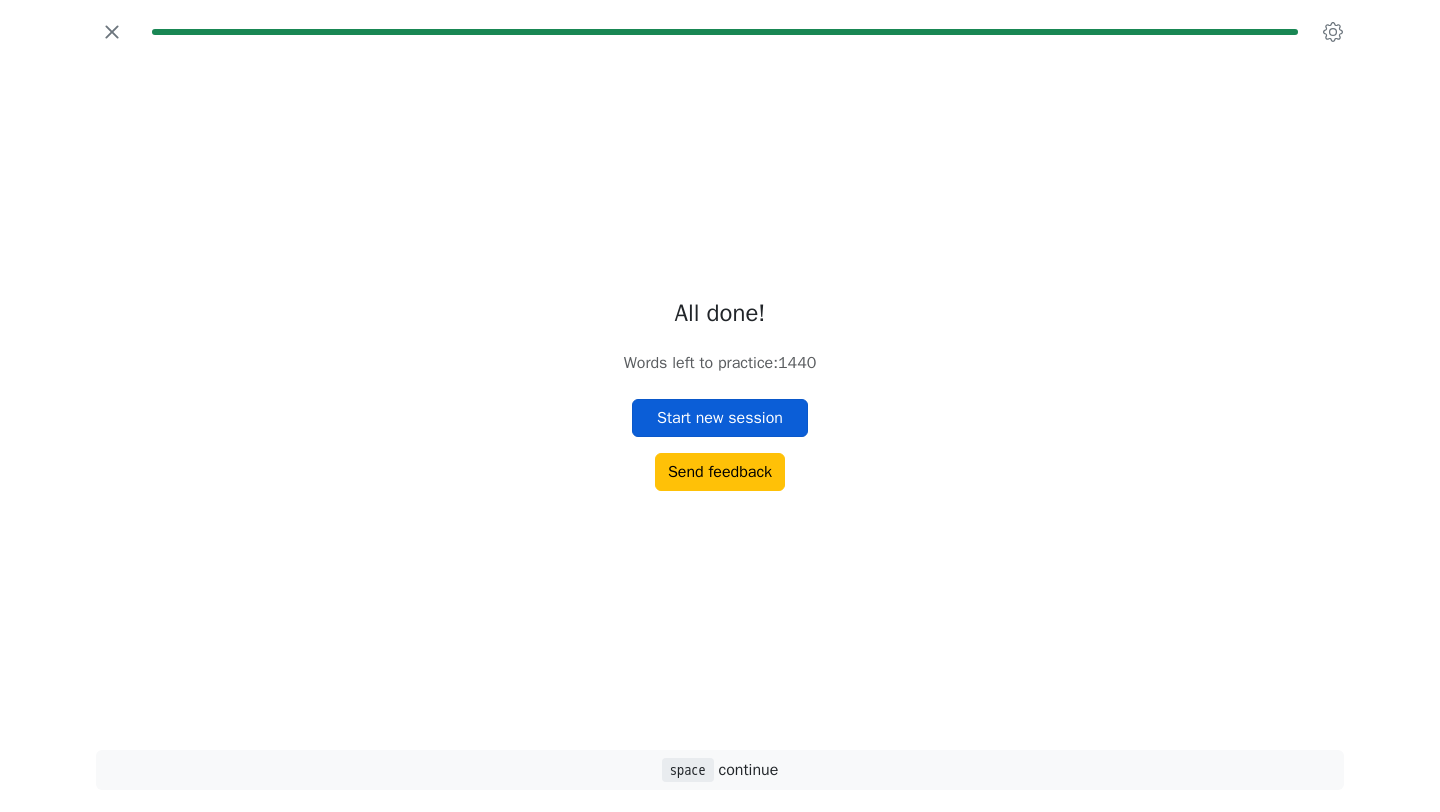 click on "Start new session" at bounding box center [720, 418] 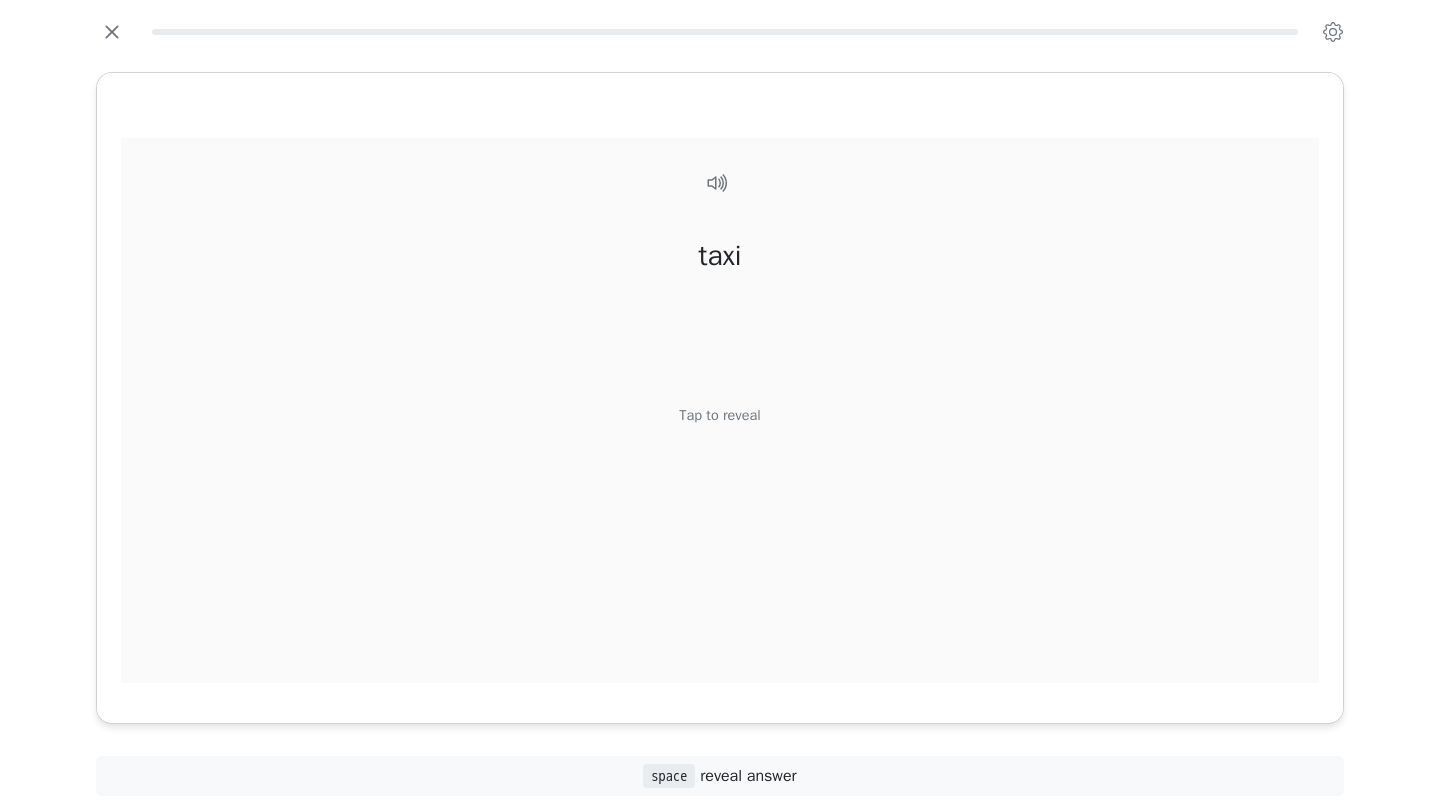 click on "Tap to reveal" at bounding box center (719, 416) 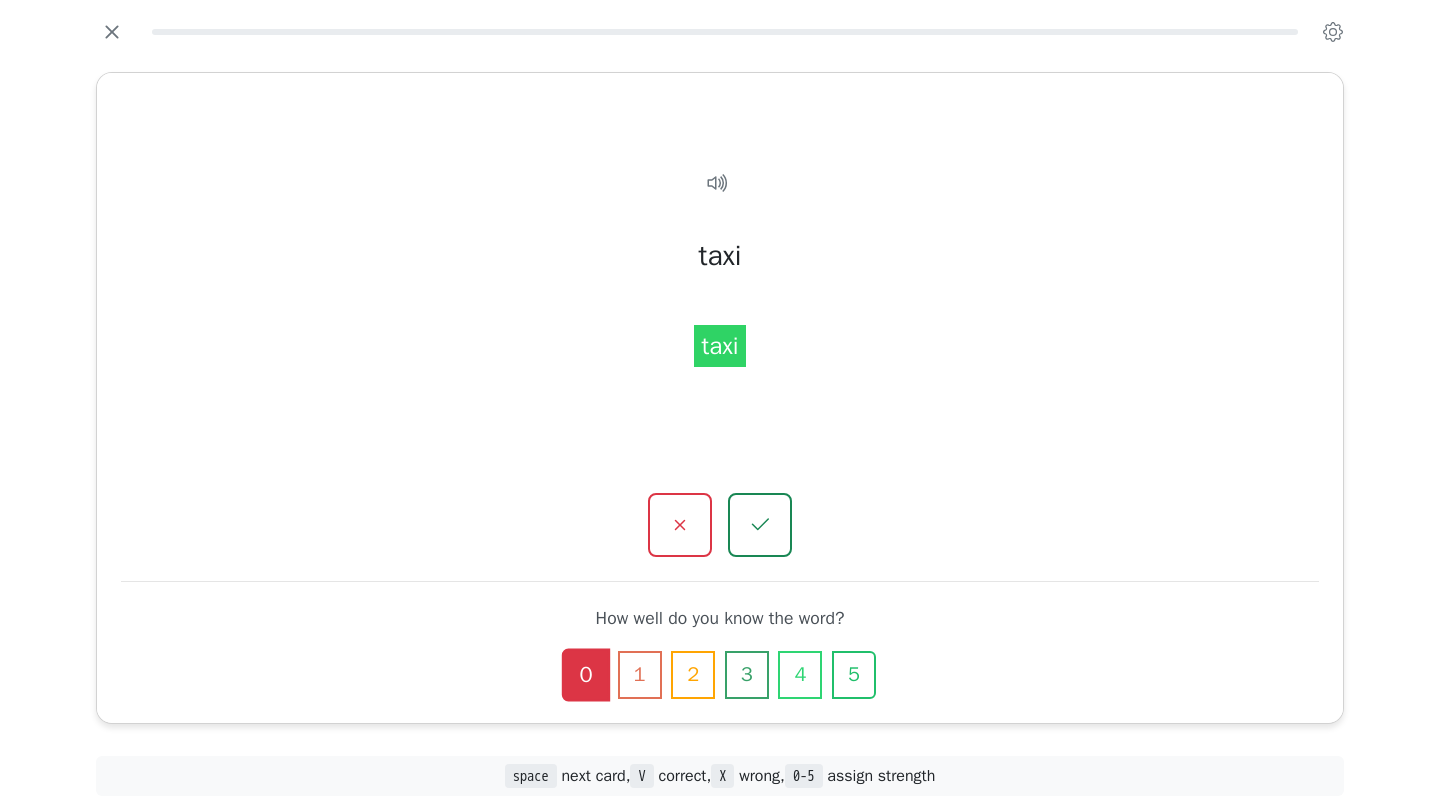 click on "taxi taxi" at bounding box center (720, 422) 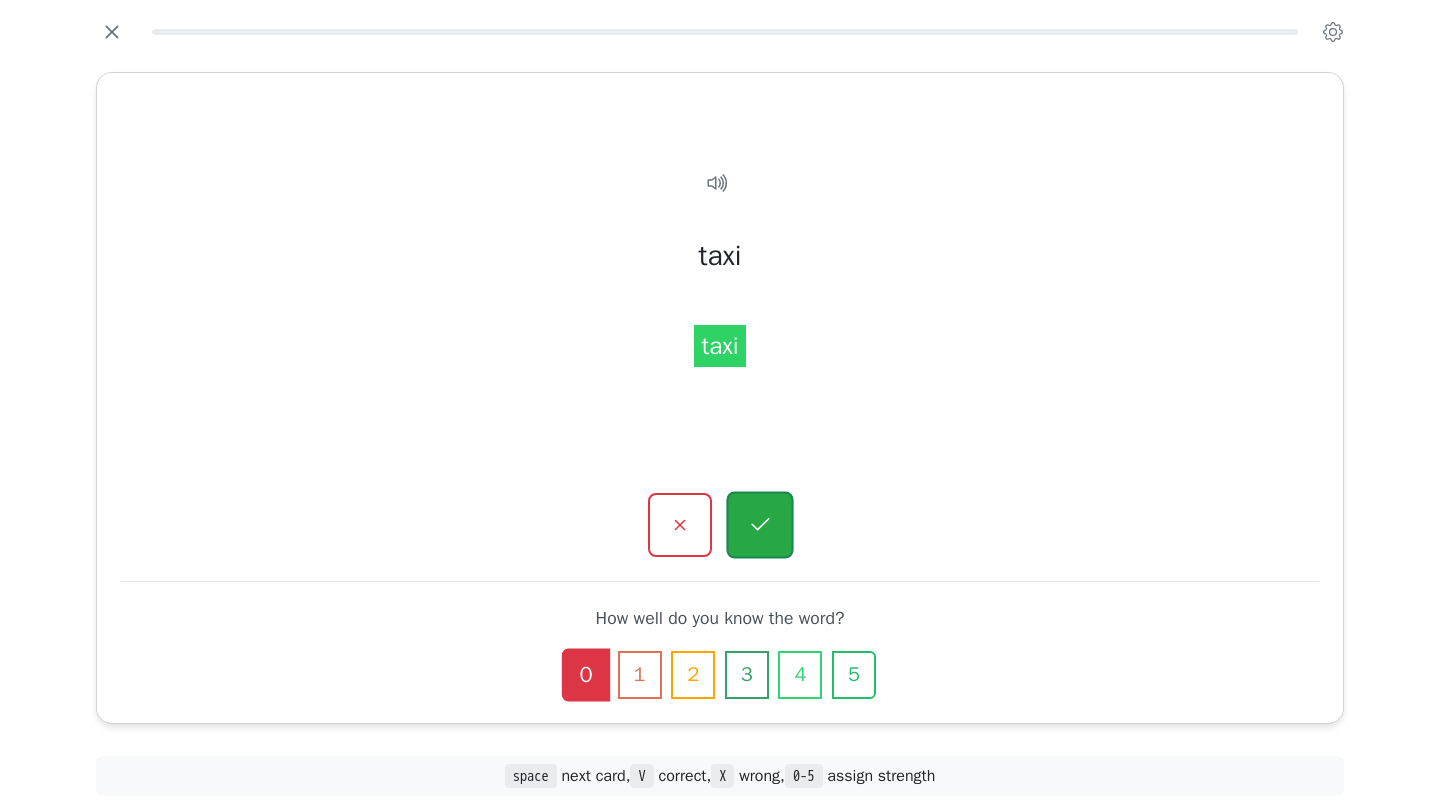 click at bounding box center [759, 525] 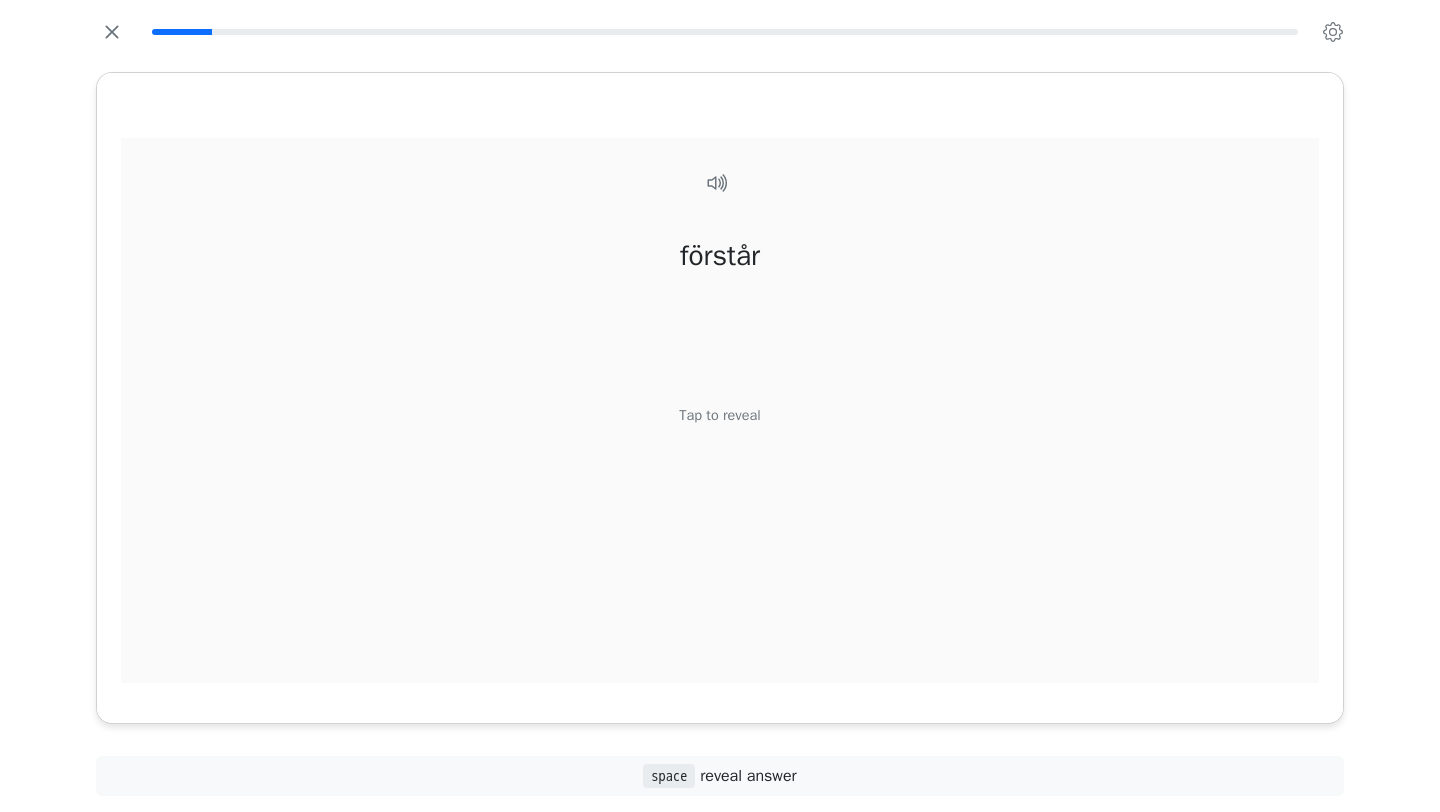 click on "Tap to reveal" at bounding box center [719, 416] 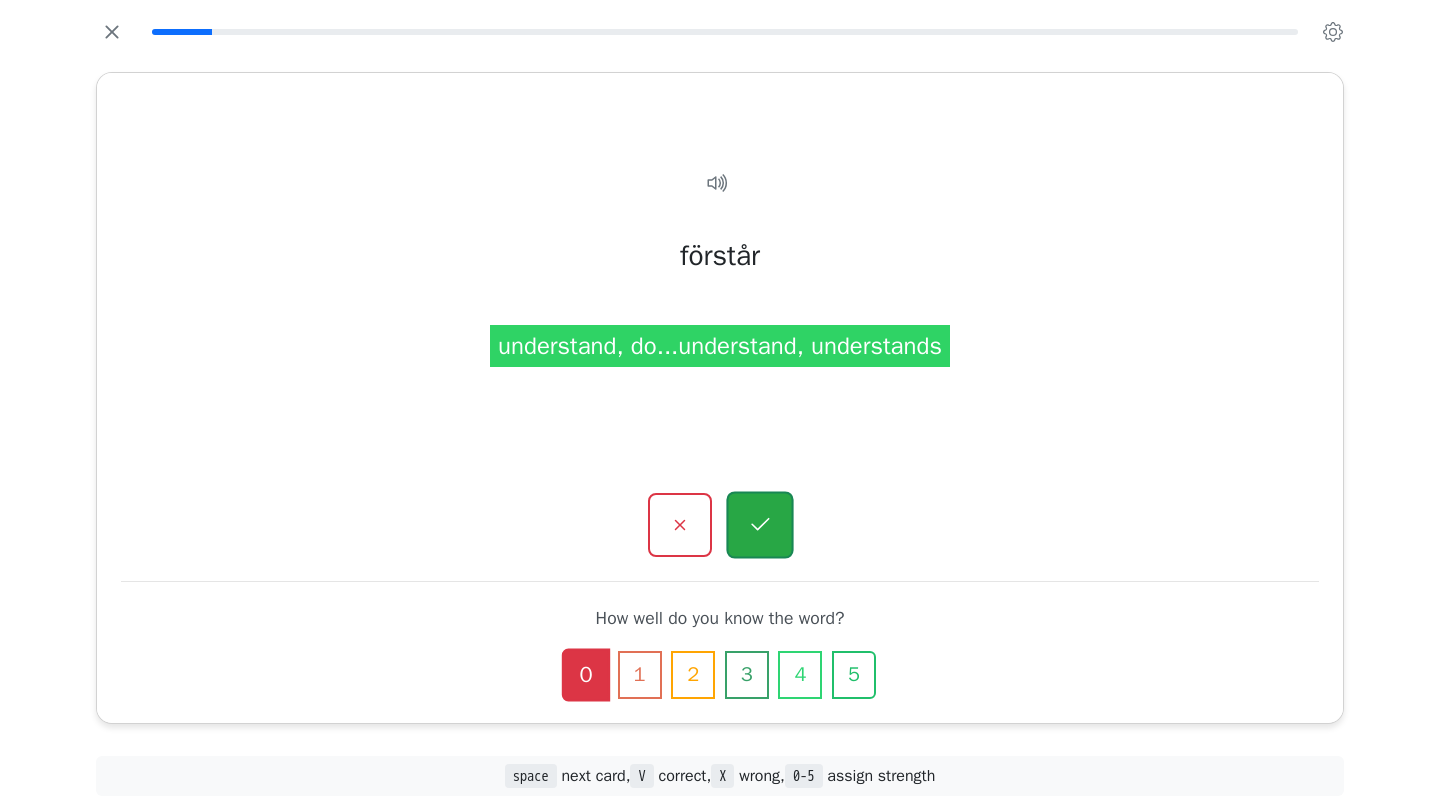 click 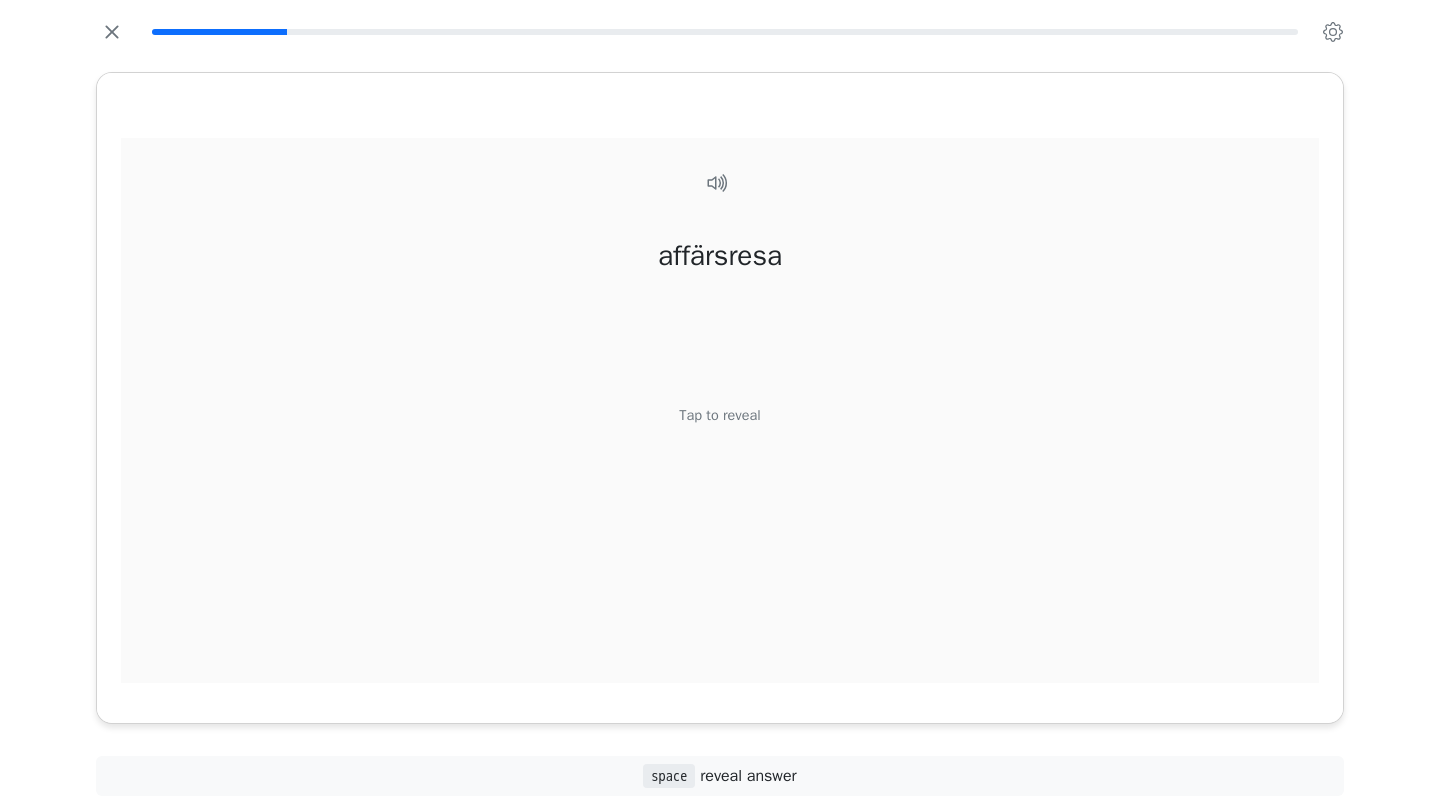 click on "Tap to reveal" at bounding box center (719, 416) 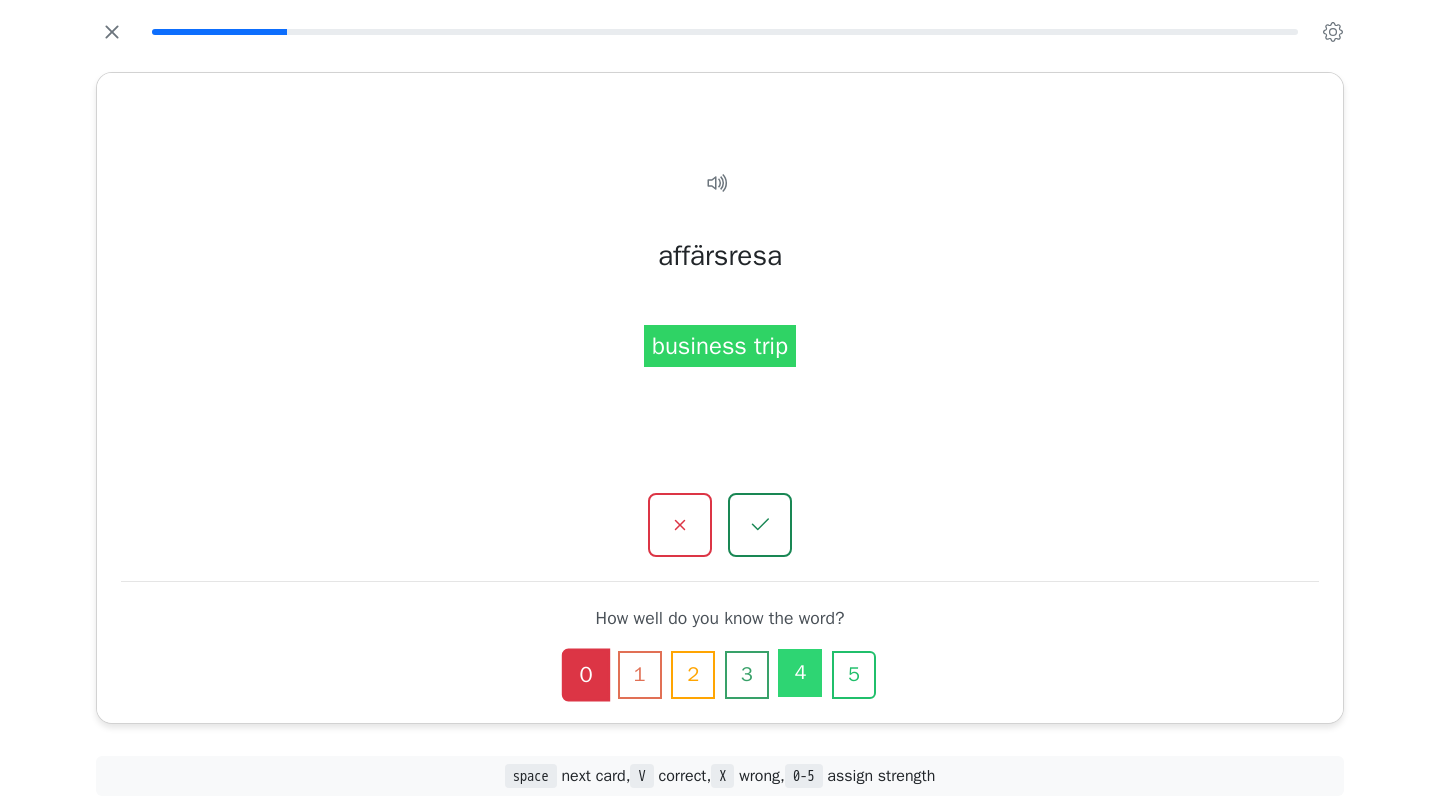 click on "4" at bounding box center [800, 673] 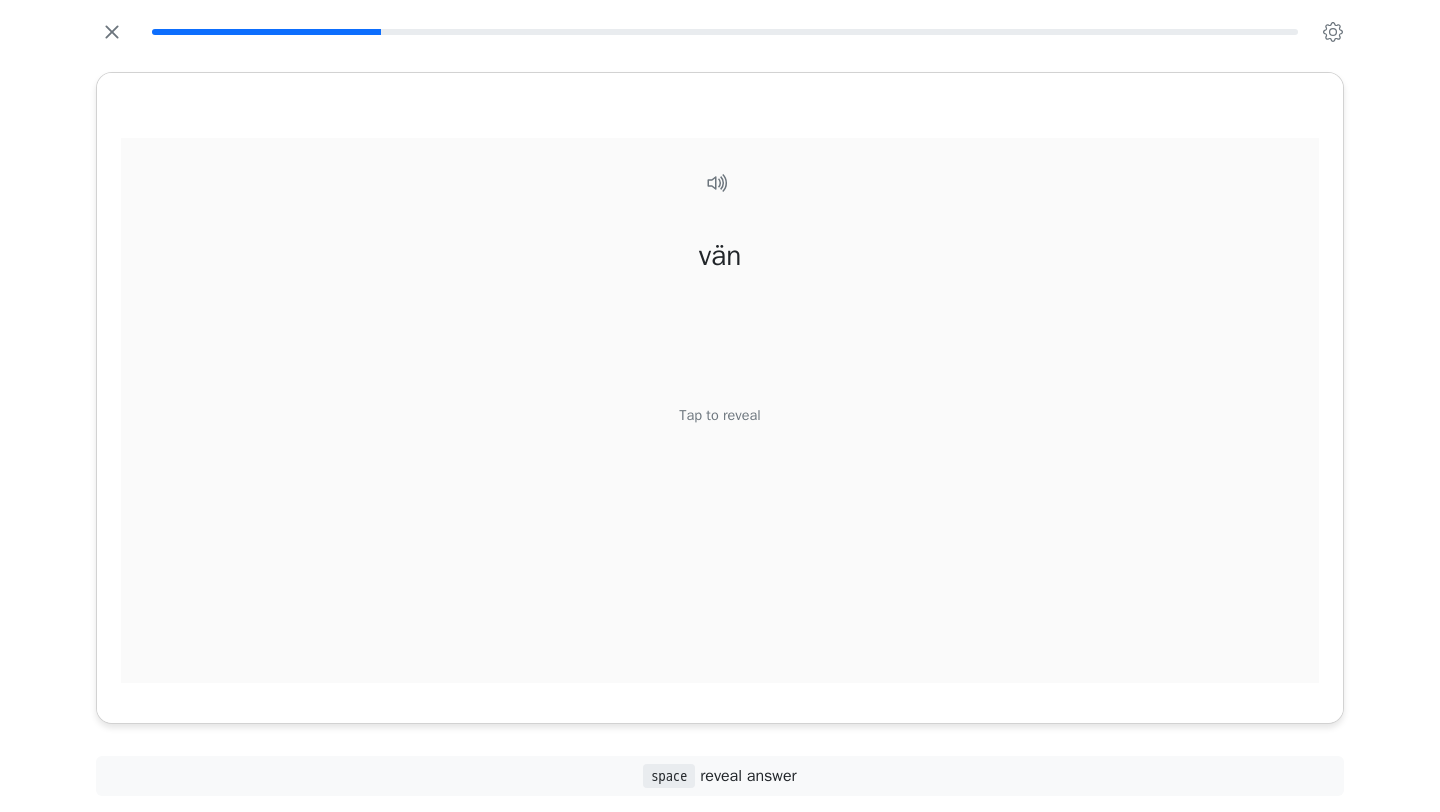 click on "Tap to reveal" at bounding box center (719, 416) 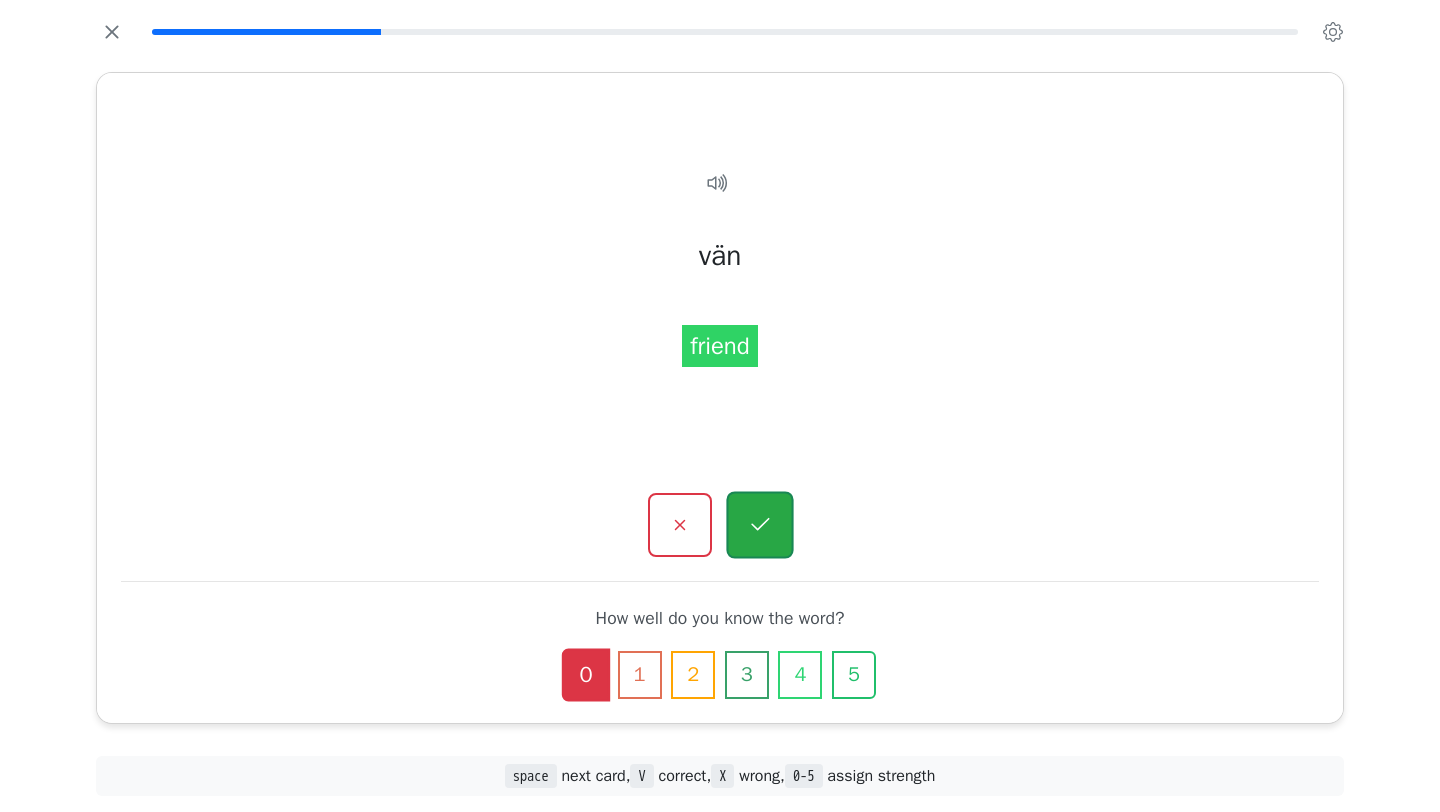 click at bounding box center (759, 525) 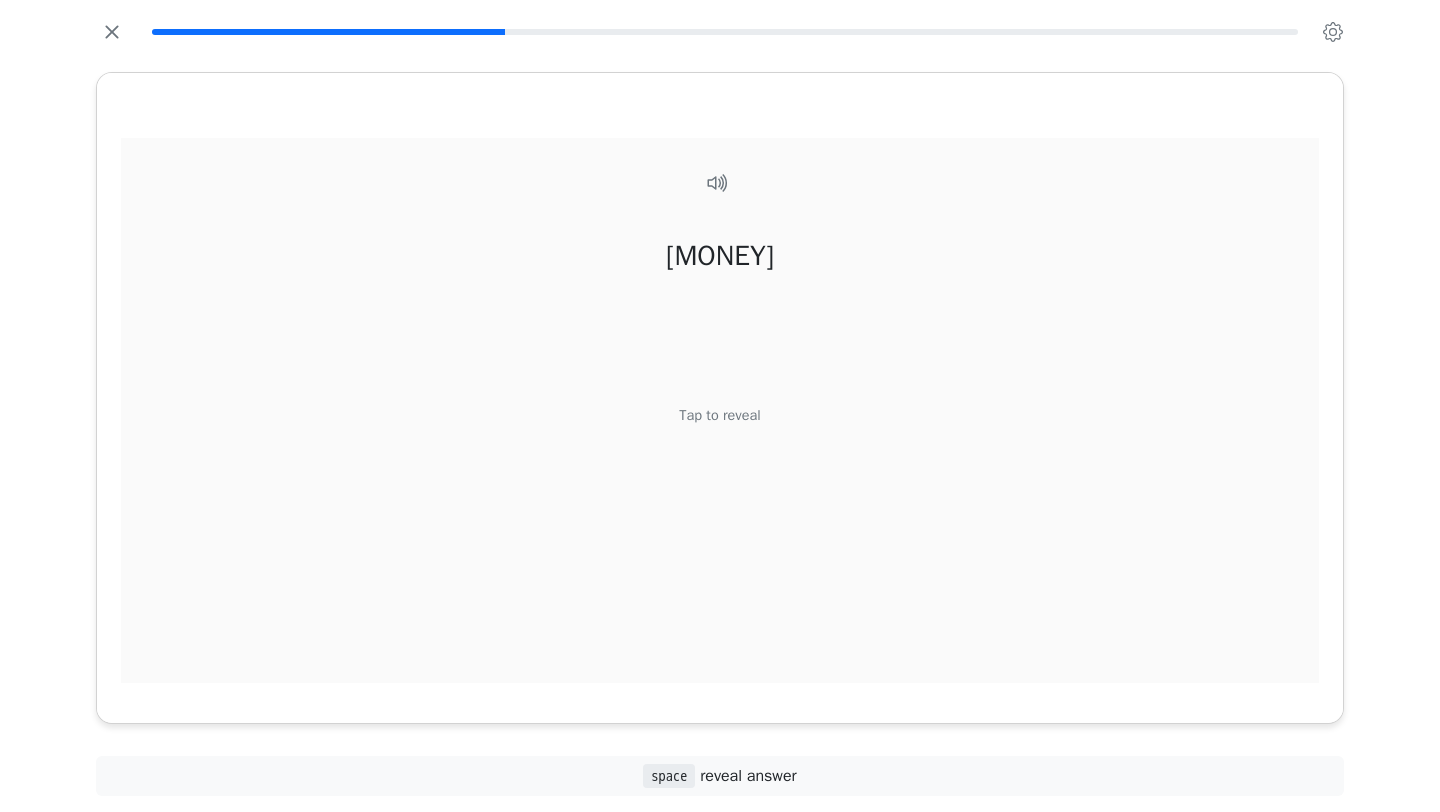 click on "Tap to reveal" at bounding box center [719, 416] 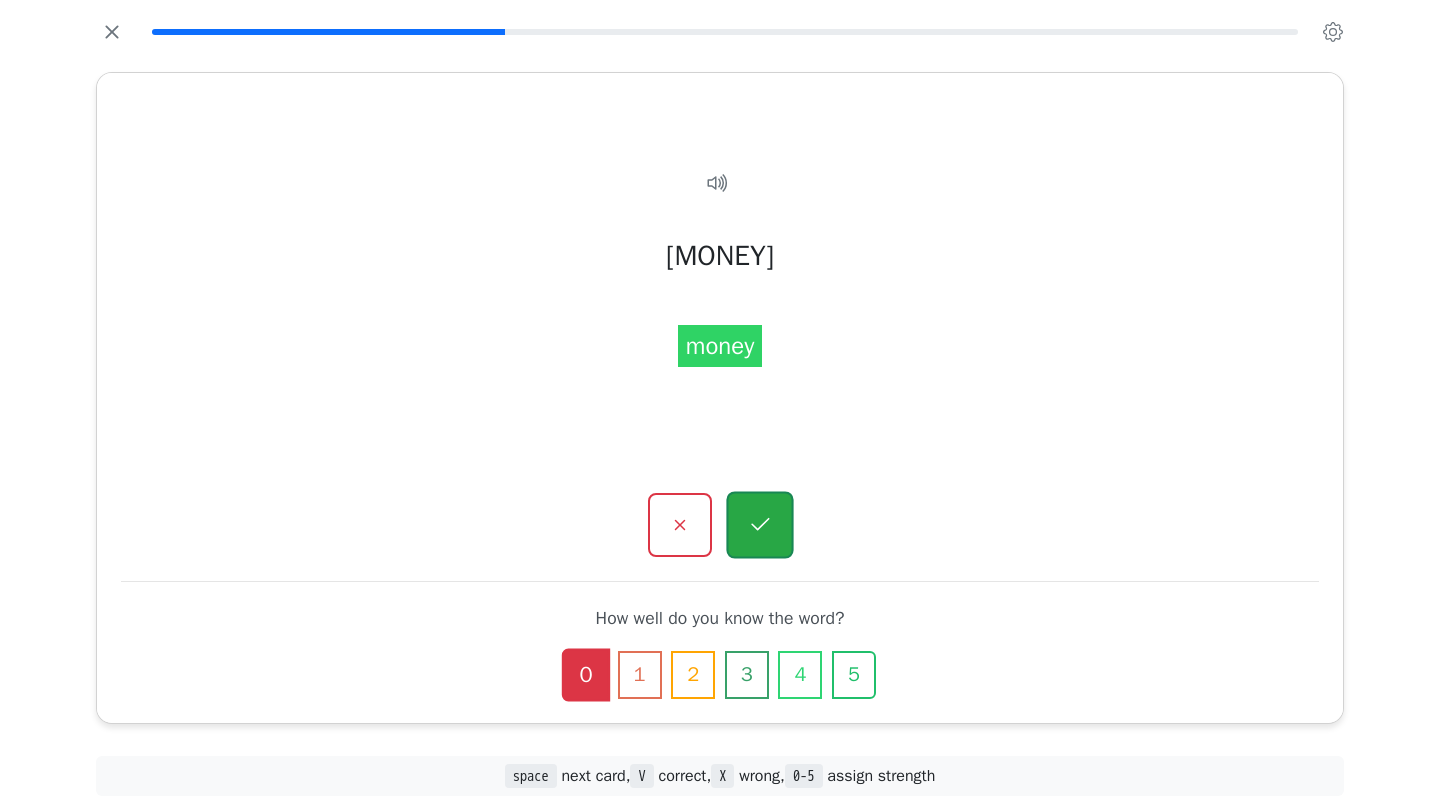 click 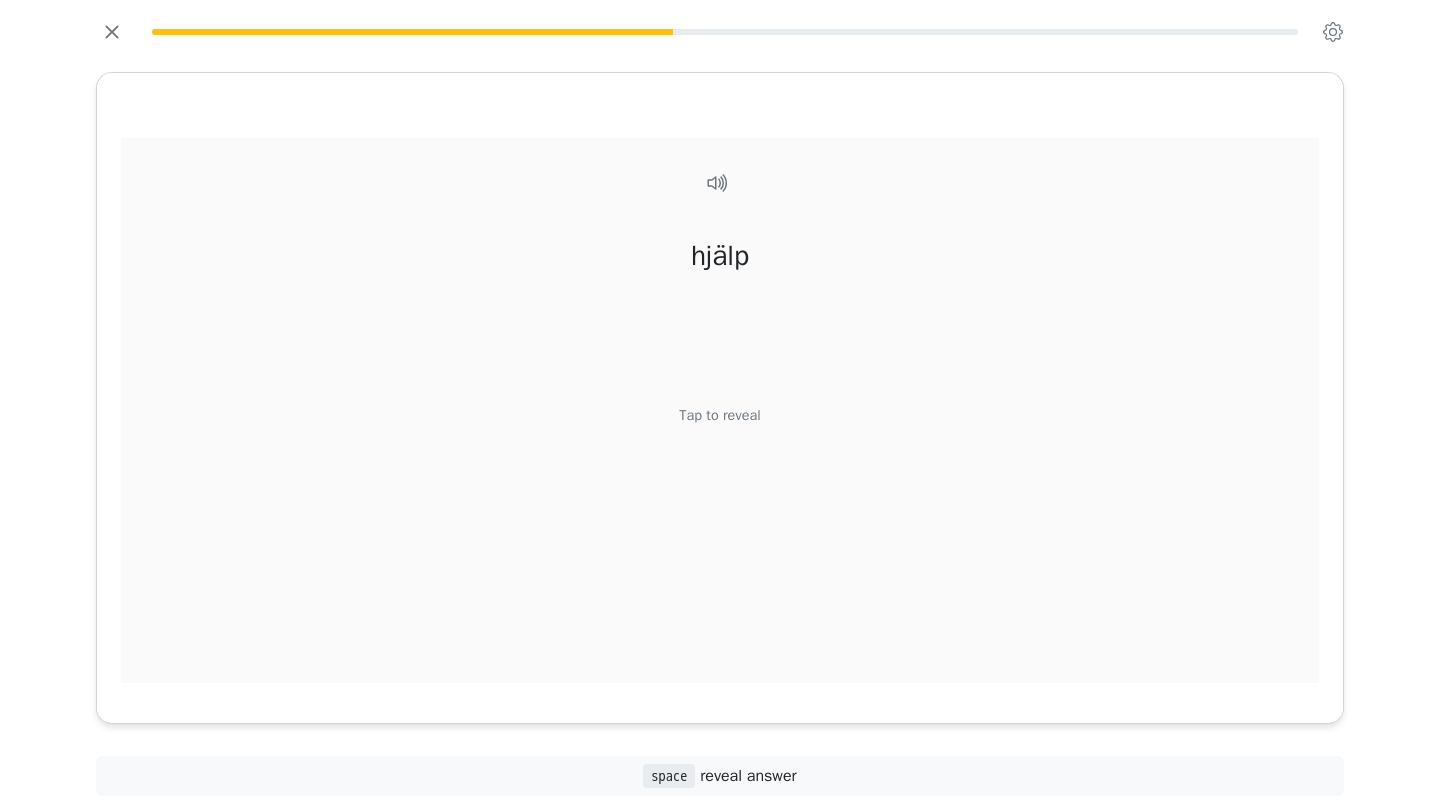 click on "Tap to reveal" at bounding box center (719, 416) 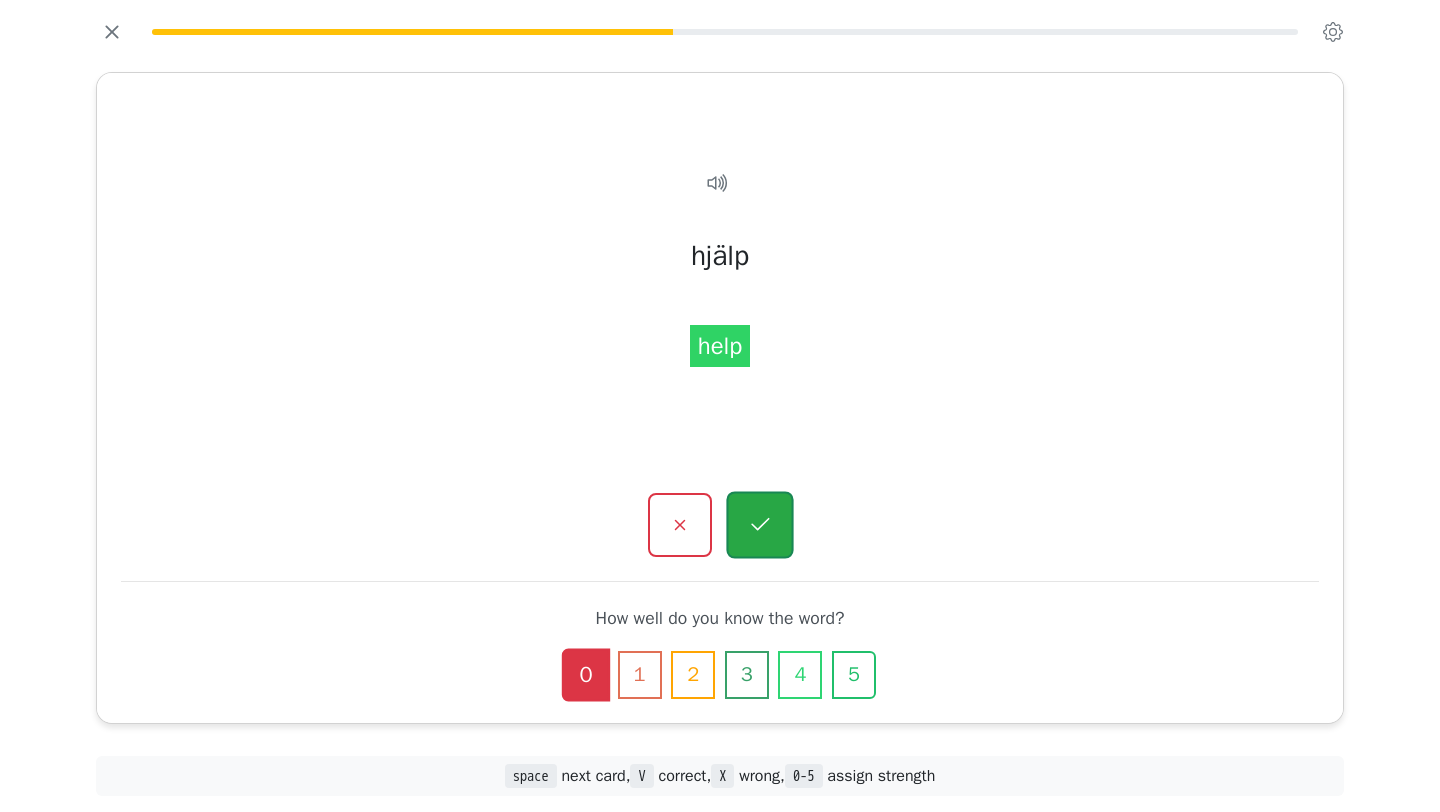 click at bounding box center [759, 525] 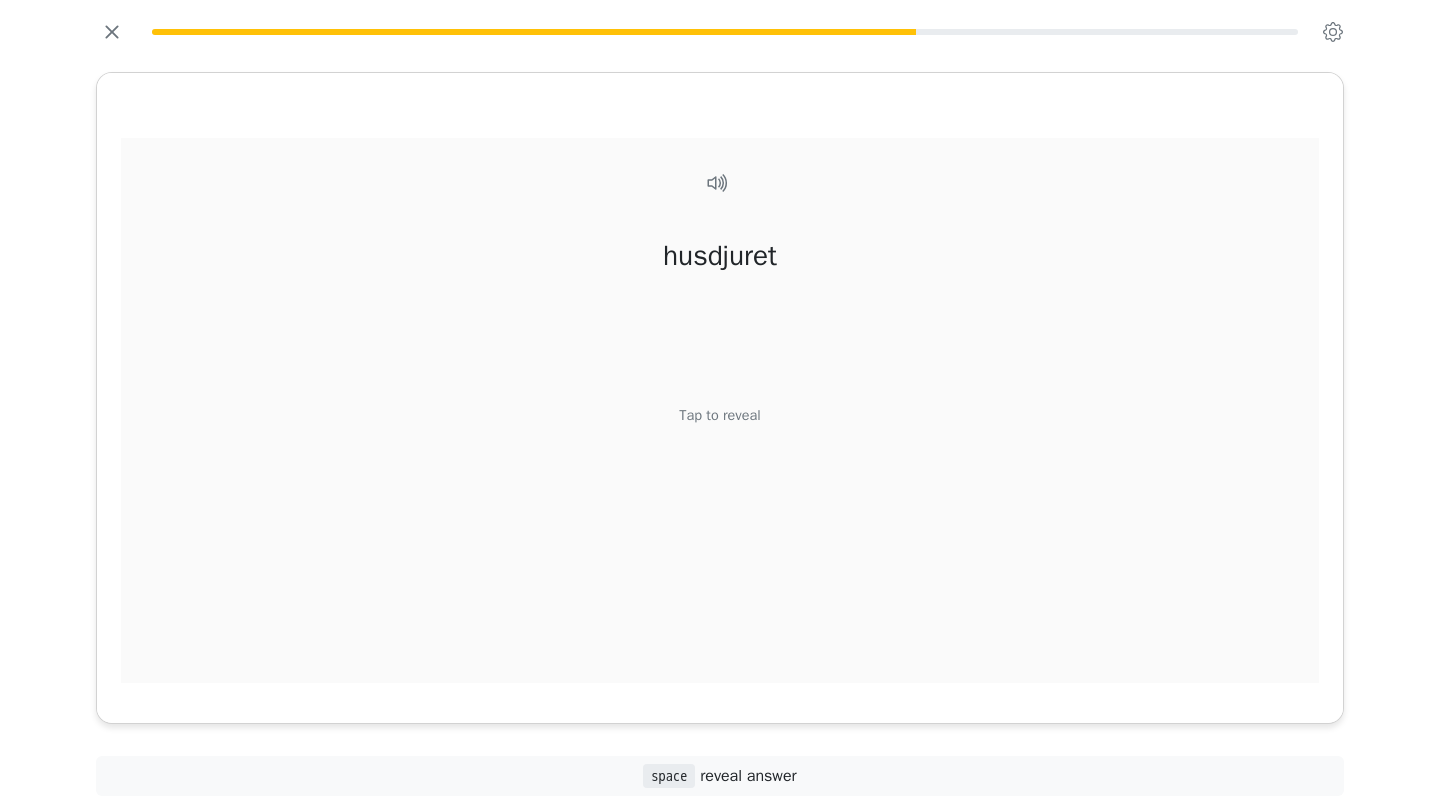 click on "Tap to reveal" at bounding box center (719, 416) 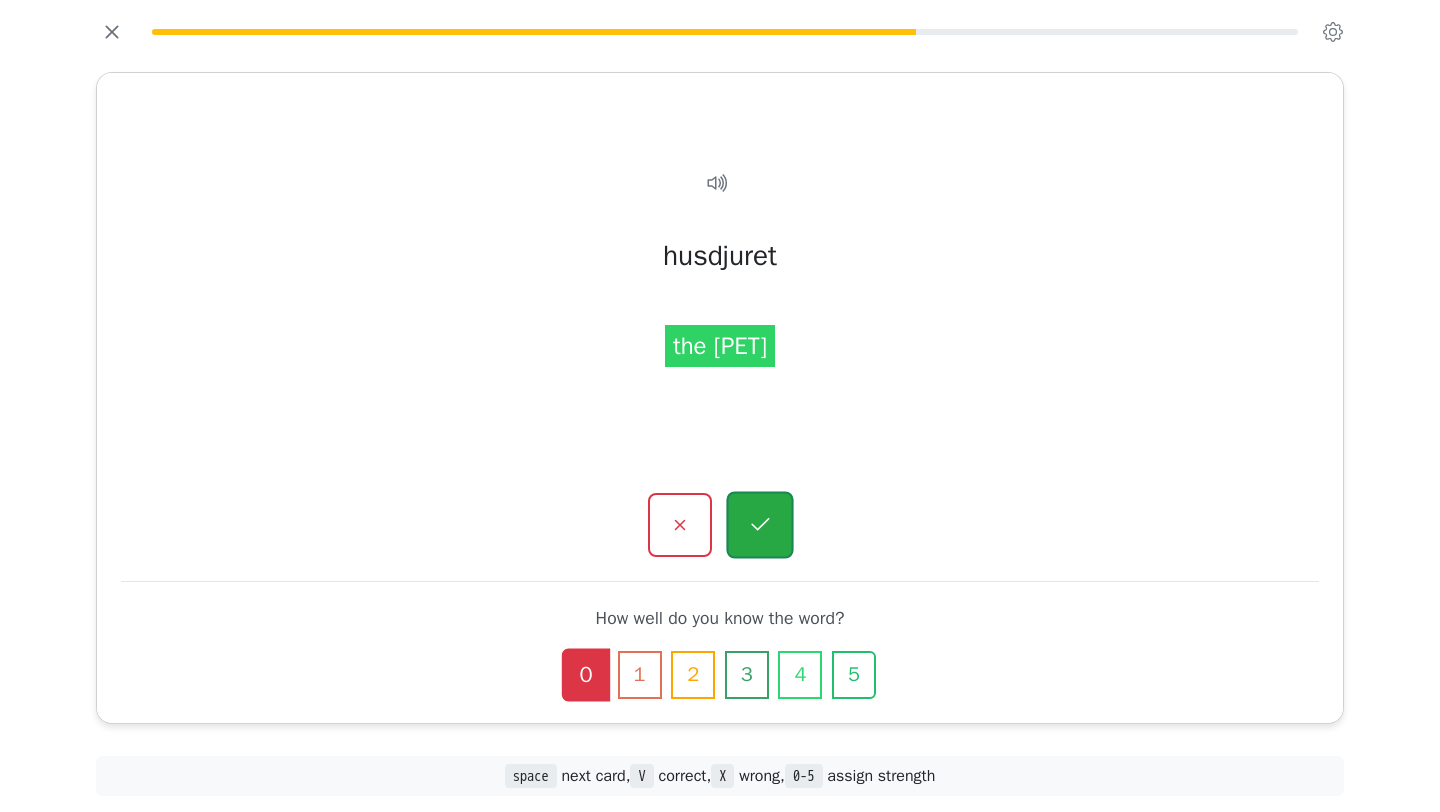 click 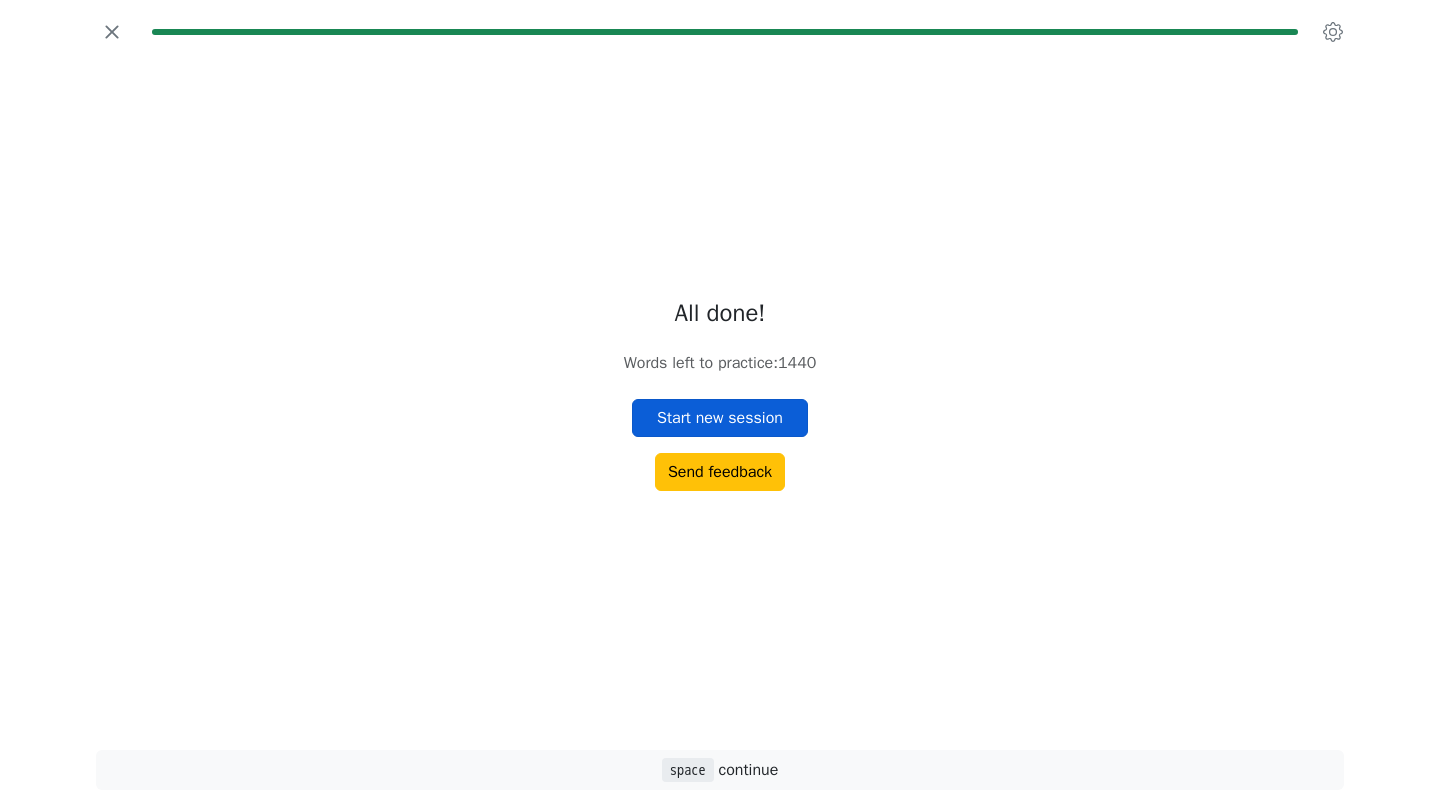 click on "Start new session" at bounding box center [720, 418] 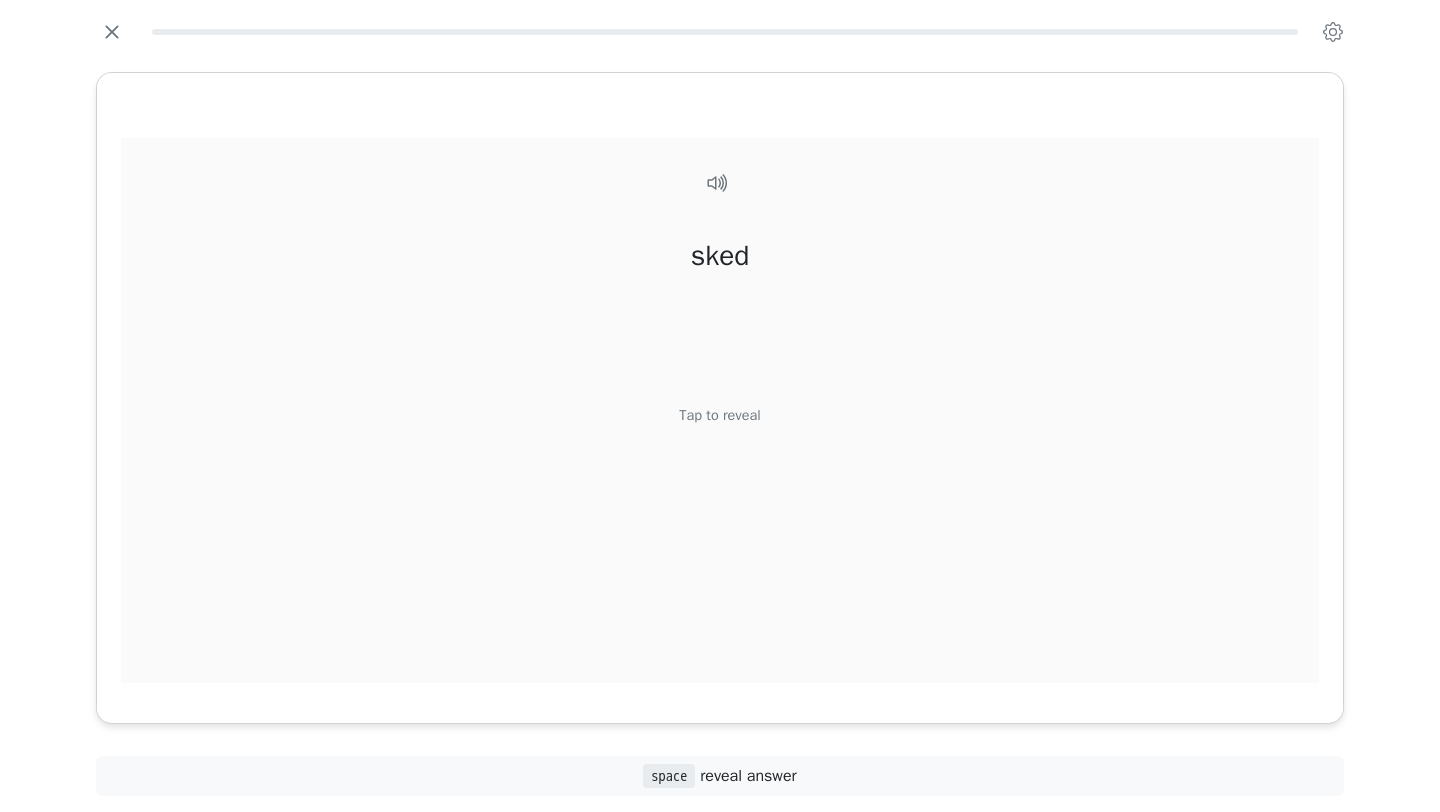 click on "Tap to reveal" at bounding box center [719, 416] 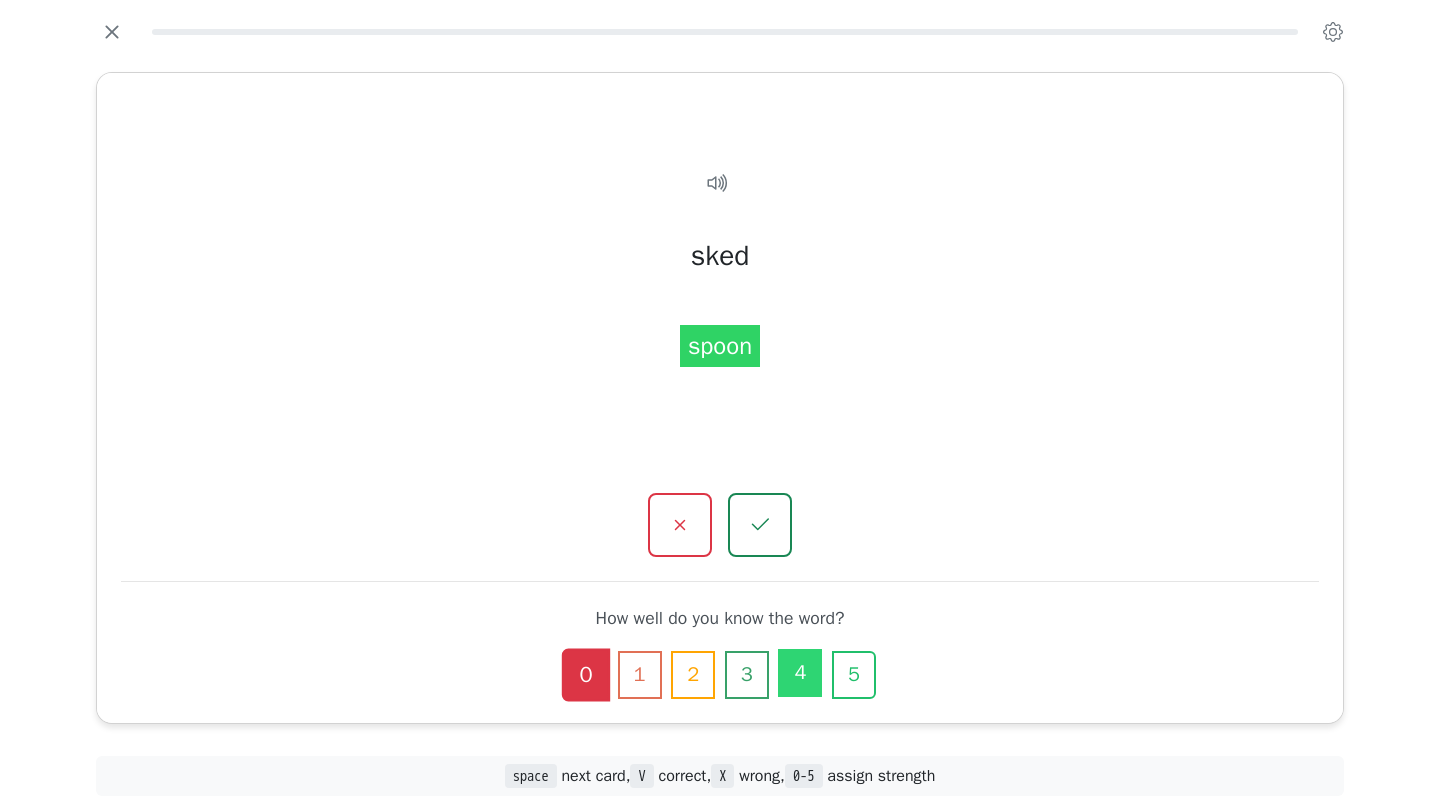 click on "4" at bounding box center (800, 673) 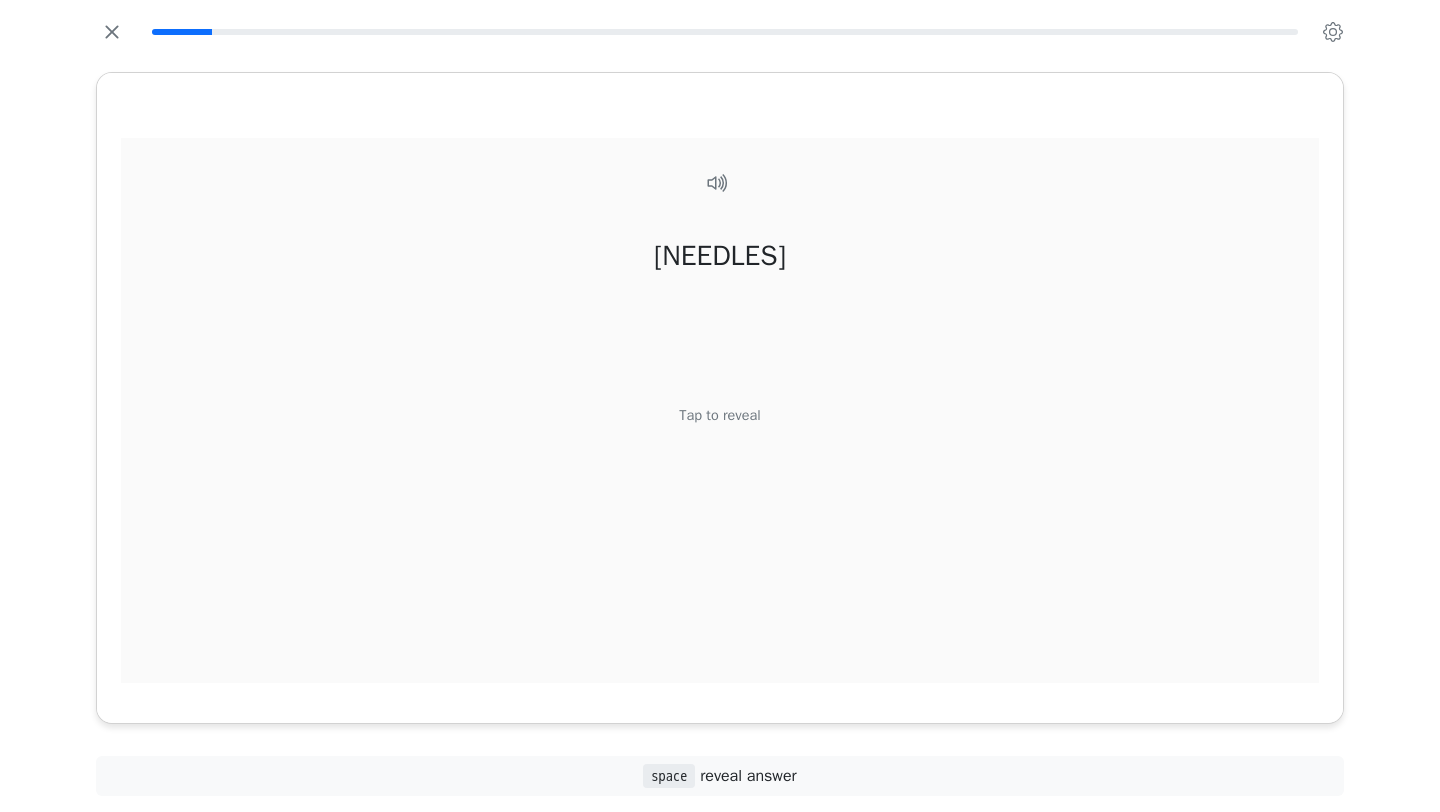click on "Tap to reveal" at bounding box center [719, 416] 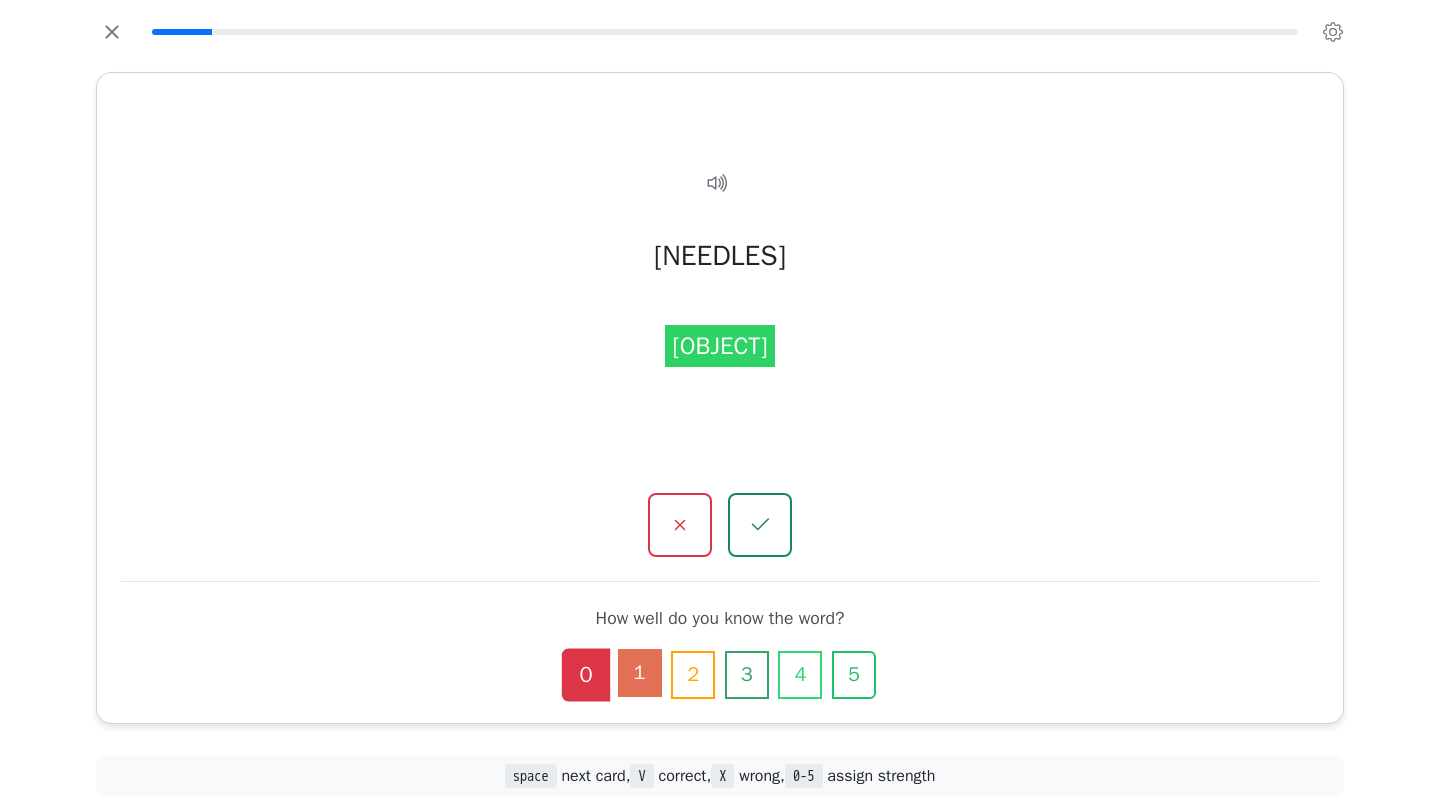 click on "1" at bounding box center [640, 673] 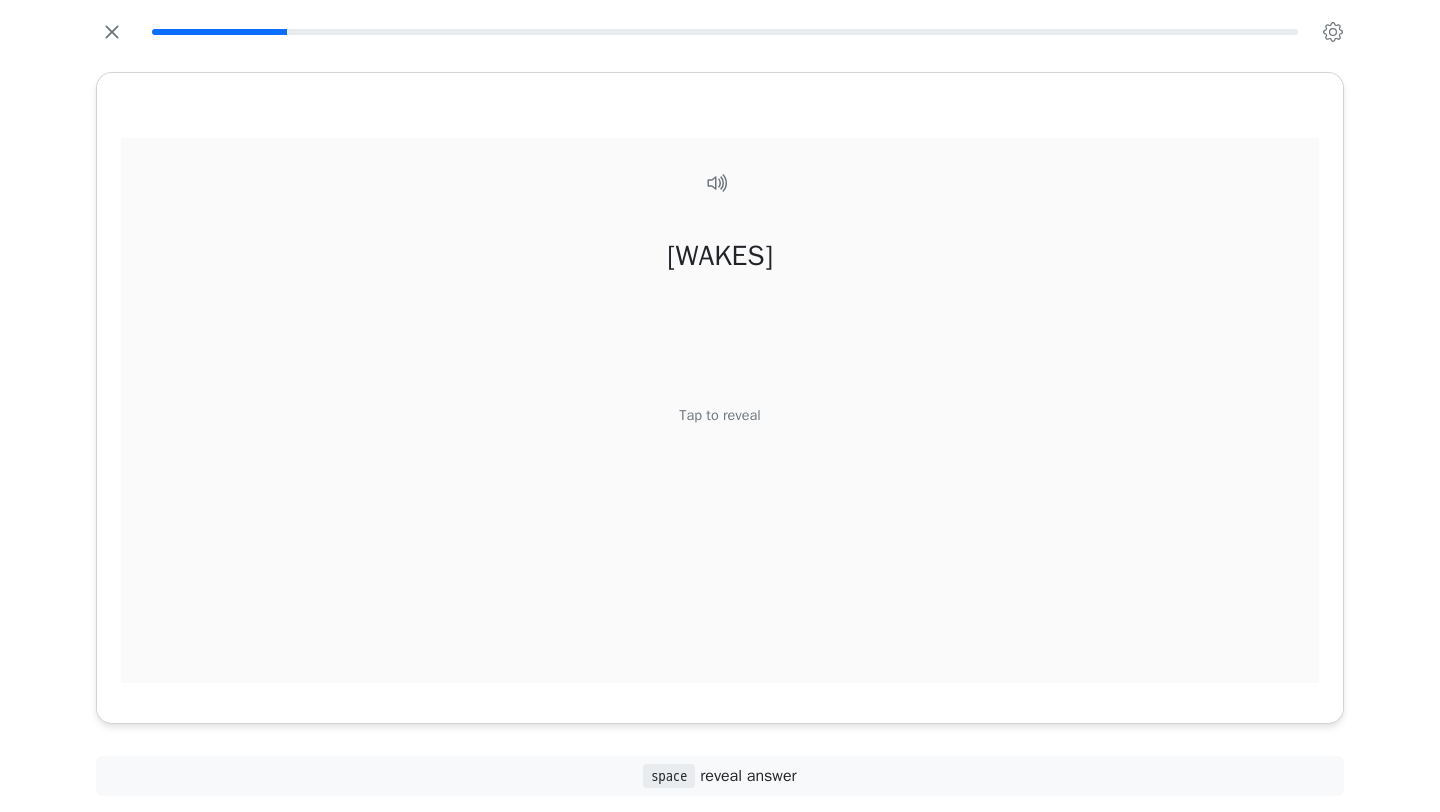 click on "Tap to reveal" at bounding box center (719, 416) 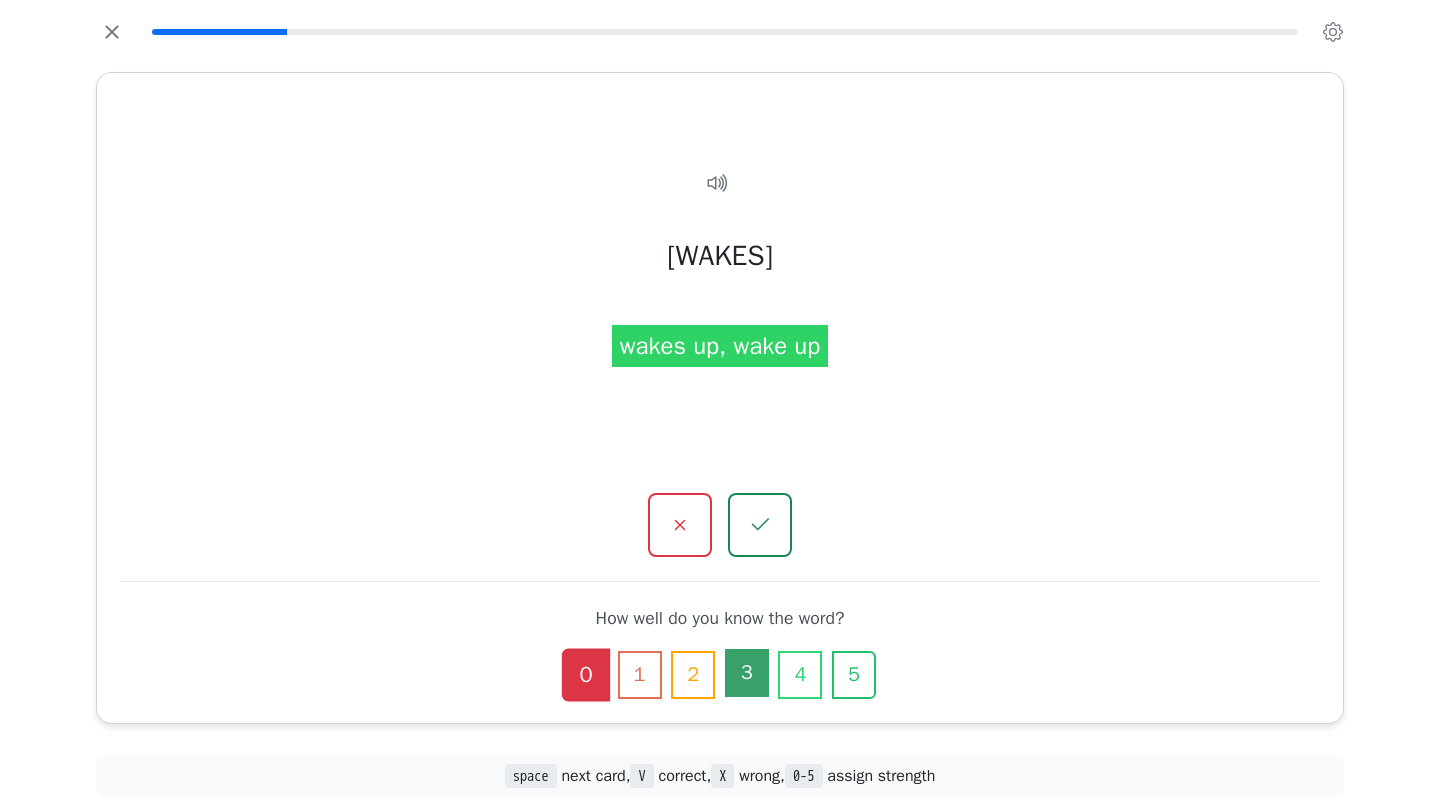 click on "3" at bounding box center (747, 673) 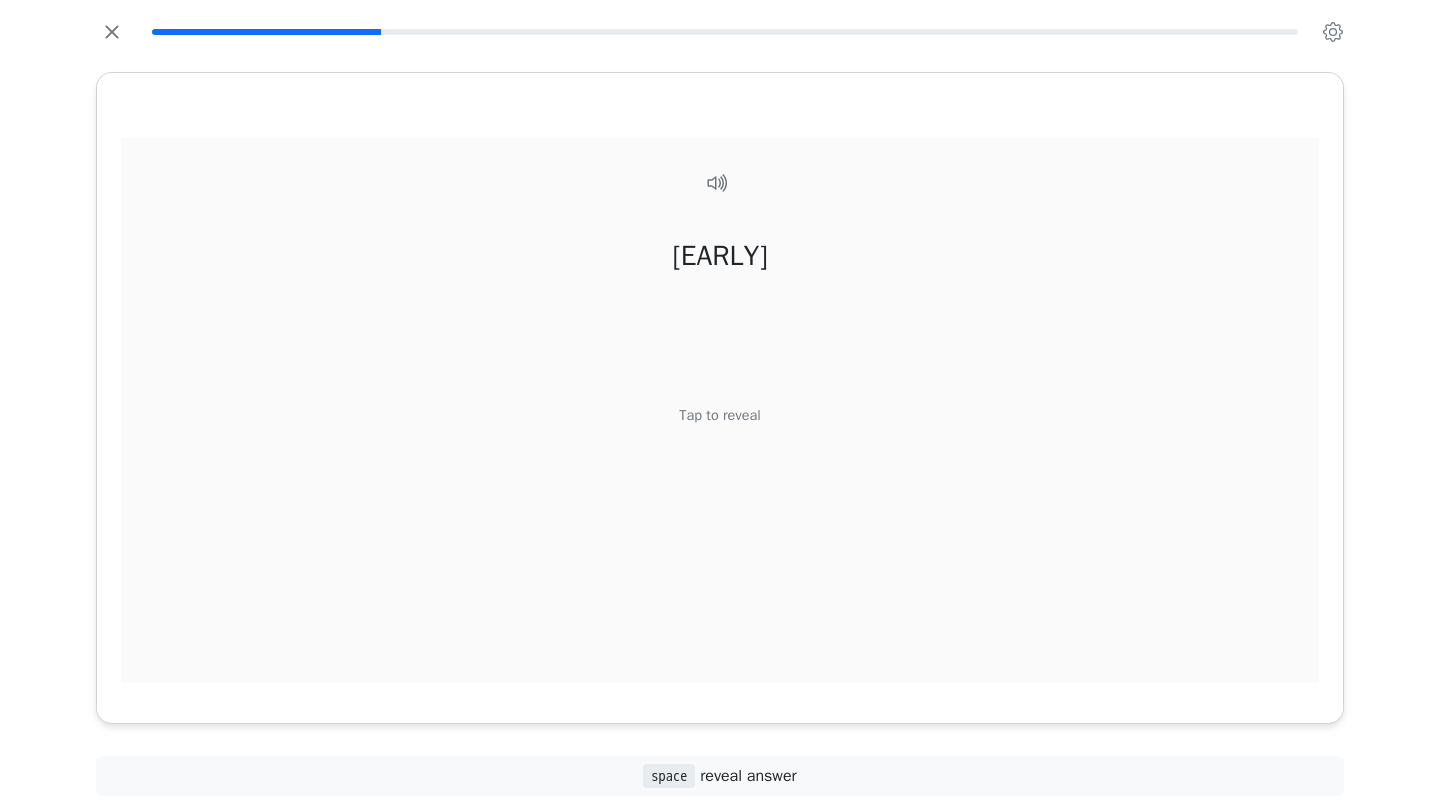 click on "Tap to reveal" at bounding box center [719, 416] 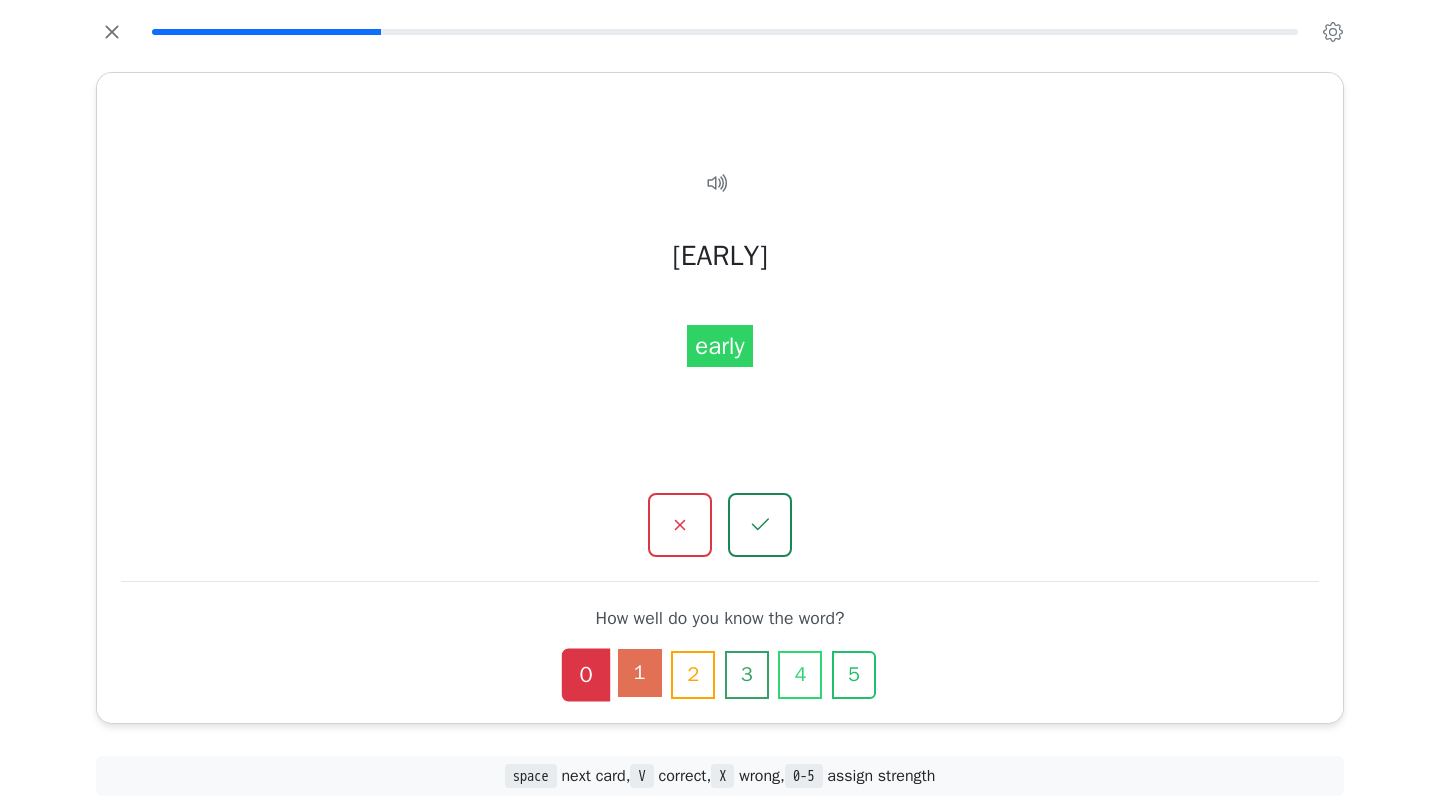 click on "1" at bounding box center (640, 673) 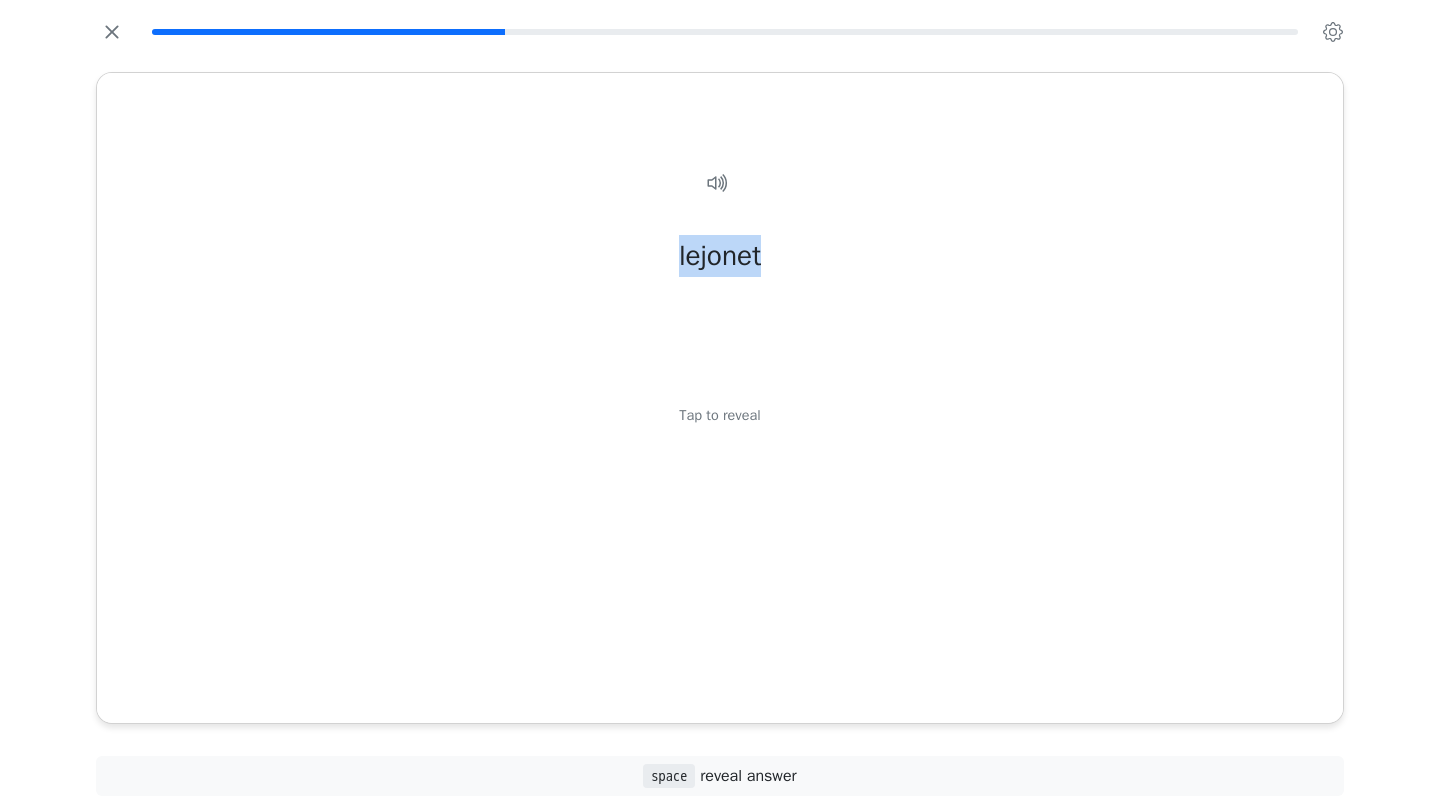 click on "the [LION] Tap to reveal the [LION]" at bounding box center (720, 398) 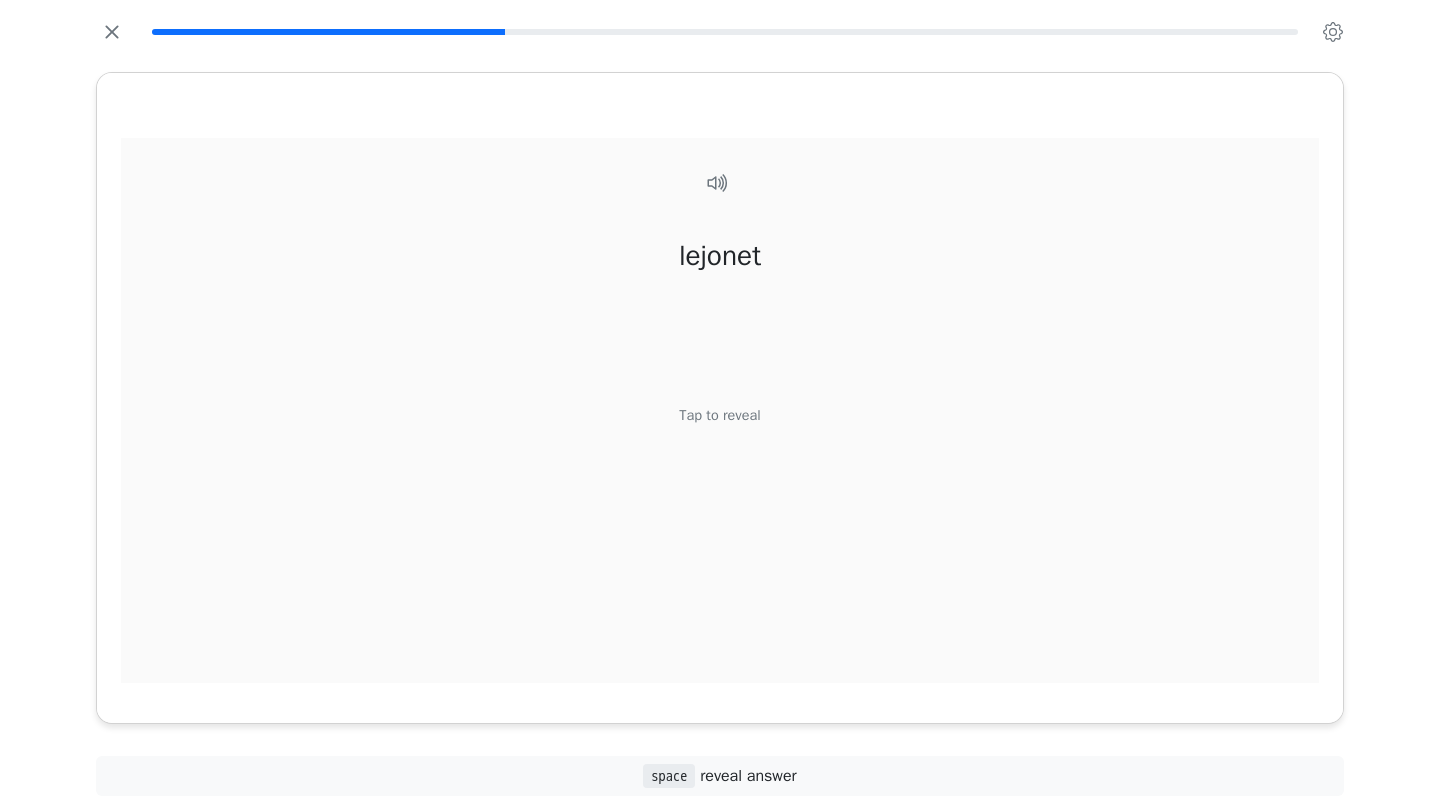 click on "Tap to reveal" at bounding box center [719, 416] 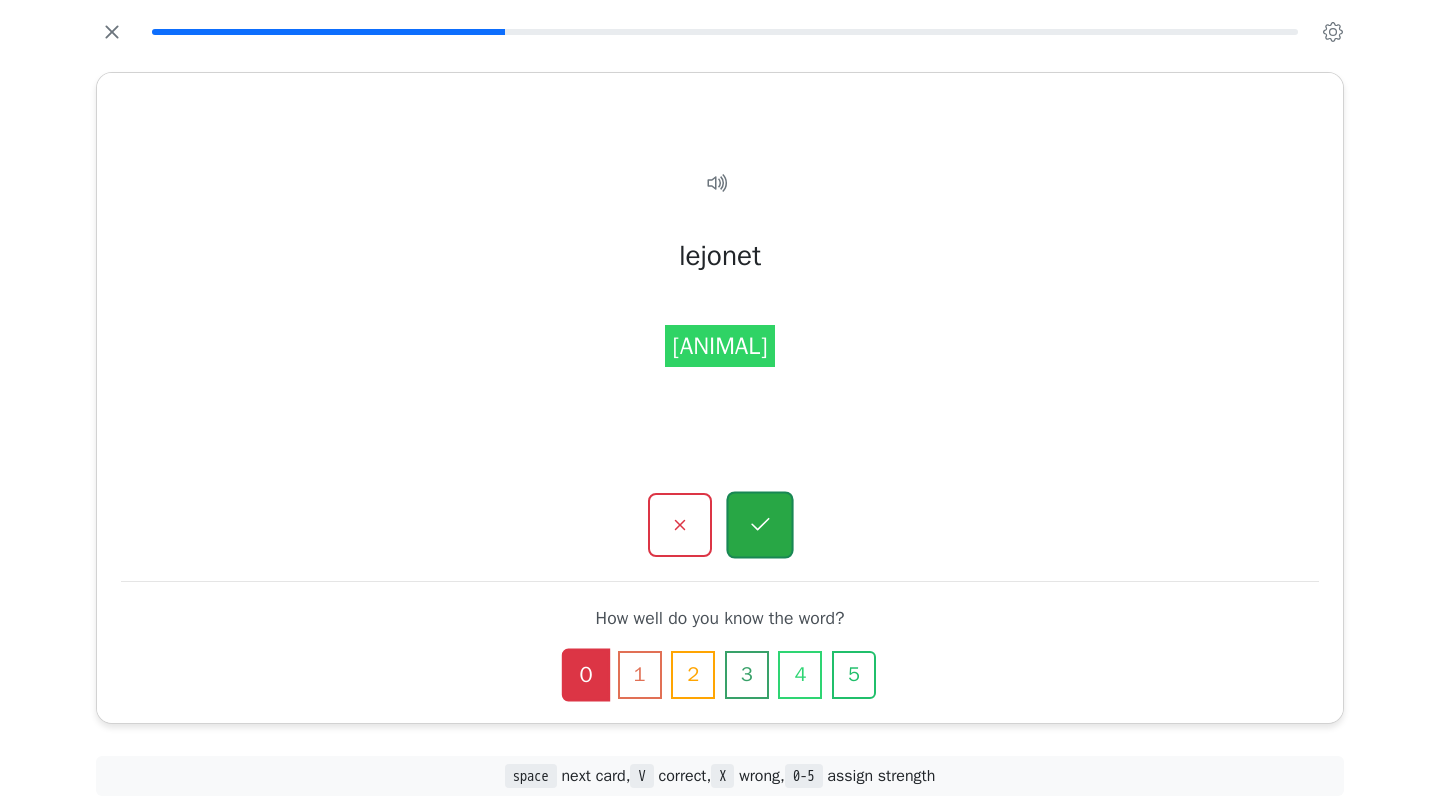 click 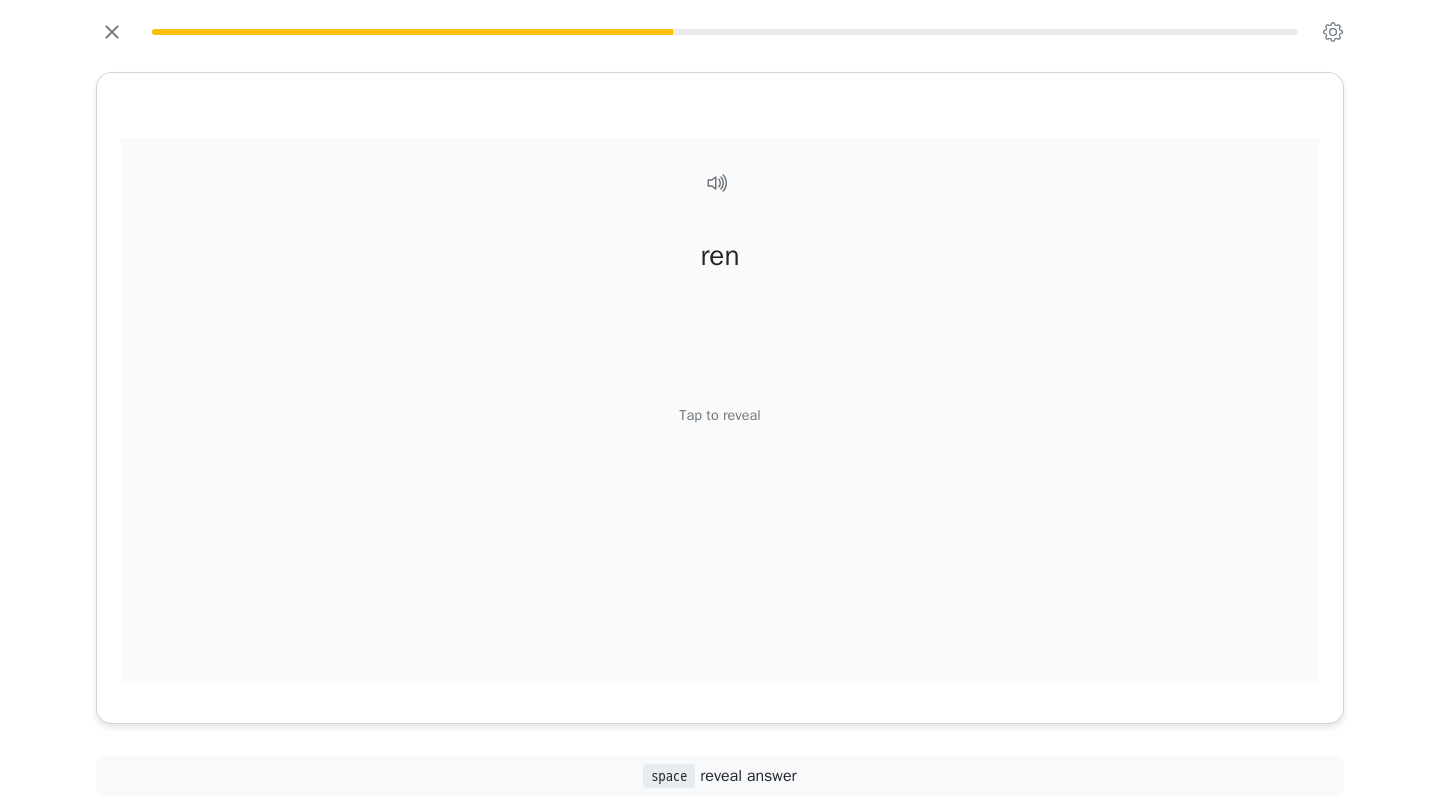 click on "Tap to reveal" at bounding box center (719, 416) 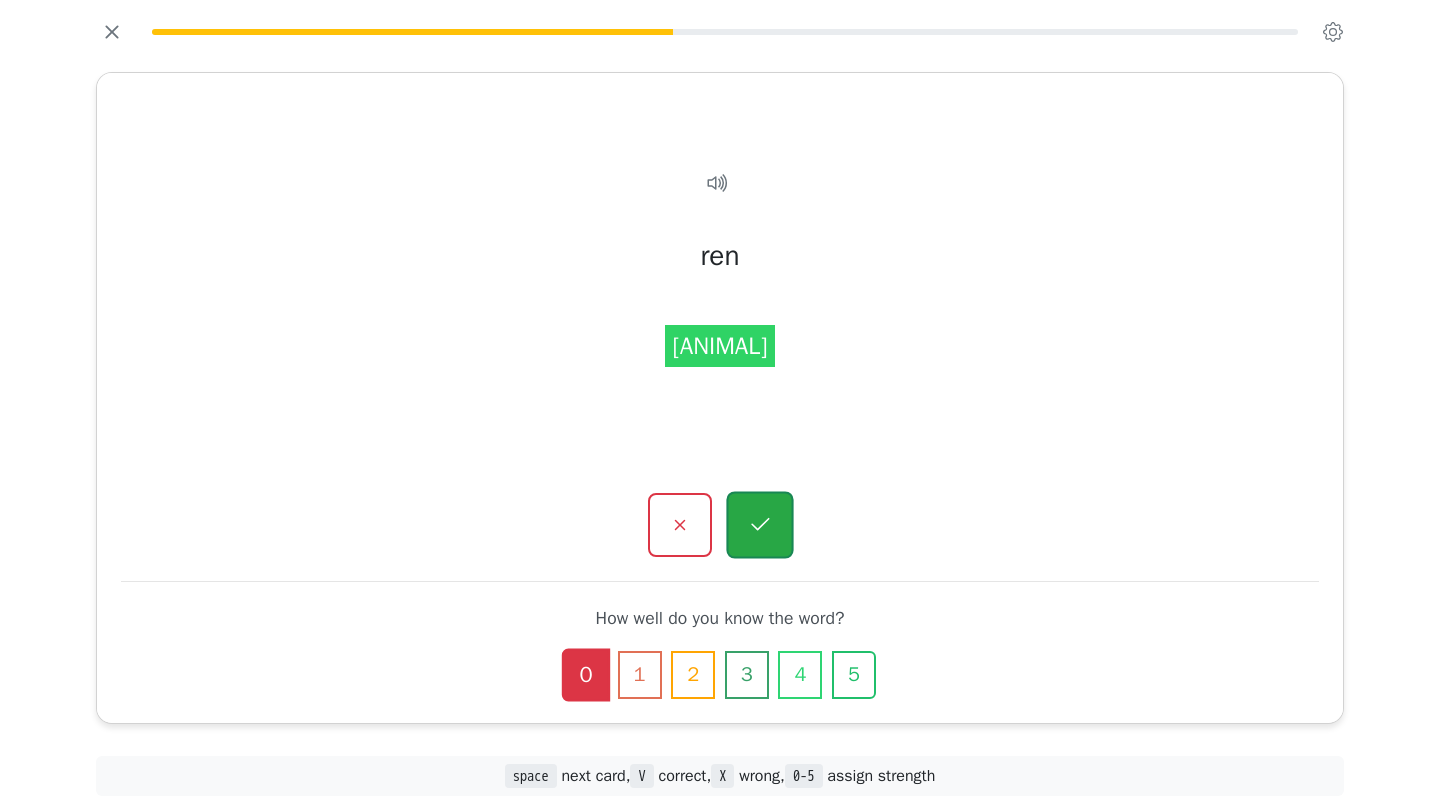 click 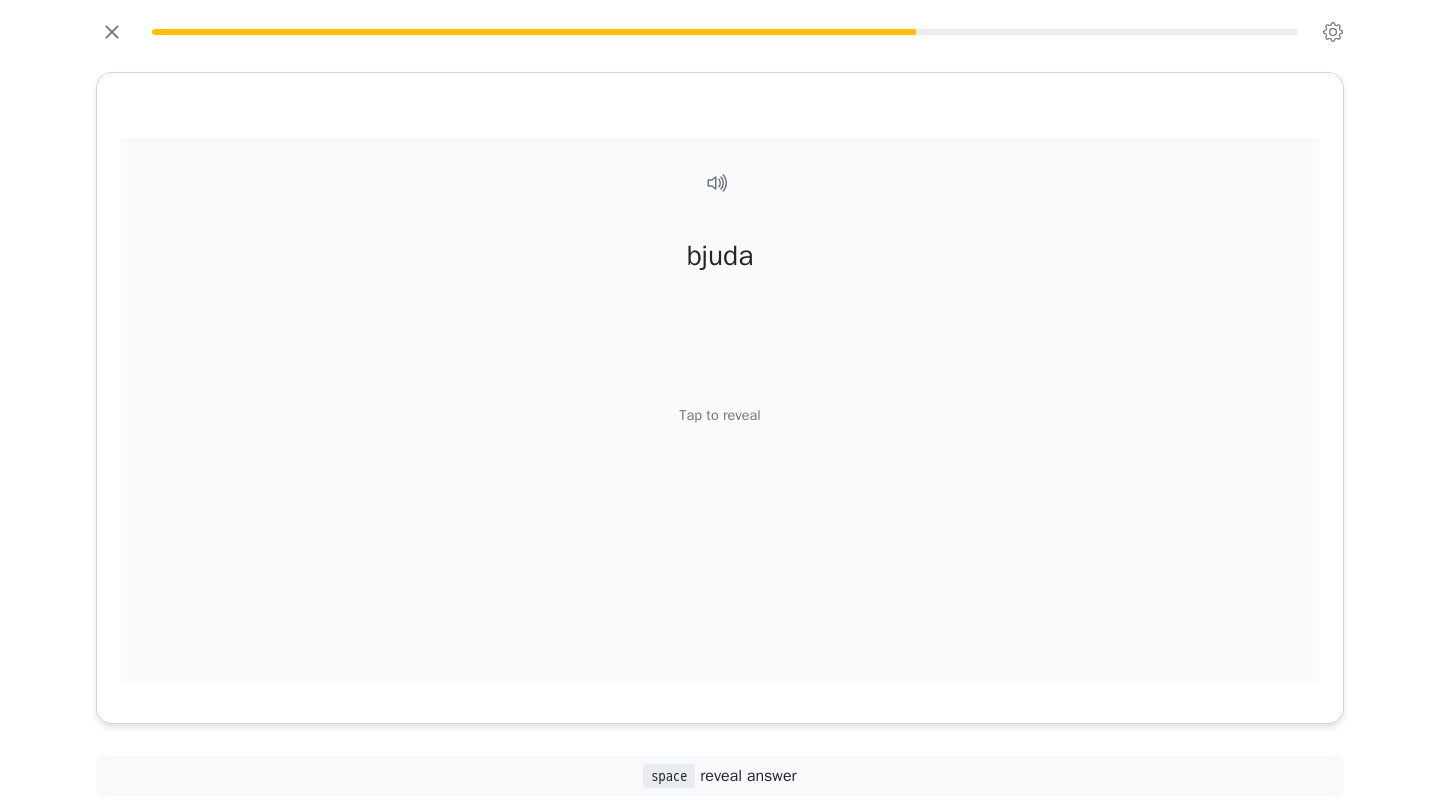 click on "Tap to reveal" at bounding box center (719, 416) 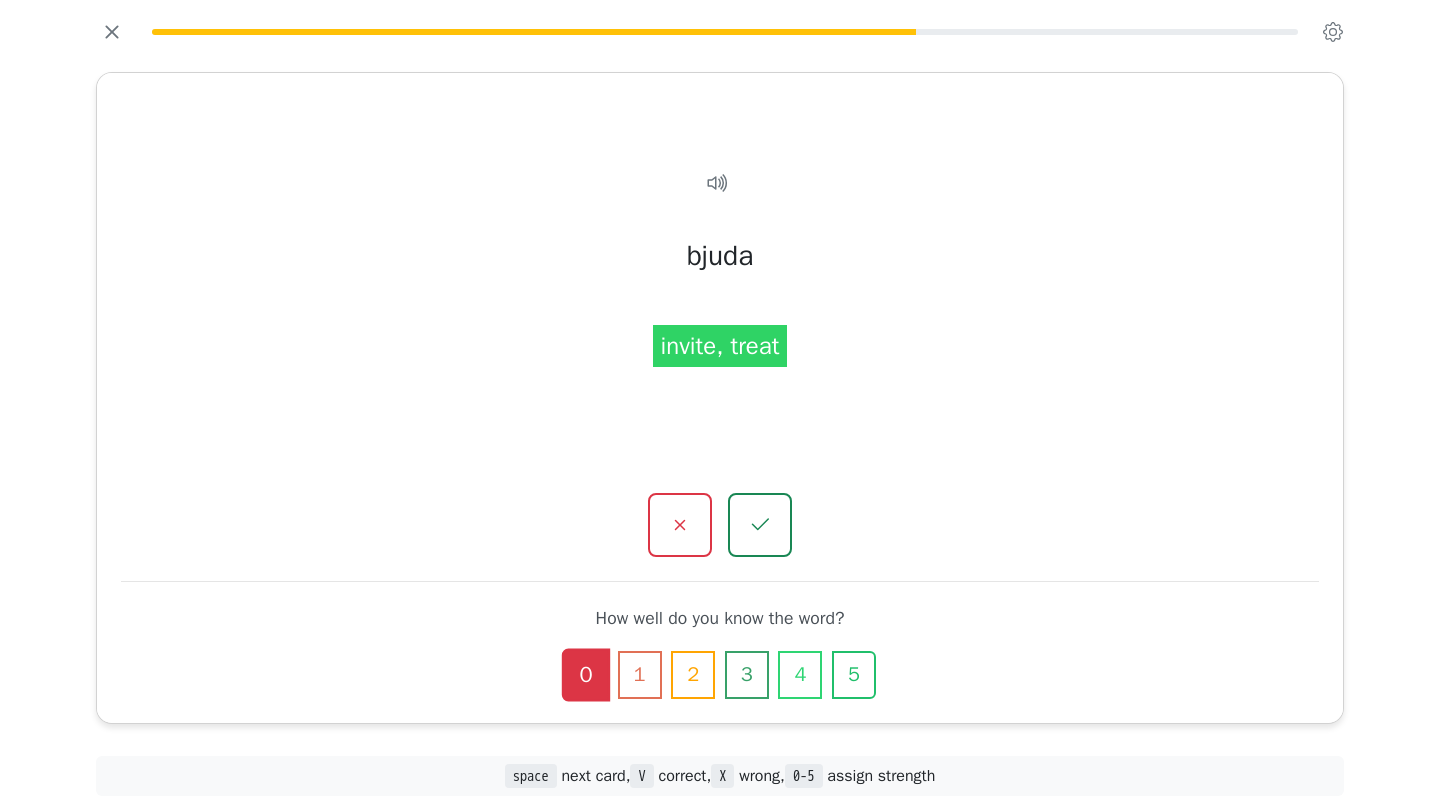 click on "0 1 2 3 4 5" at bounding box center [720, 675] 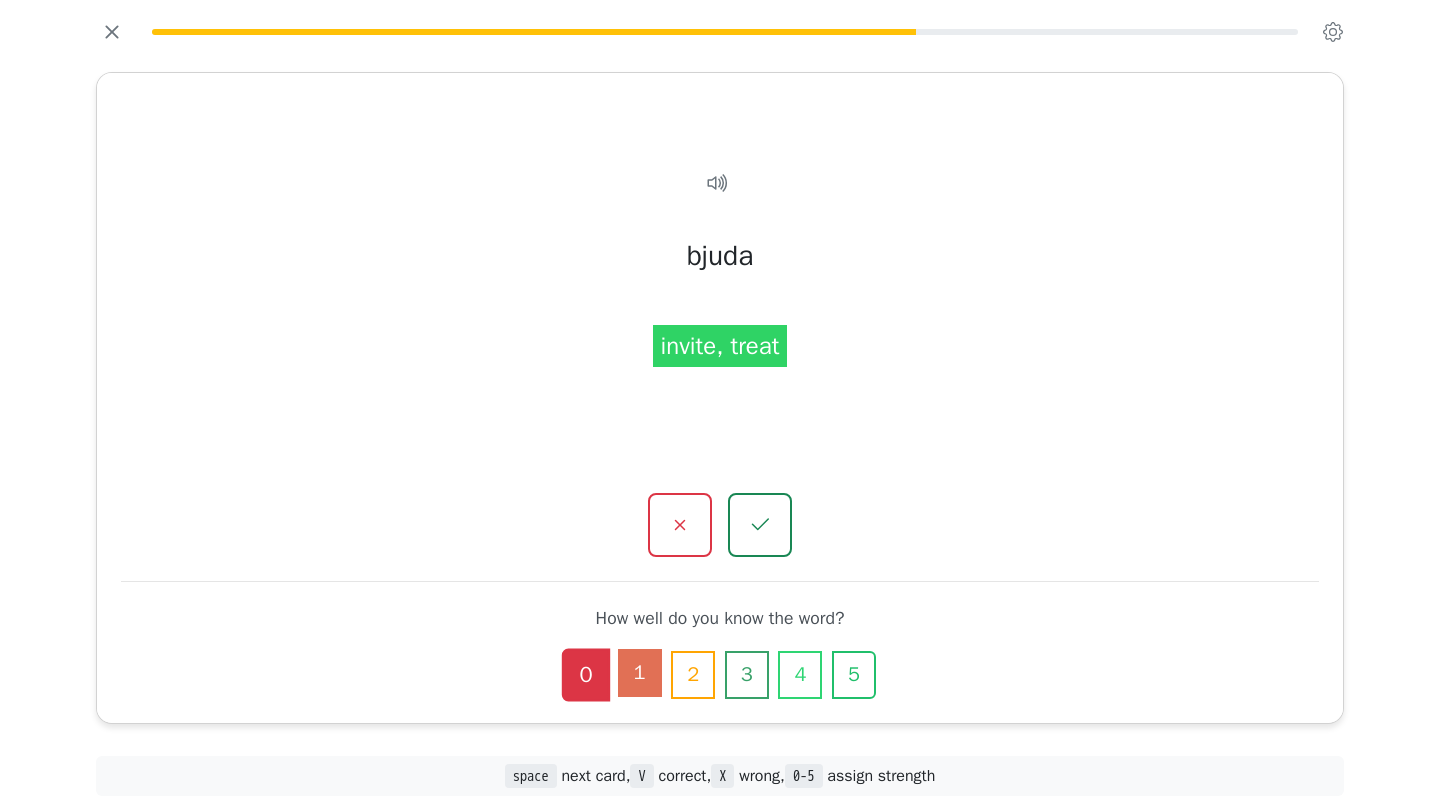 click on "1" at bounding box center [640, 673] 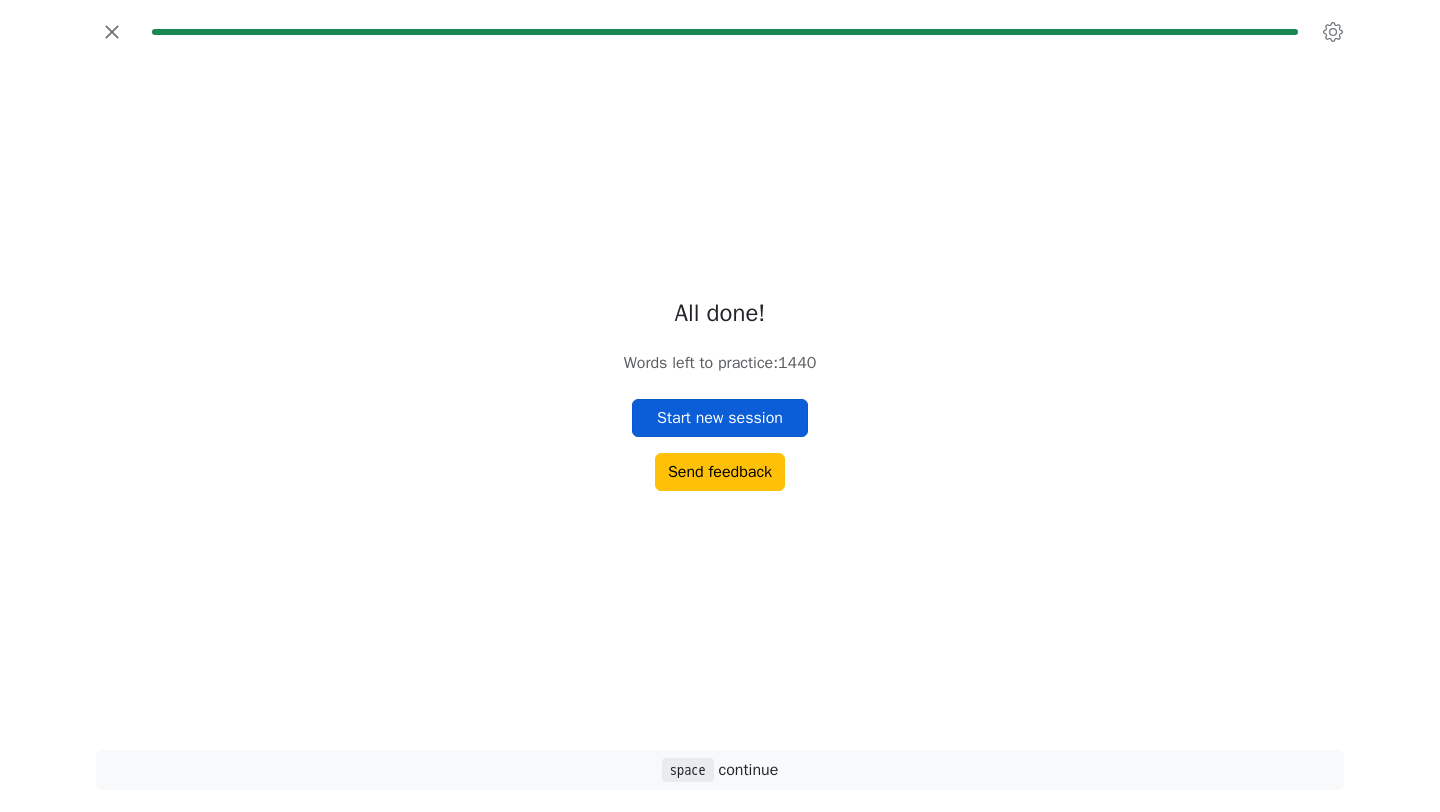 click on "Start new session" at bounding box center [720, 418] 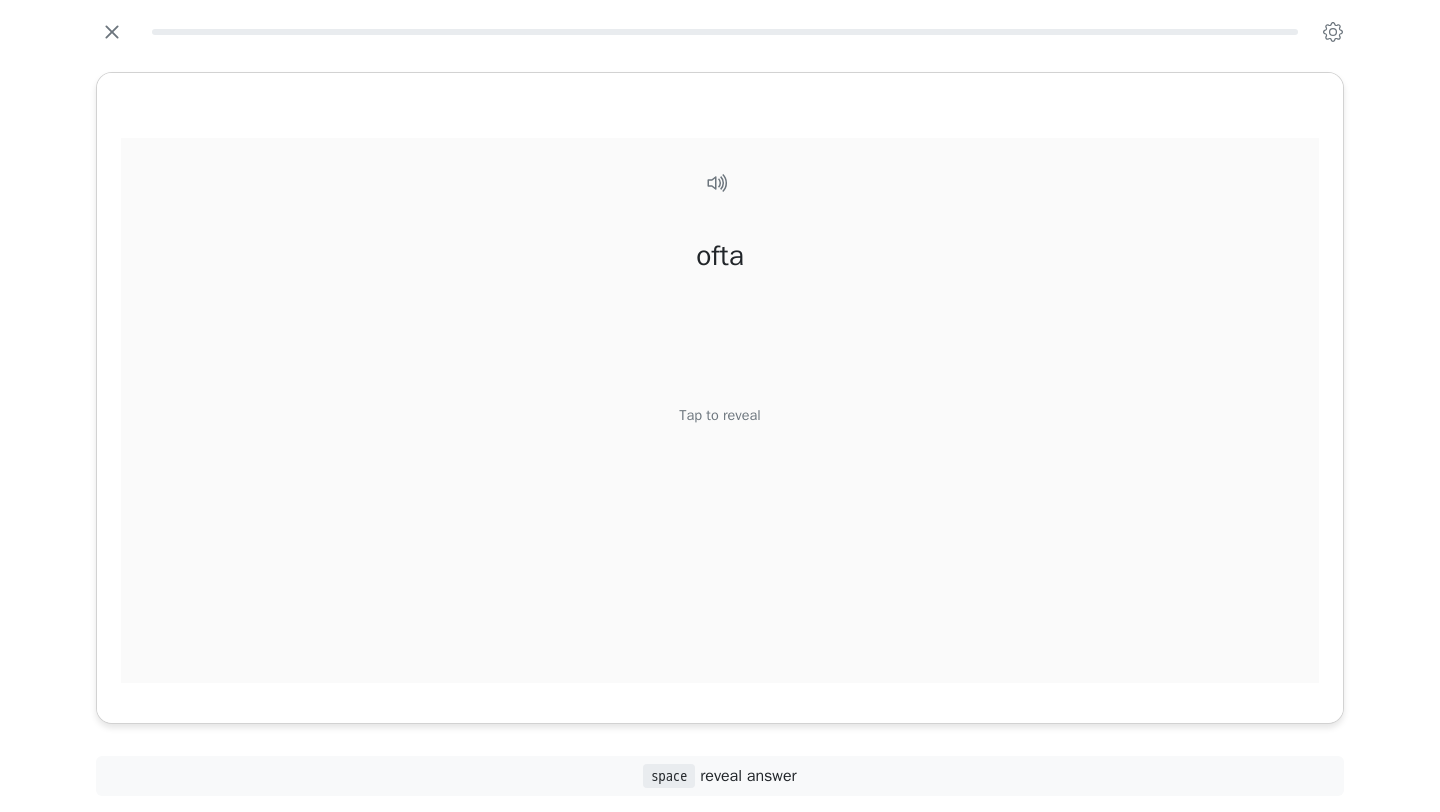 click on "Tap to reveal" at bounding box center [719, 416] 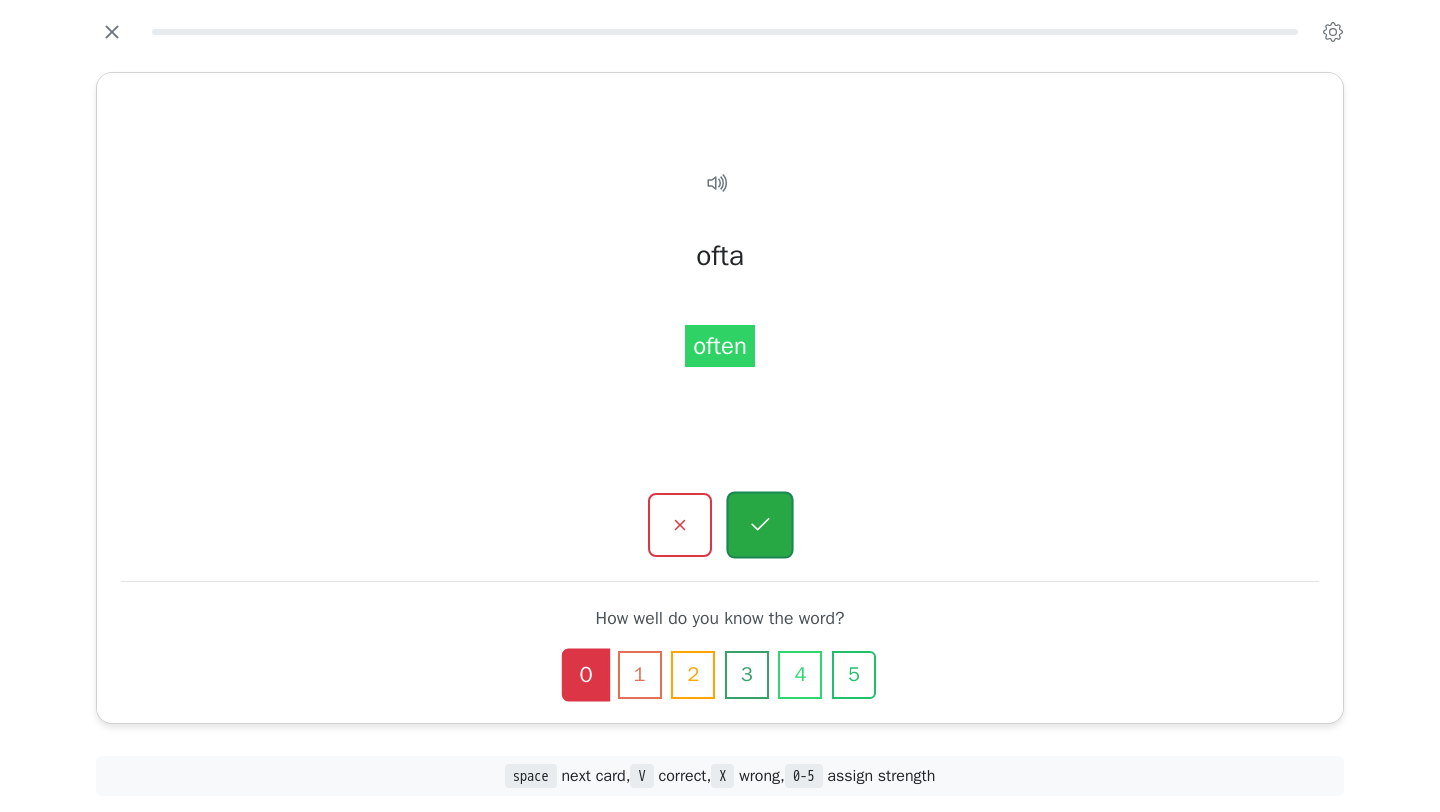 click at bounding box center (759, 525) 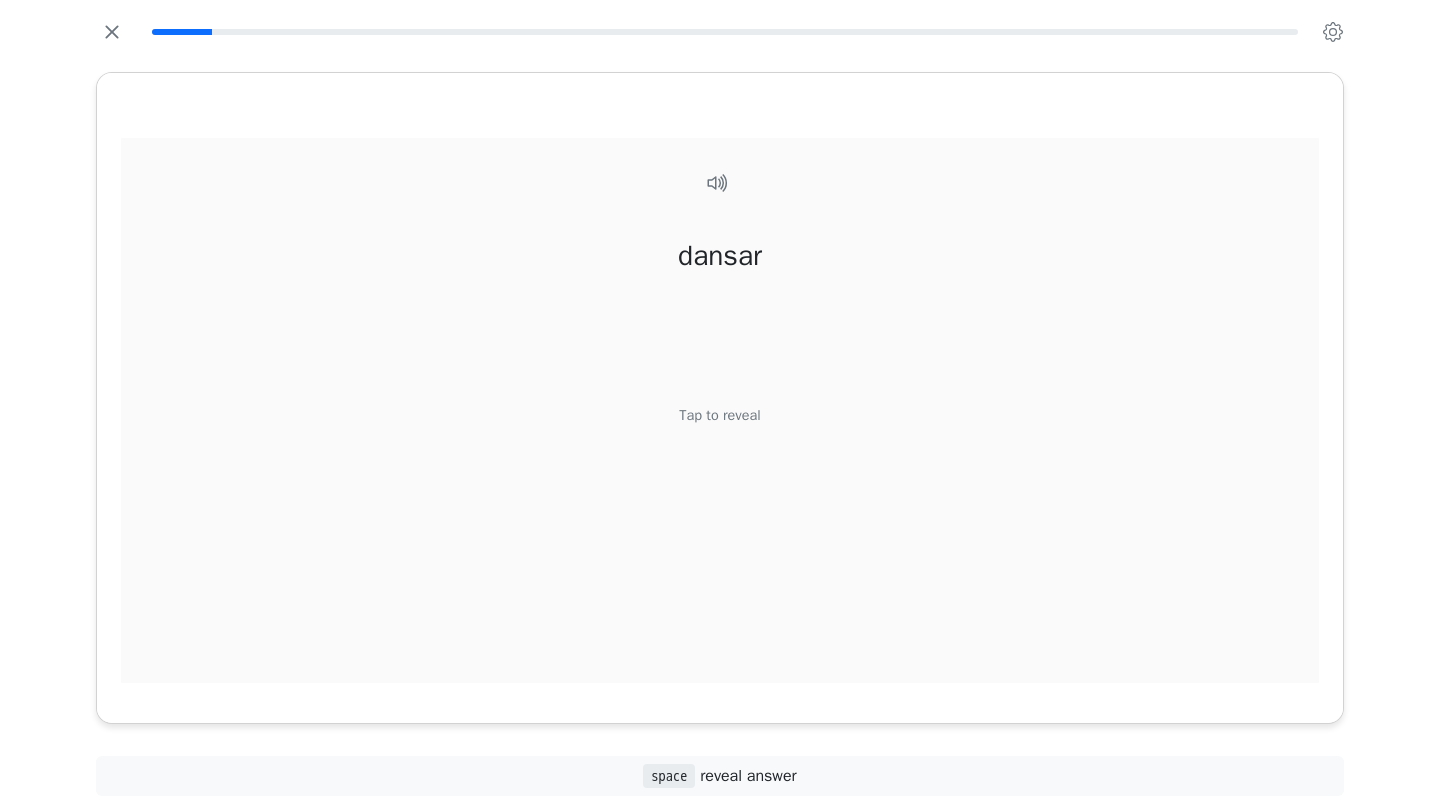 click on "Tap to reveal" at bounding box center [719, 416] 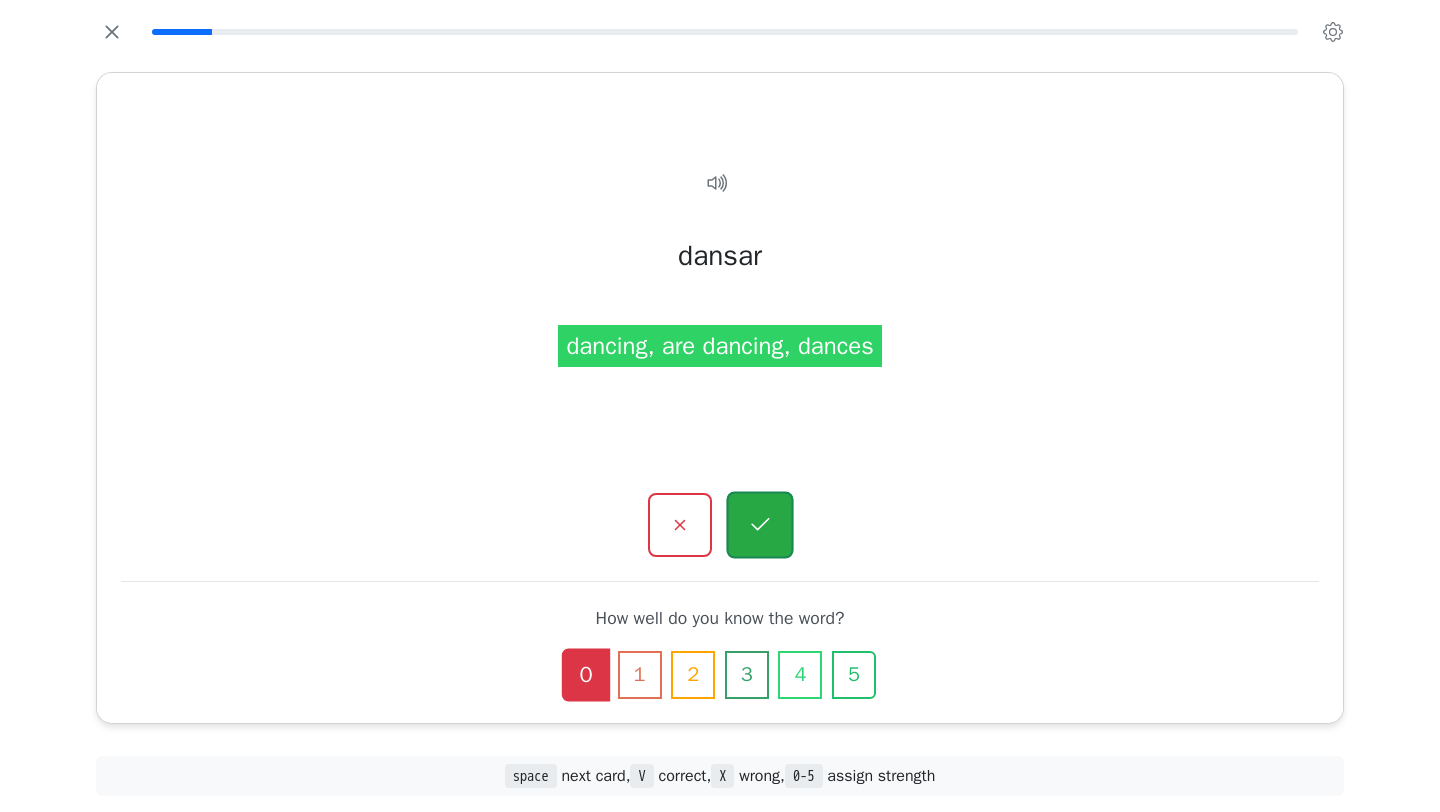click 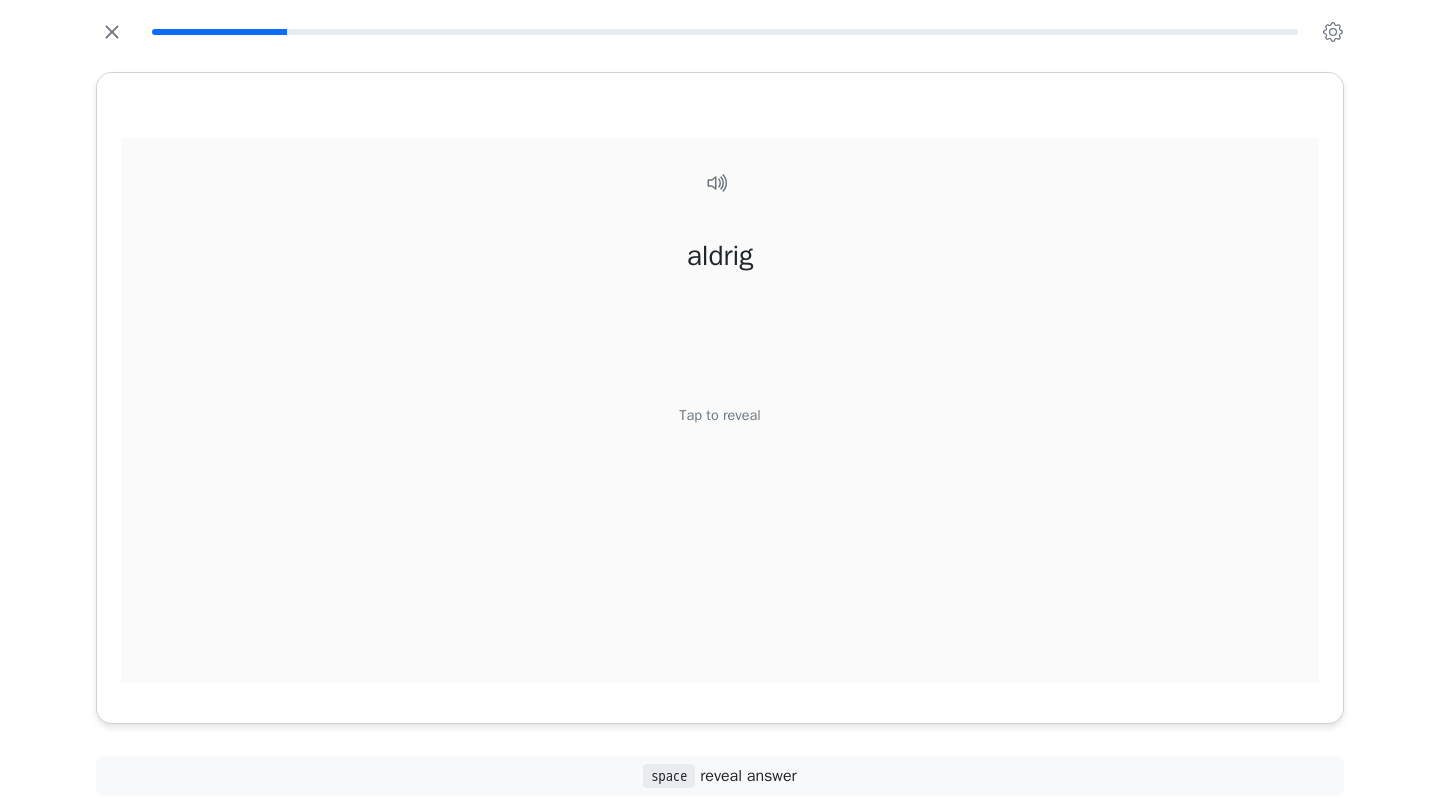 click on "Tap to reveal" at bounding box center [719, 416] 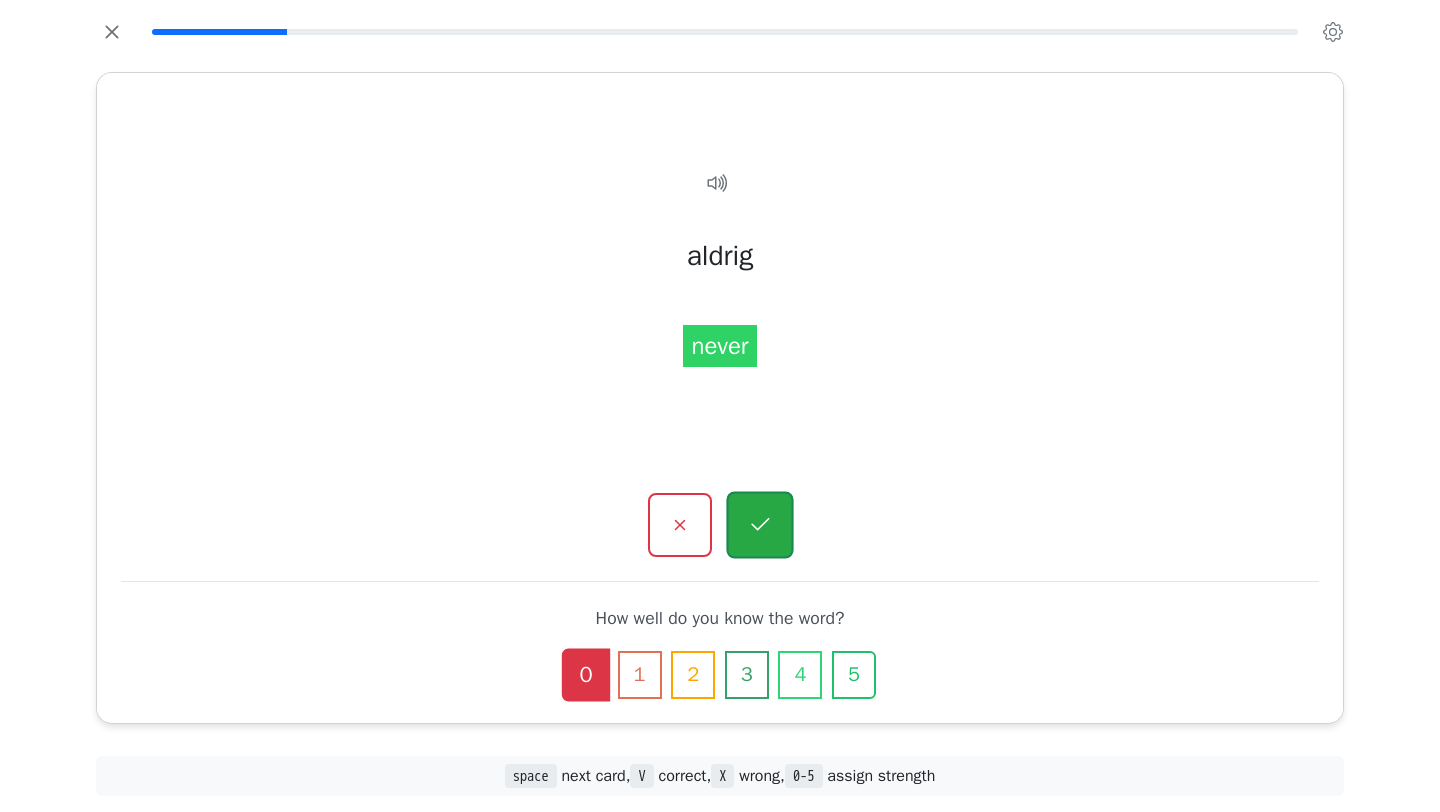 click 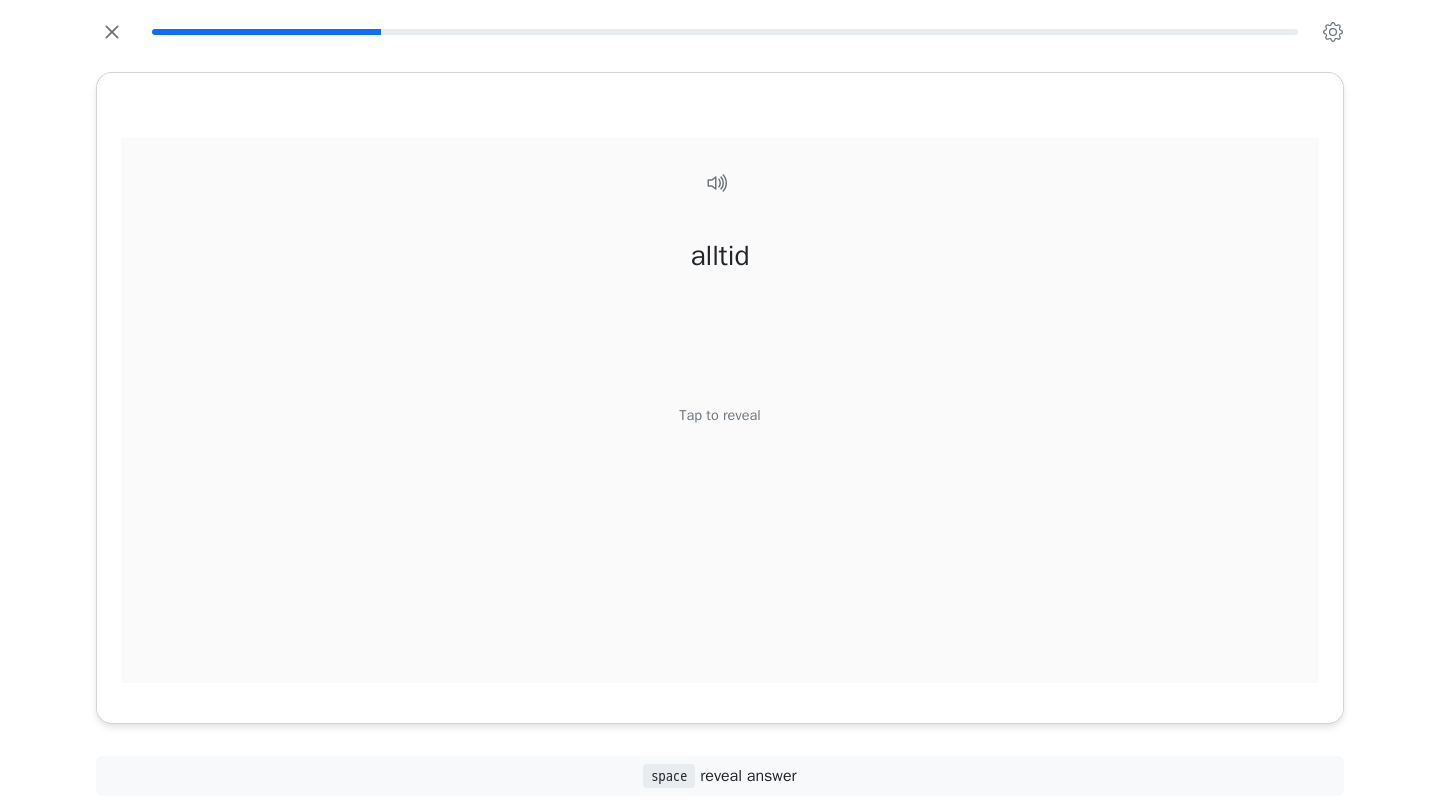click on "Tap to reveal" at bounding box center (719, 416) 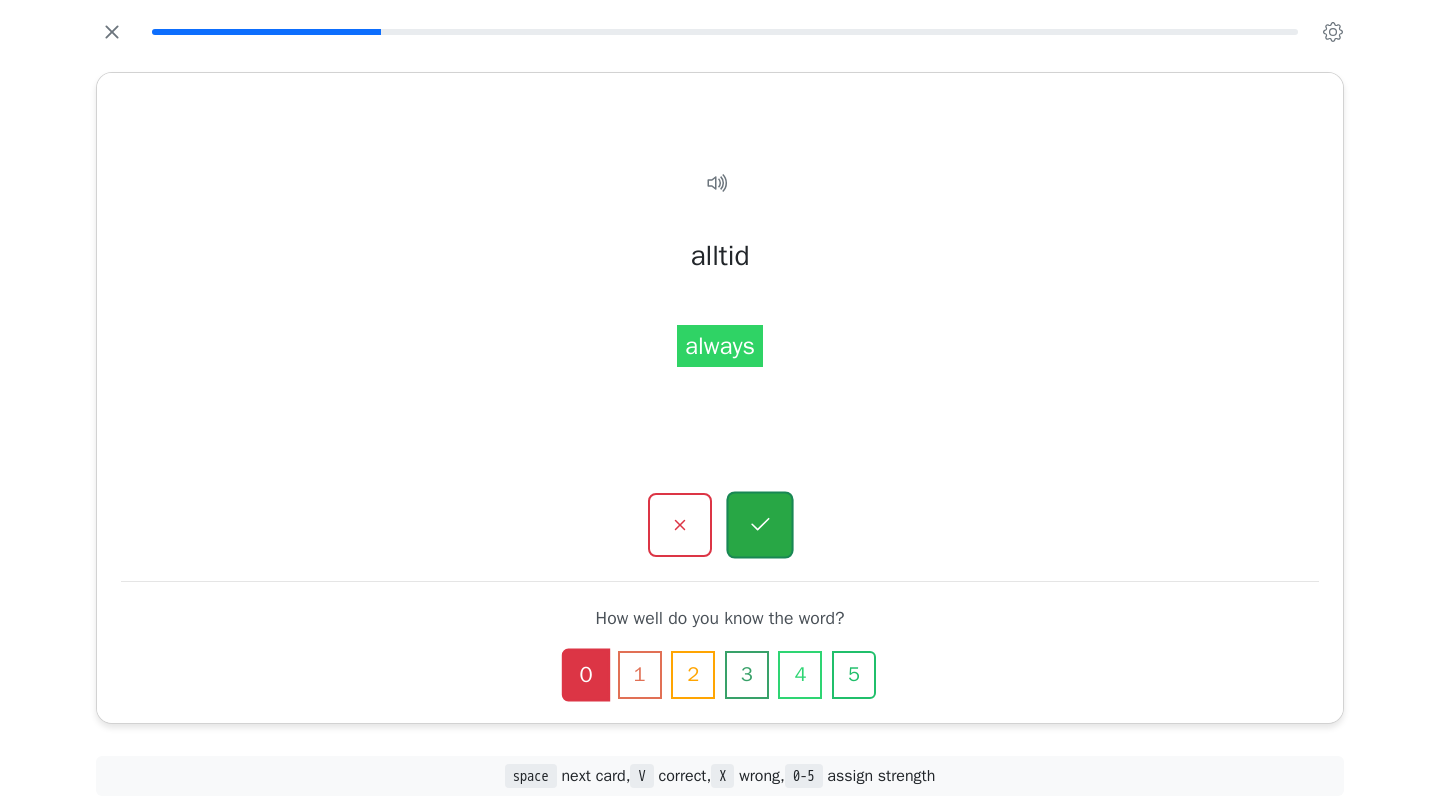 click 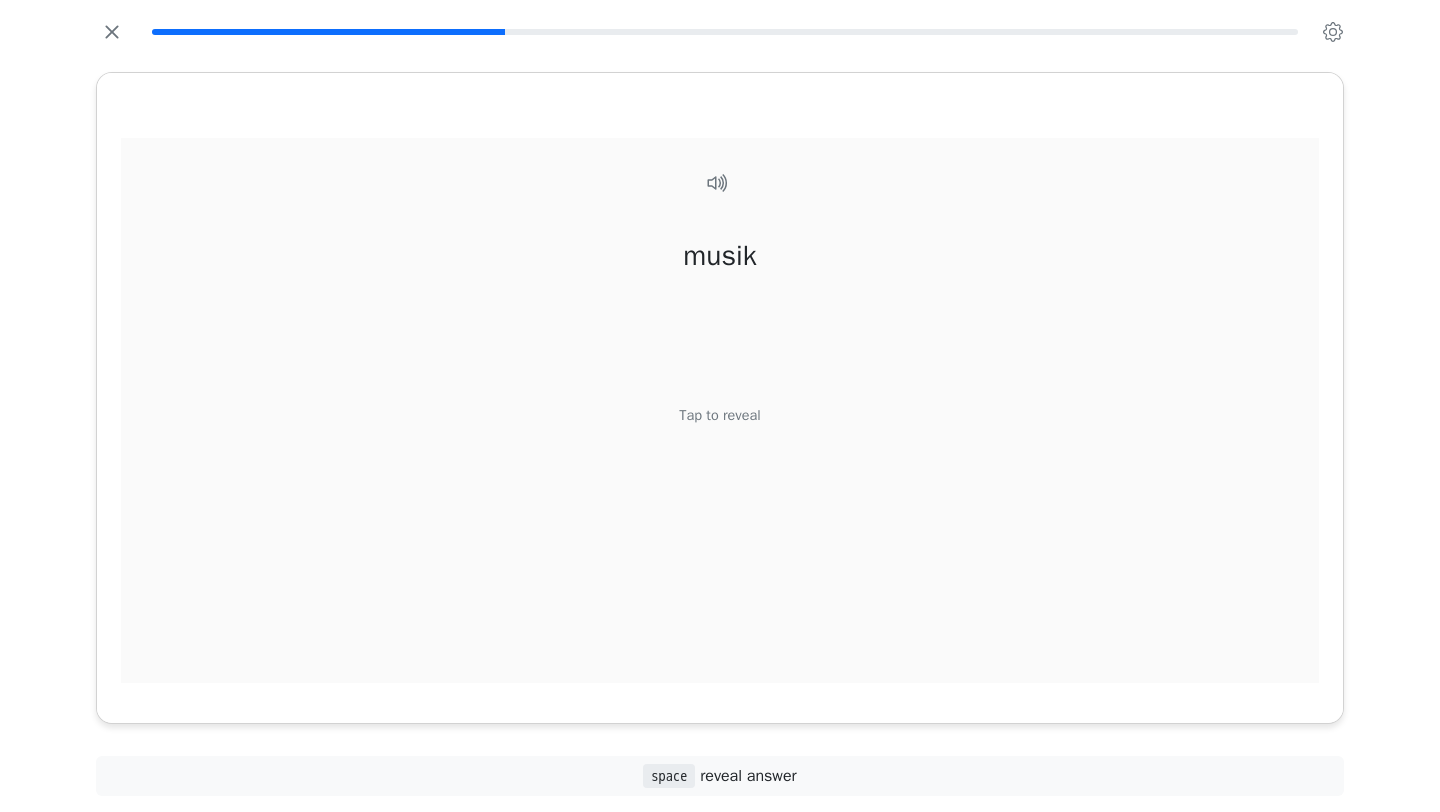 click on "Tap to reveal" at bounding box center [719, 416] 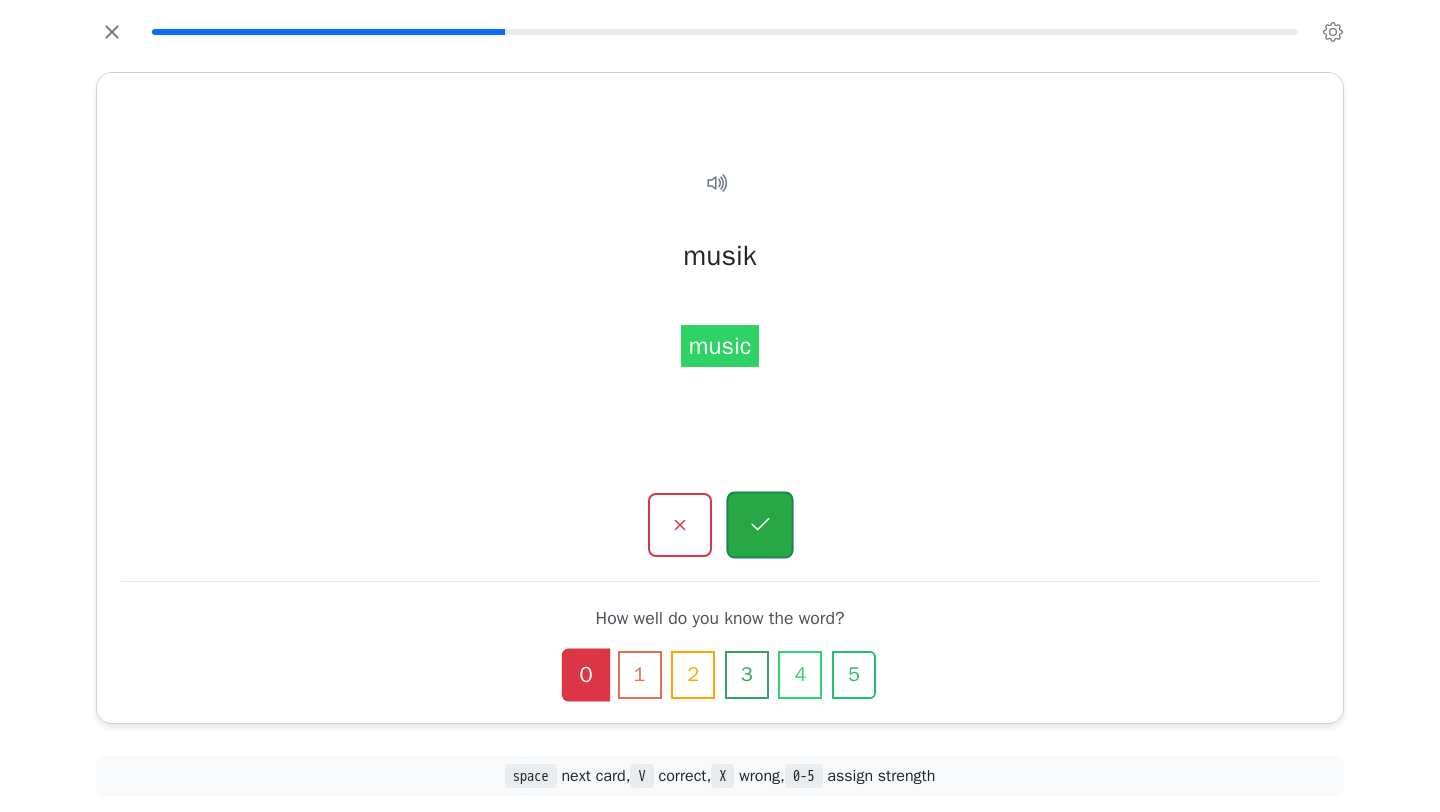 click at bounding box center (759, 525) 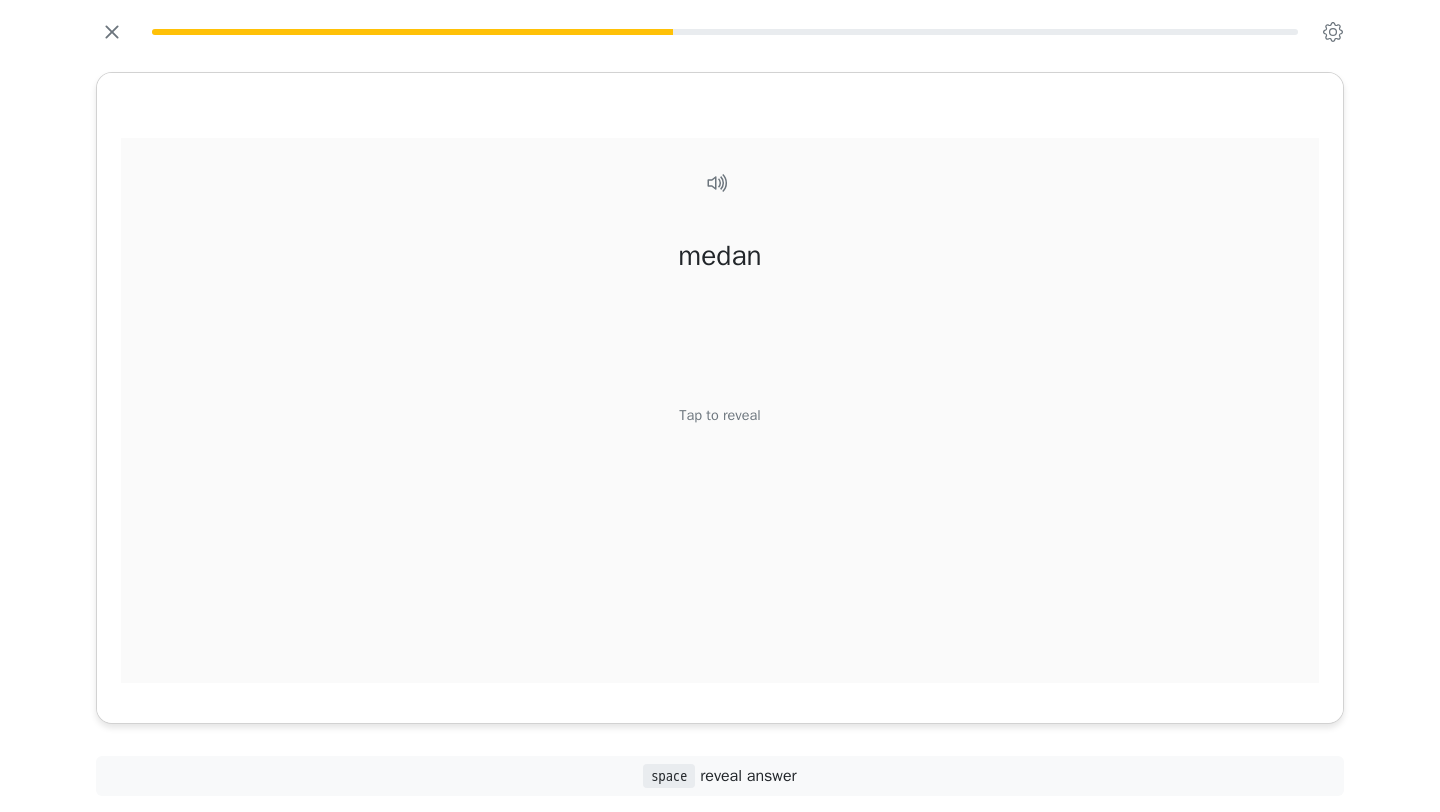click on "Tap to reveal" at bounding box center [719, 416] 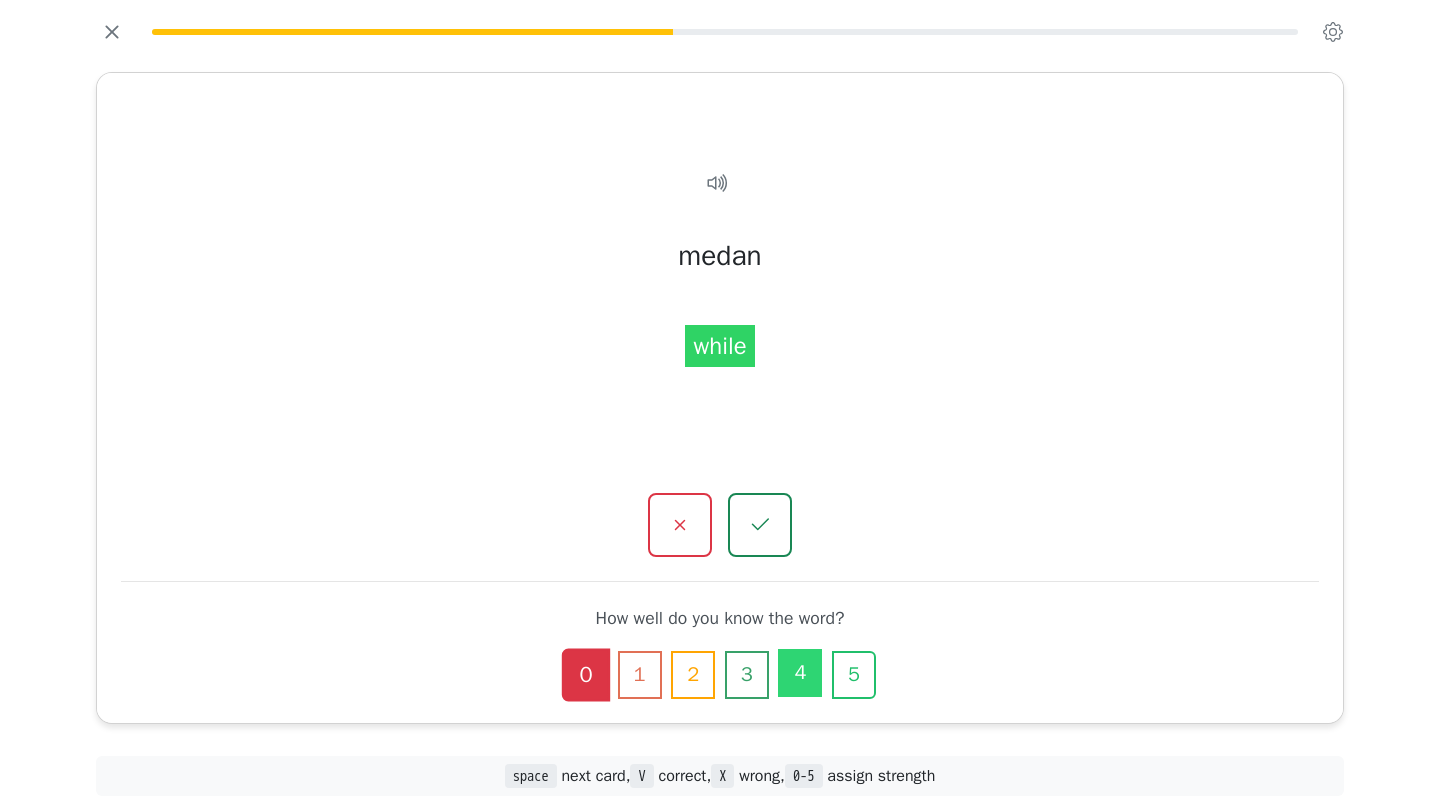 click on "4" at bounding box center [800, 673] 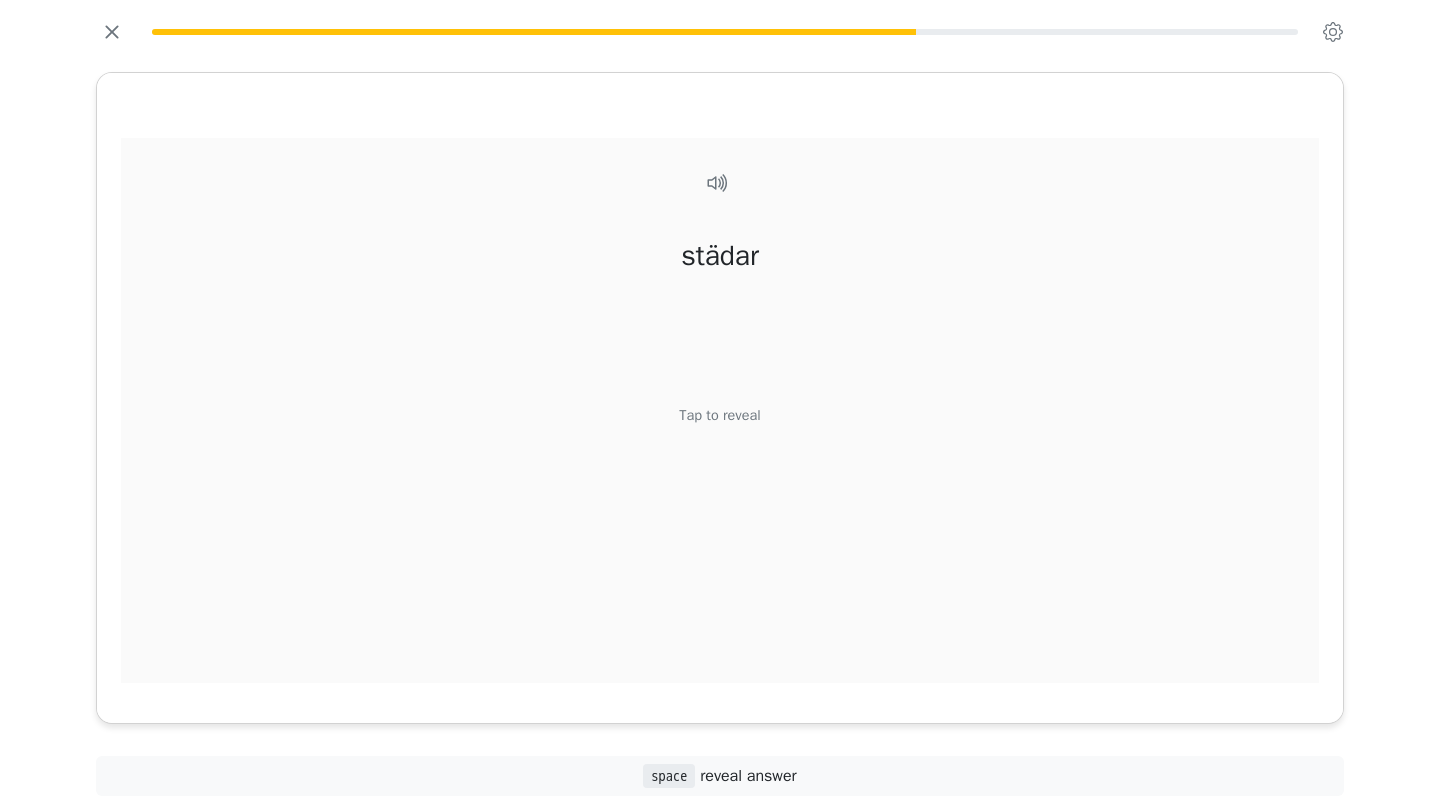 click on "Tap to reveal" at bounding box center [719, 416] 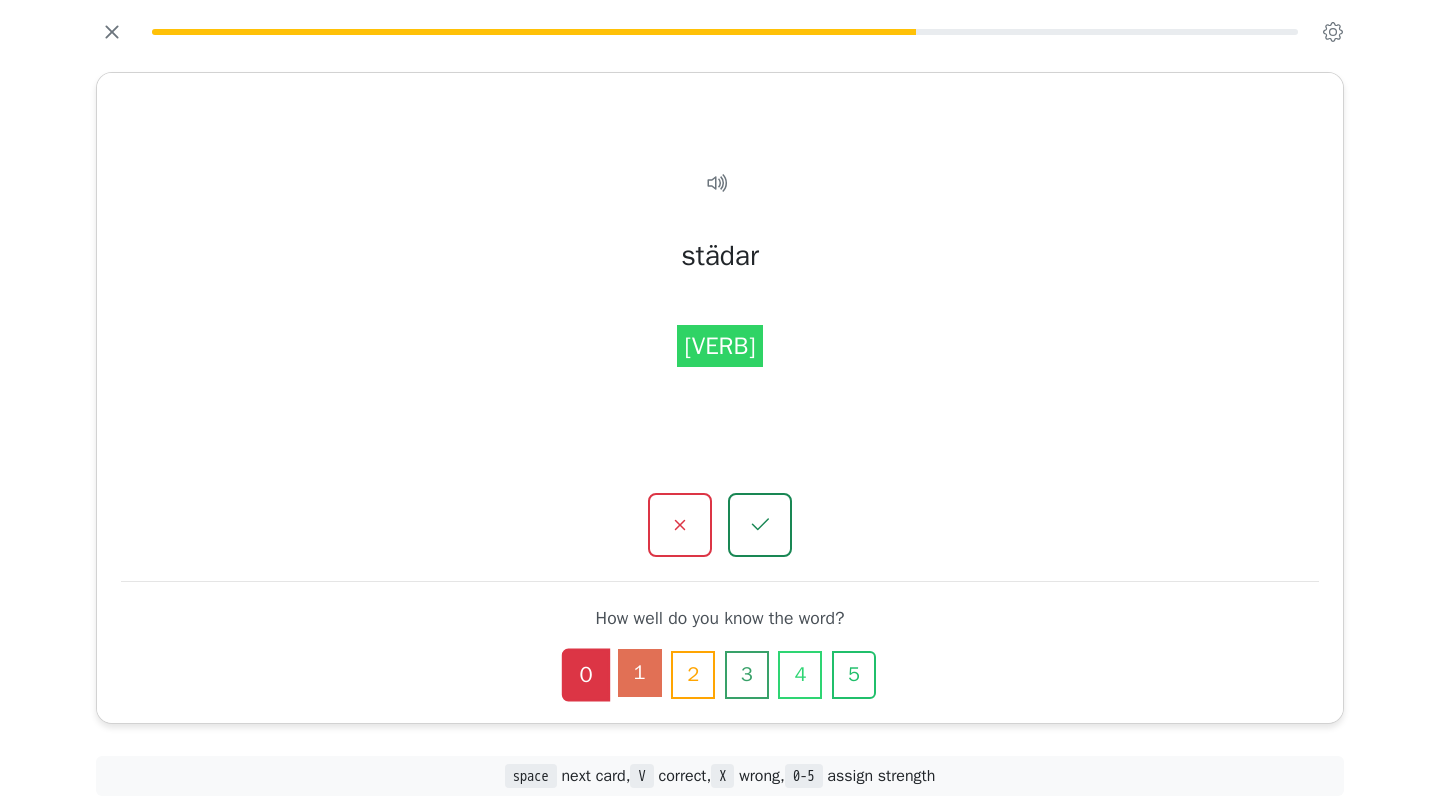 click on "1" at bounding box center [640, 673] 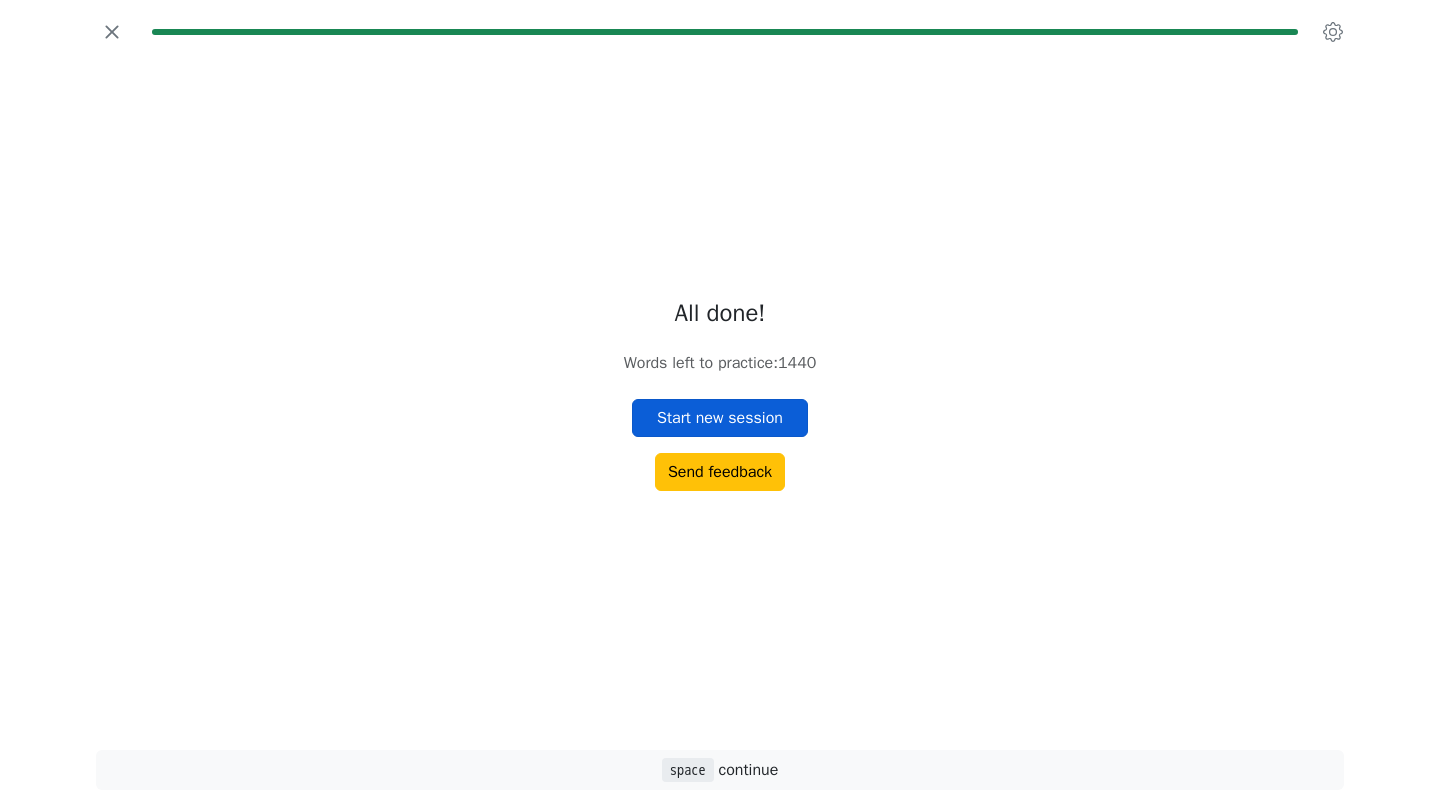click on "Start new session" at bounding box center [720, 418] 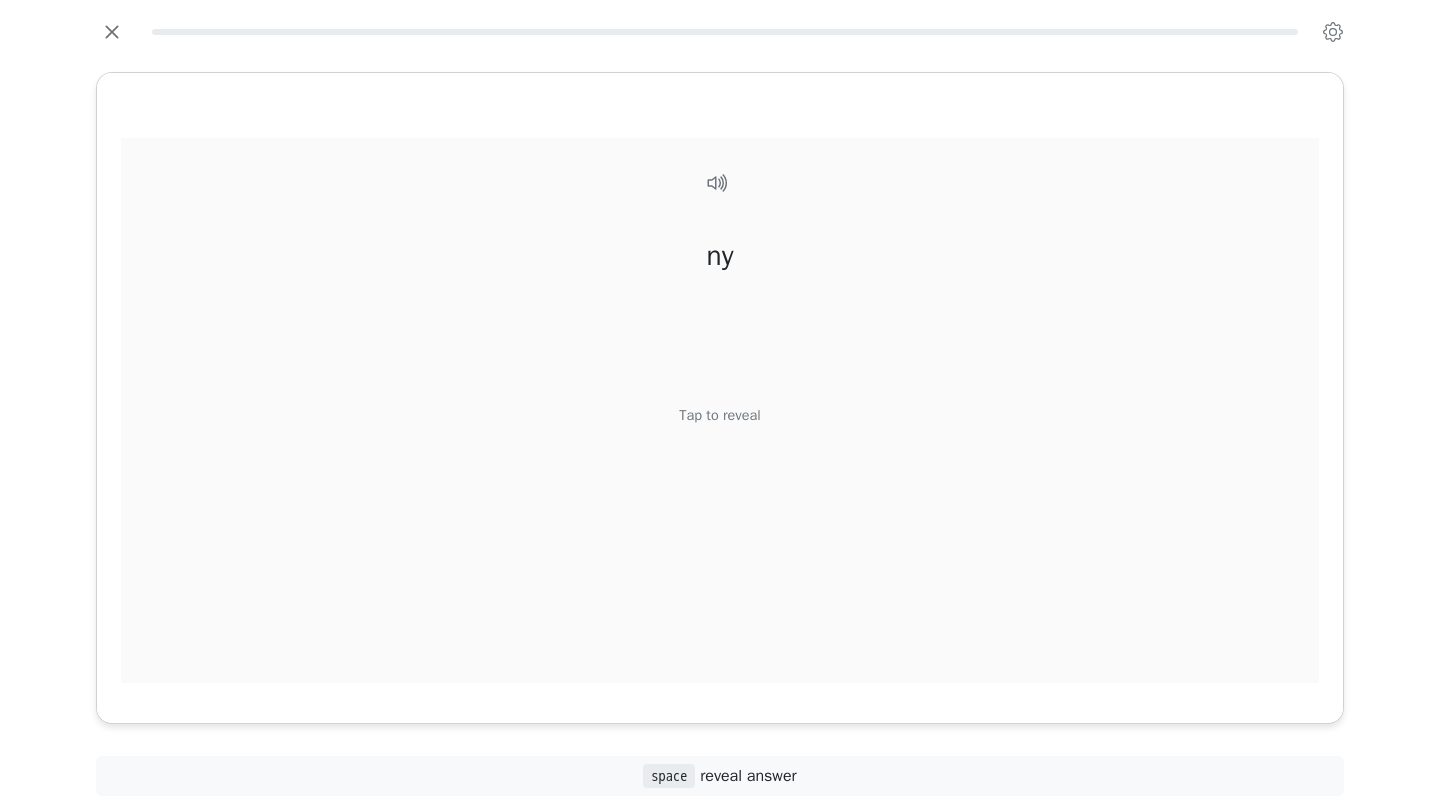 click on "ny Tap to reveal" at bounding box center (720, 422) 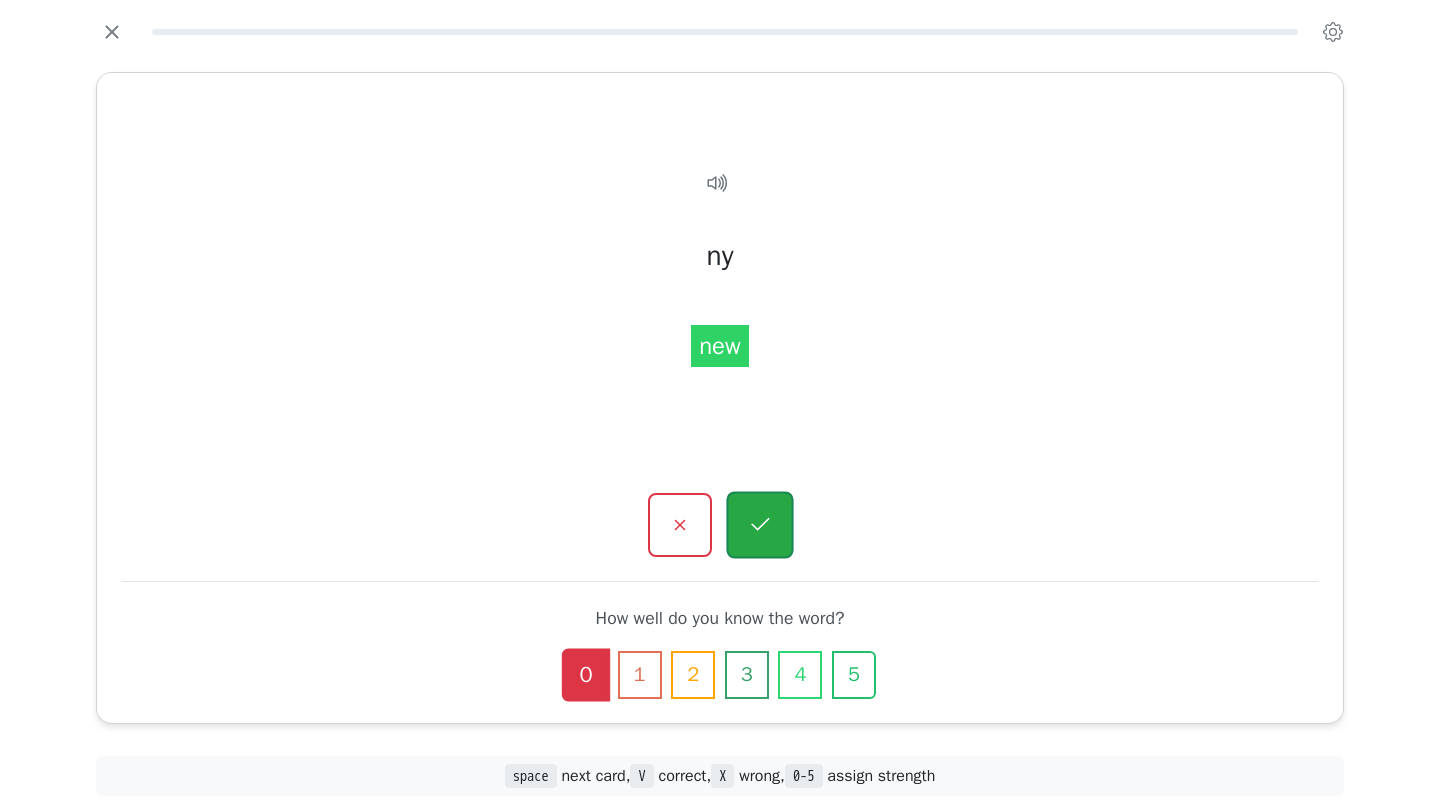 click at bounding box center (759, 525) 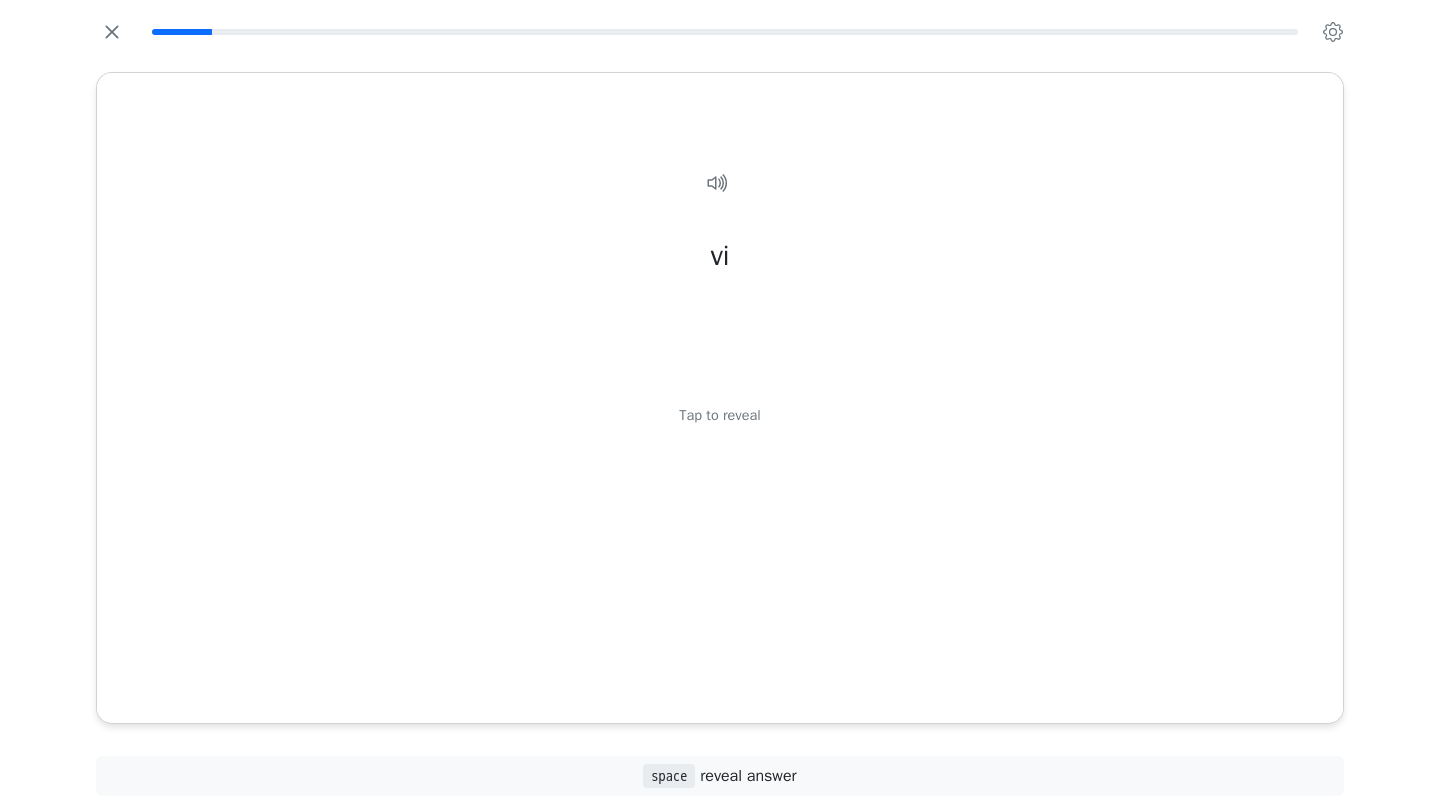 click on "Tap to reveal" at bounding box center [719, 416] 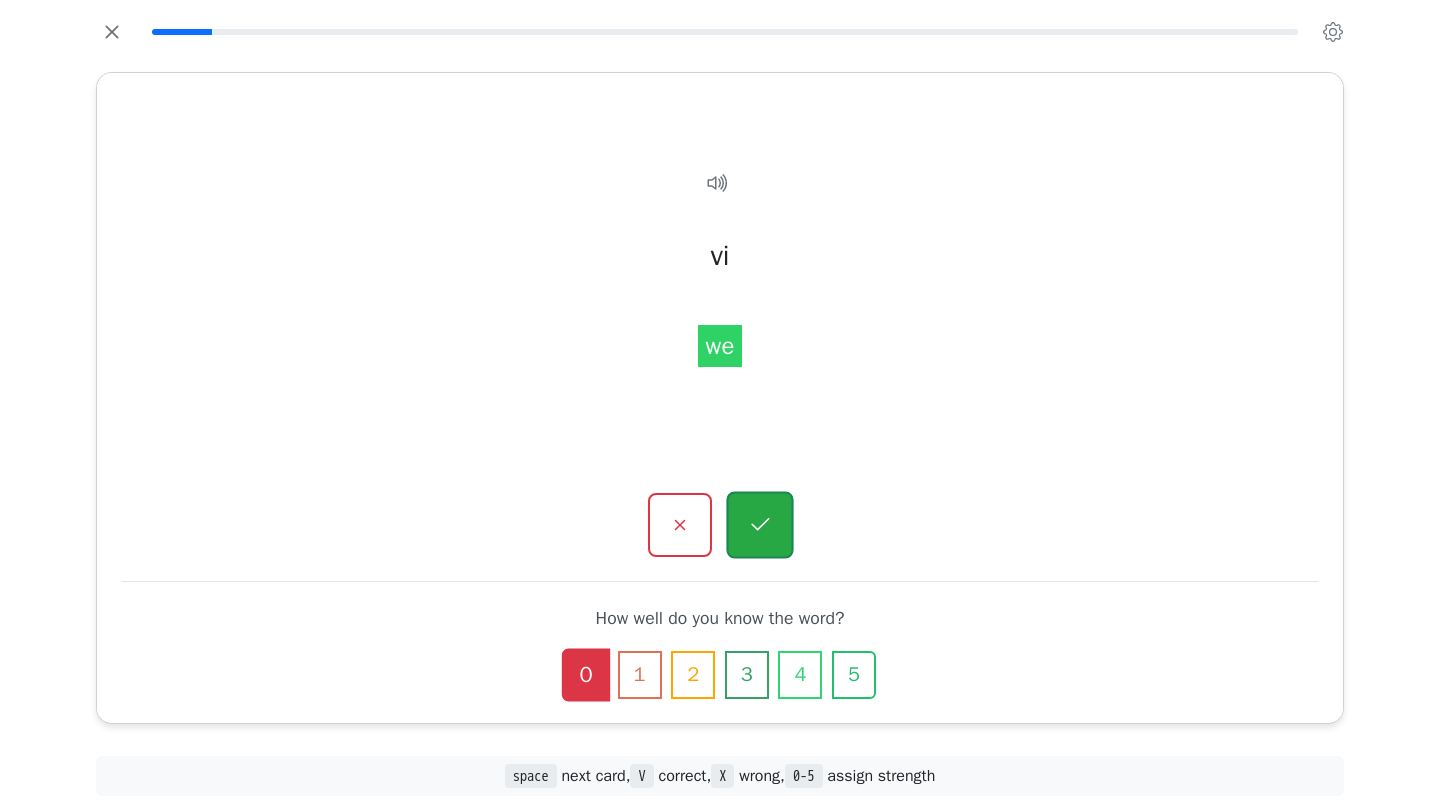 click at bounding box center [759, 525] 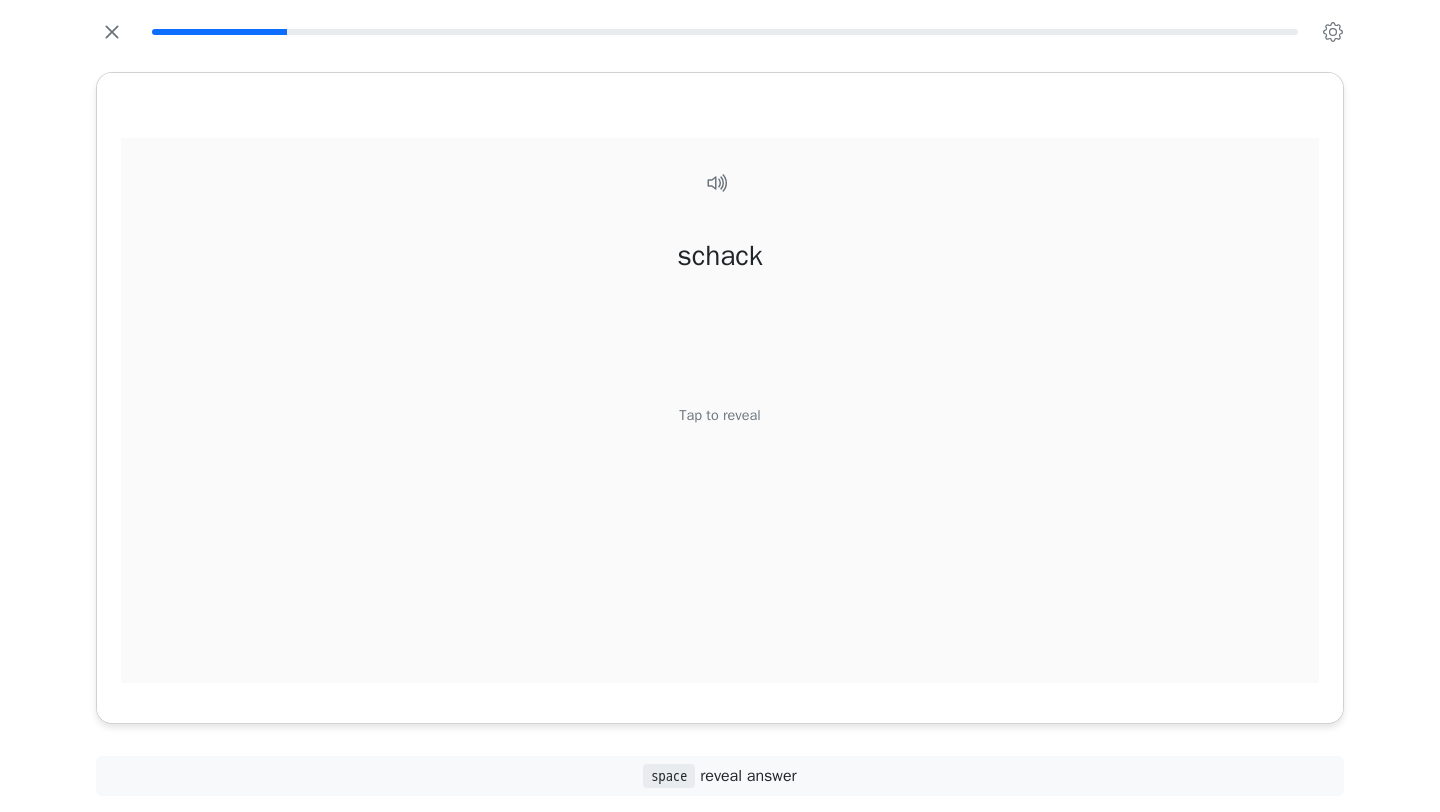 click on "Tap to reveal" at bounding box center (719, 416) 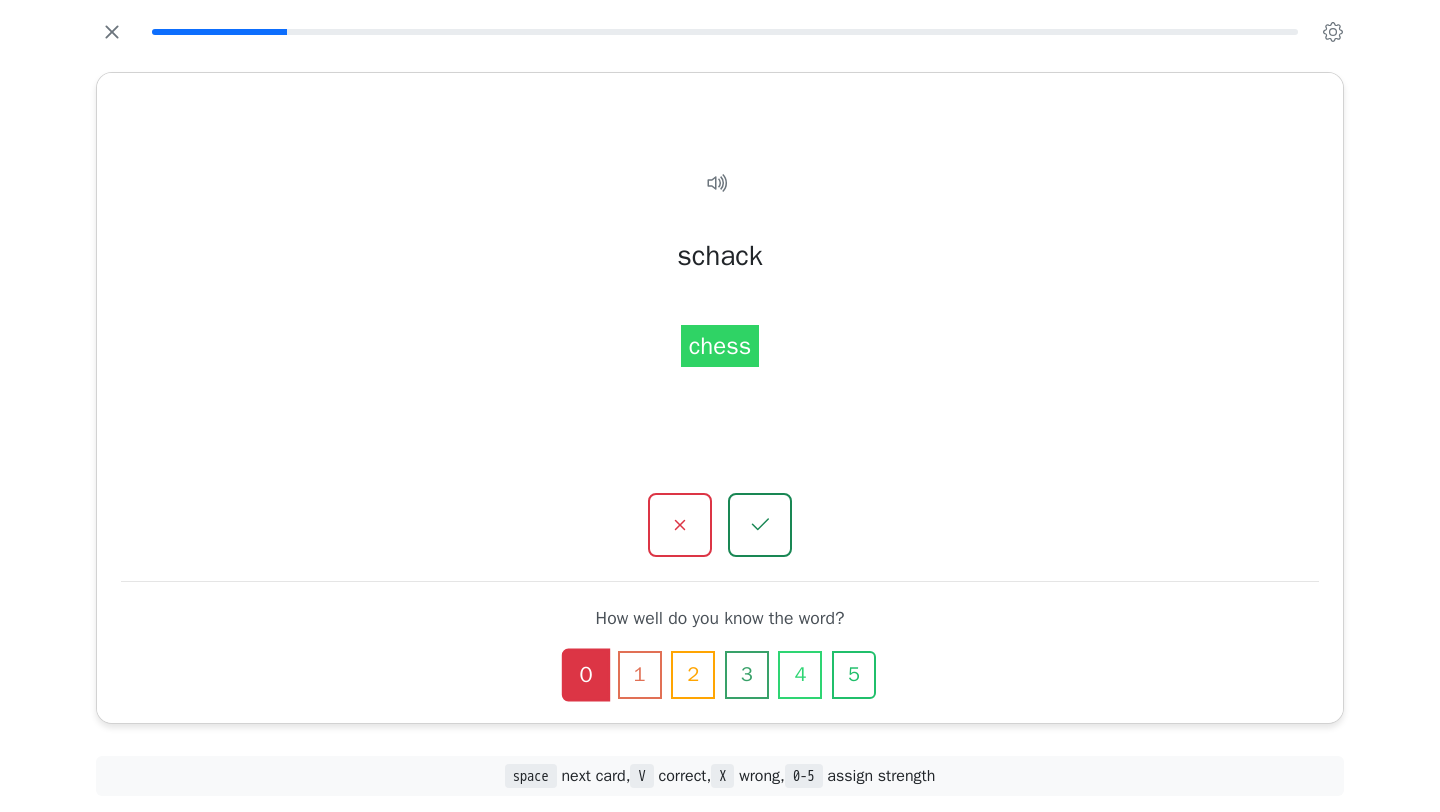 click on "1" at bounding box center [640, 675] 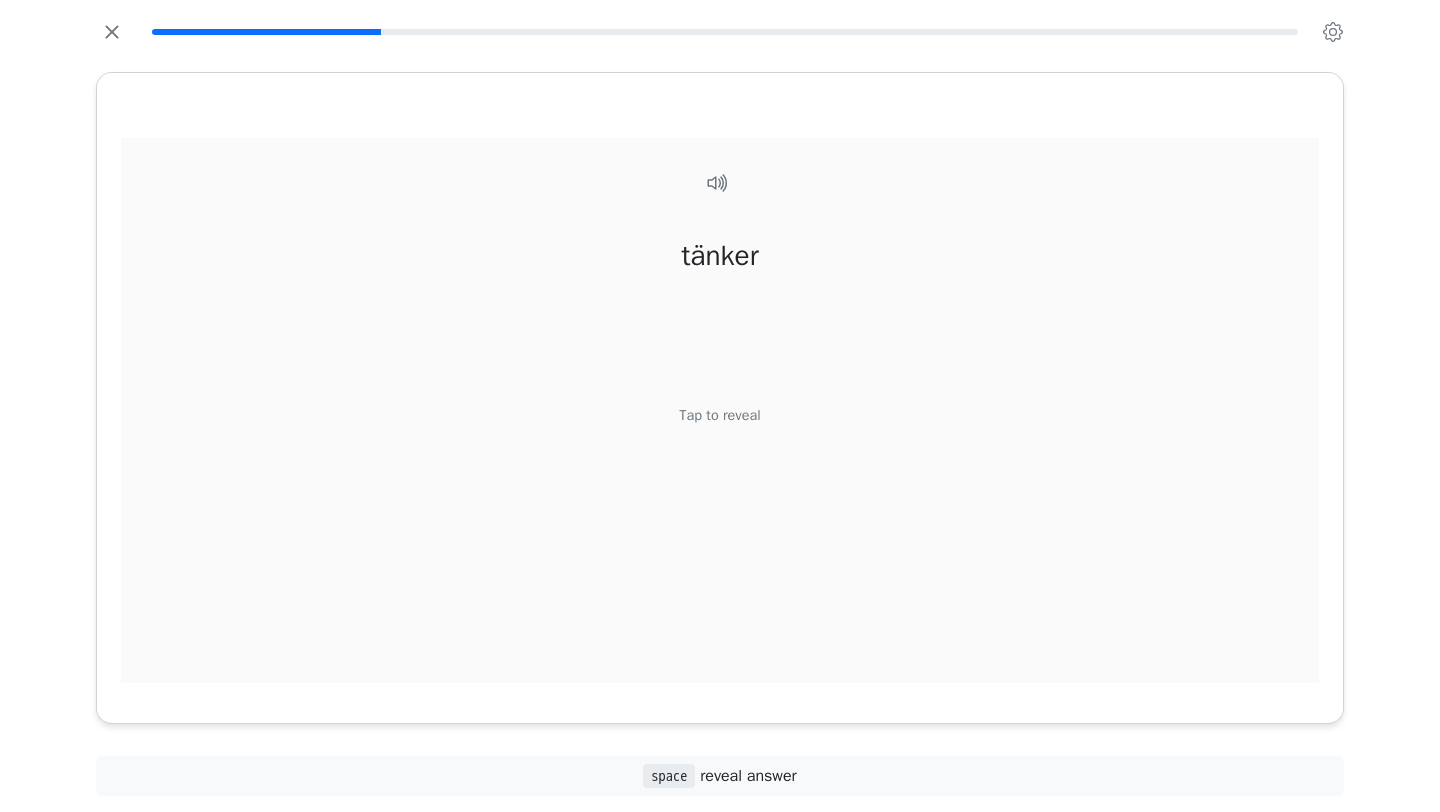 click on "Tap to reveal" at bounding box center [719, 416] 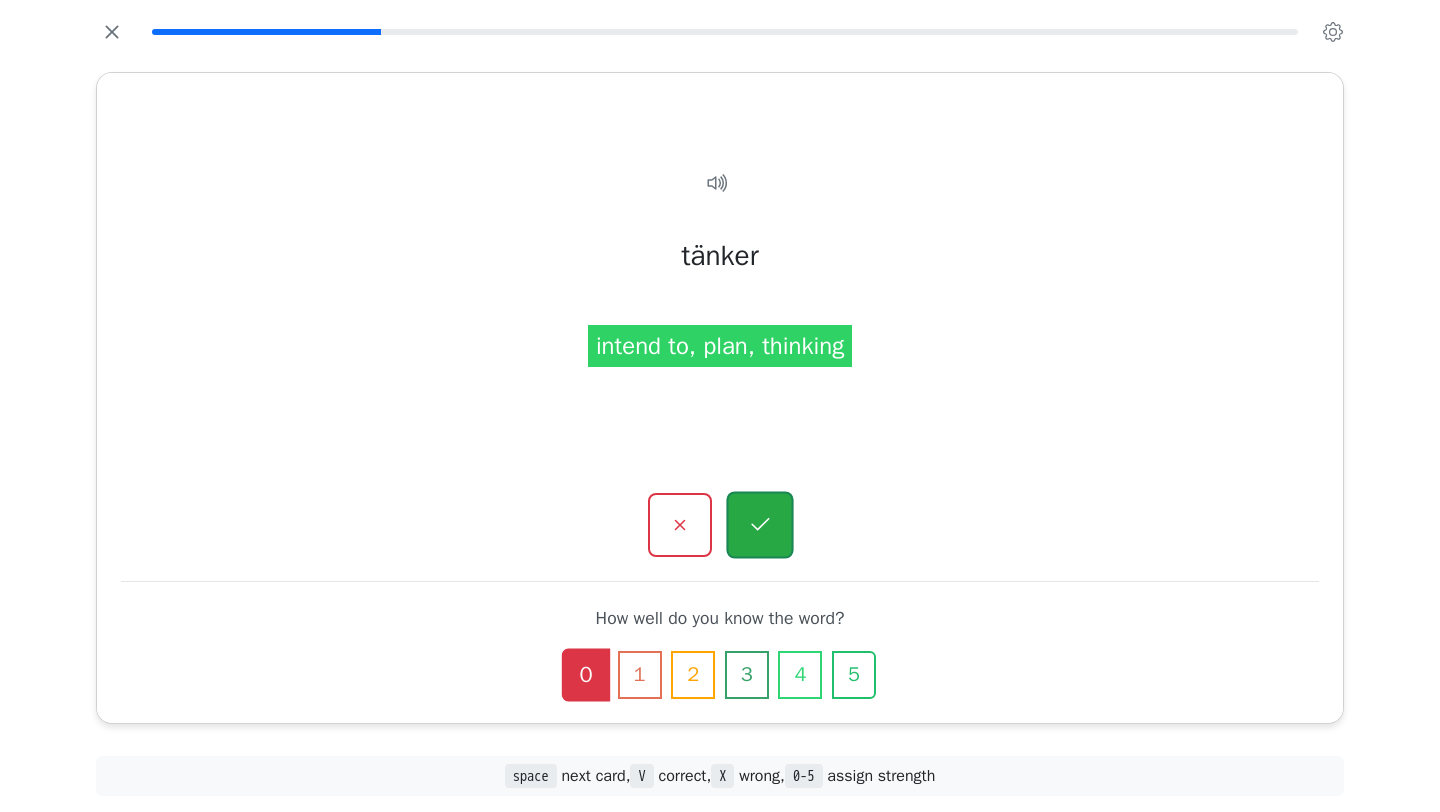 click at bounding box center (759, 525) 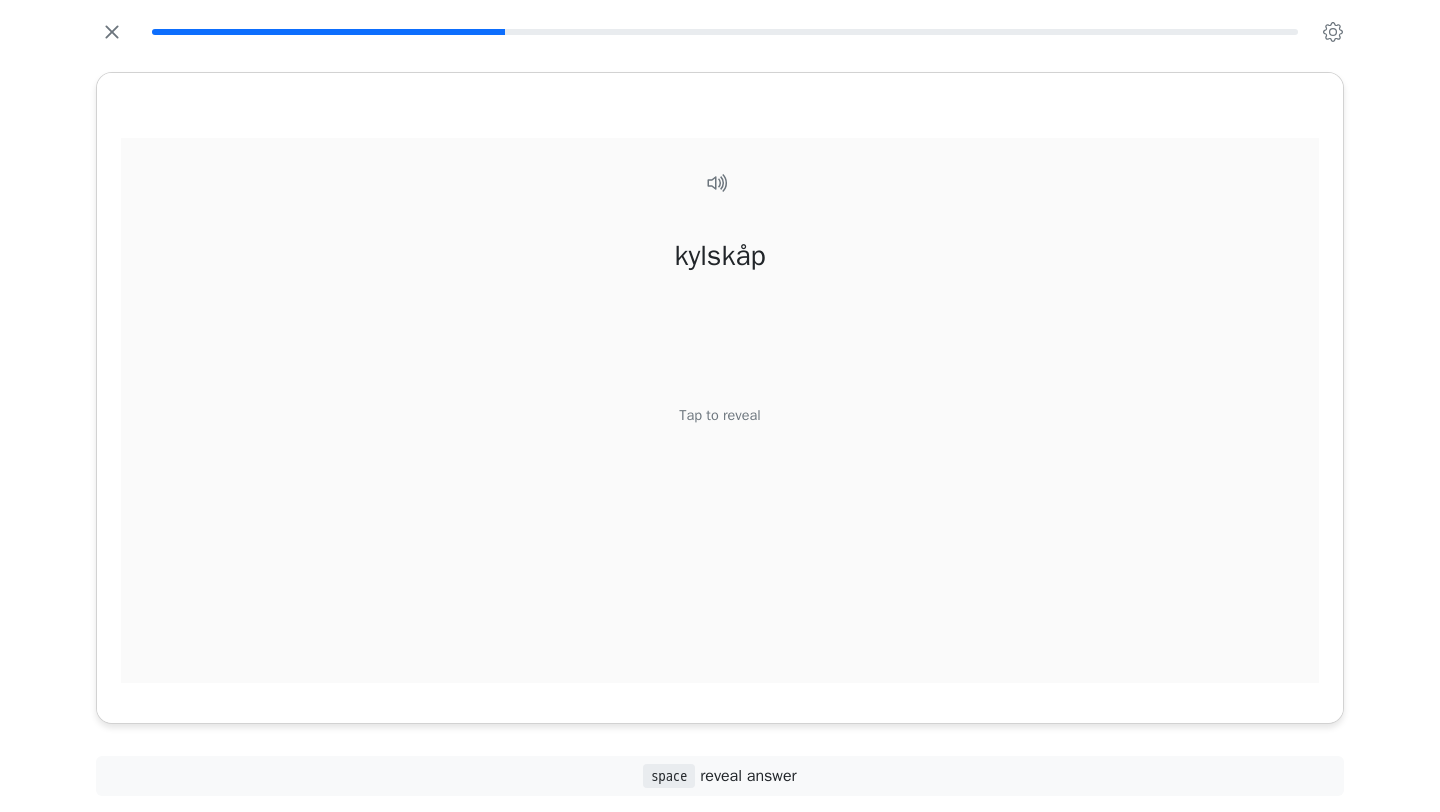 click on "[PLACE]" at bounding box center [720, 422] 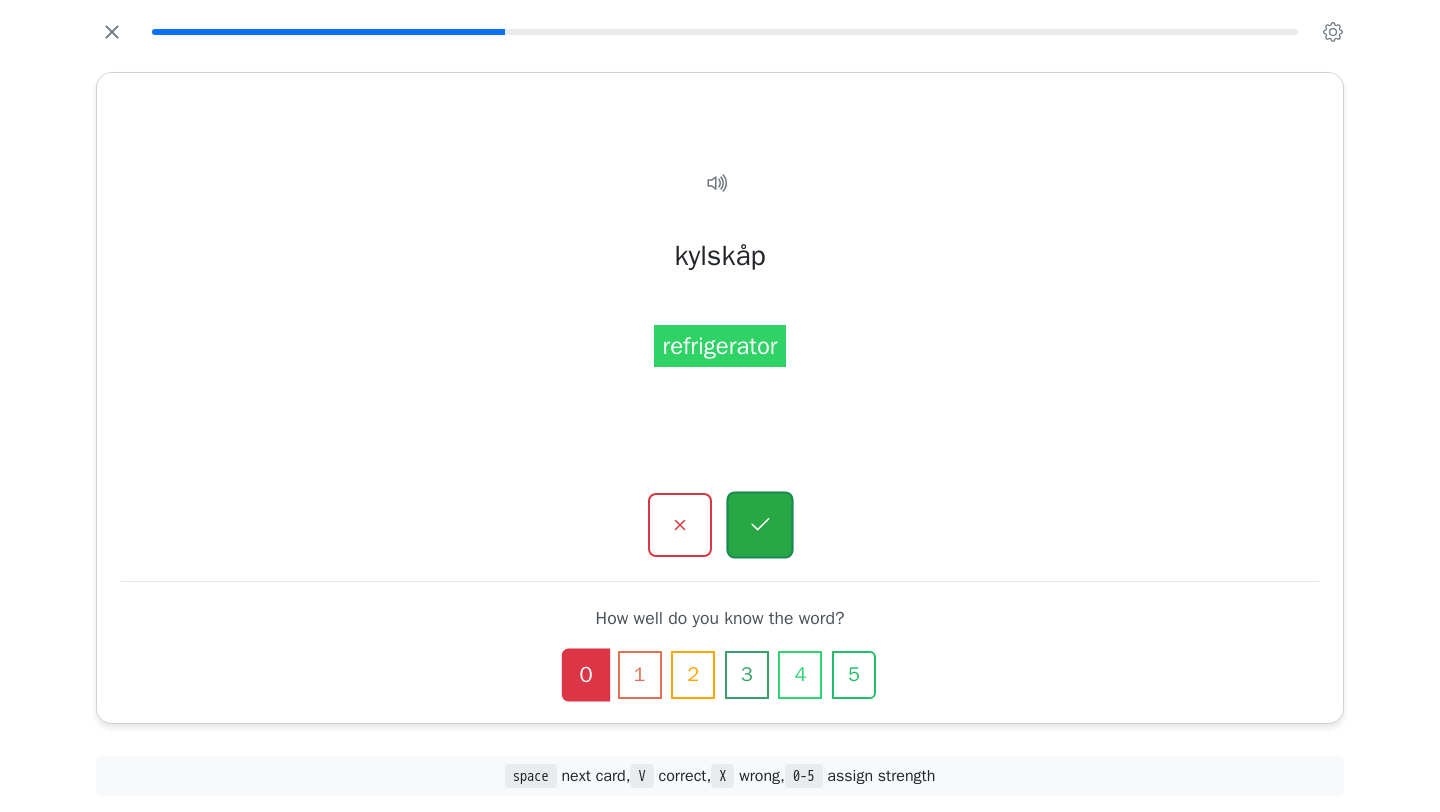 click at bounding box center (759, 525) 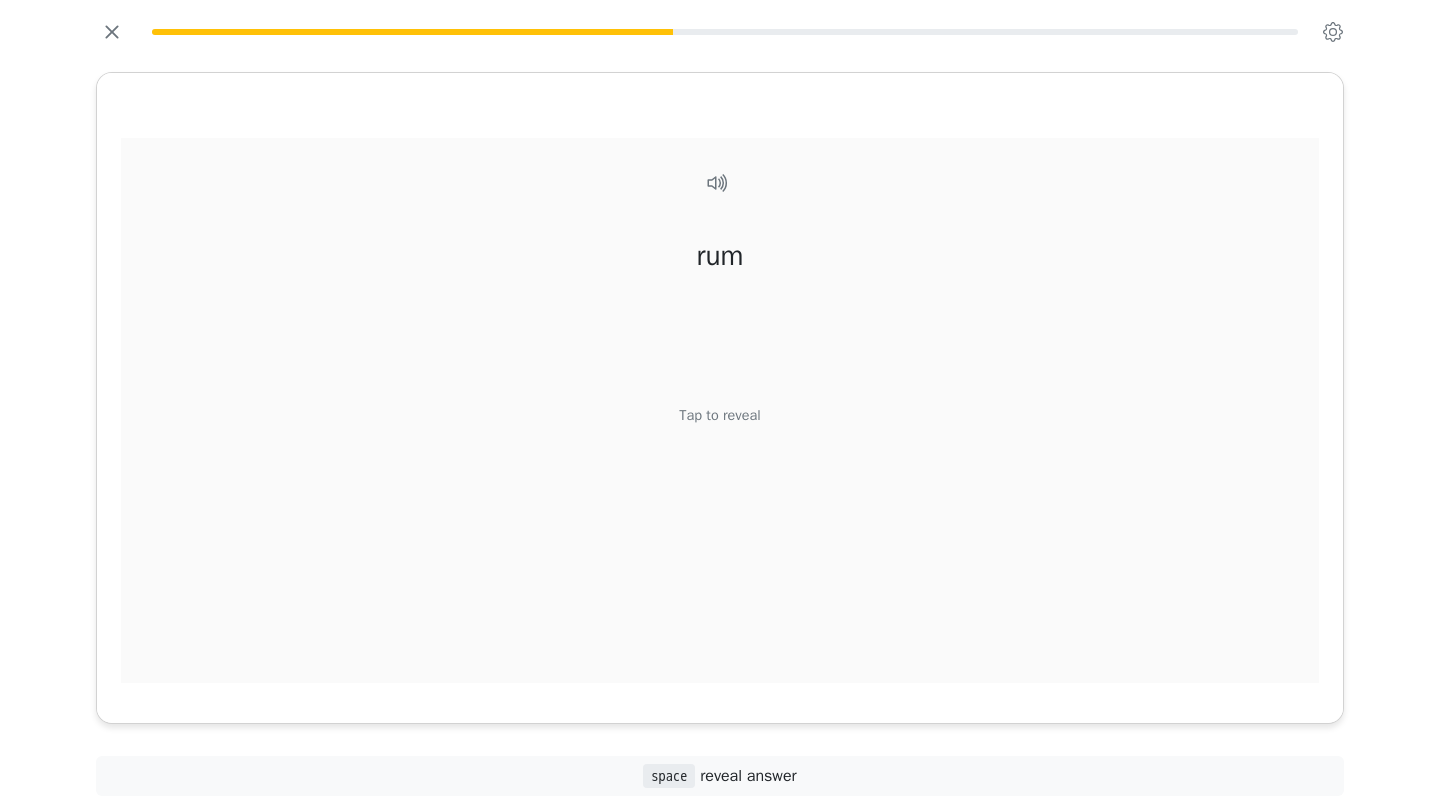 click on "Tap to reveal" at bounding box center (719, 416) 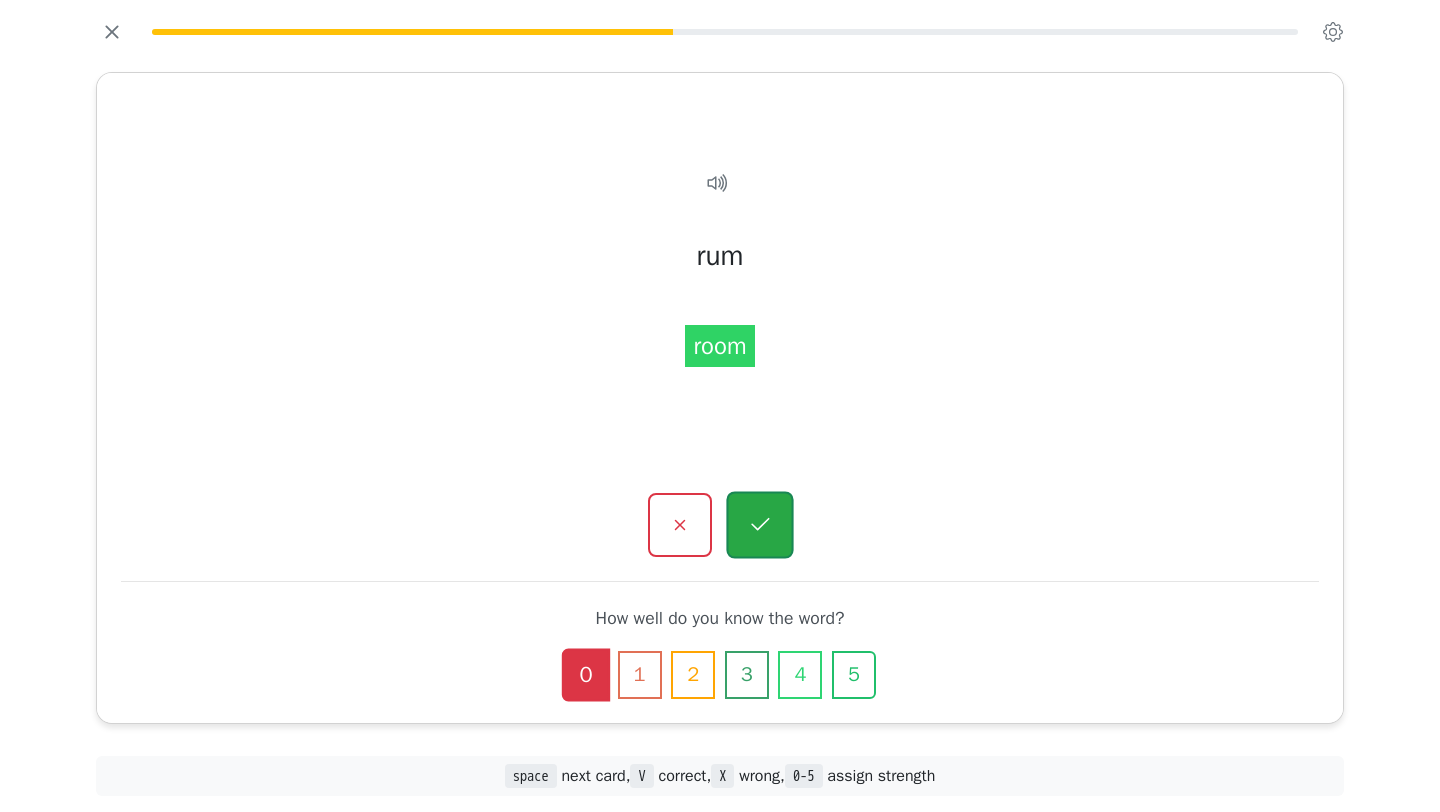 click 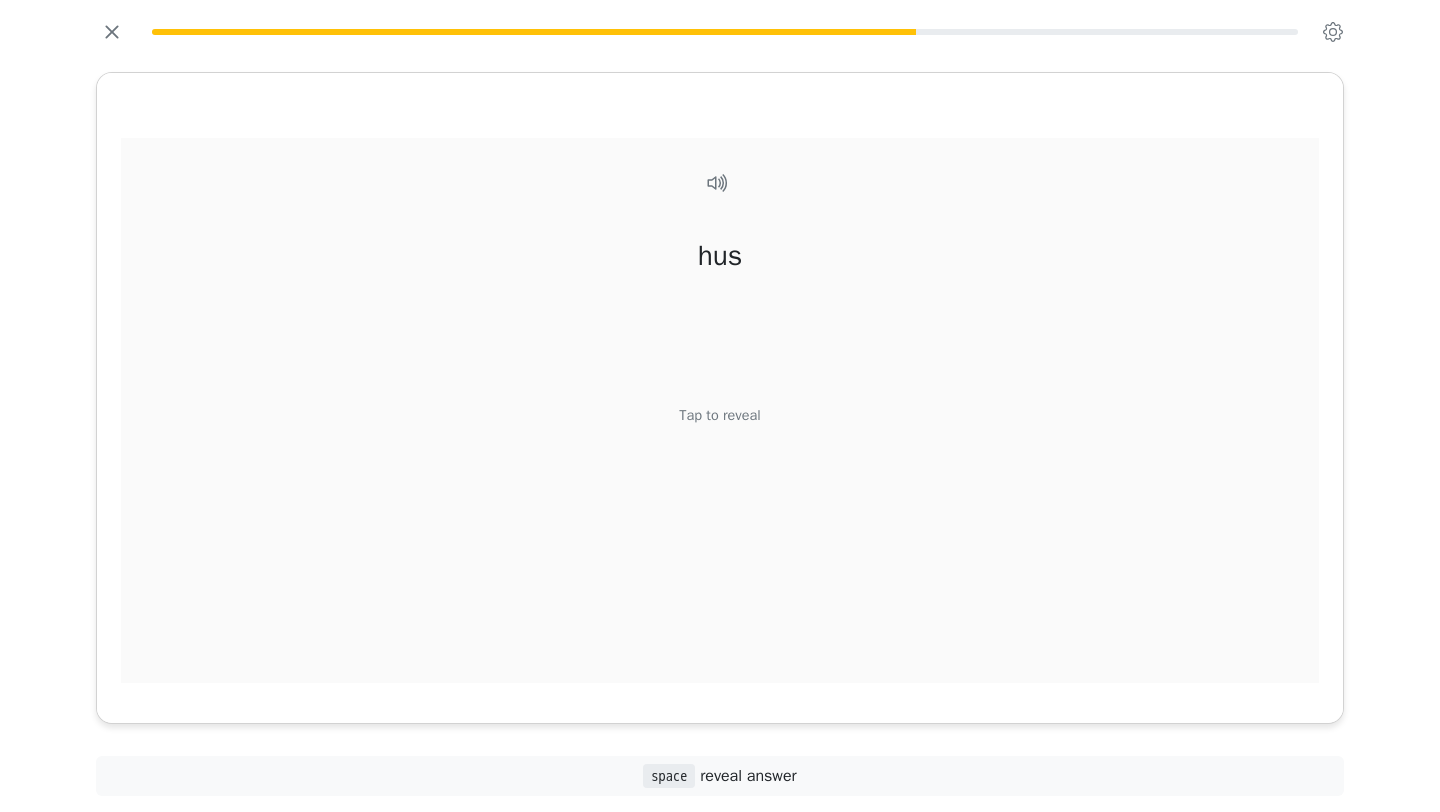 click on "Tap to reveal" at bounding box center [719, 416] 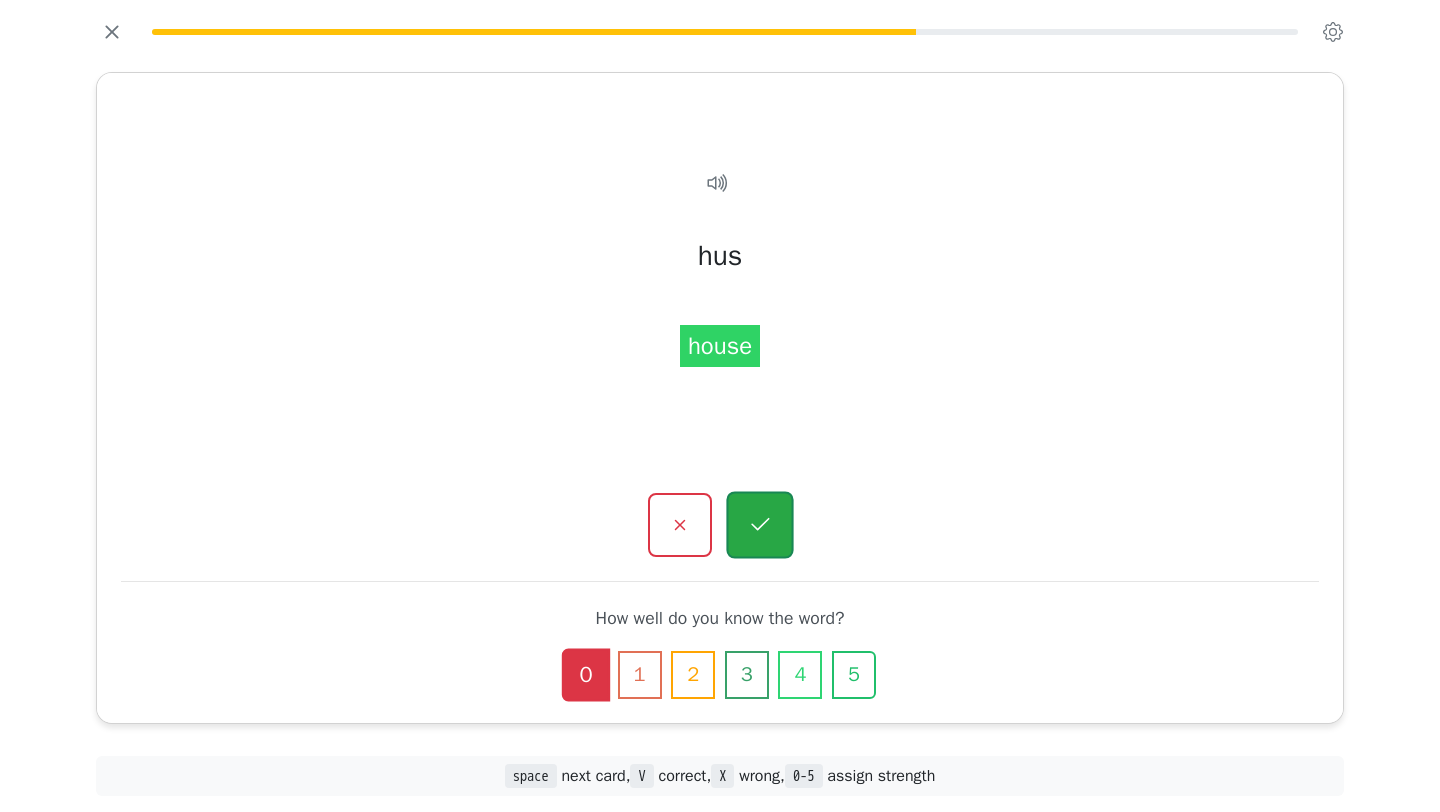 click at bounding box center (759, 525) 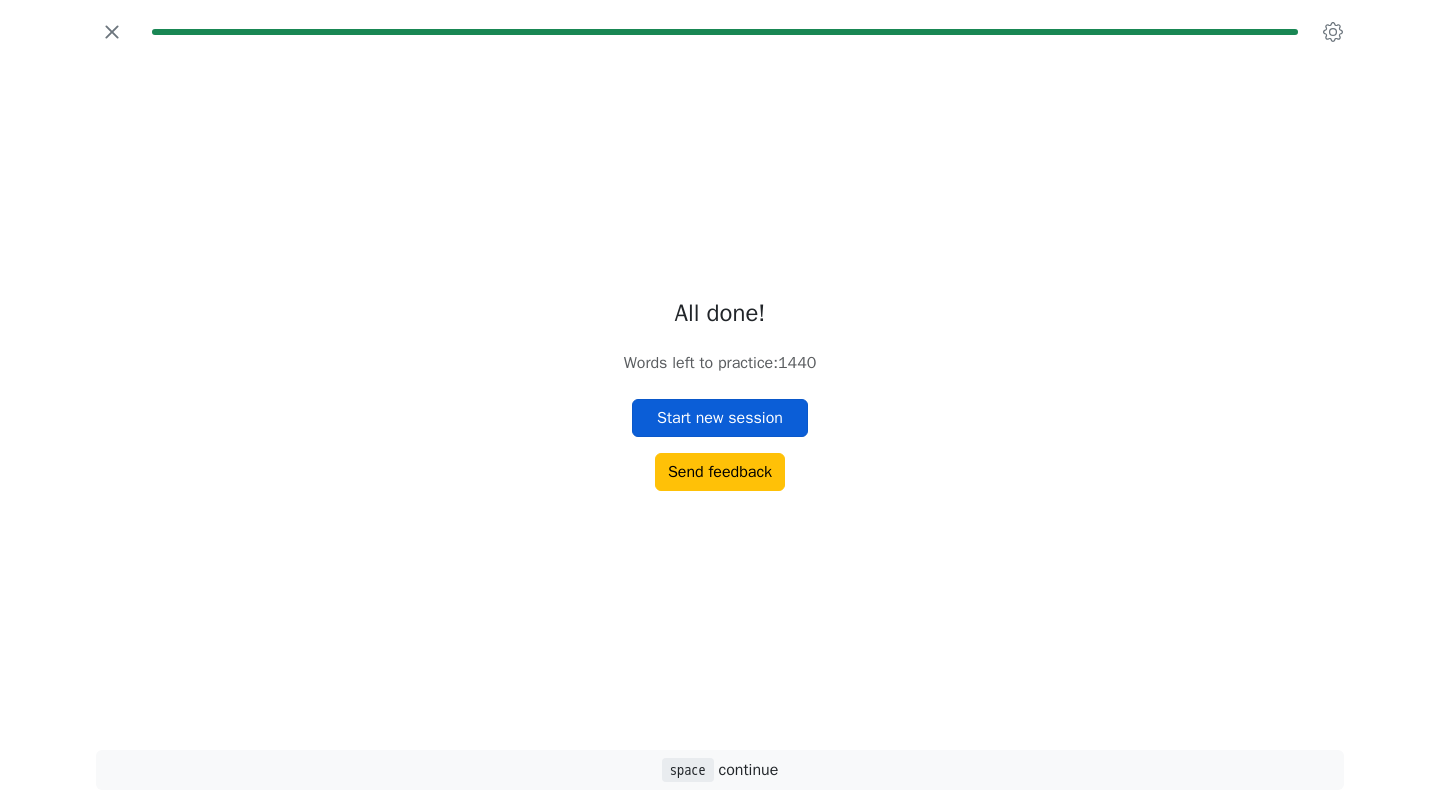 click on "Start new session" at bounding box center (720, 418) 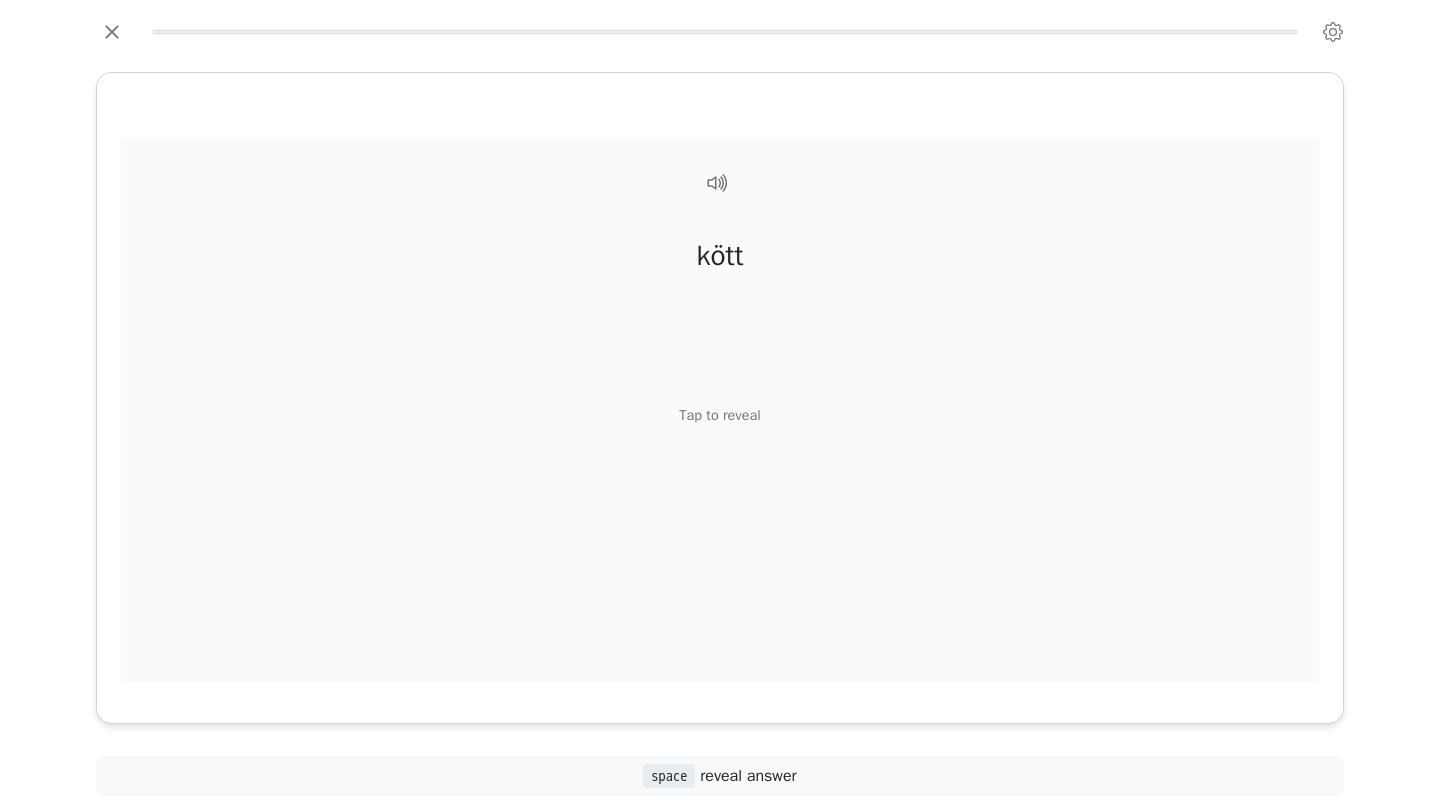 click on "Tap to reveal" at bounding box center [719, 416] 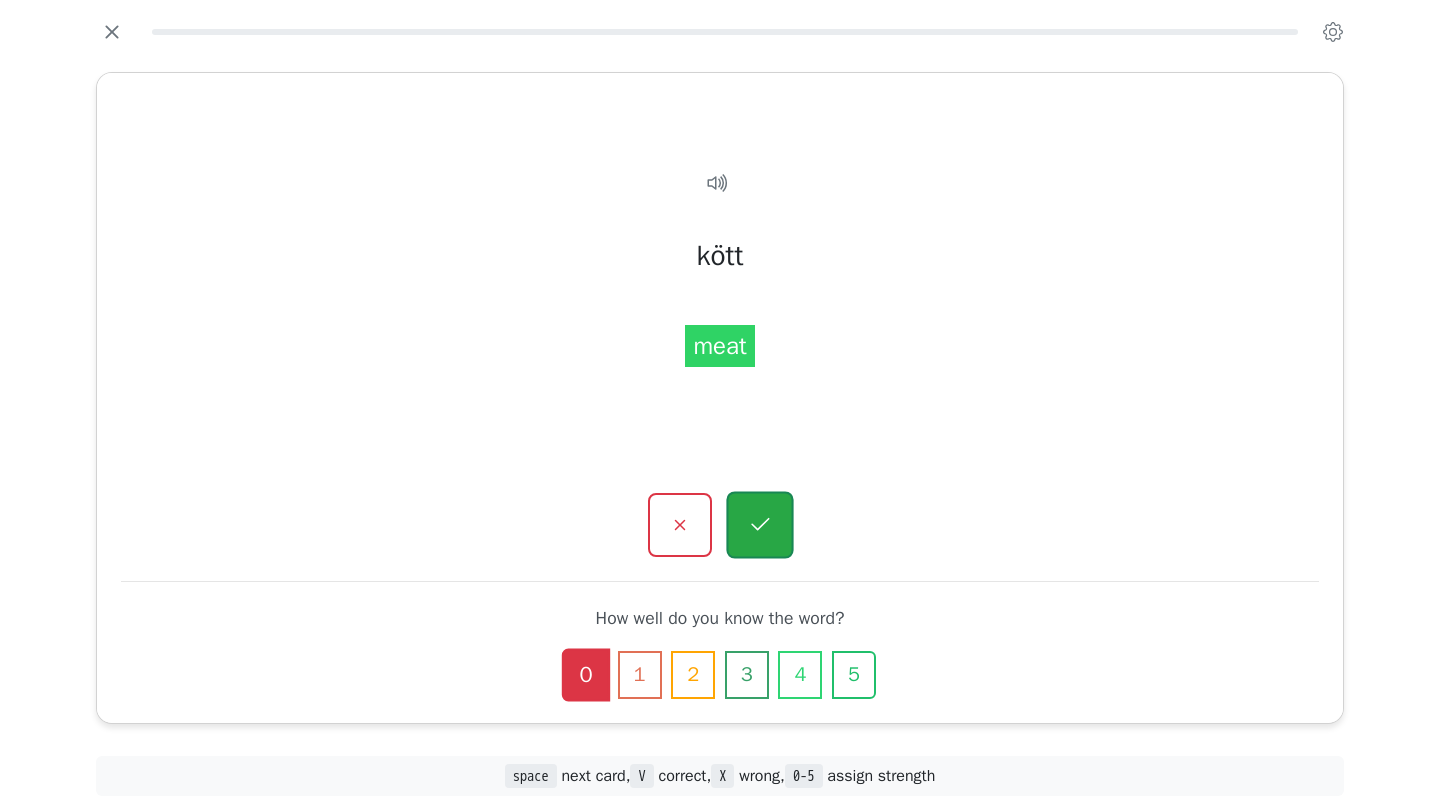 click at bounding box center [759, 525] 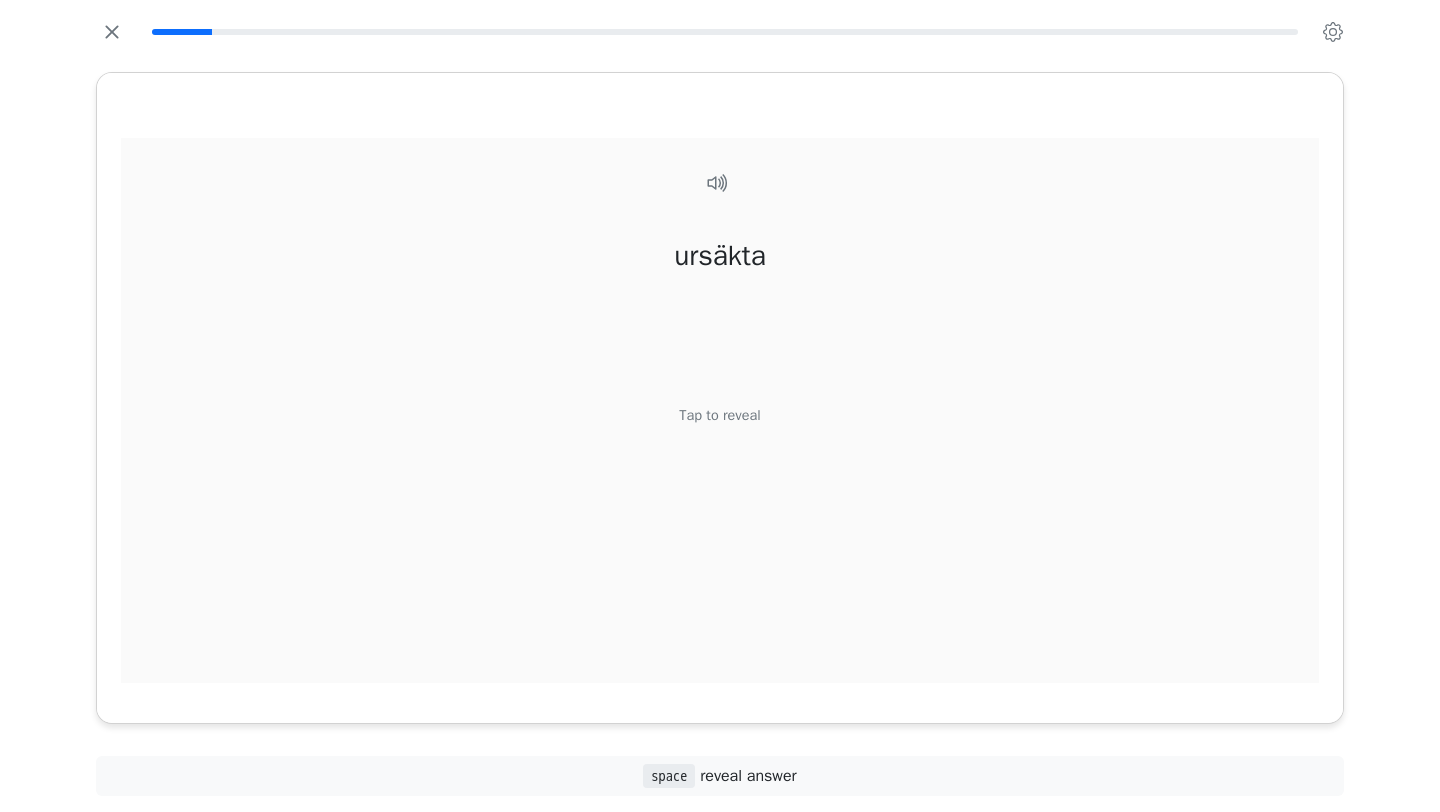 click on "Tap to reveal" at bounding box center [719, 416] 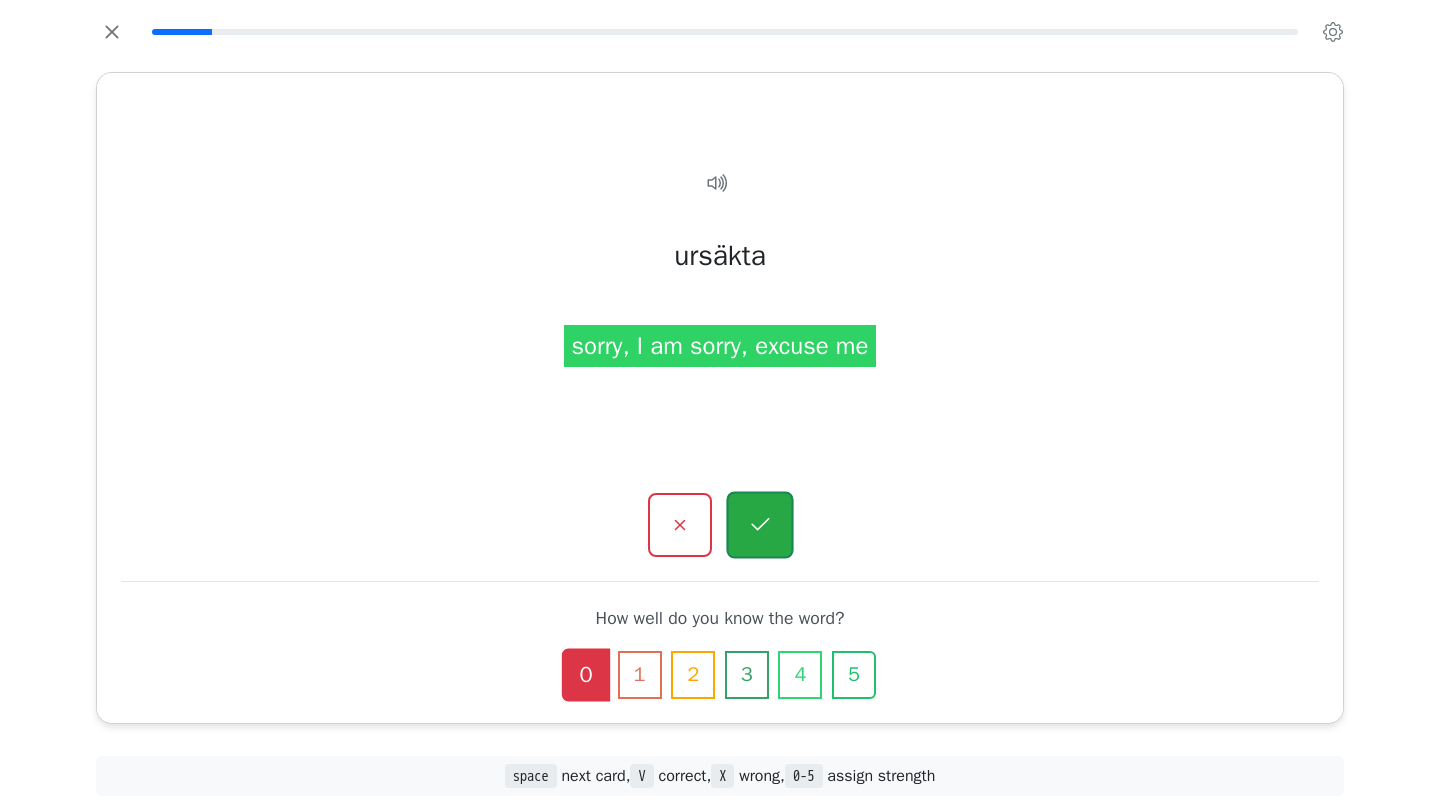 click 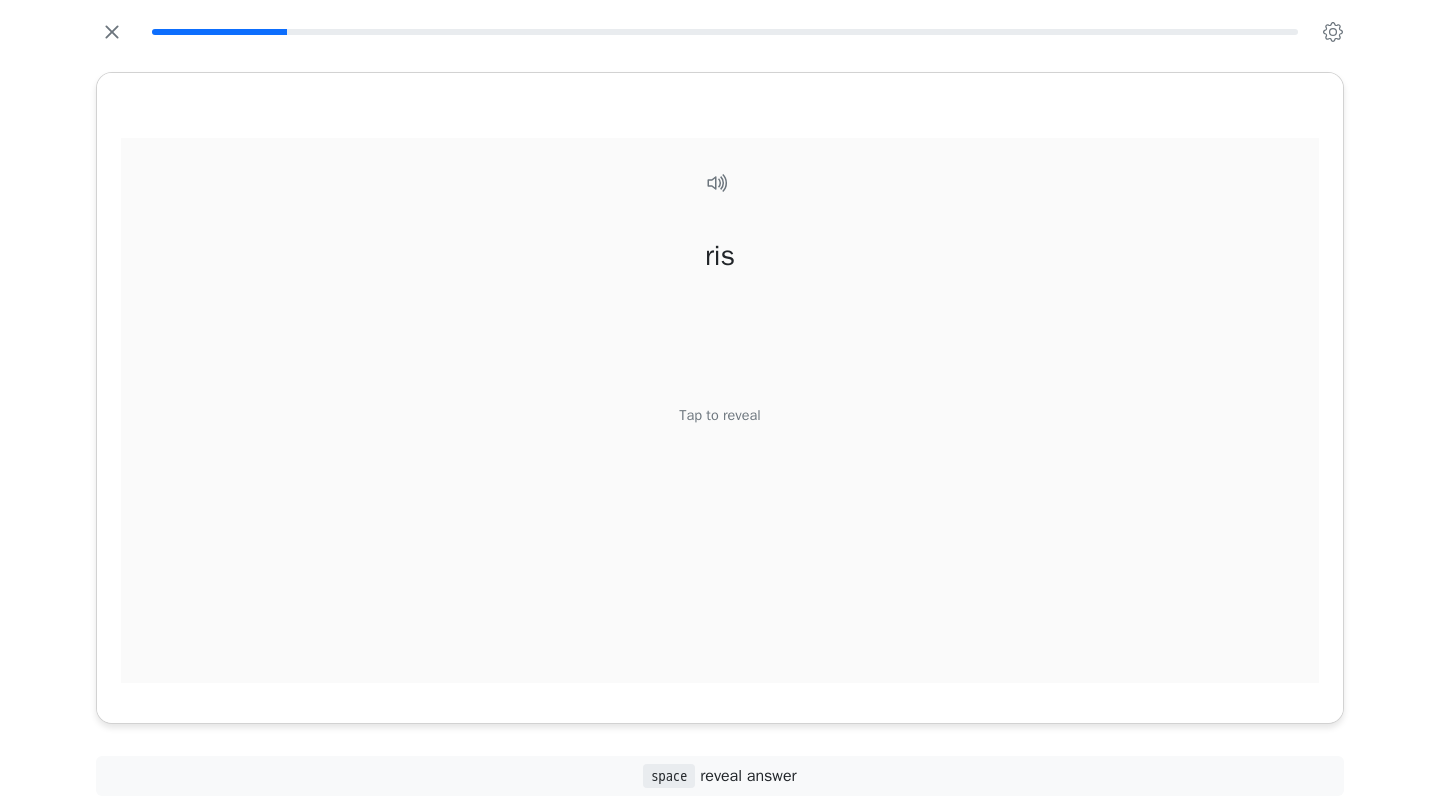 click on "Tap to reveal" at bounding box center (719, 416) 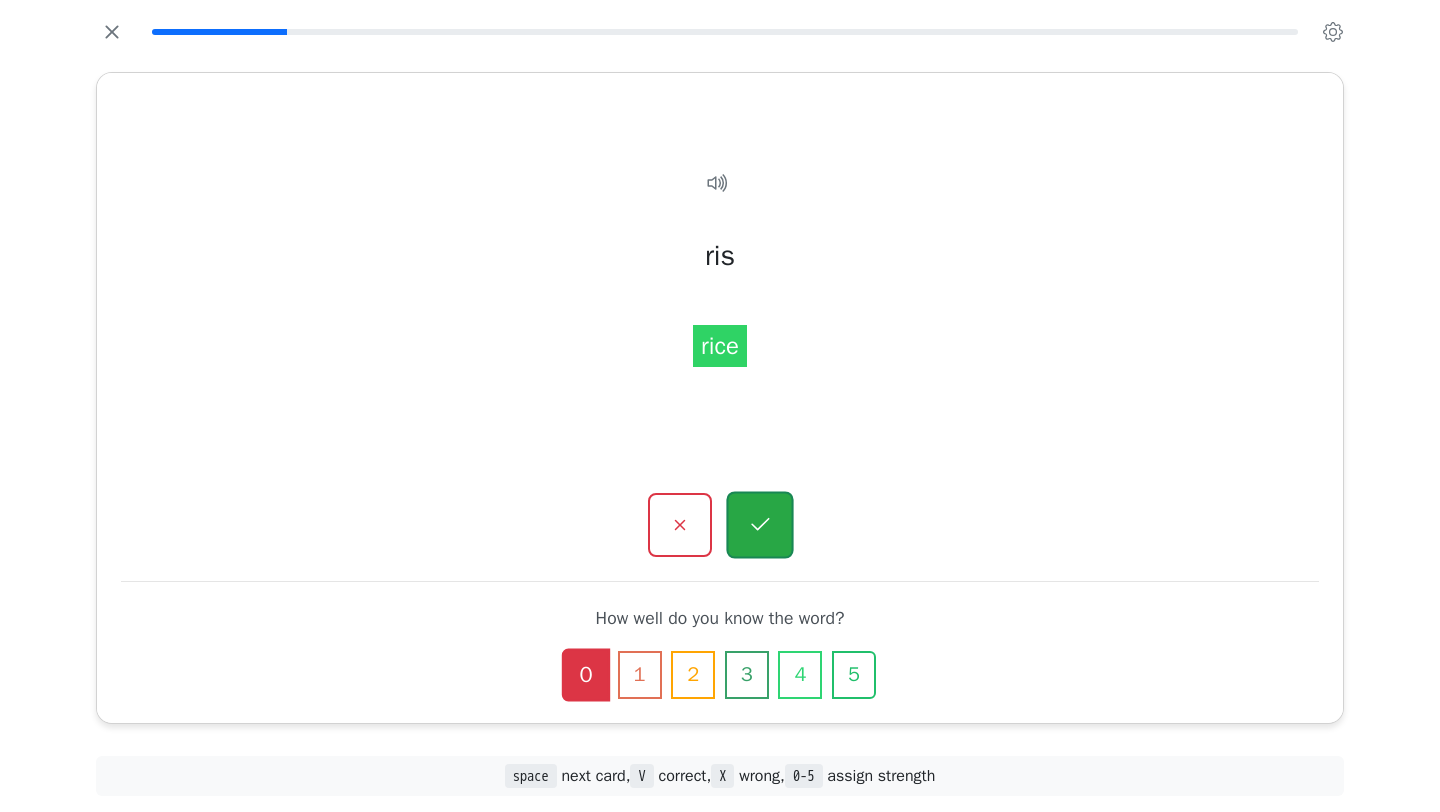 click at bounding box center (759, 525) 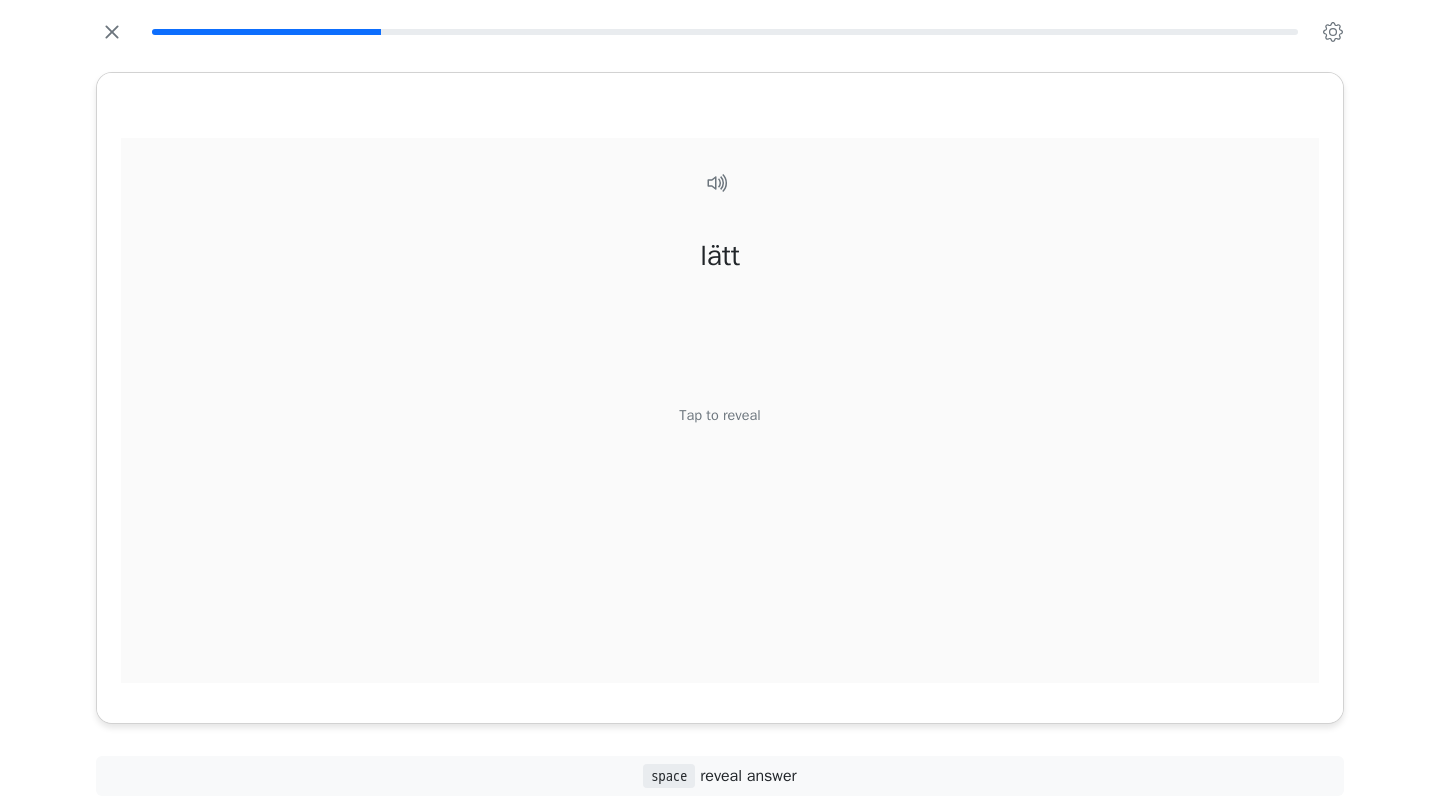 click on "Tap to reveal" at bounding box center [719, 416] 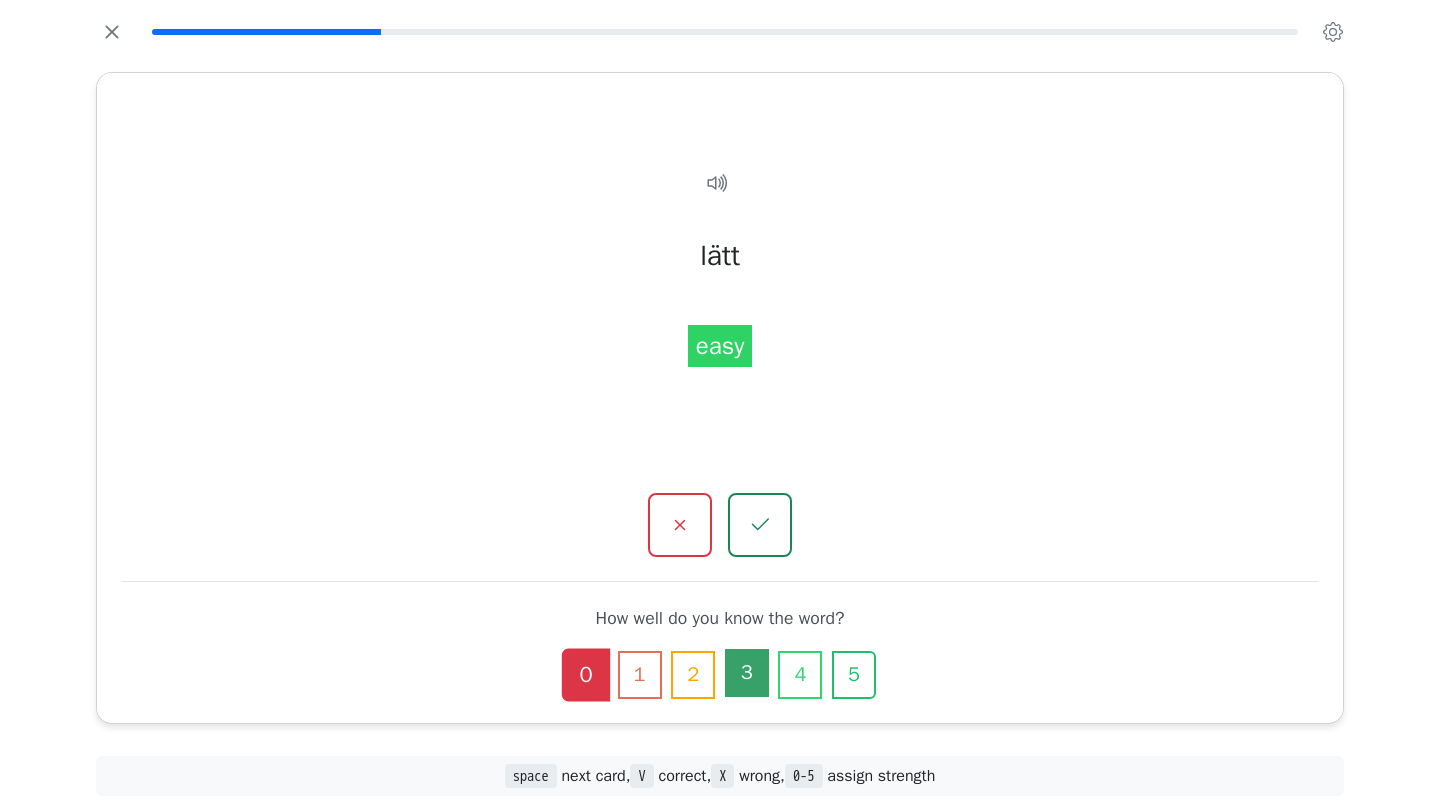 click on "3" at bounding box center (747, 673) 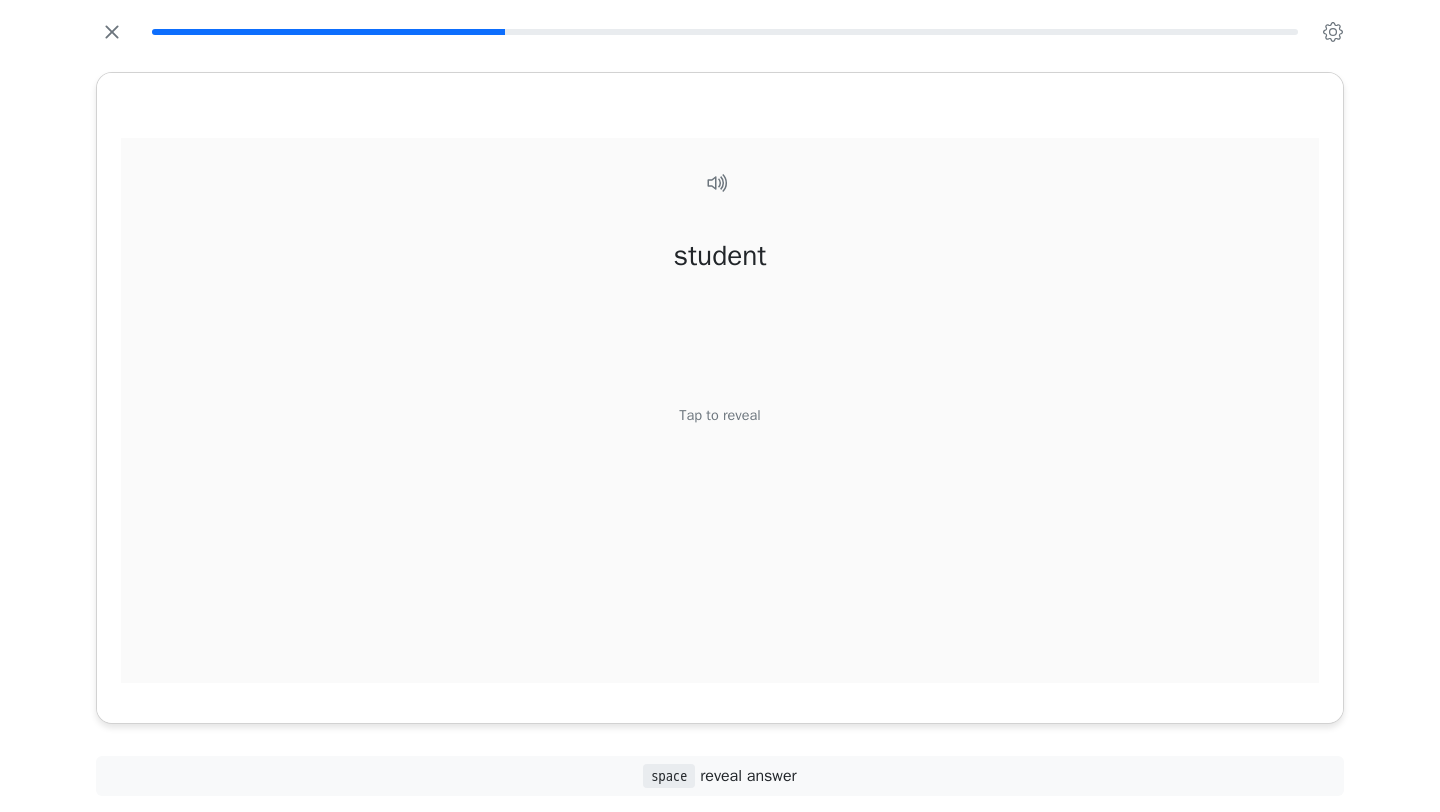 click on "Tap to reveal" at bounding box center [719, 416] 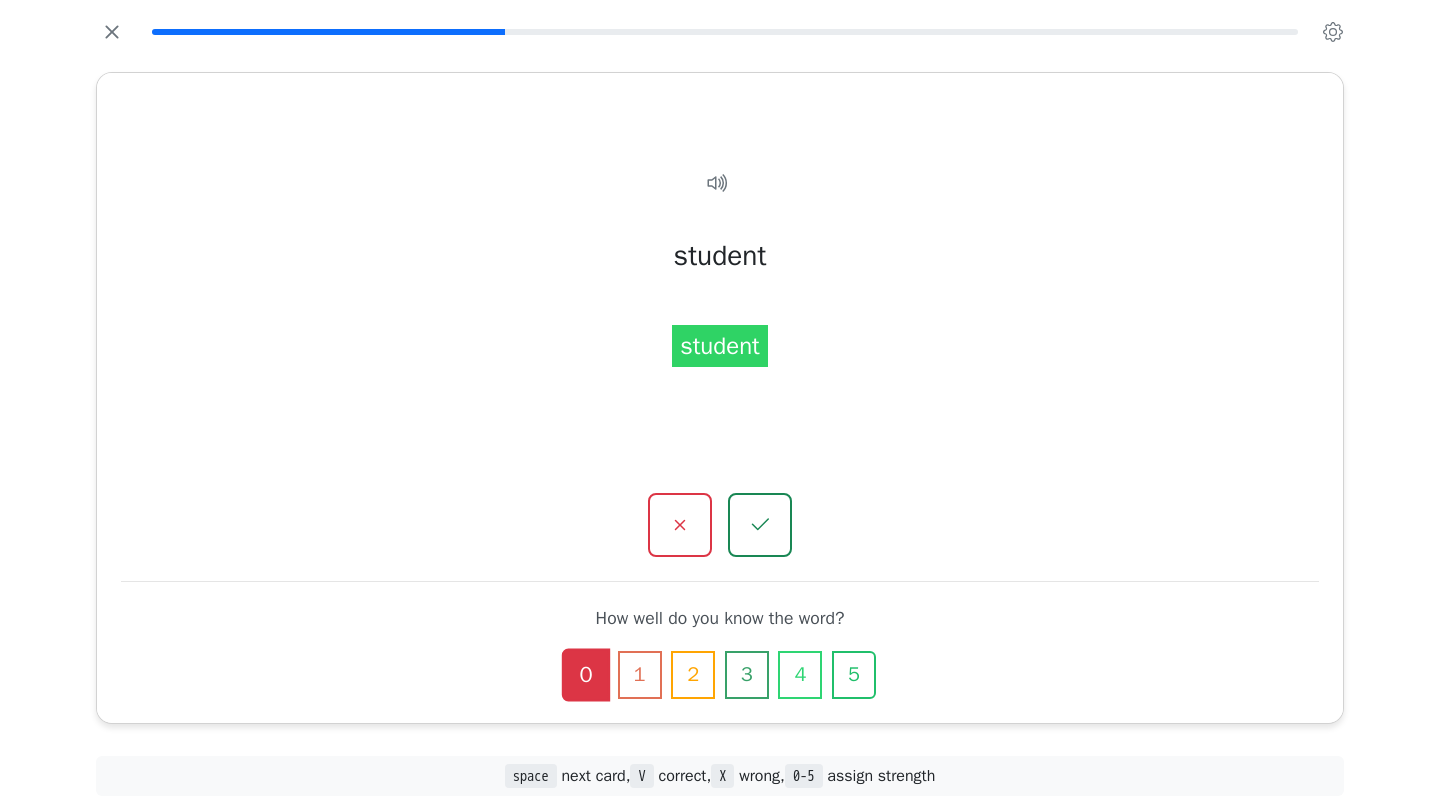 click 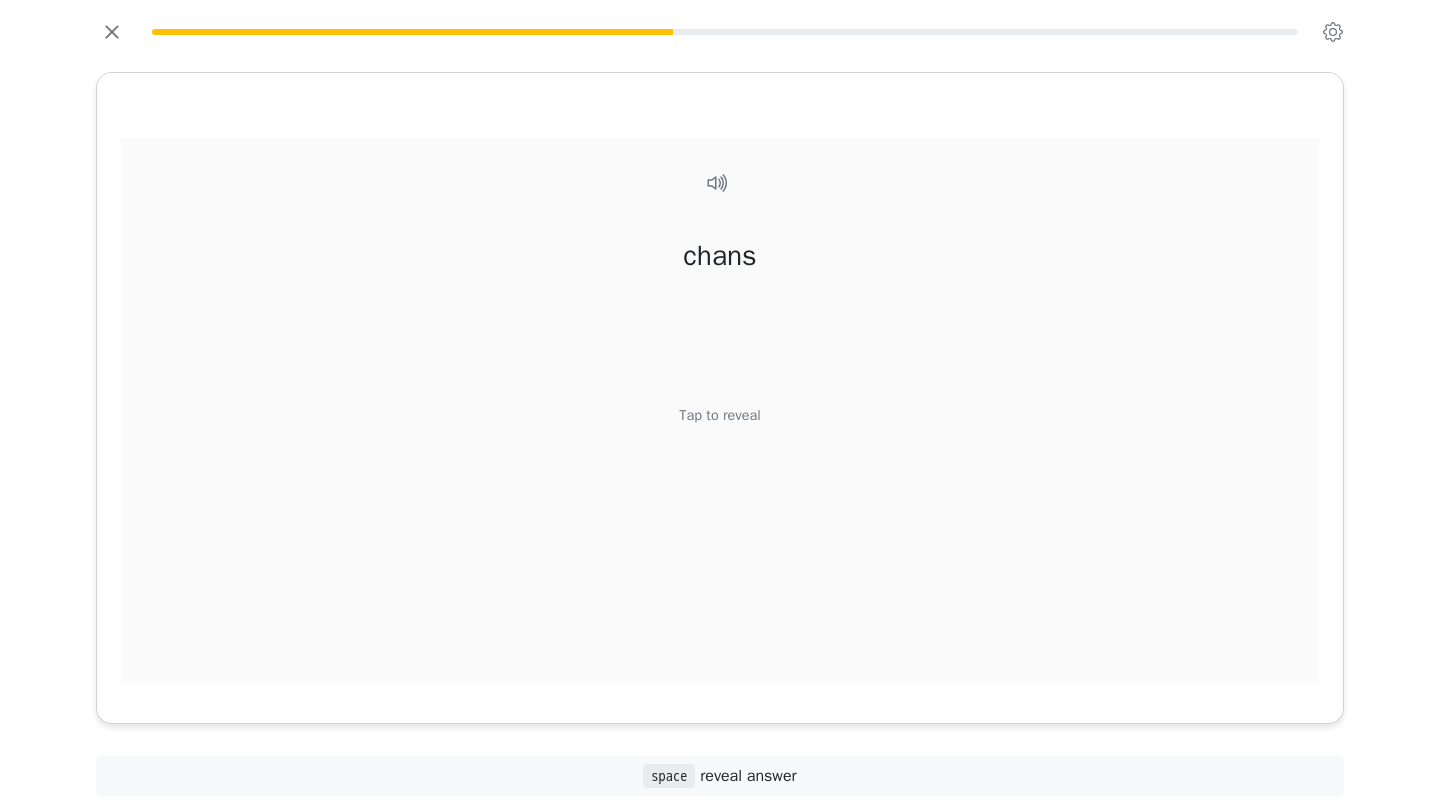 click on "Tap to reveal" at bounding box center [719, 416] 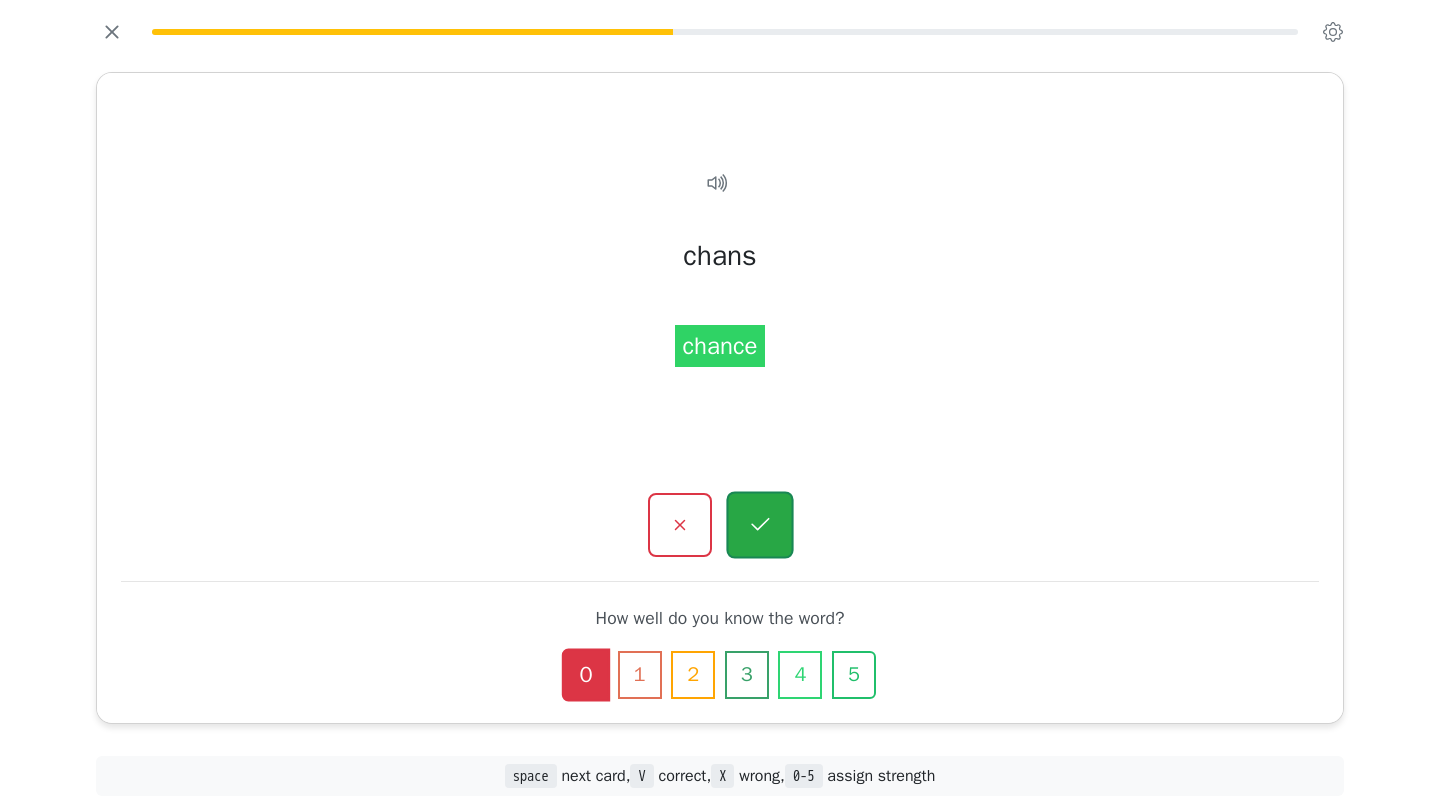 click 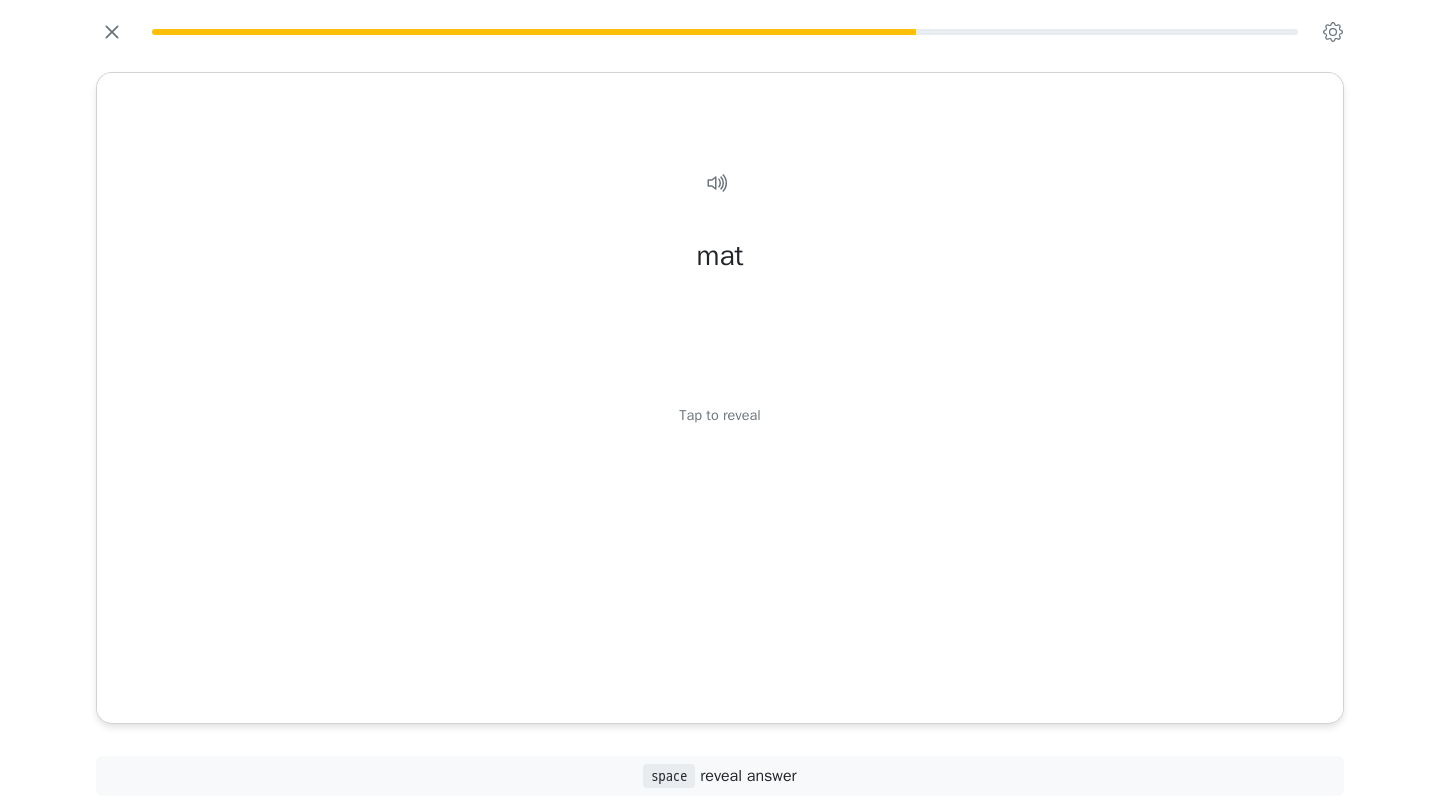 click on "Tap to reveal" at bounding box center (719, 416) 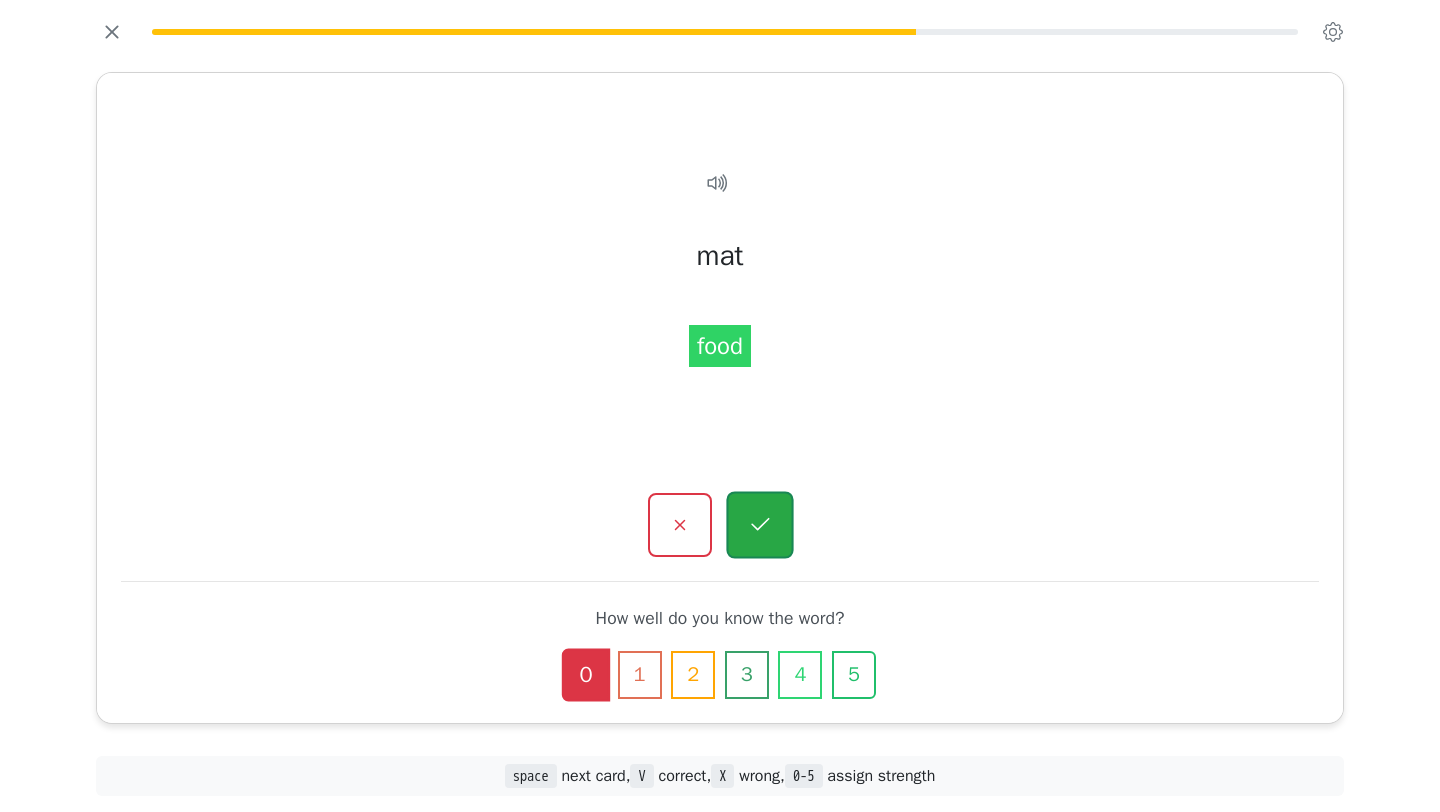 click at bounding box center [759, 525] 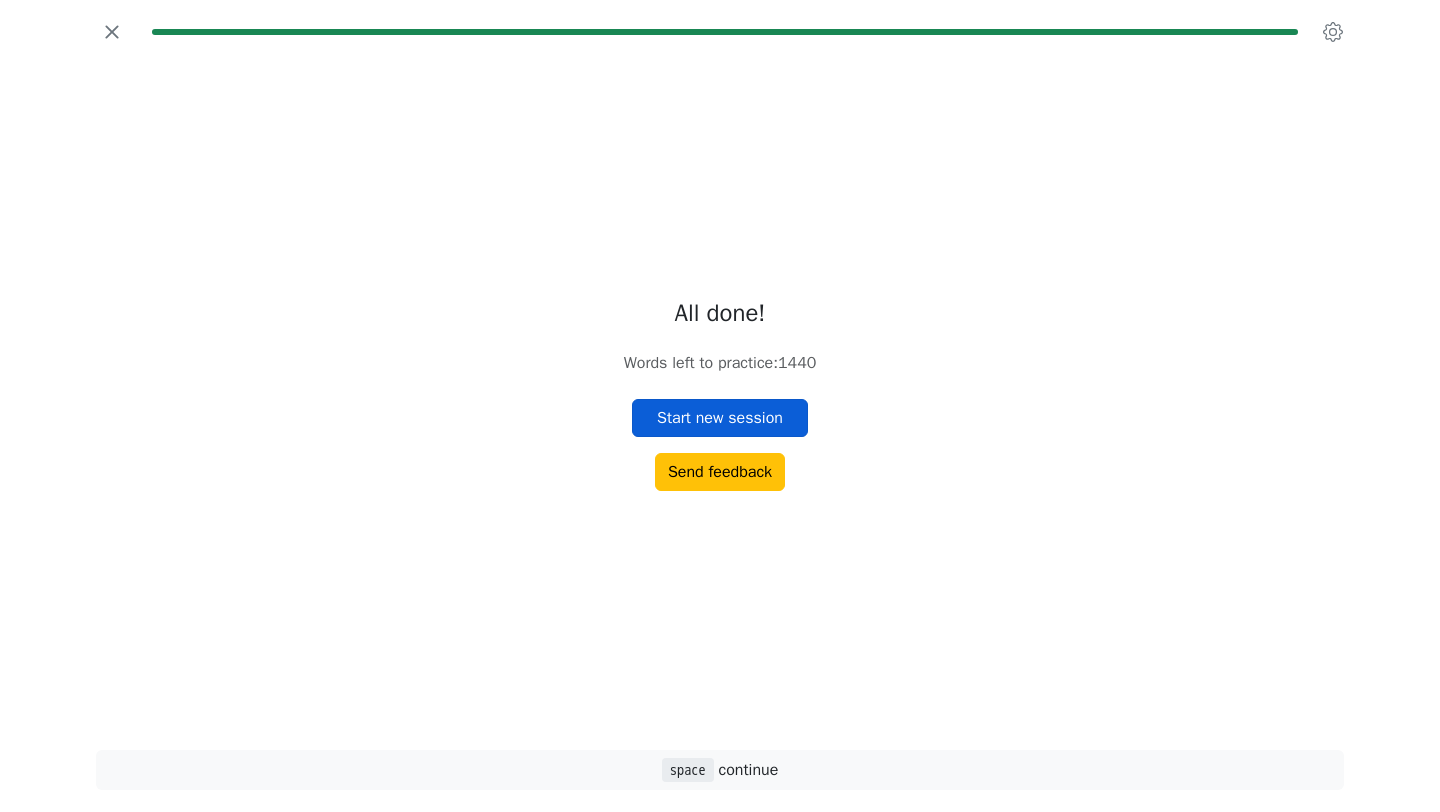 click on "Start new session" at bounding box center (720, 418) 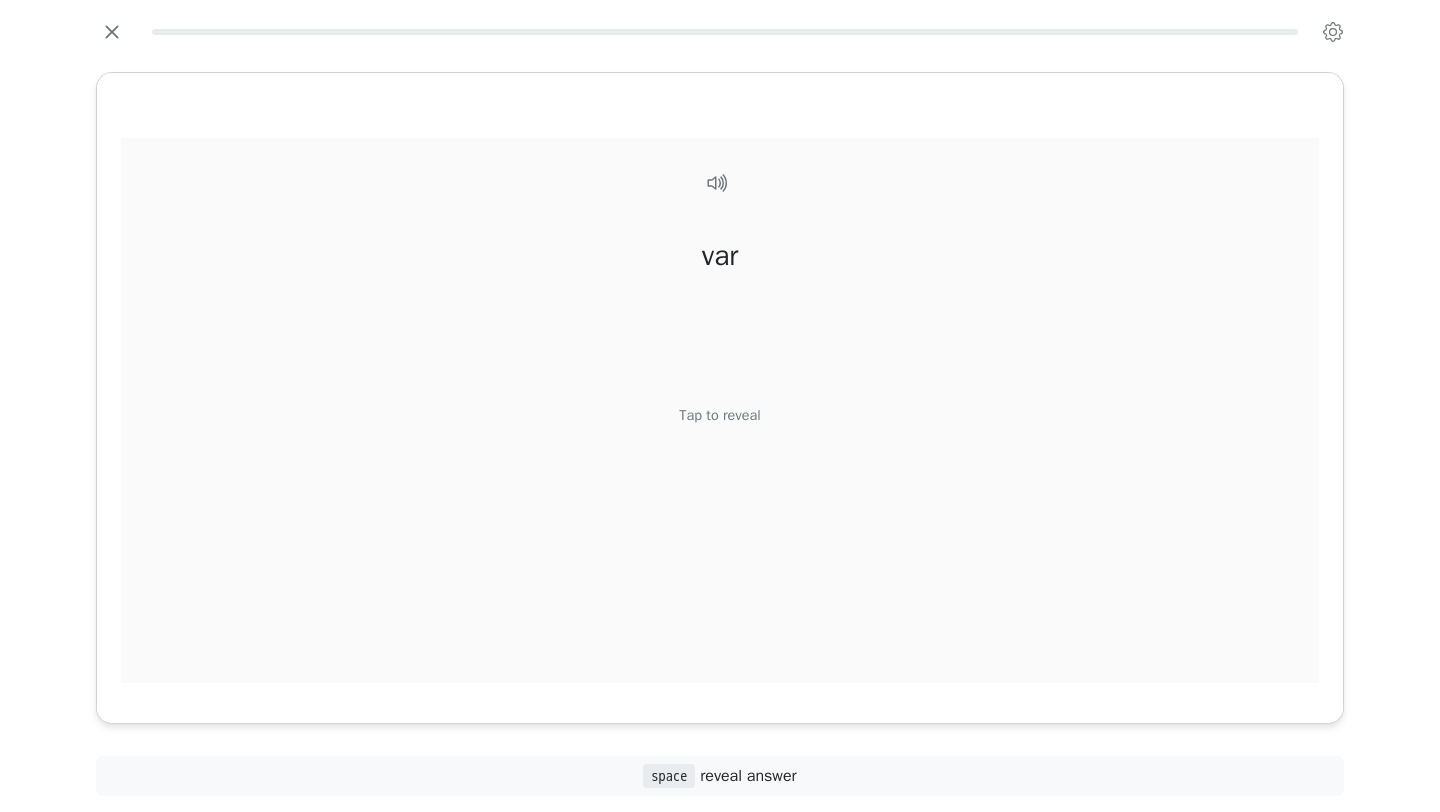 click on "Tap to reveal" at bounding box center (719, 416) 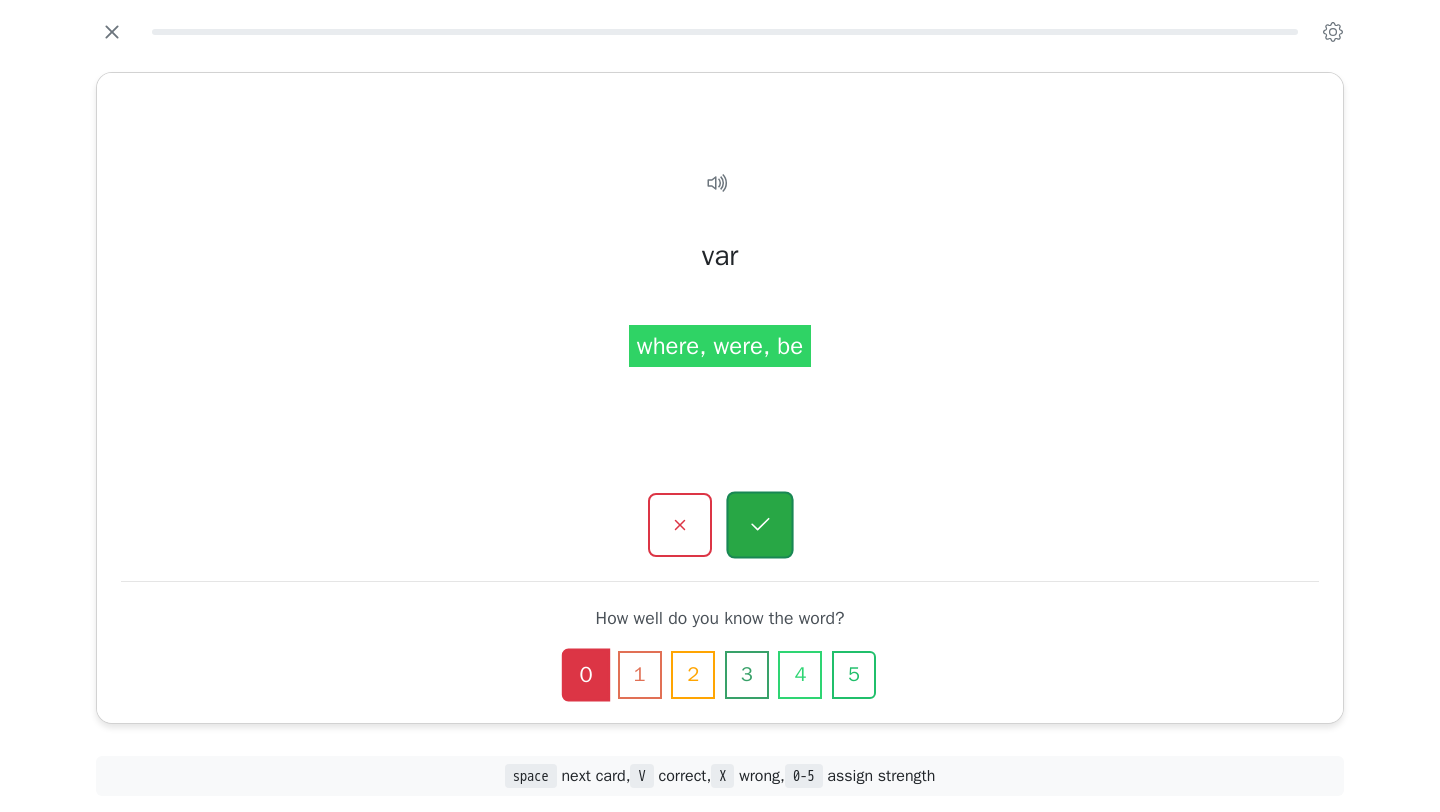 click 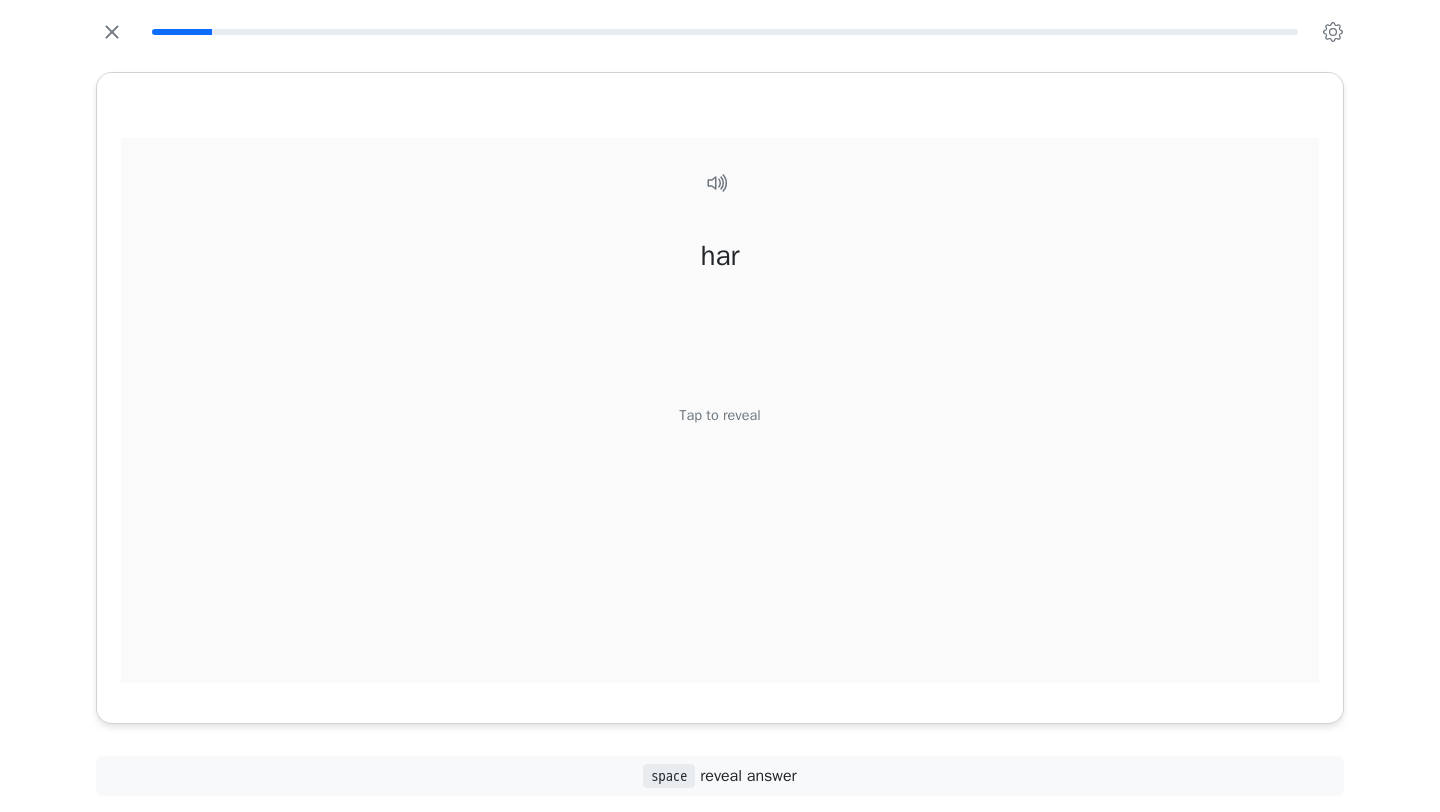 click on "Tap to reveal" at bounding box center (719, 416) 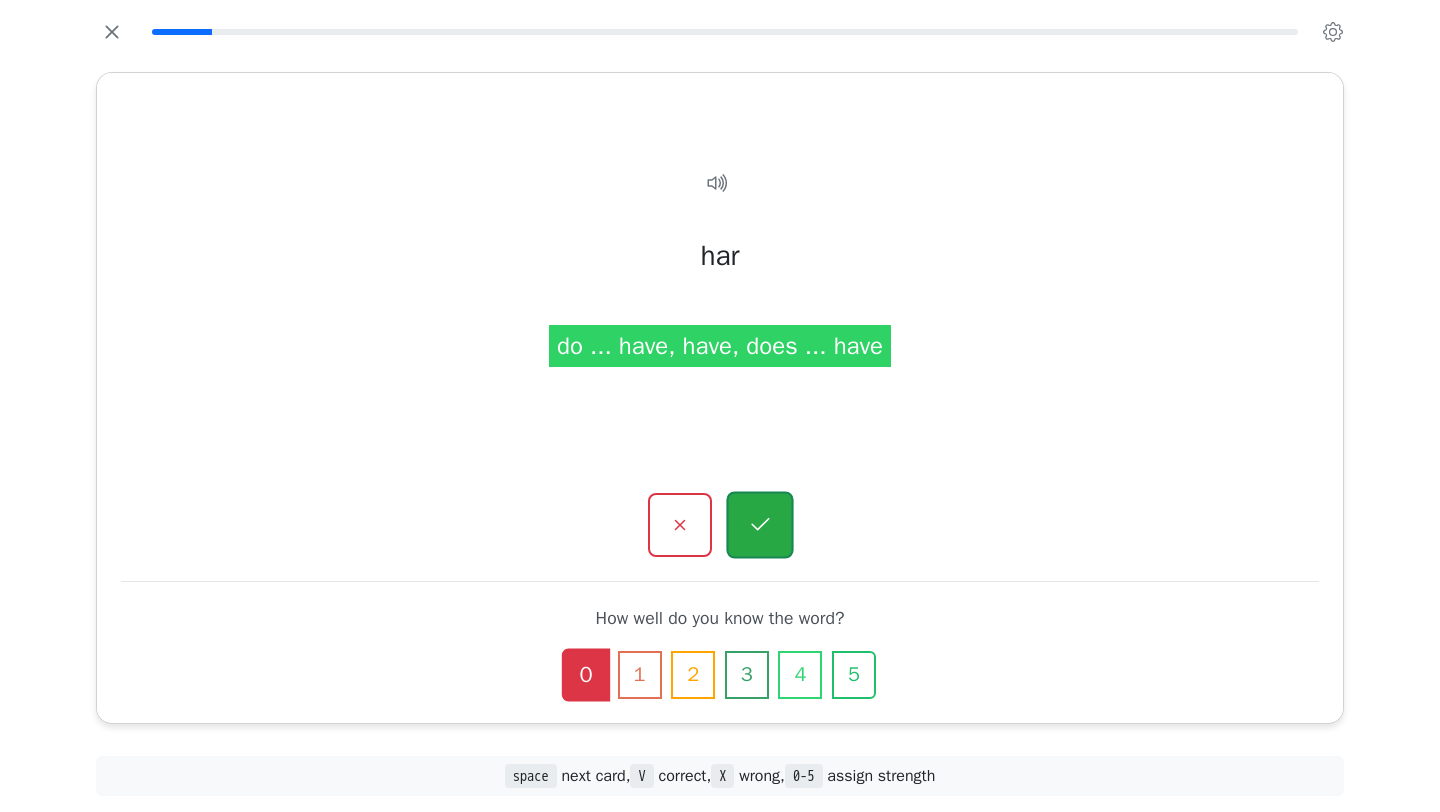 click at bounding box center [759, 525] 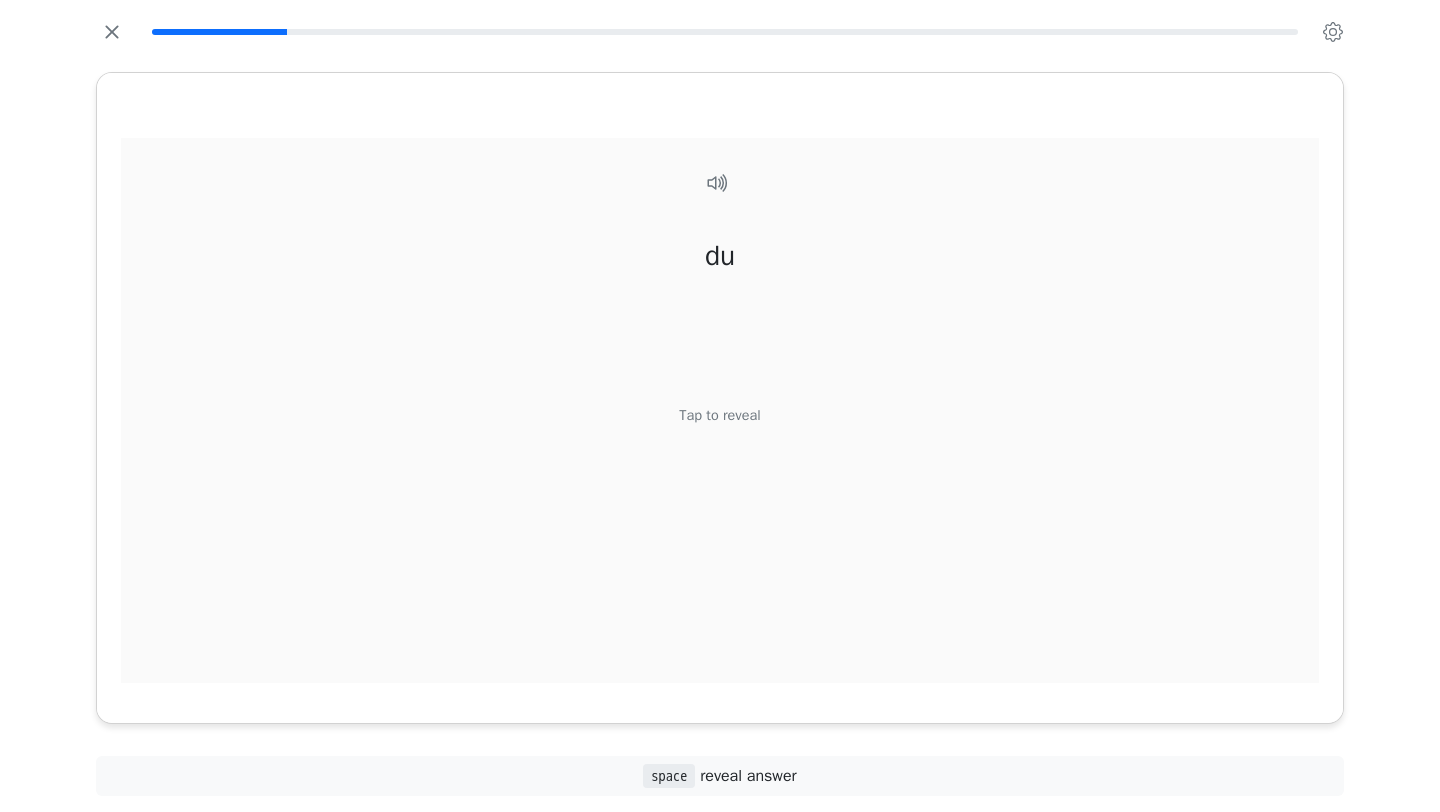 click on "[YOU] Tap to reveal" at bounding box center (720, 422) 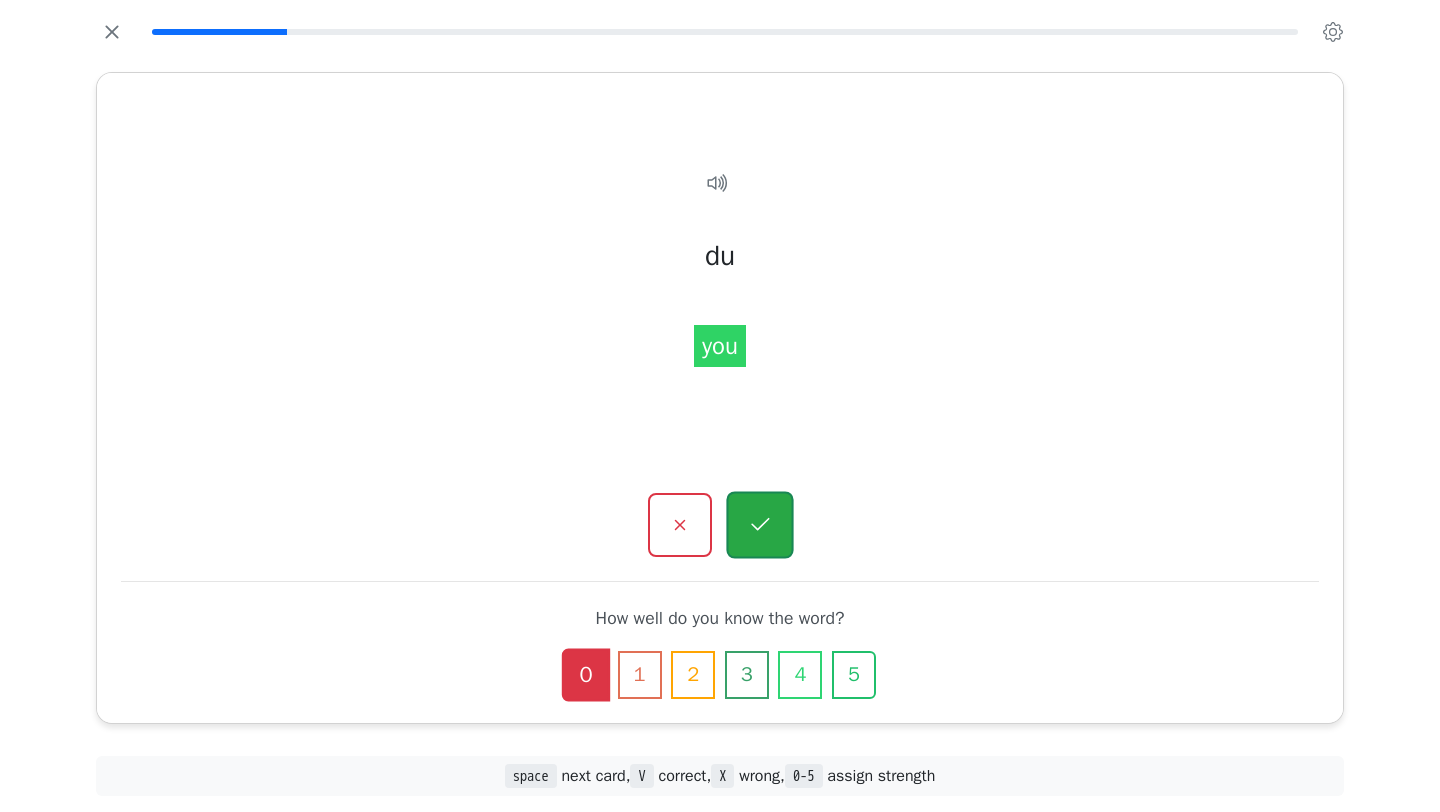 click 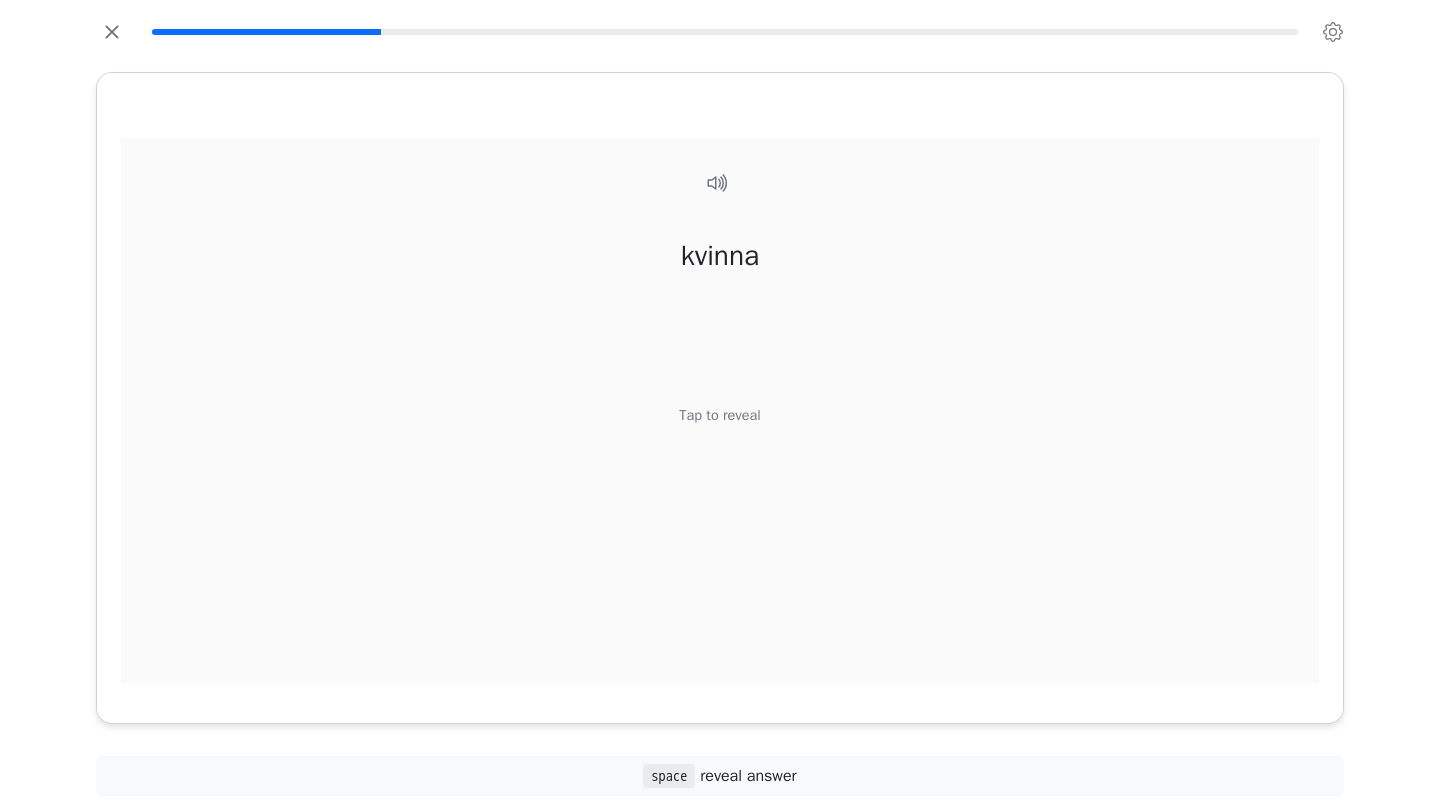 click on "Tap to reveal" at bounding box center (719, 416) 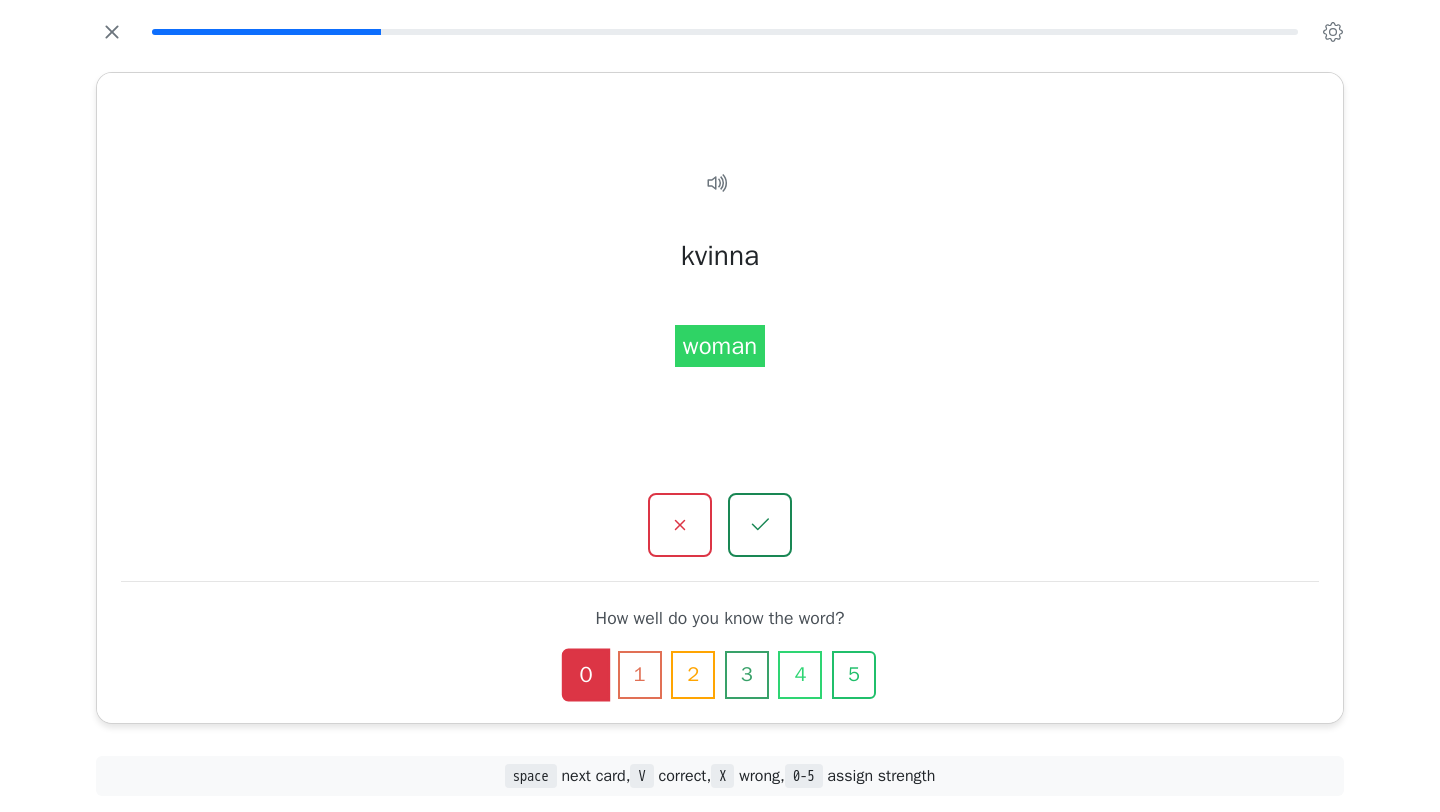click 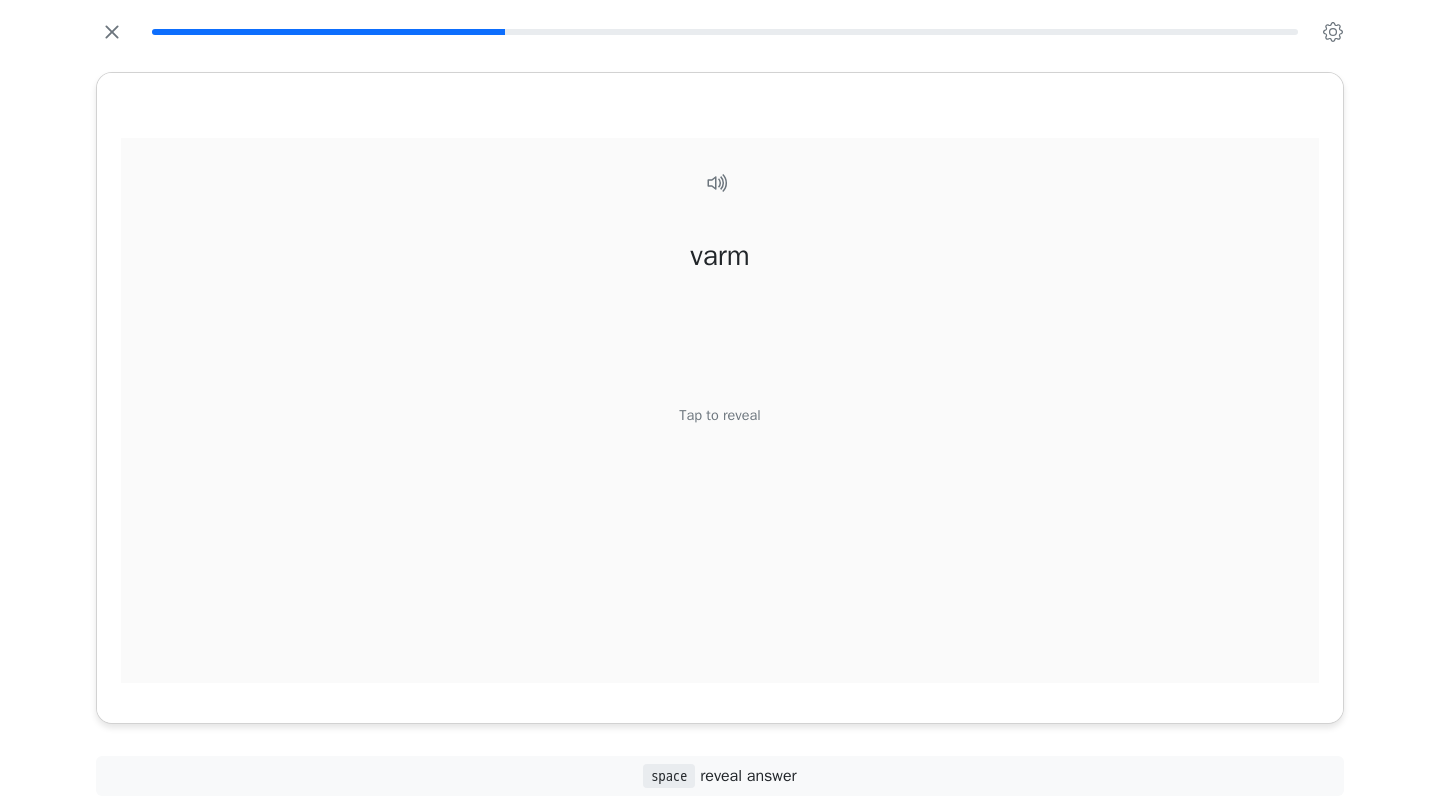 click on "Tap to reveal" at bounding box center (719, 416) 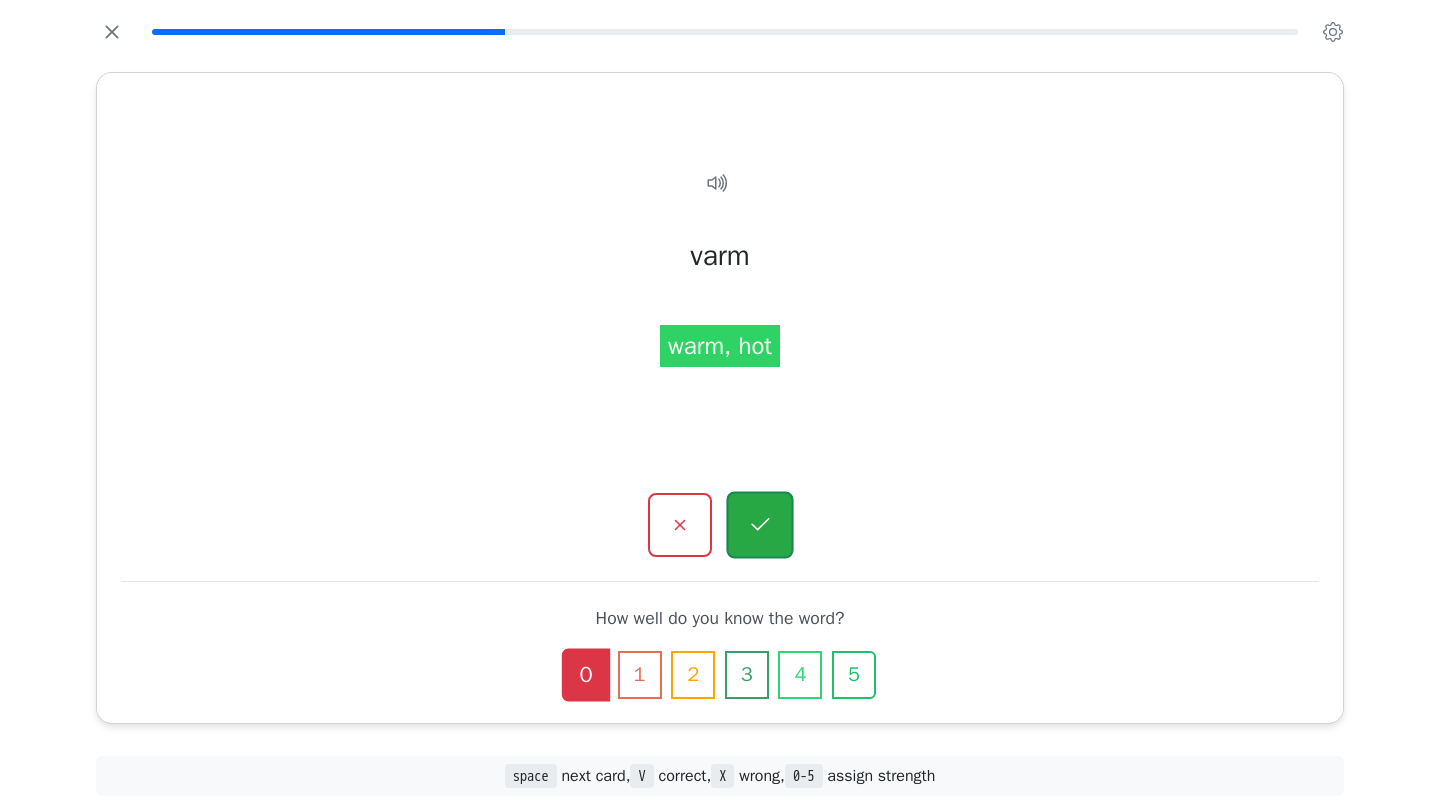 click at bounding box center (759, 525) 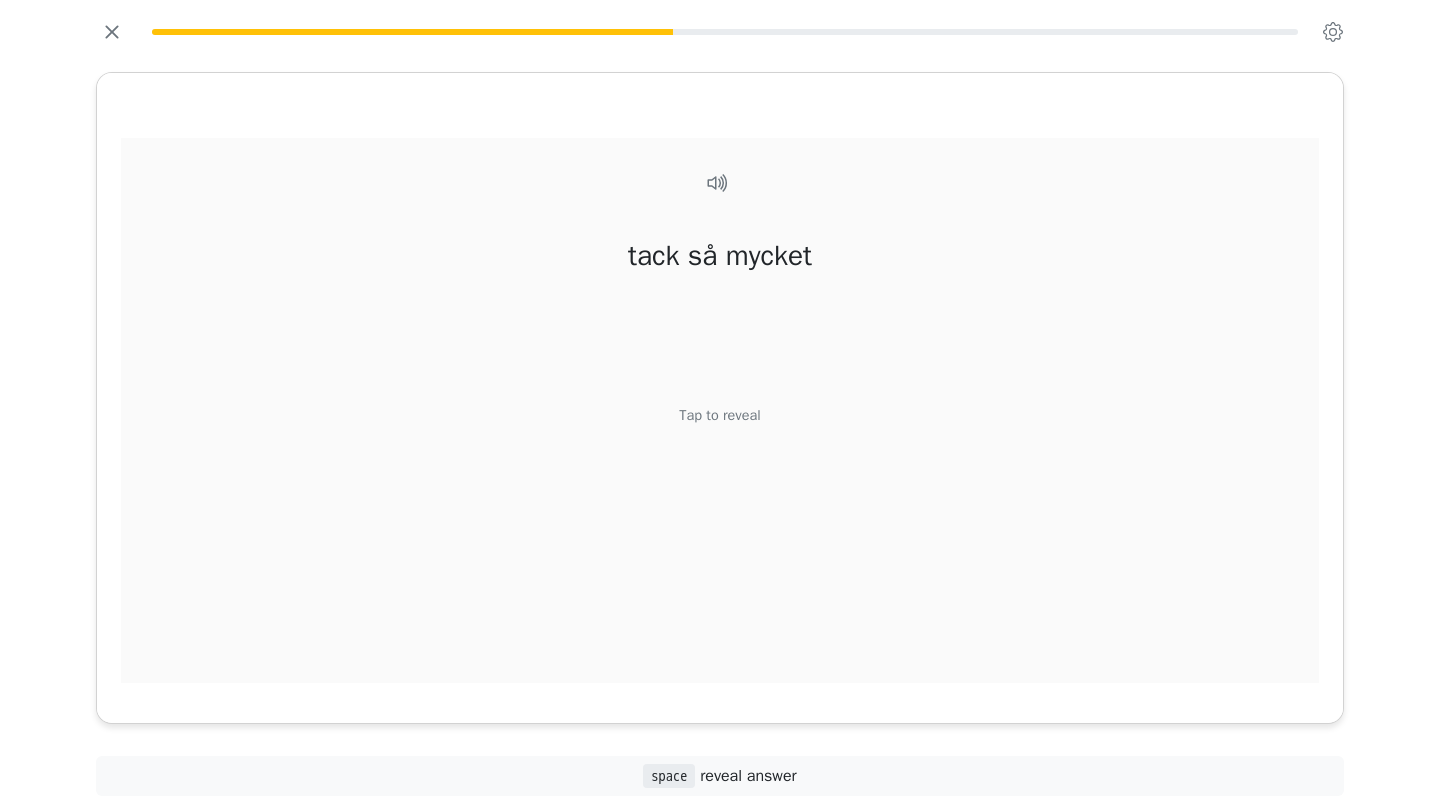 click on "Tap to reveal" at bounding box center (719, 416) 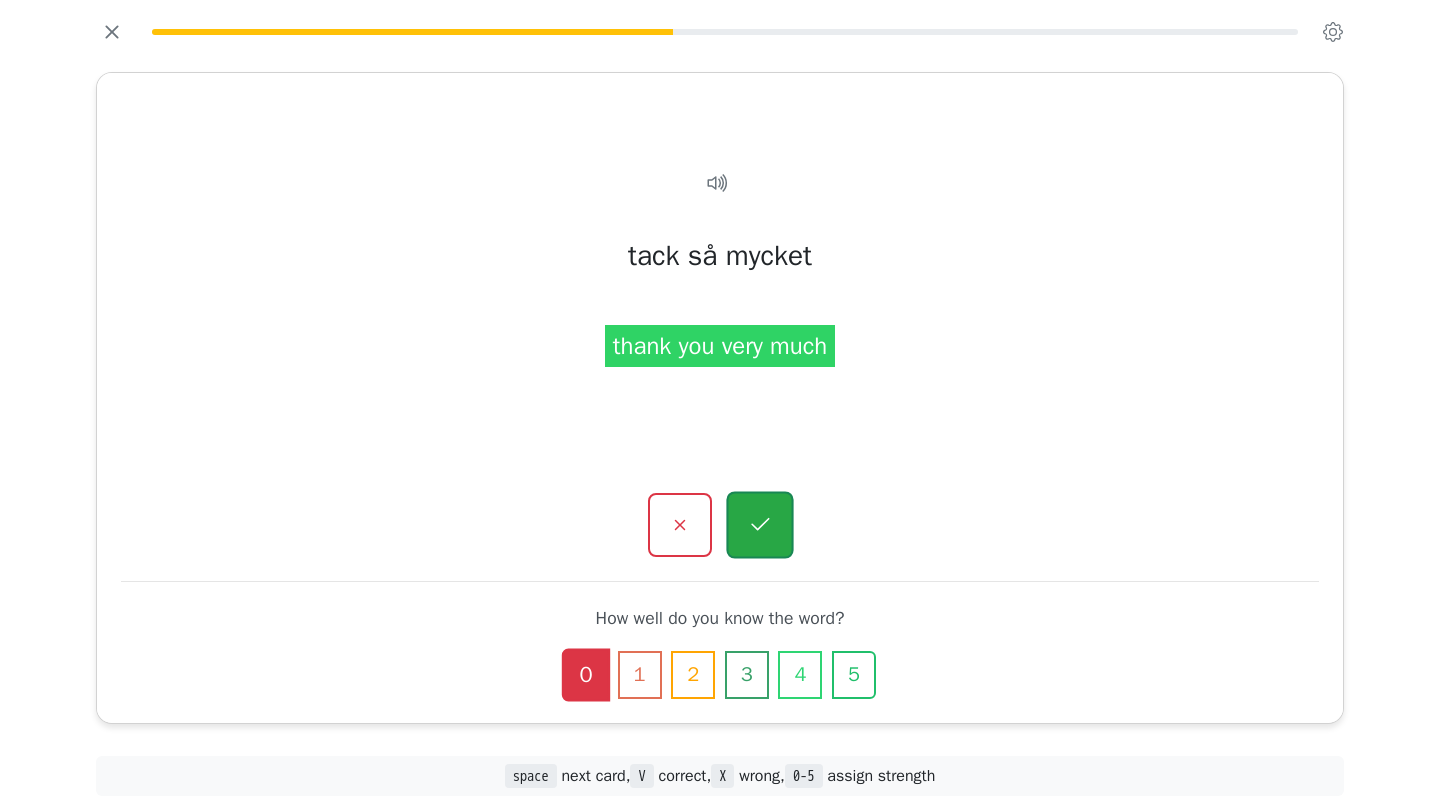 click at bounding box center [759, 525] 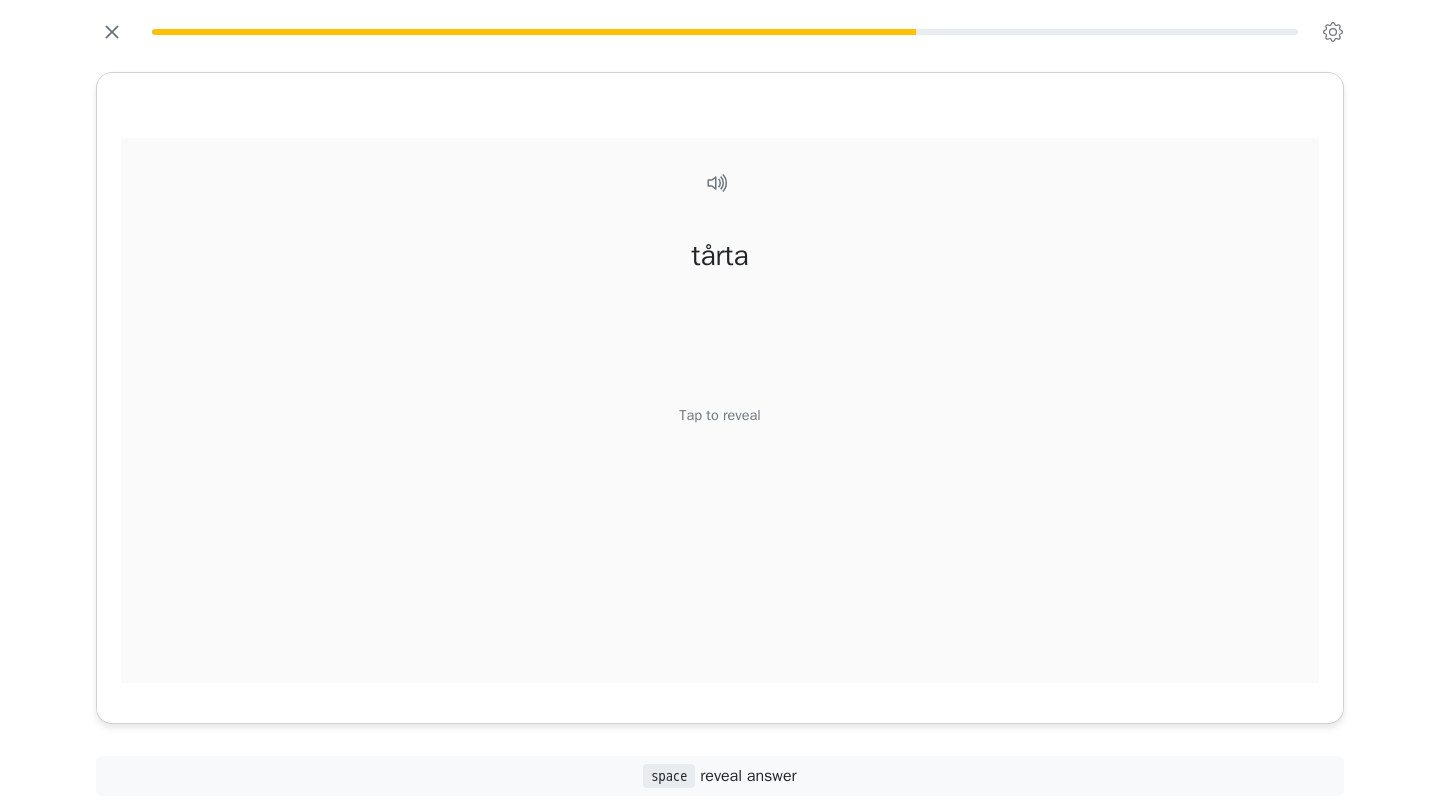 click on "Tap to reveal" at bounding box center [719, 416] 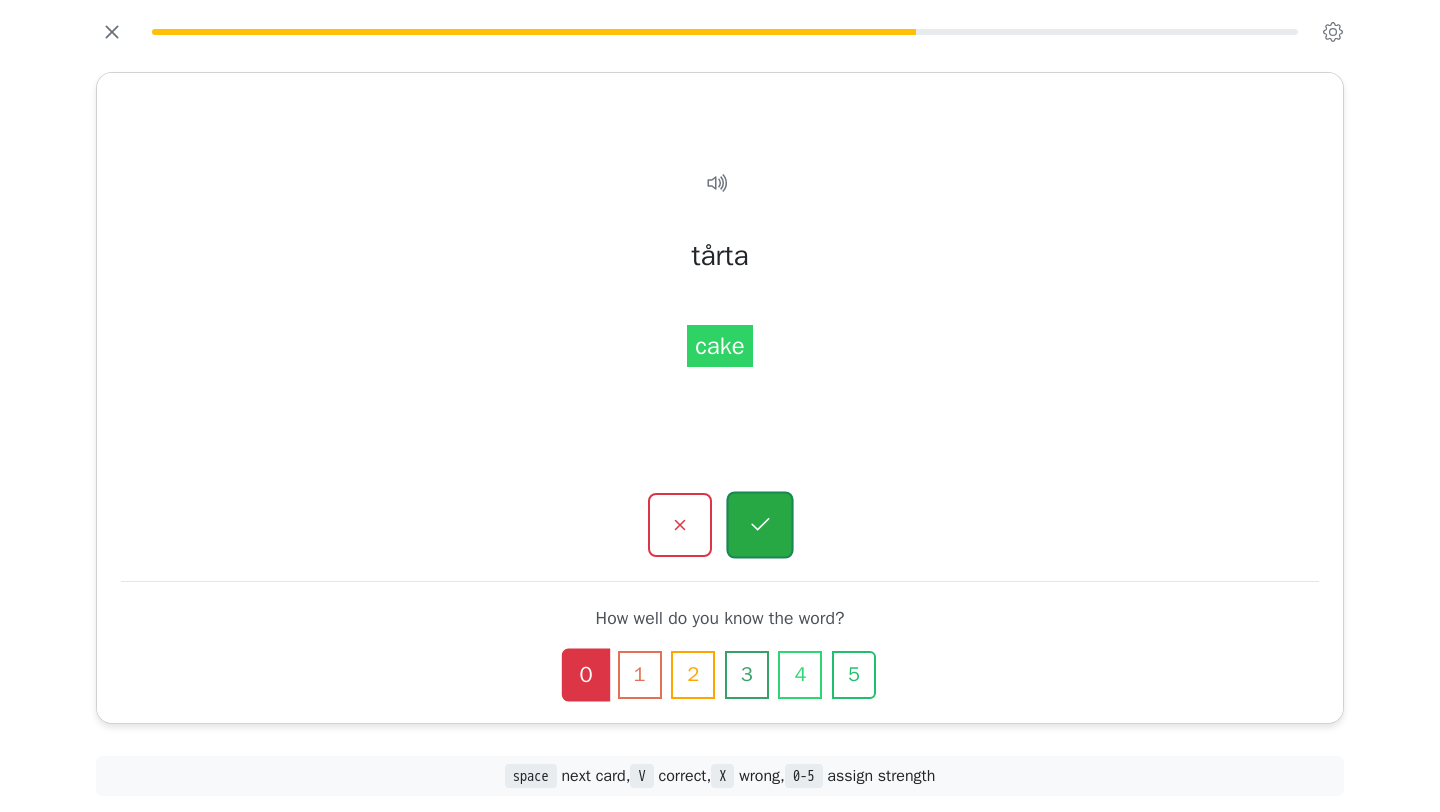 click 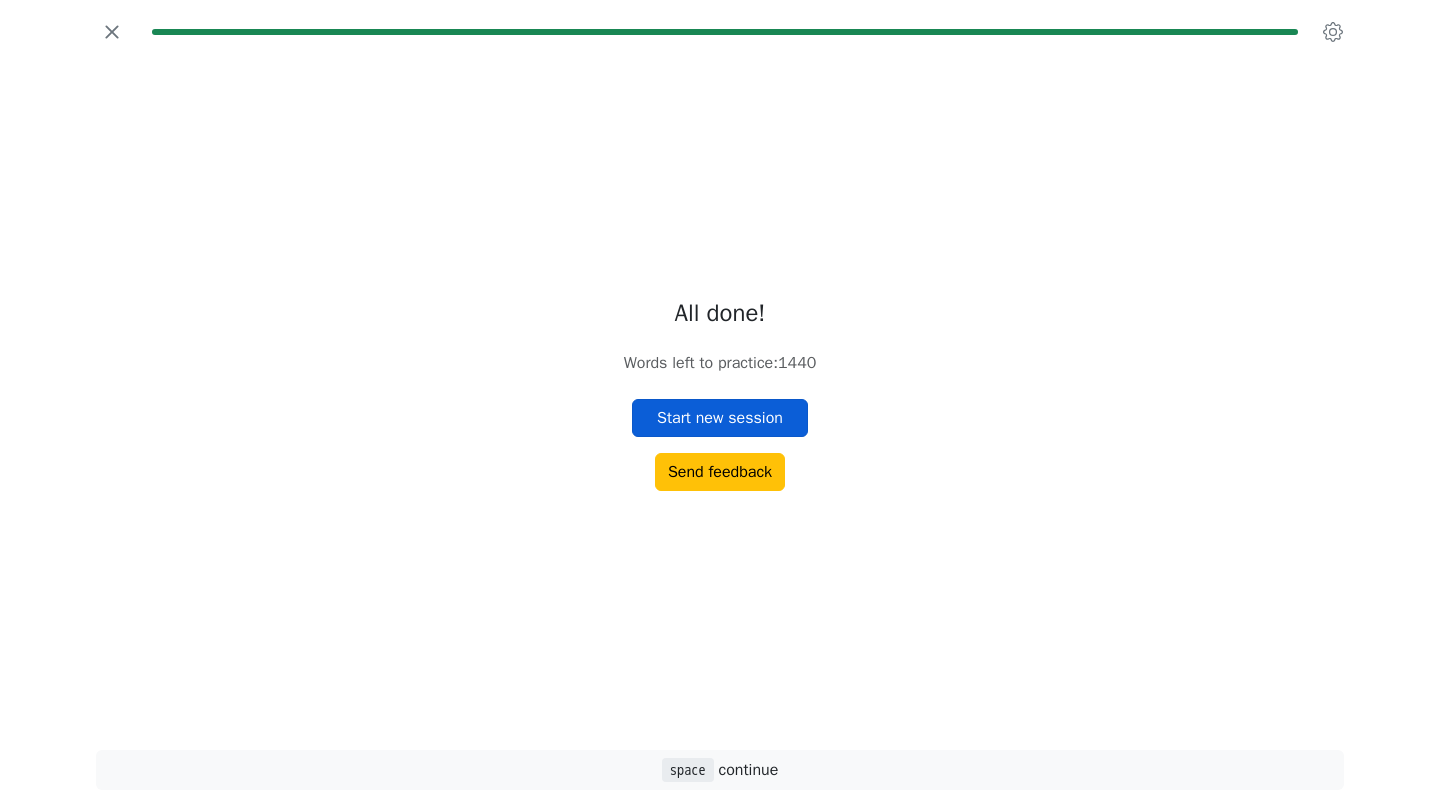 click on "Start new session" at bounding box center [720, 418] 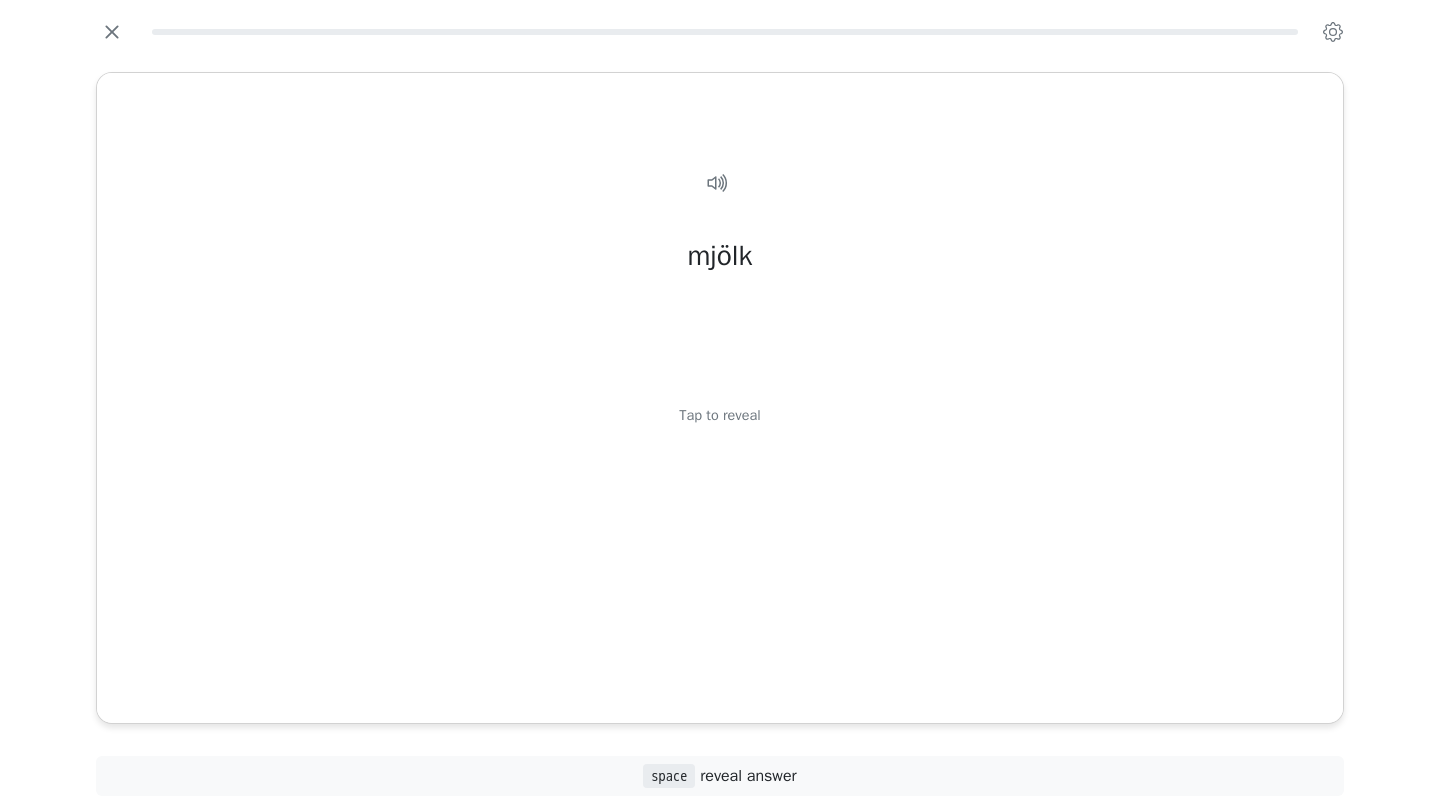click on "Tap to reveal" at bounding box center (719, 416) 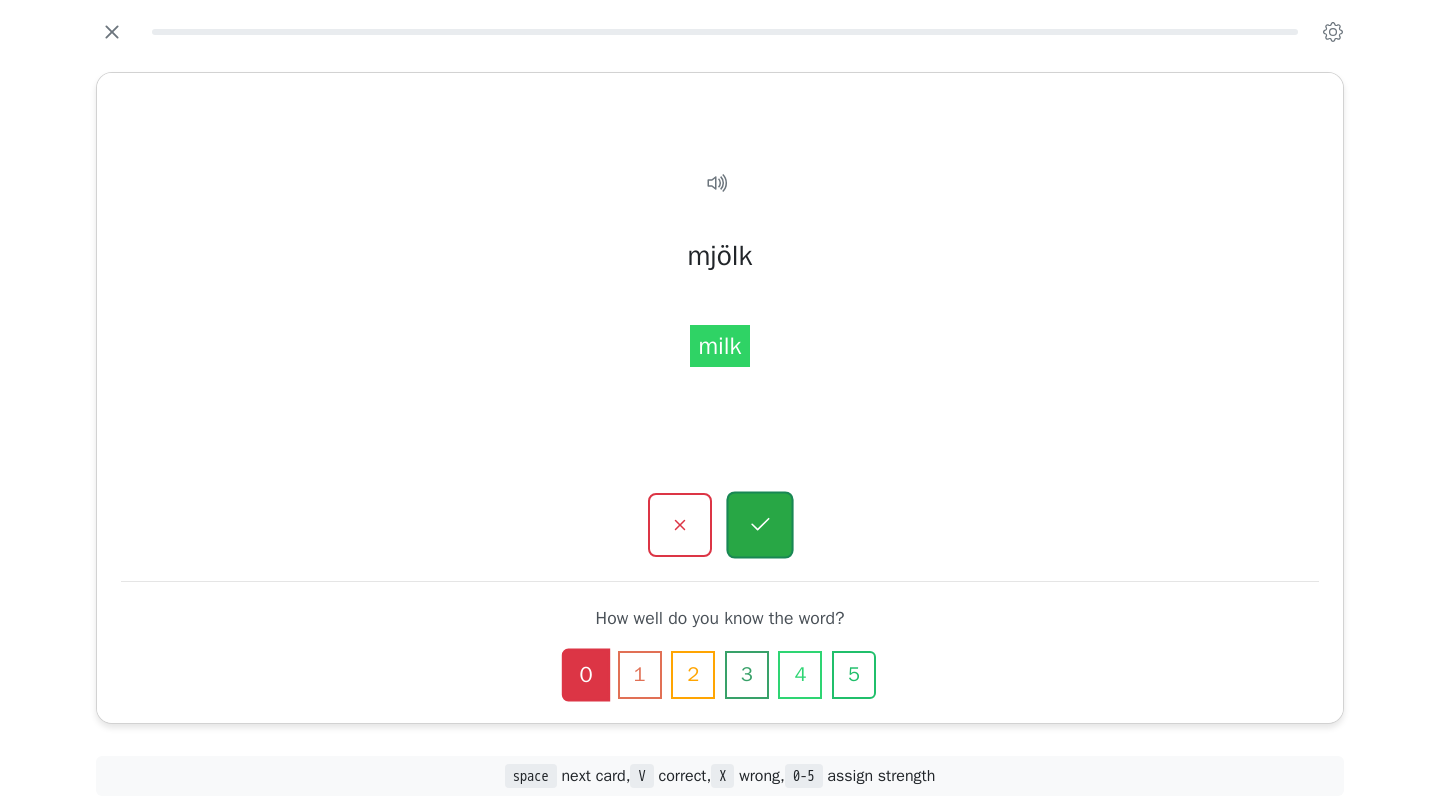 click 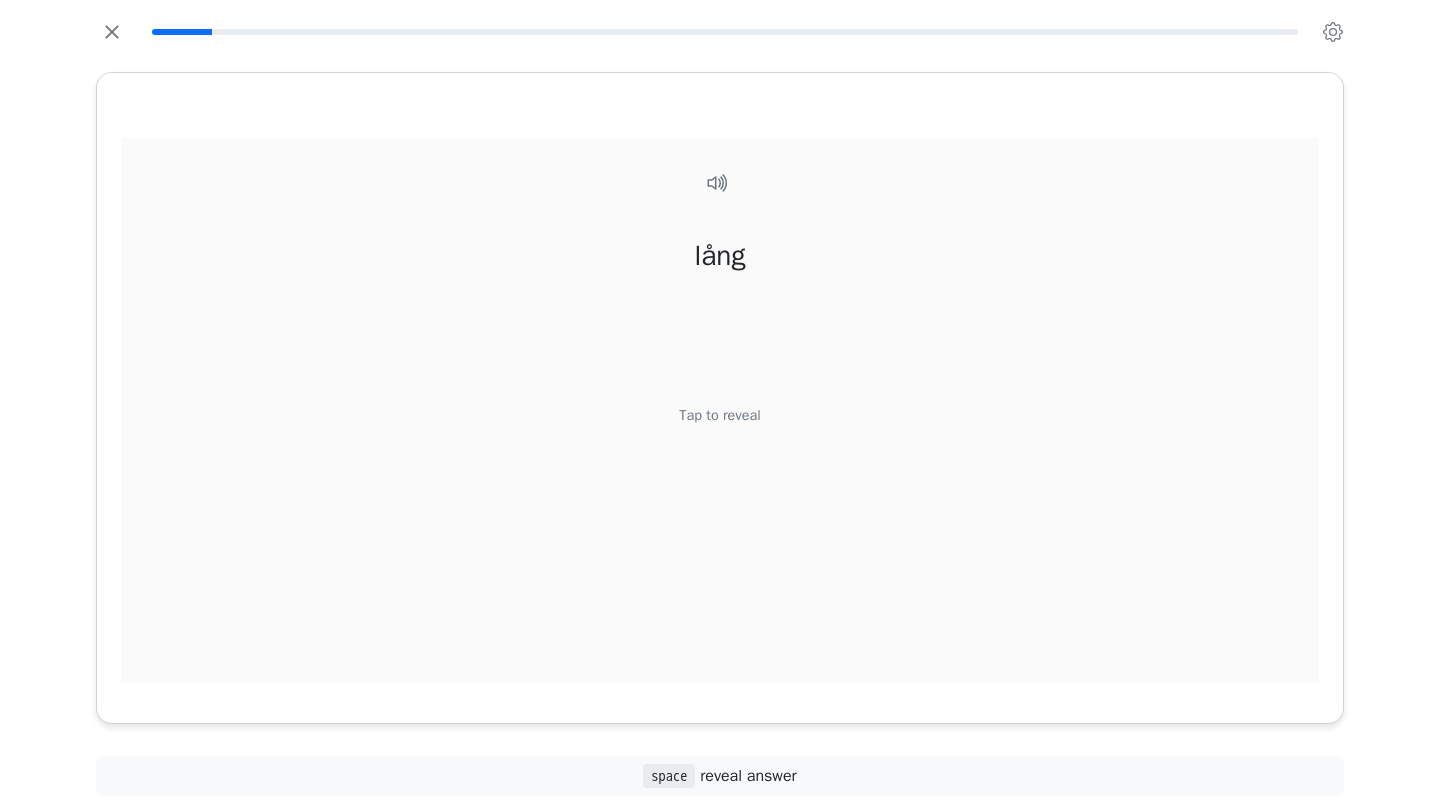click on "Tap to reveal" at bounding box center (719, 416) 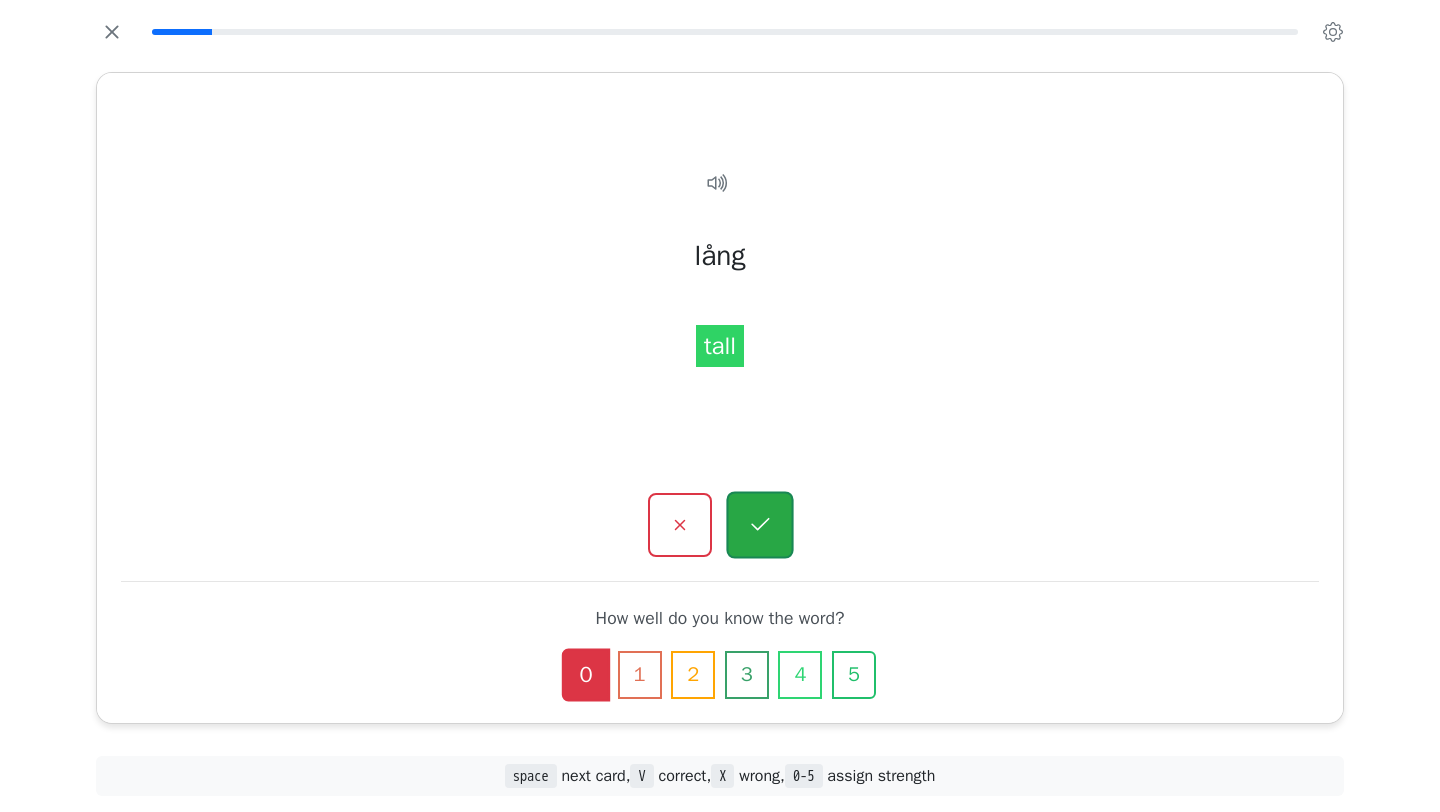 click 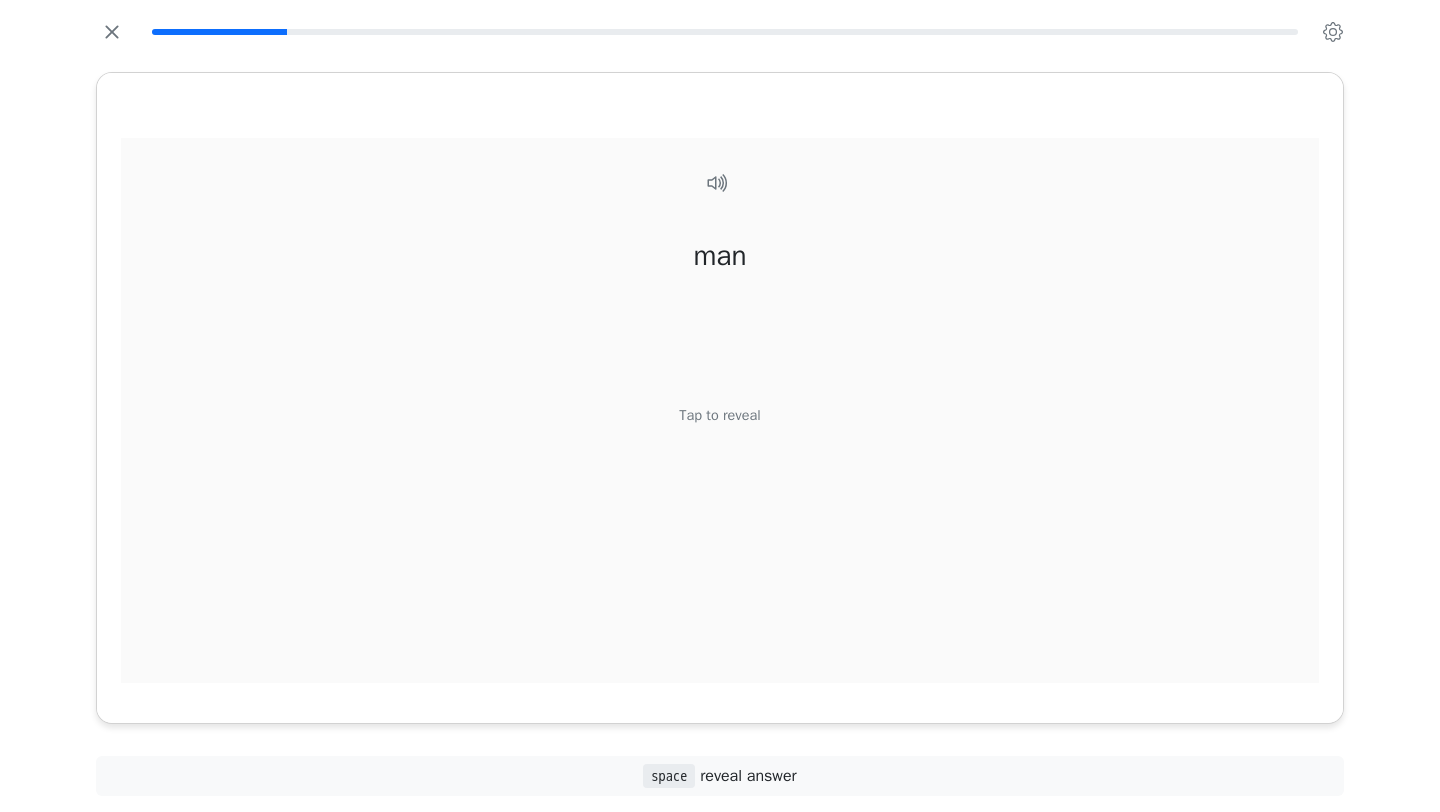 click on "Tap to reveal" at bounding box center (719, 416) 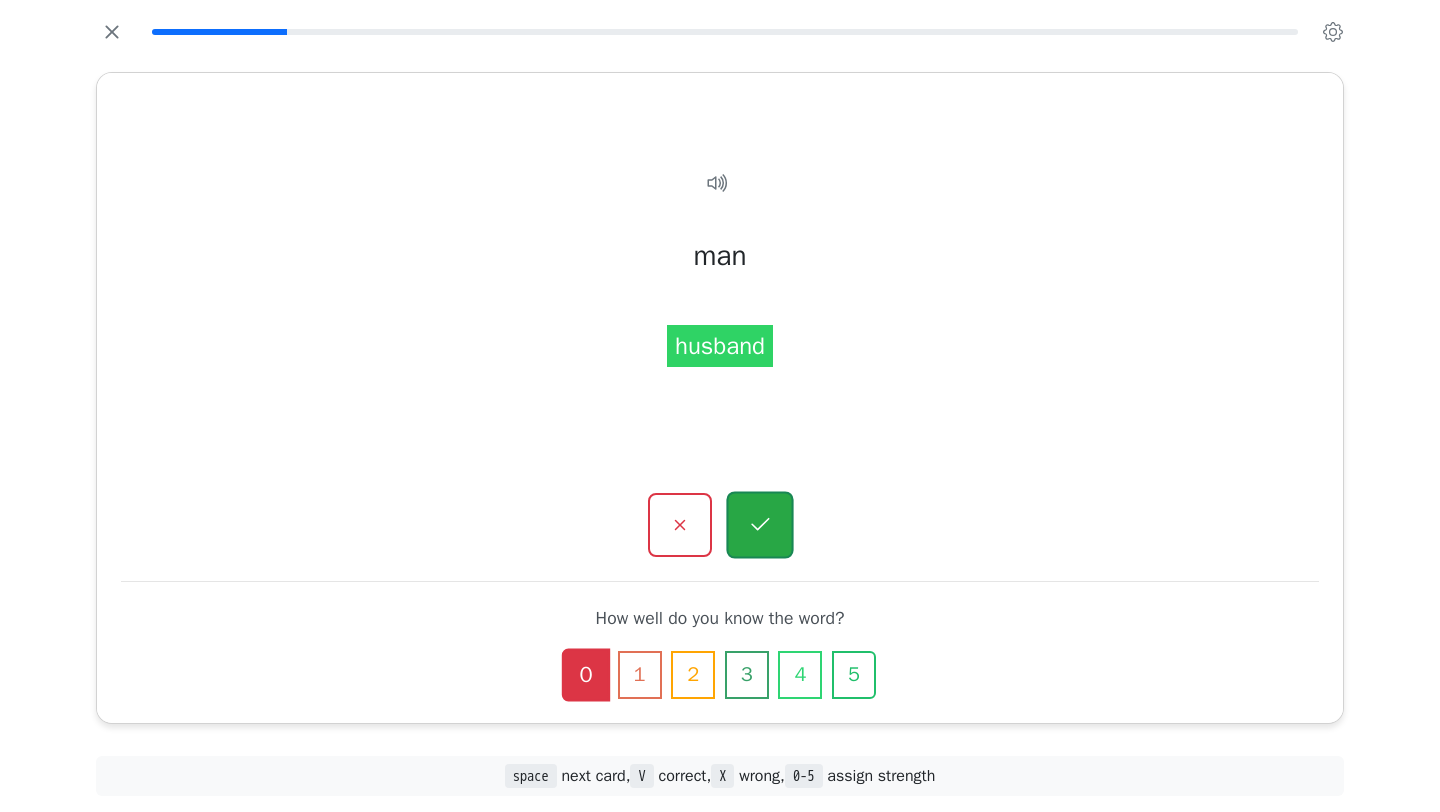 click at bounding box center [759, 525] 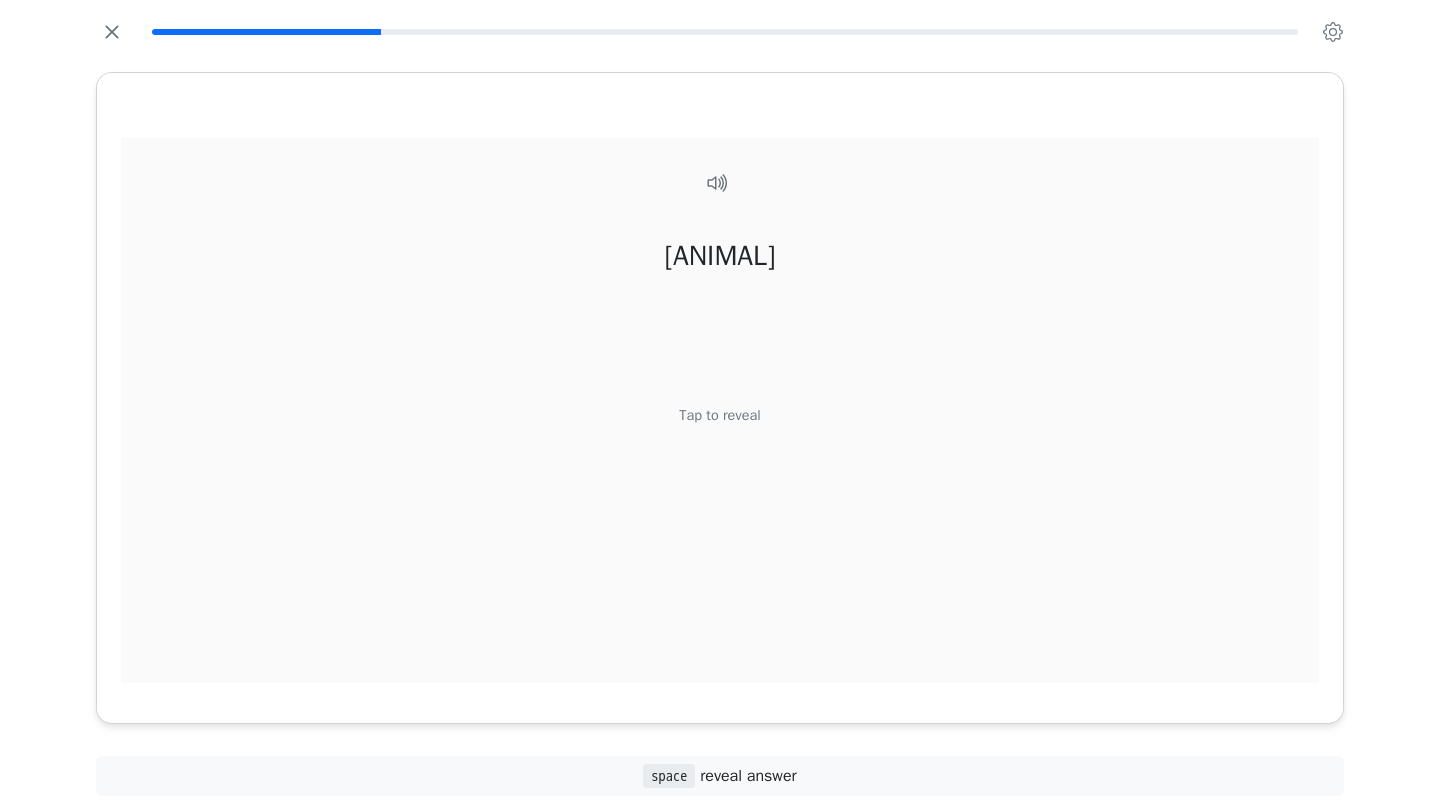 click on "Tap to reveal" at bounding box center (719, 416) 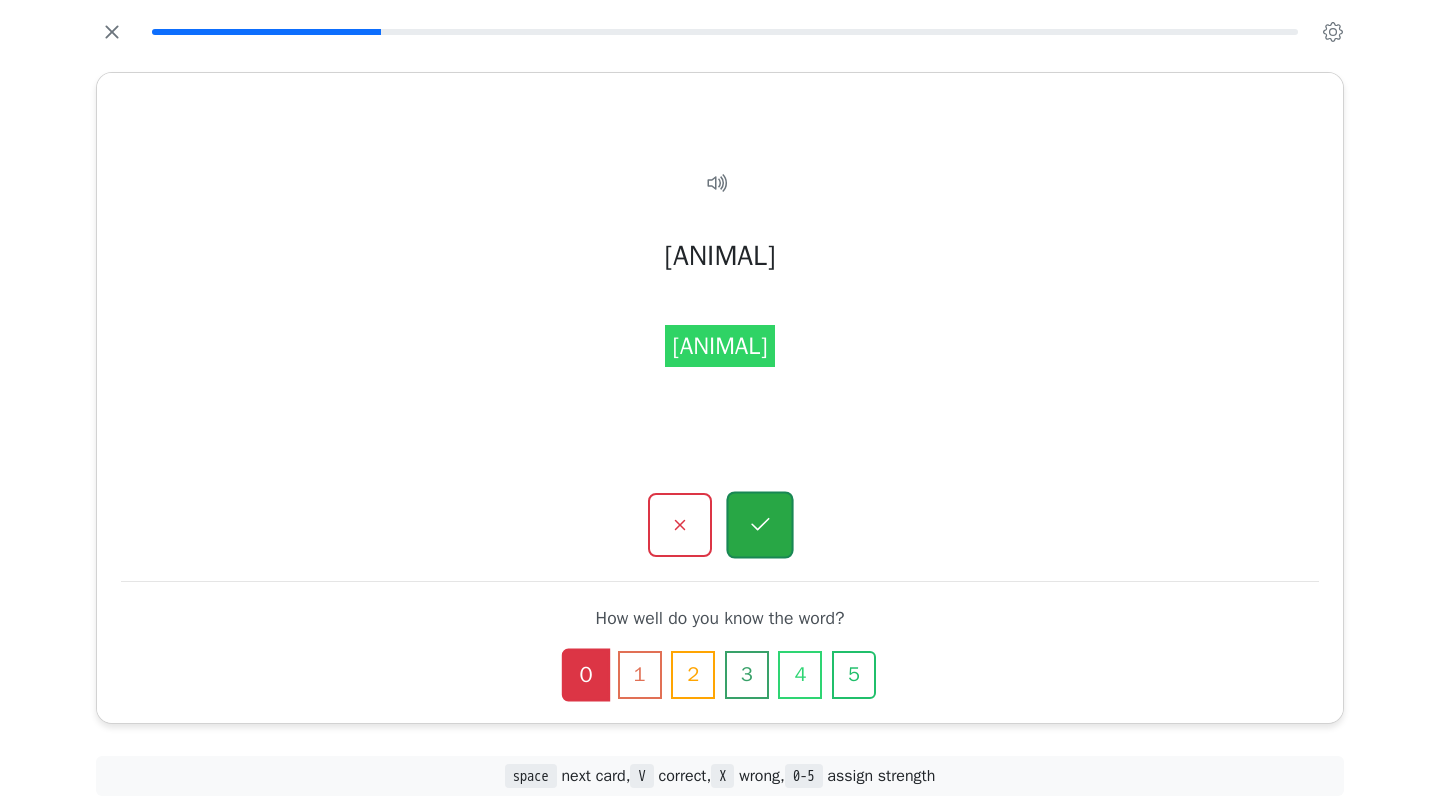 click at bounding box center [759, 525] 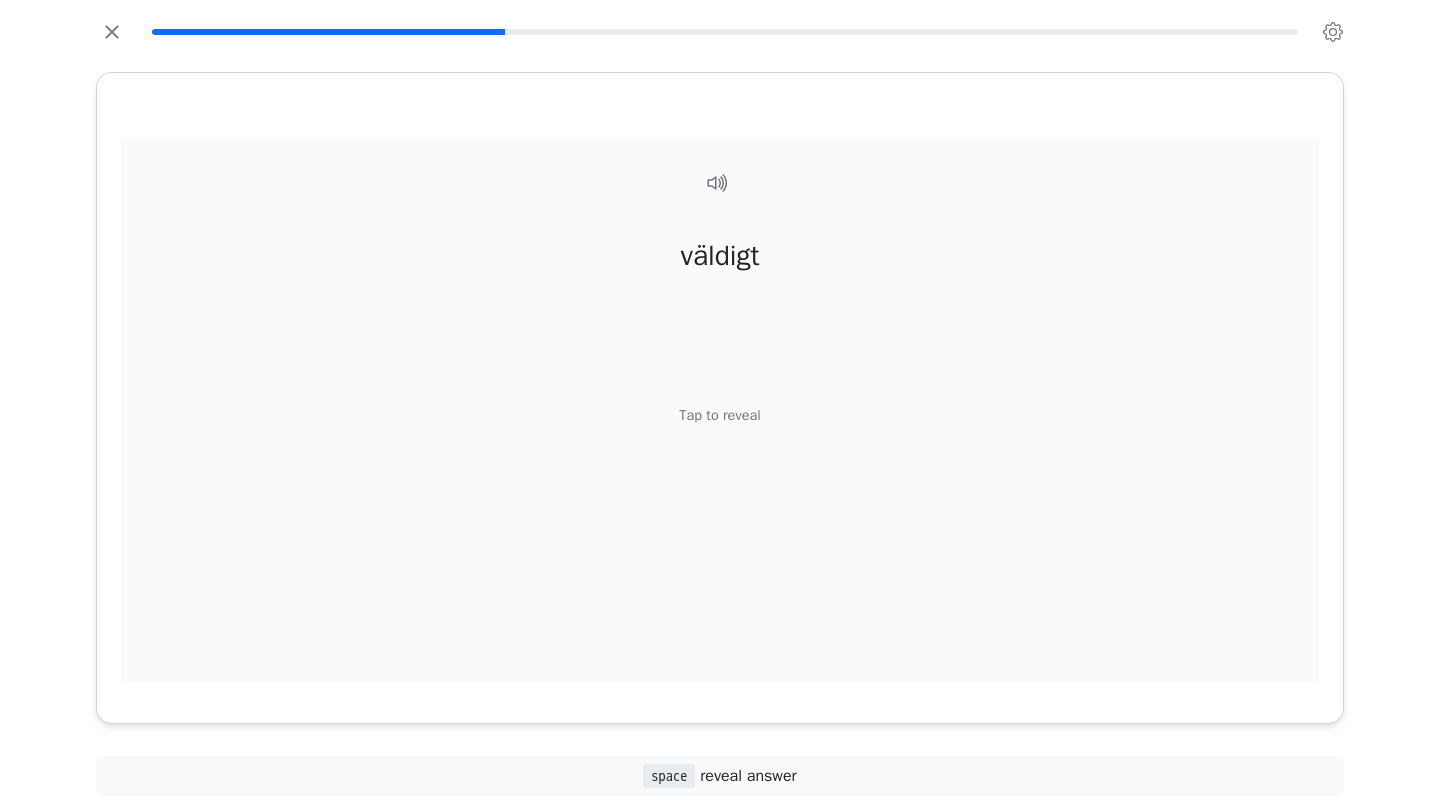 click on "Tap to reveal" at bounding box center [719, 416] 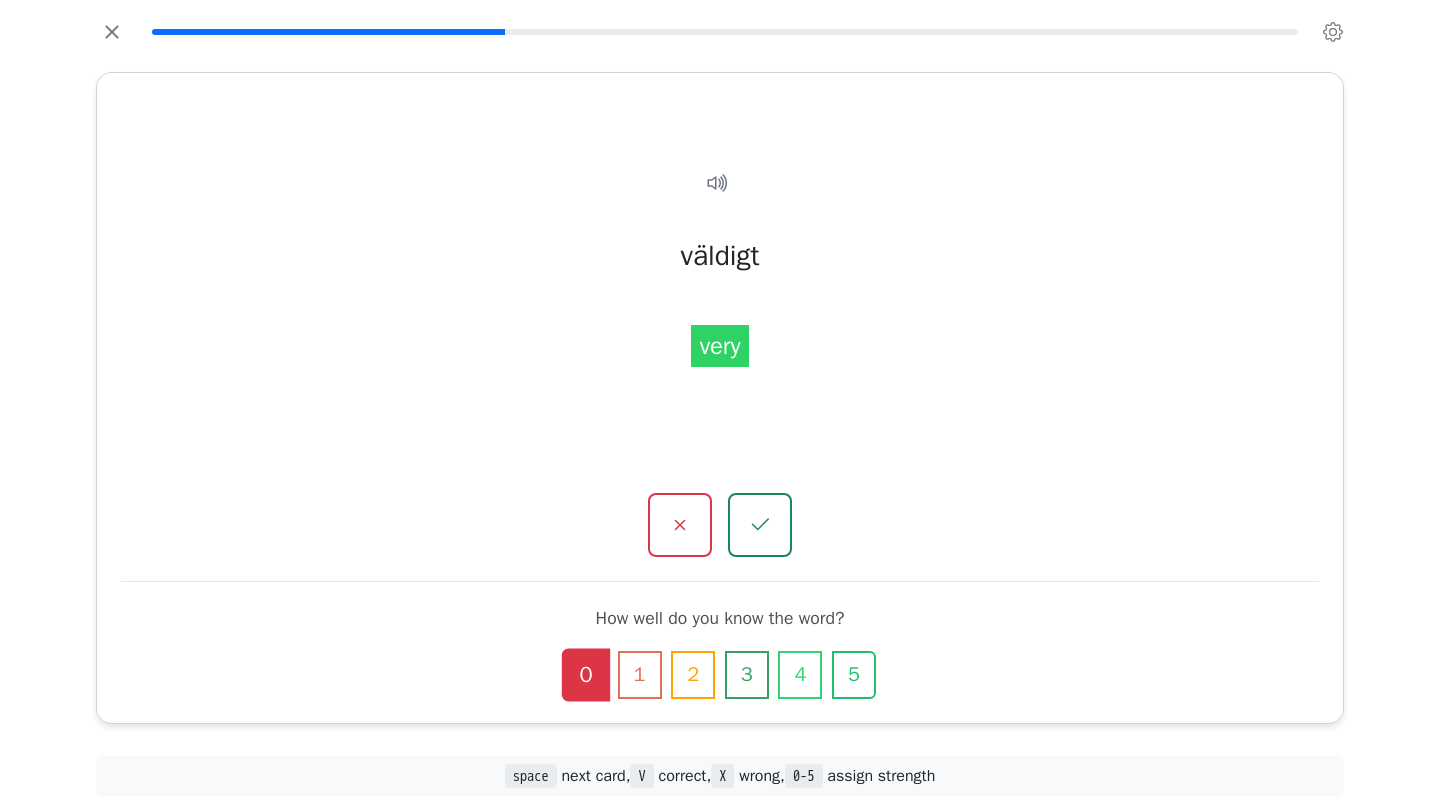 click on "väldigt Tap to reveal väldigt very How well do you know the word? 0 1 2 3 4 5" at bounding box center (720, 398) 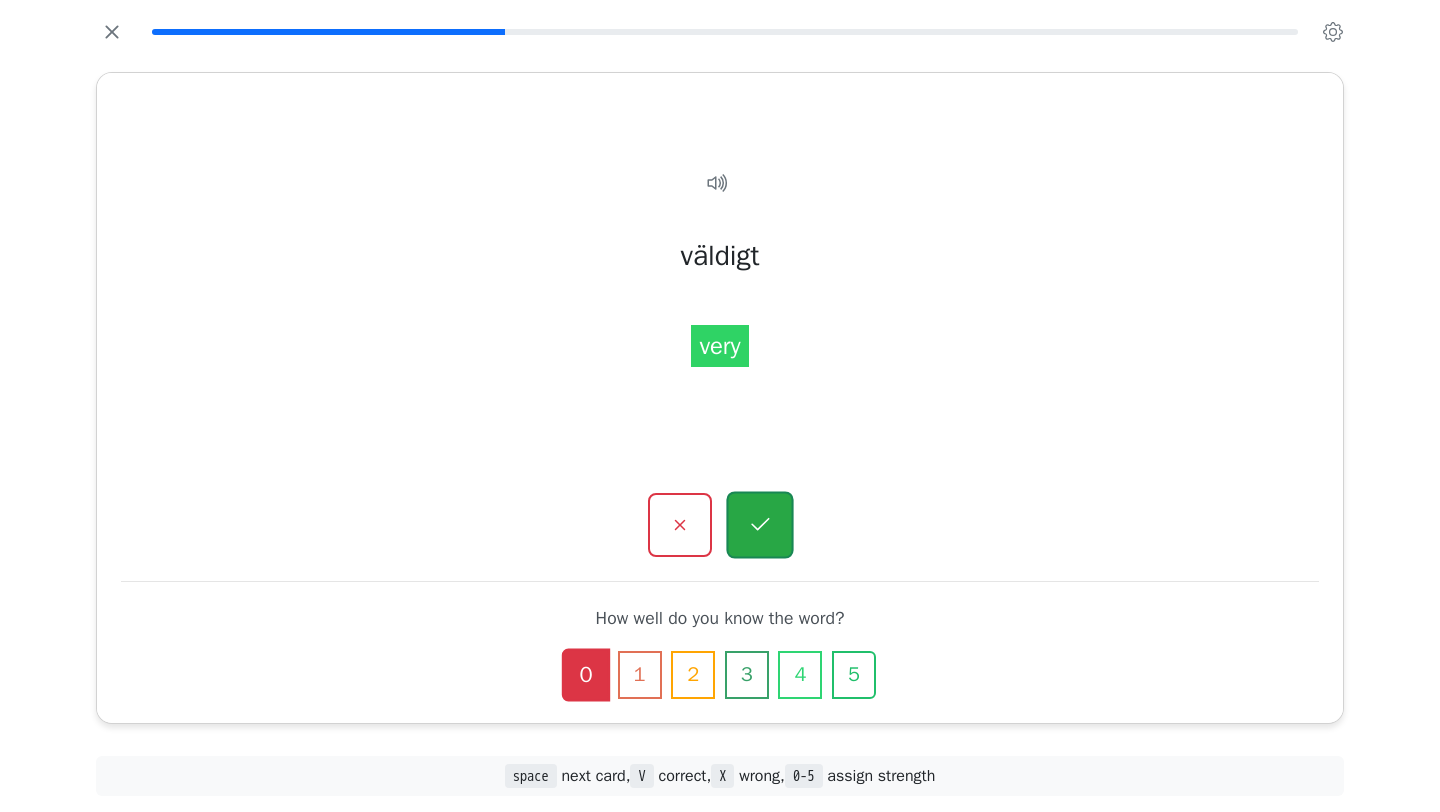 click 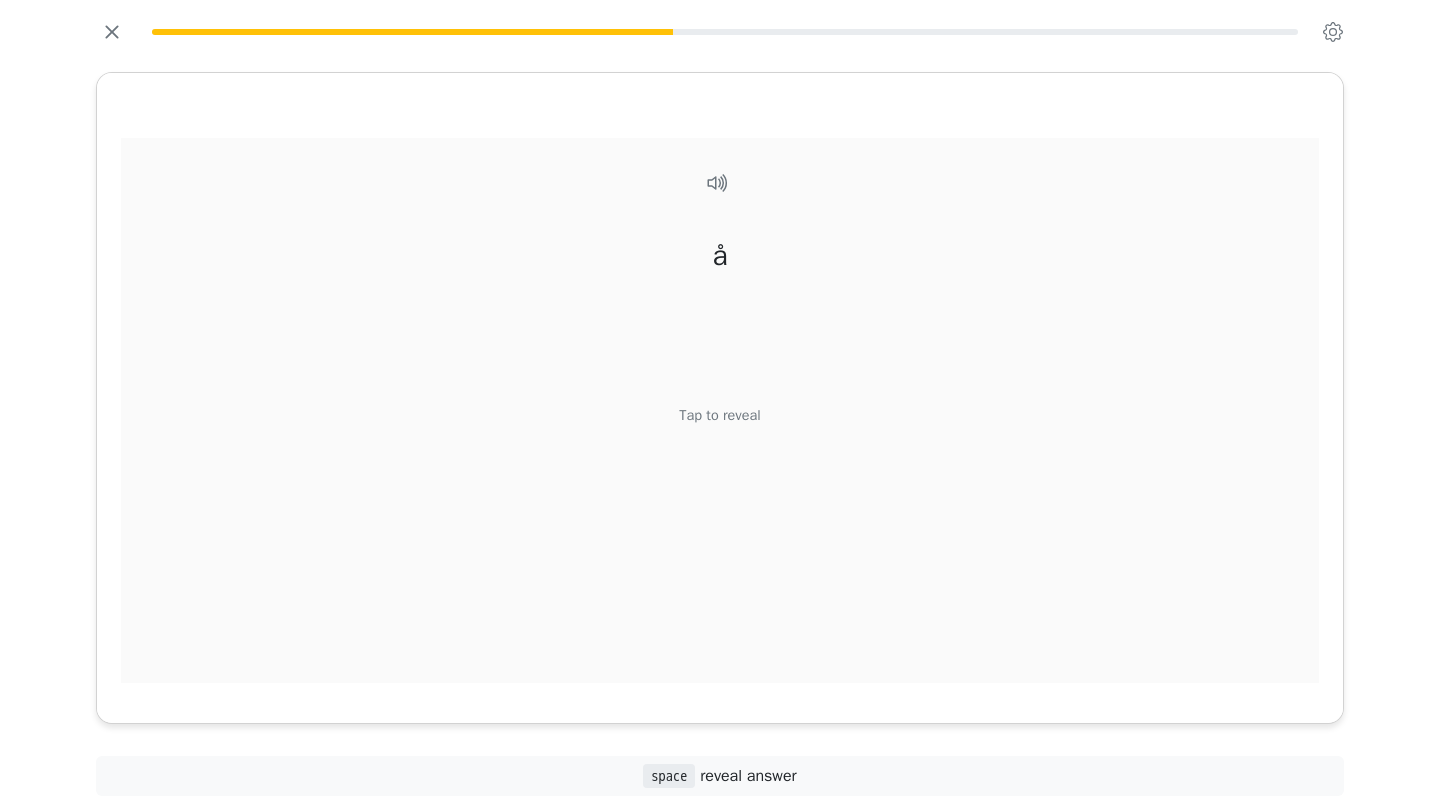 click on "Tap to reveal" at bounding box center [719, 416] 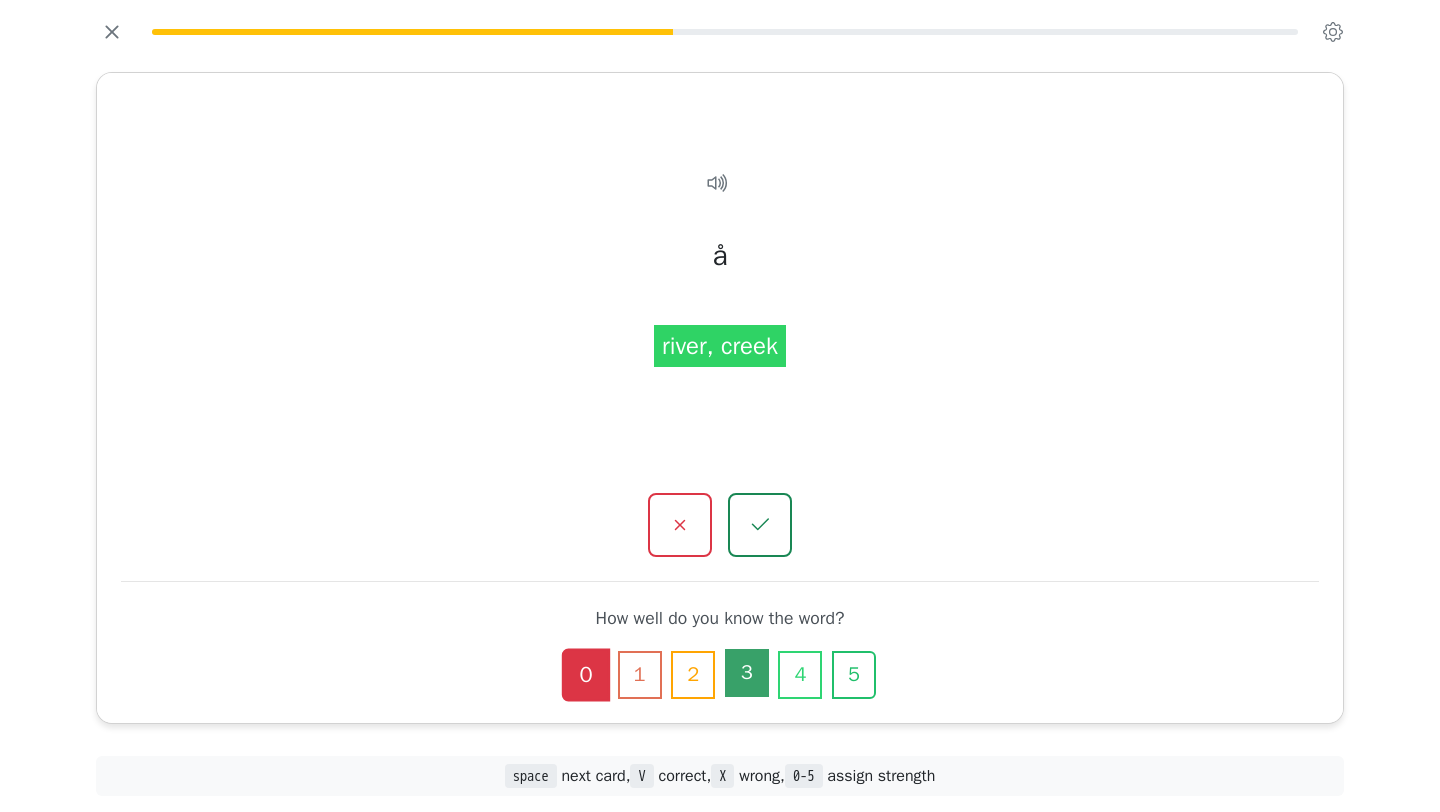 click on "3" at bounding box center [747, 673] 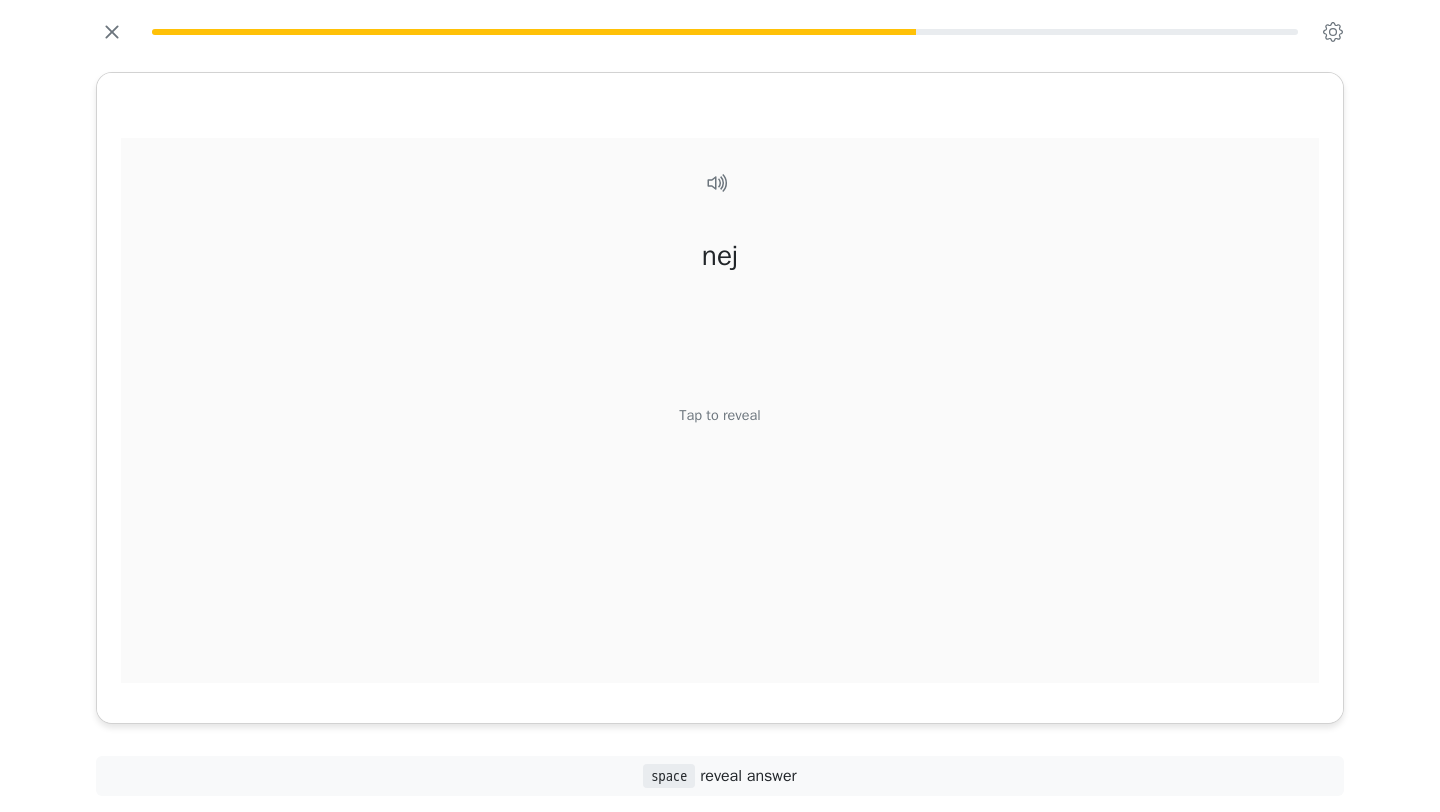 click on "Tap to reveal" at bounding box center (719, 416) 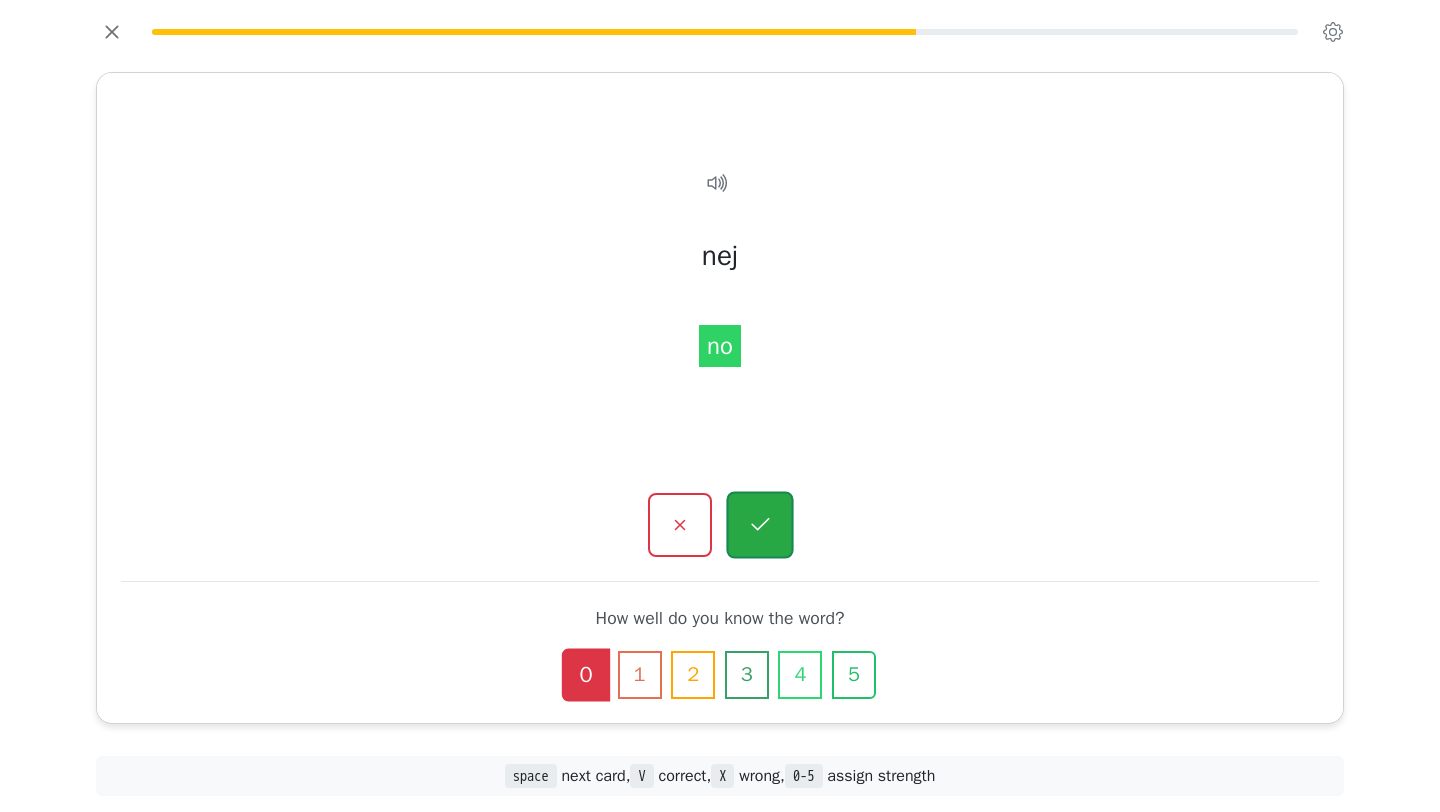 click at bounding box center (759, 525) 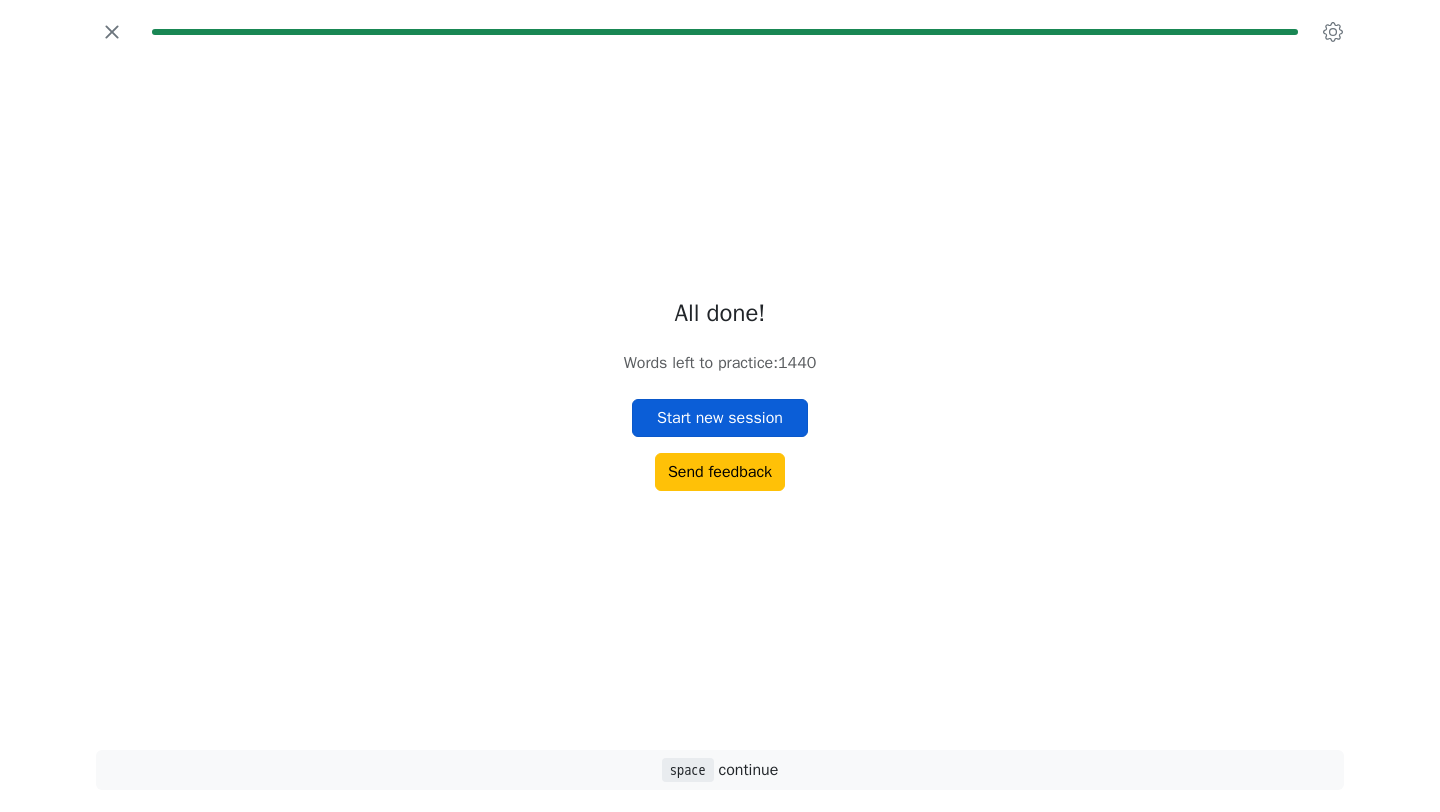 click on "Start new session" at bounding box center (720, 418) 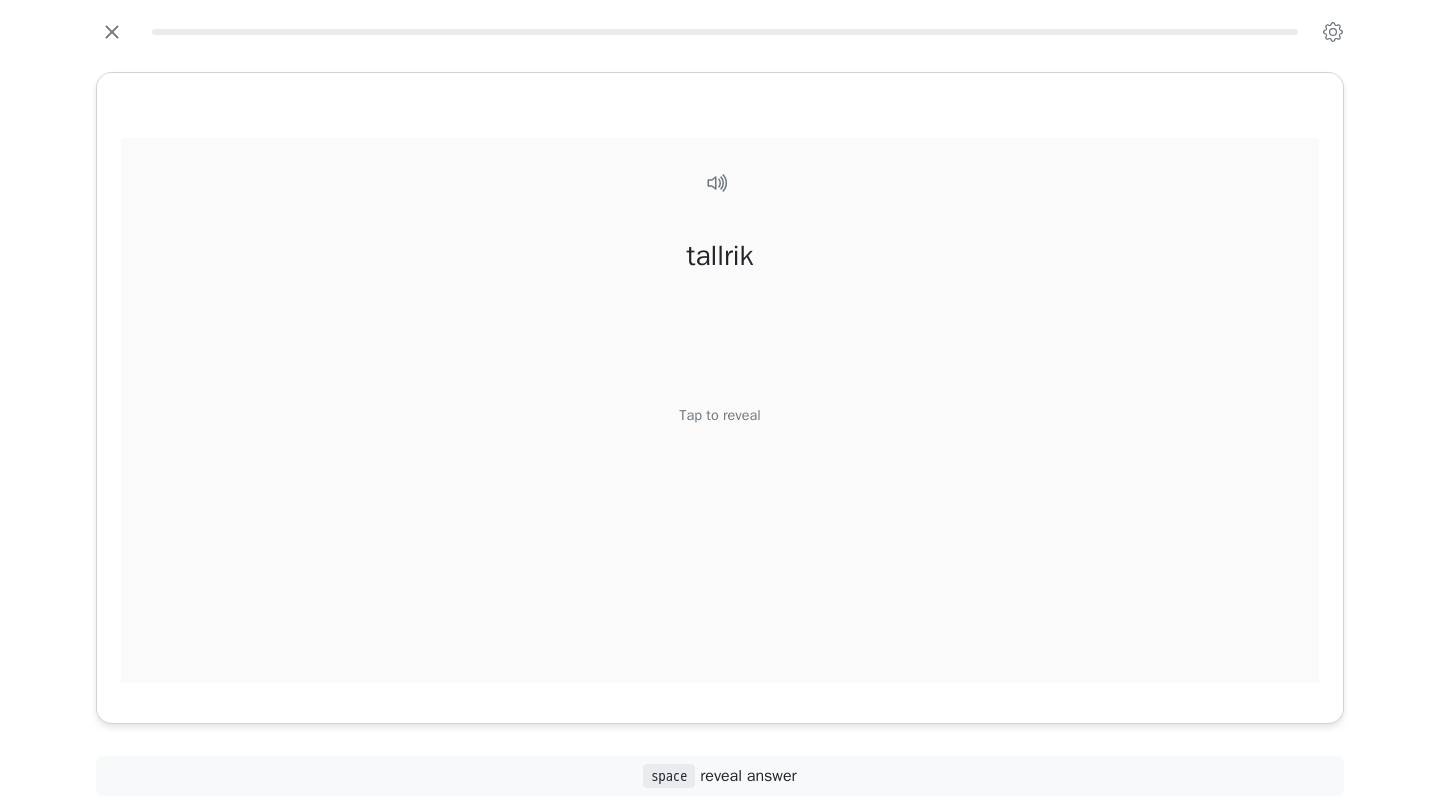 click on "Tap to reveal" at bounding box center [719, 416] 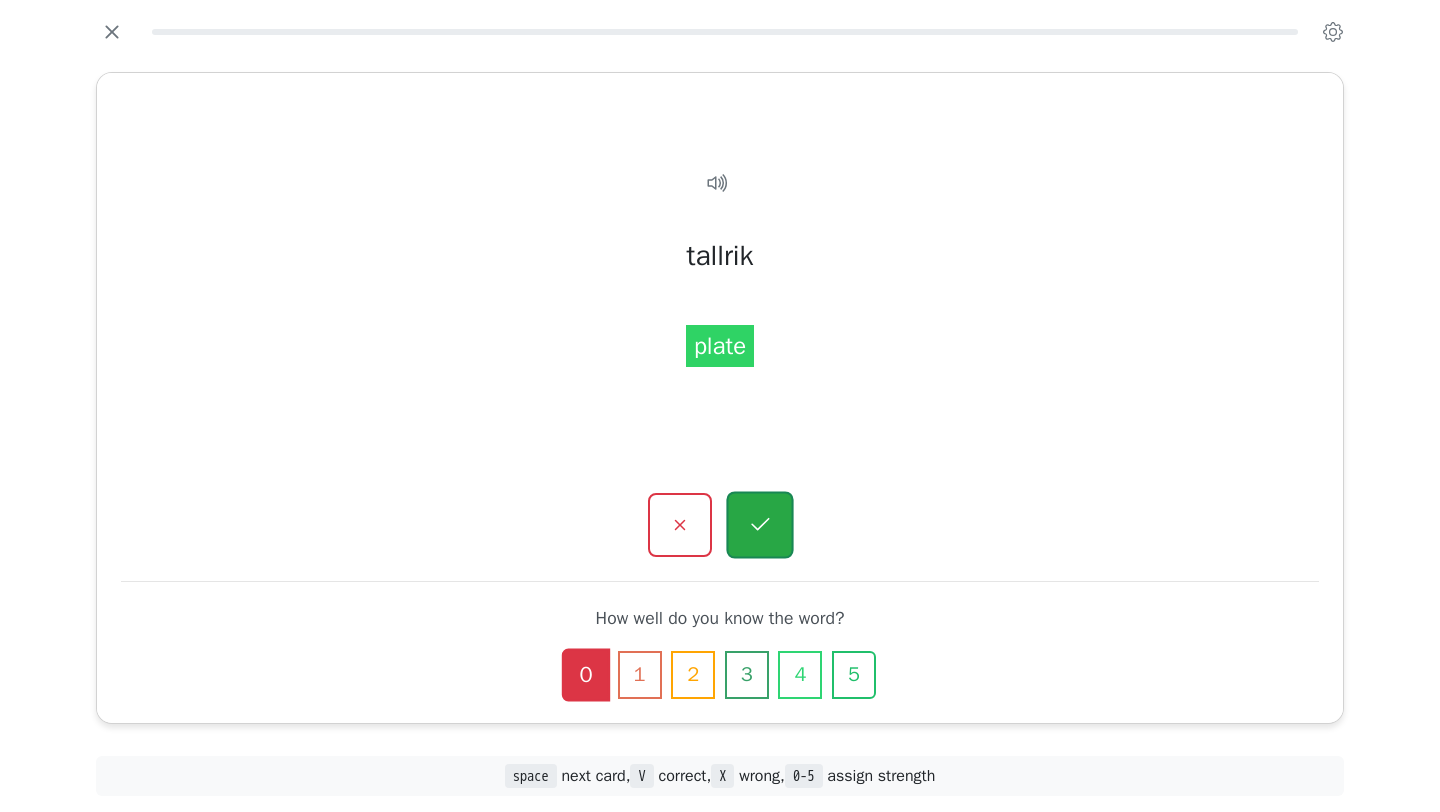 click at bounding box center [759, 525] 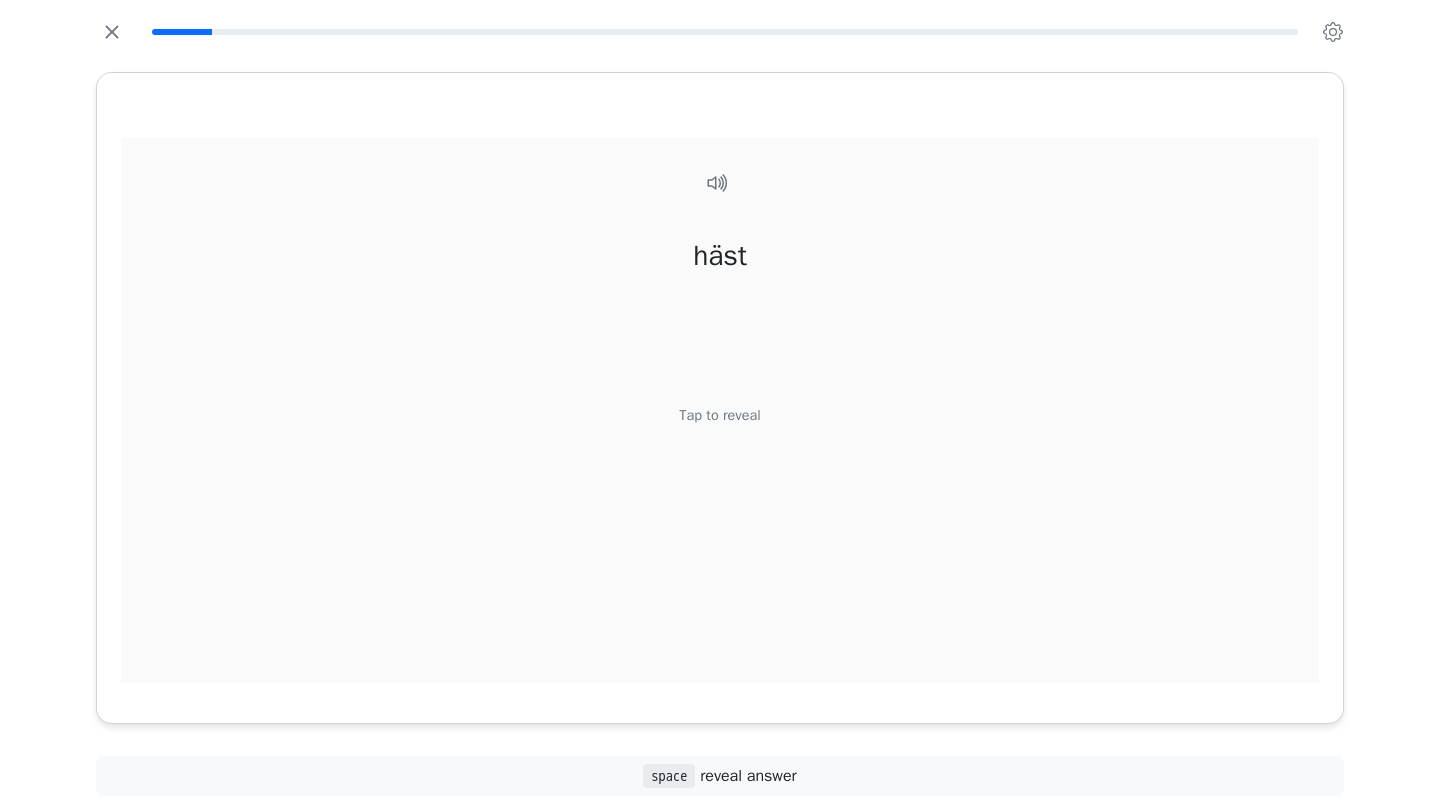 click on "Tap to reveal" at bounding box center (719, 416) 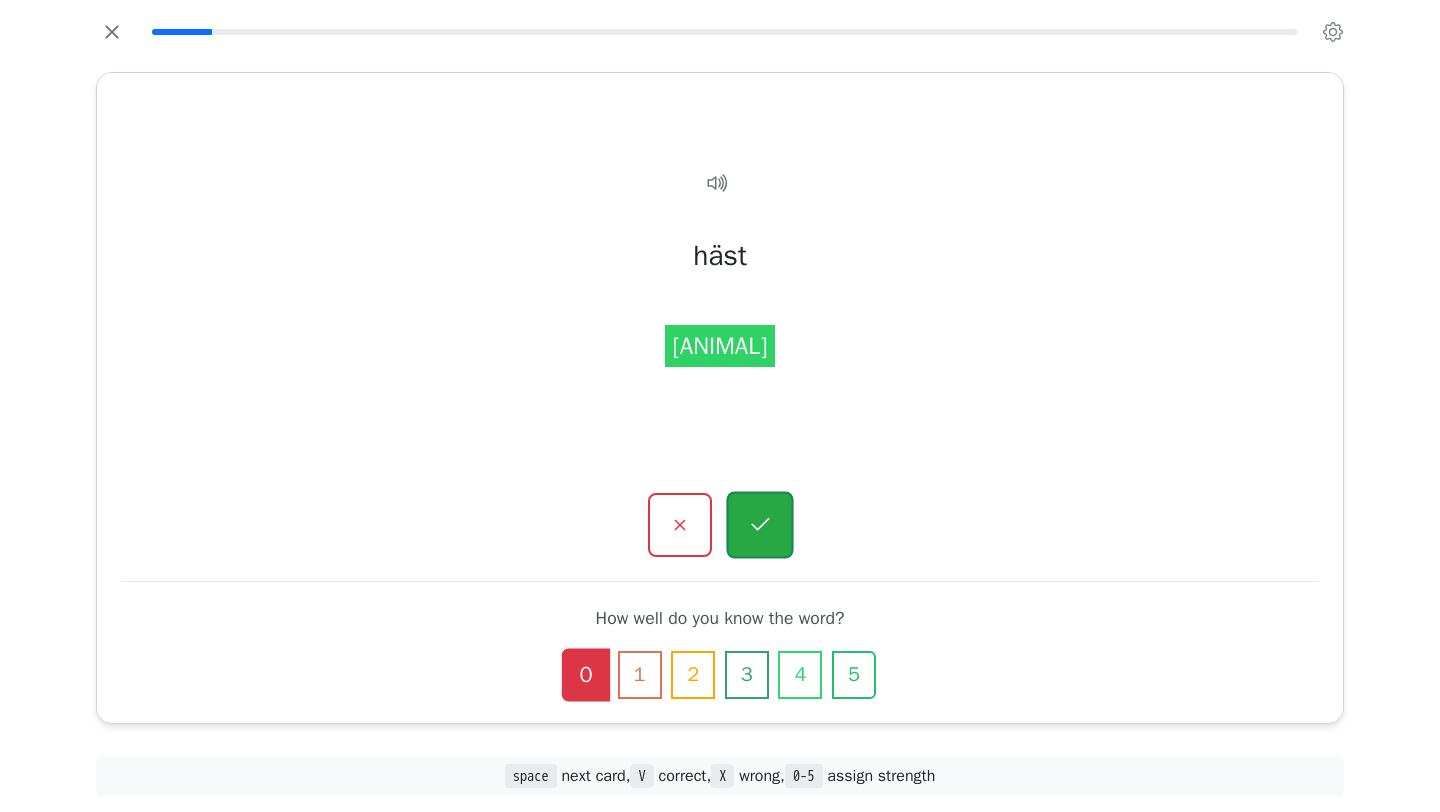 click at bounding box center [759, 525] 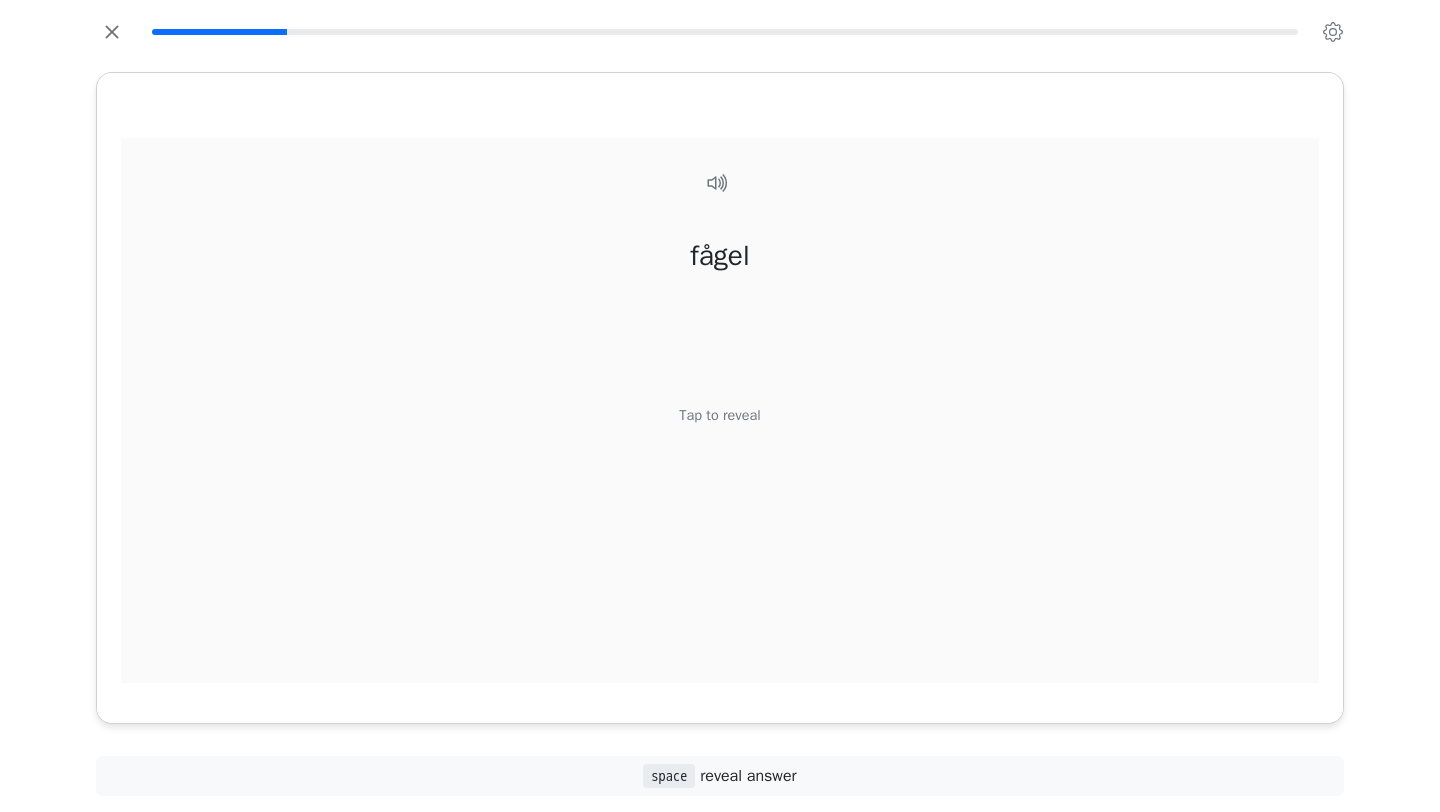 click on "Tap to reveal" at bounding box center [719, 416] 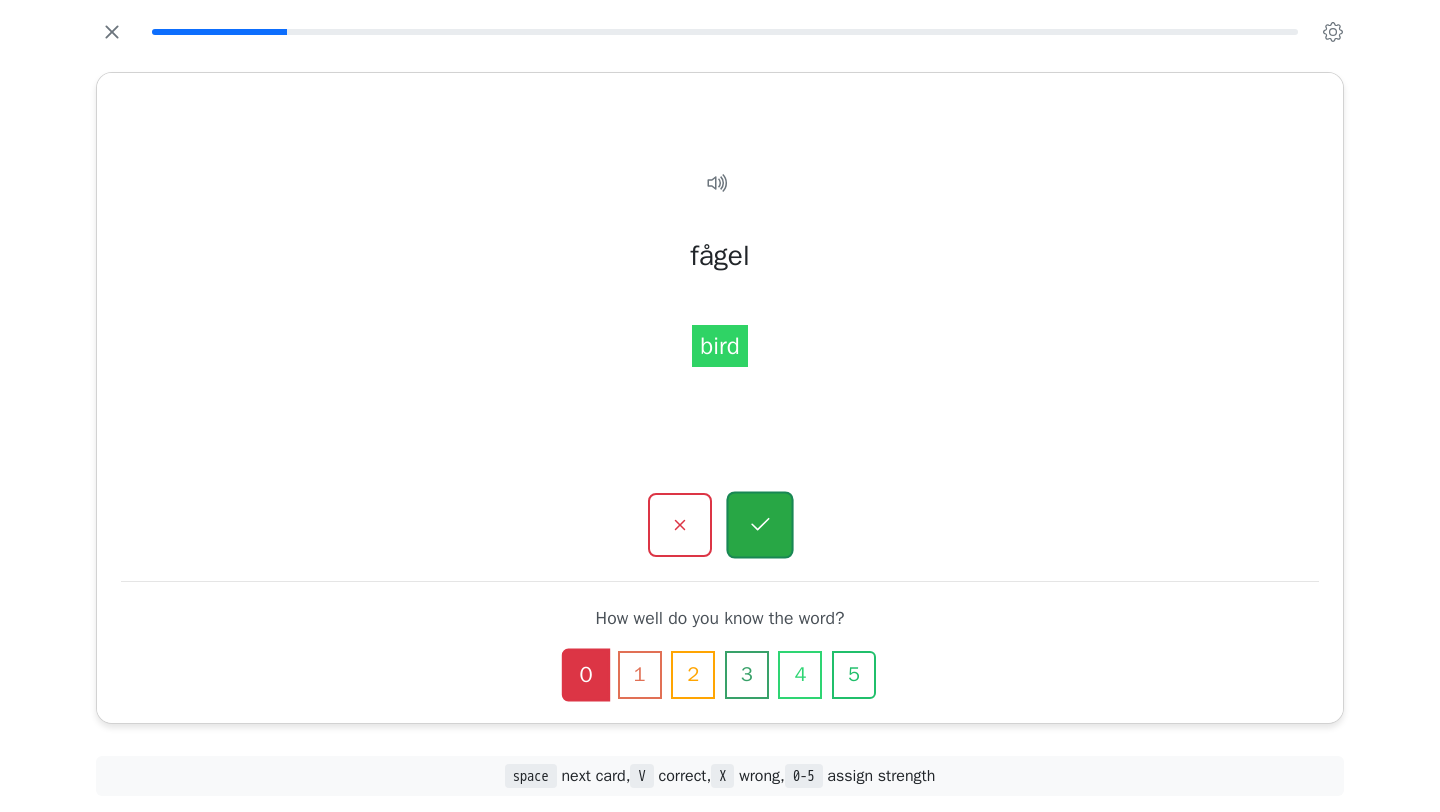 click 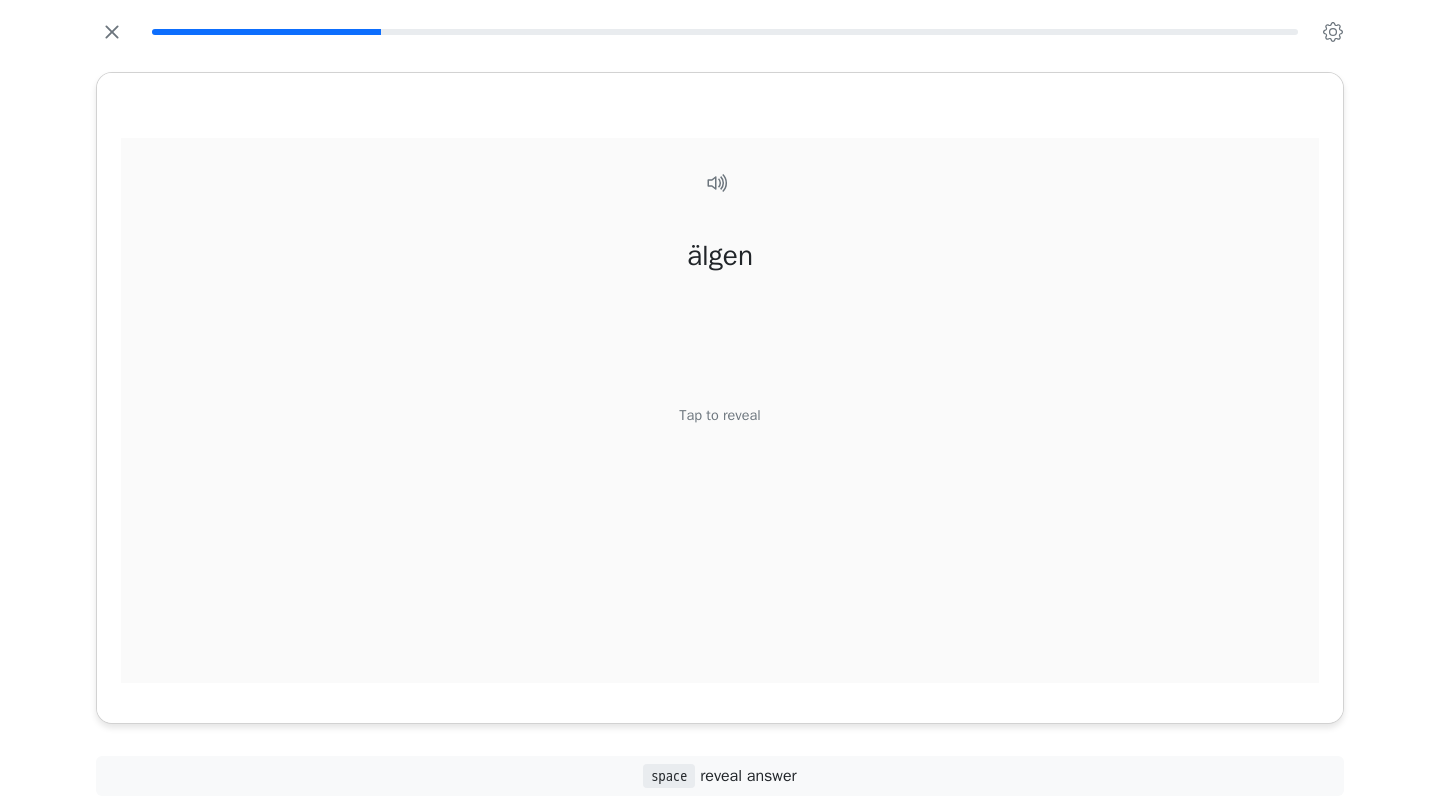 click on "Tap to reveal" at bounding box center [719, 416] 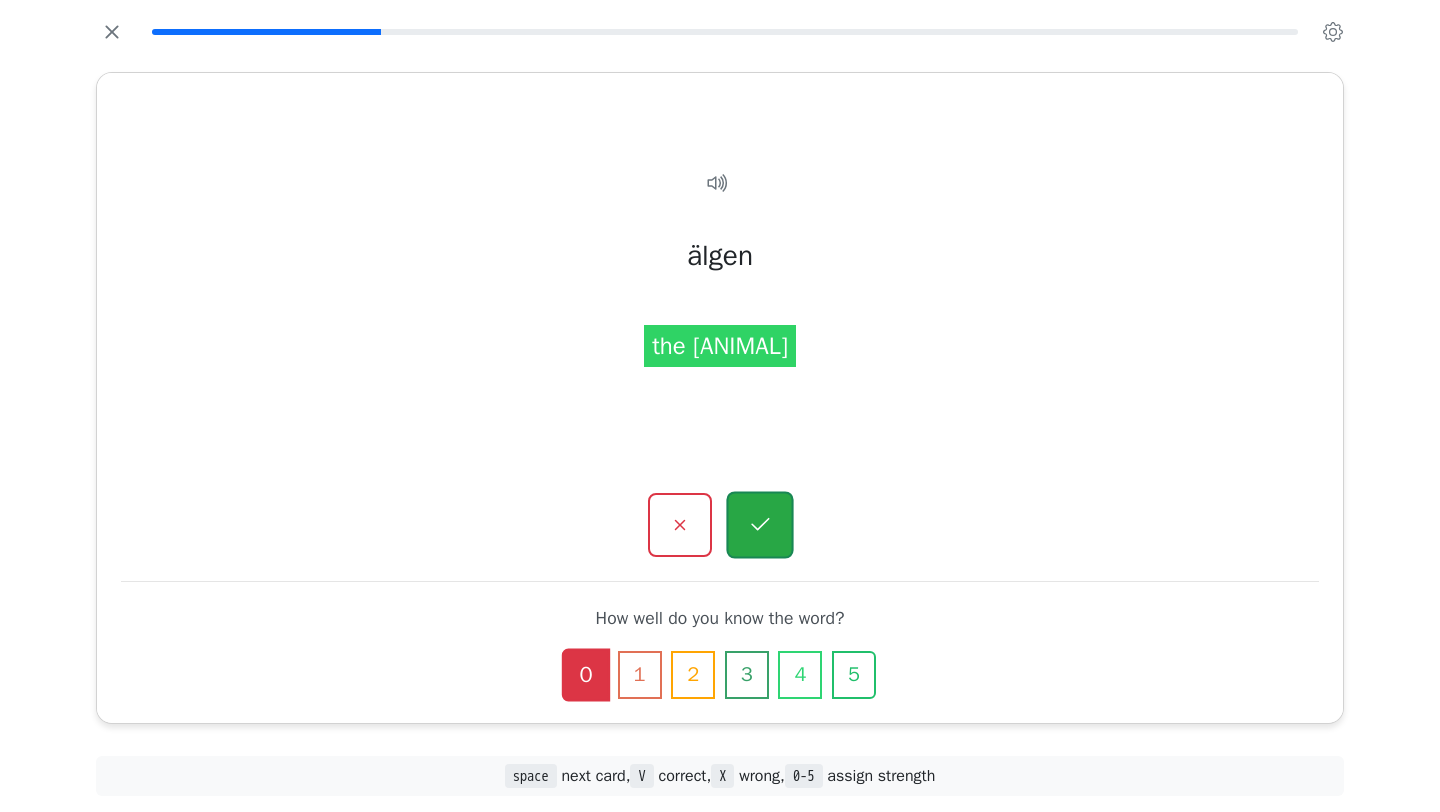 click at bounding box center (759, 525) 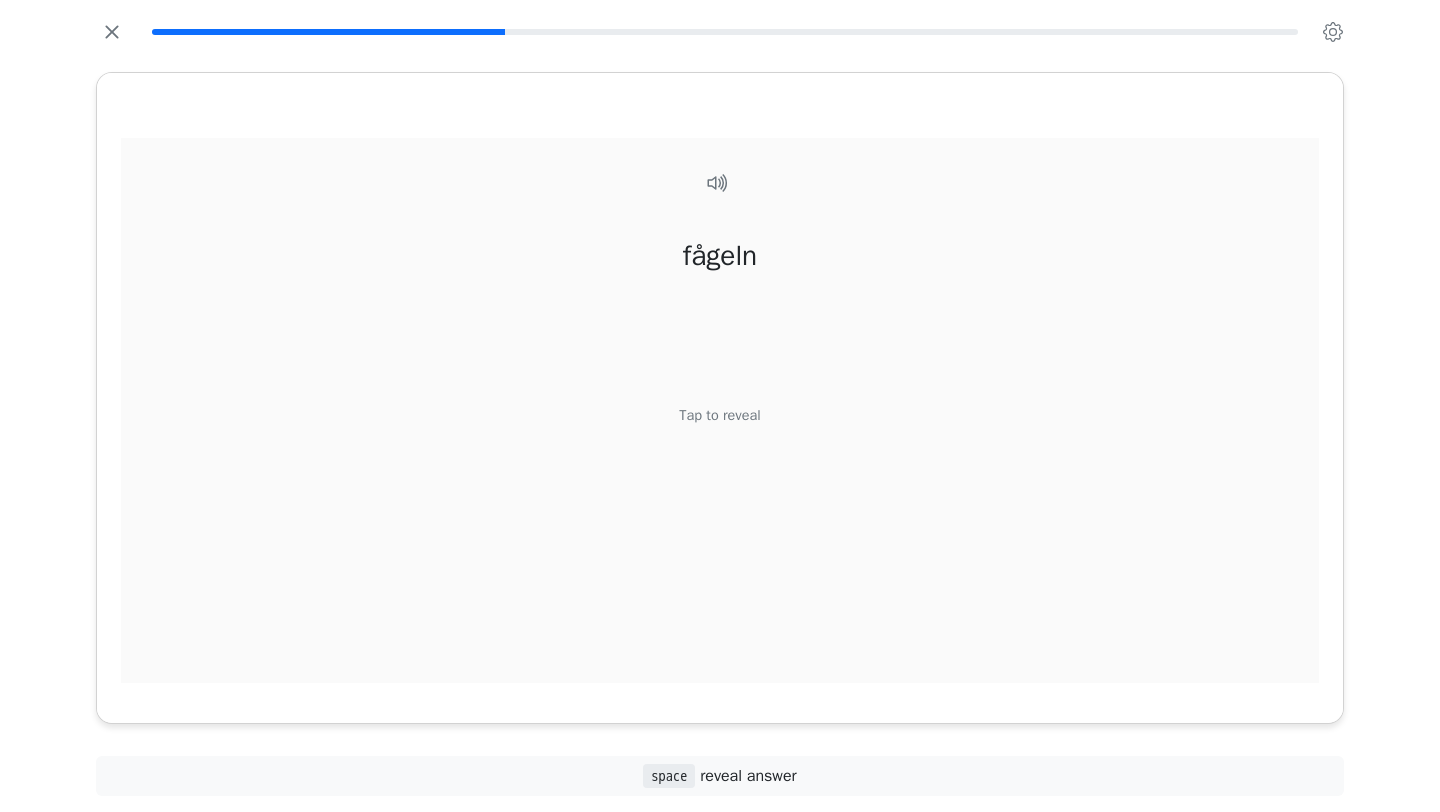 click on "Tap to reveal" at bounding box center [719, 416] 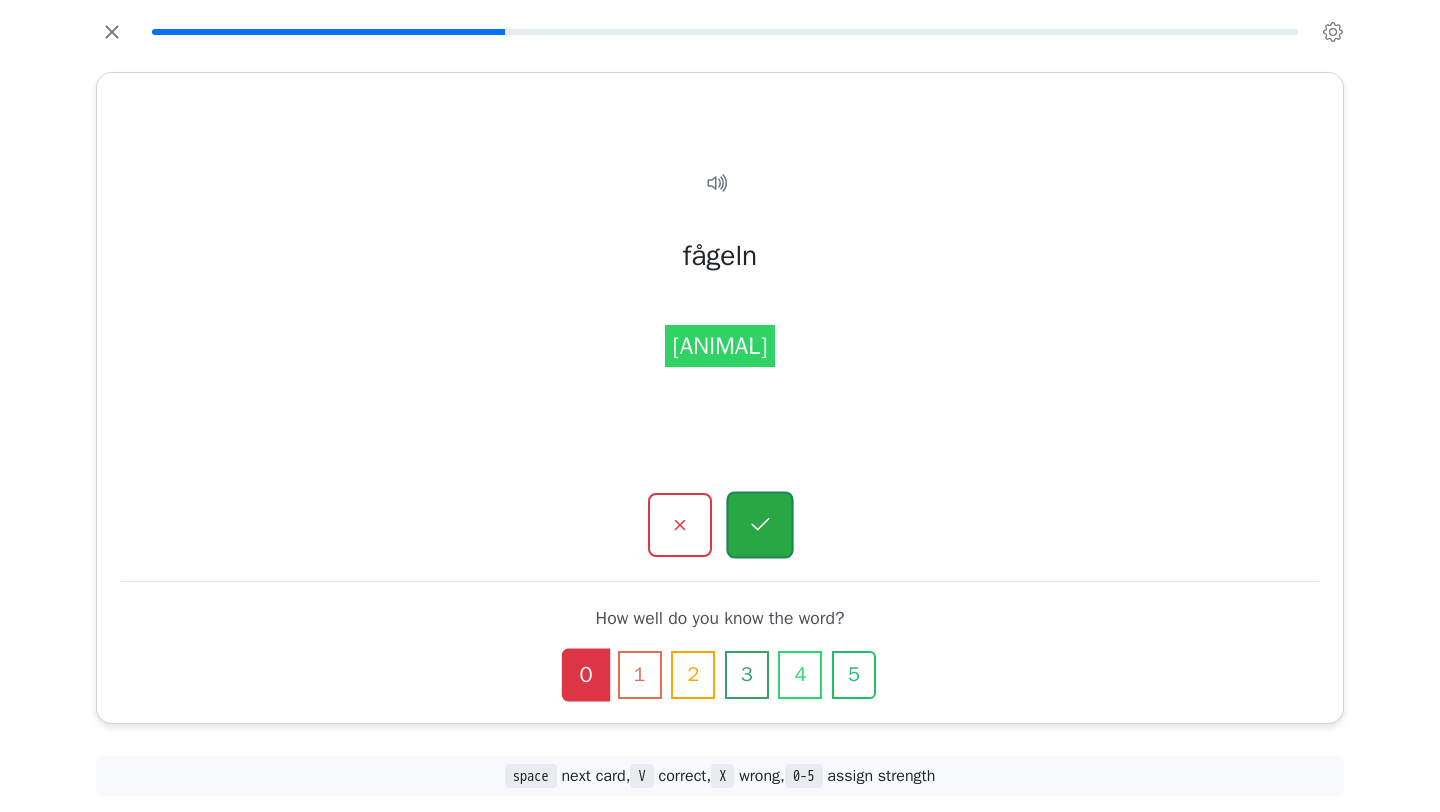 click 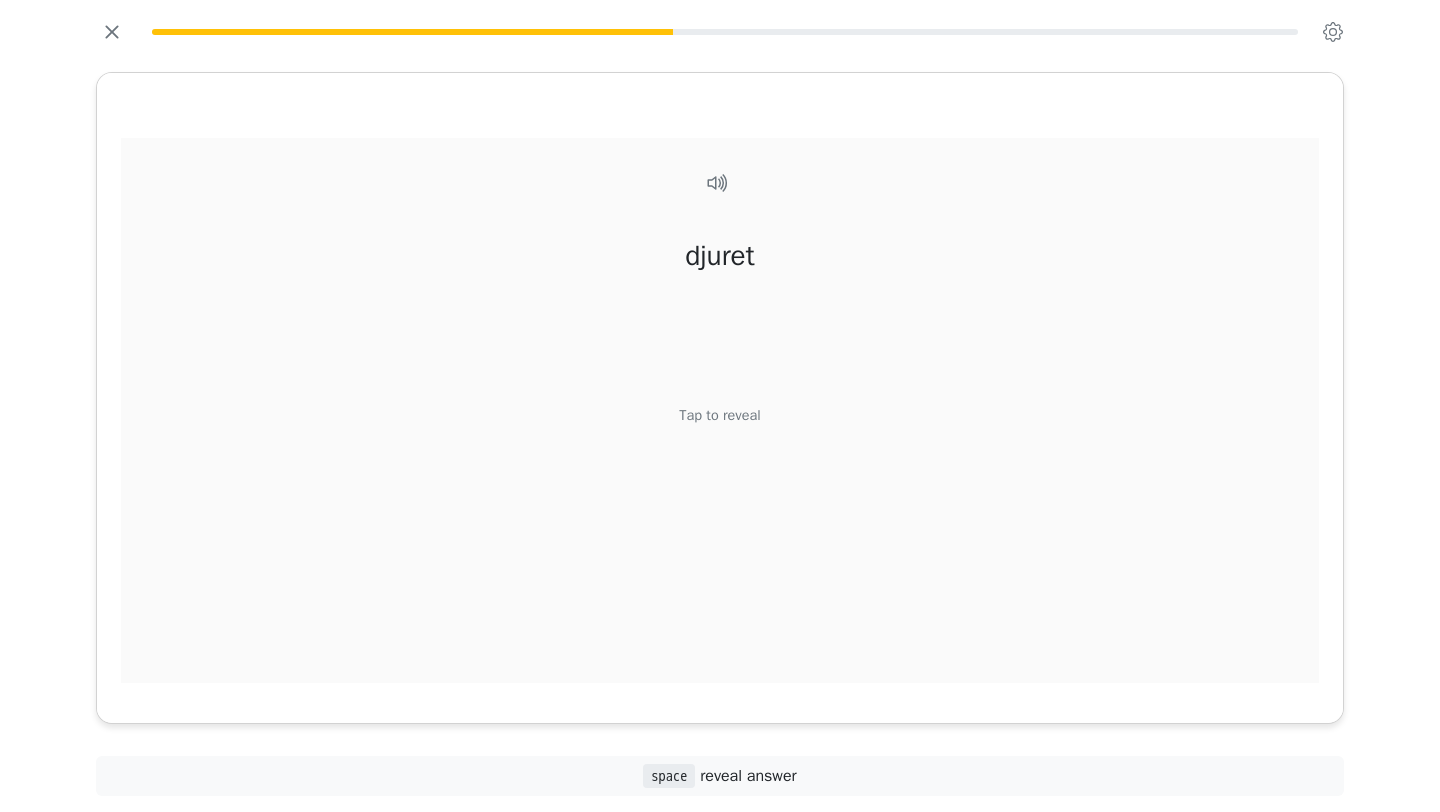 click on "Tap to reveal" at bounding box center [719, 416] 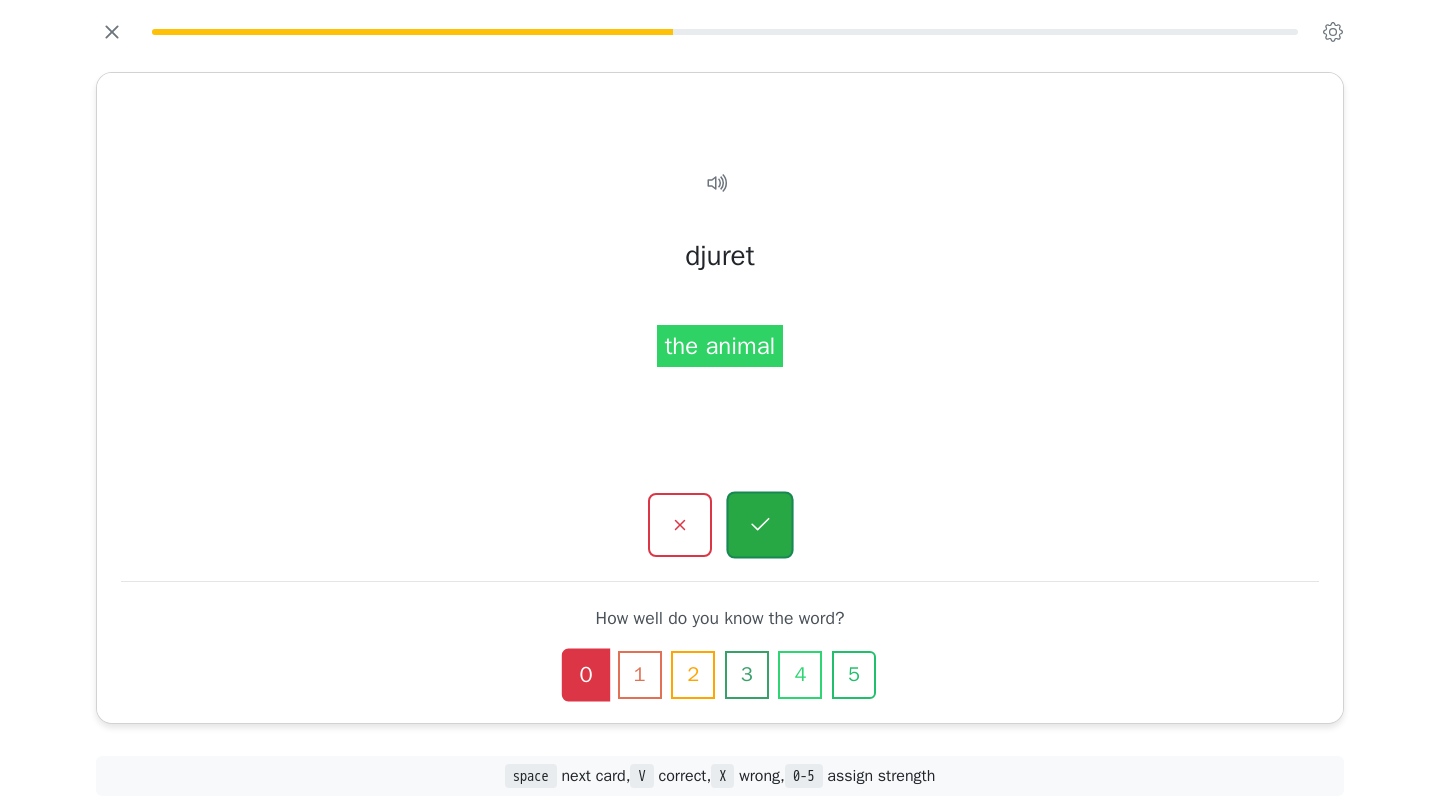 click at bounding box center (759, 525) 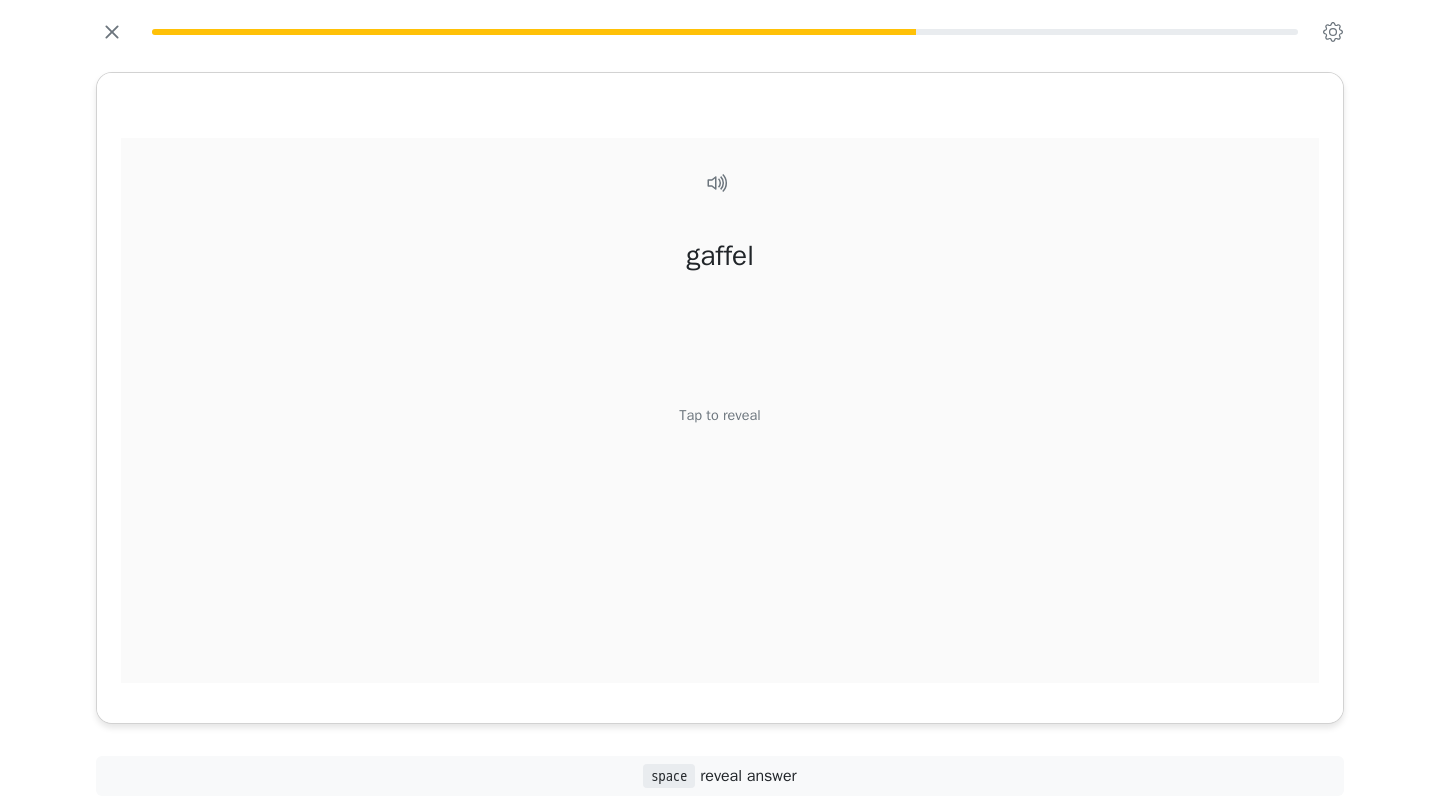 click on "Tap to reveal" at bounding box center (719, 416) 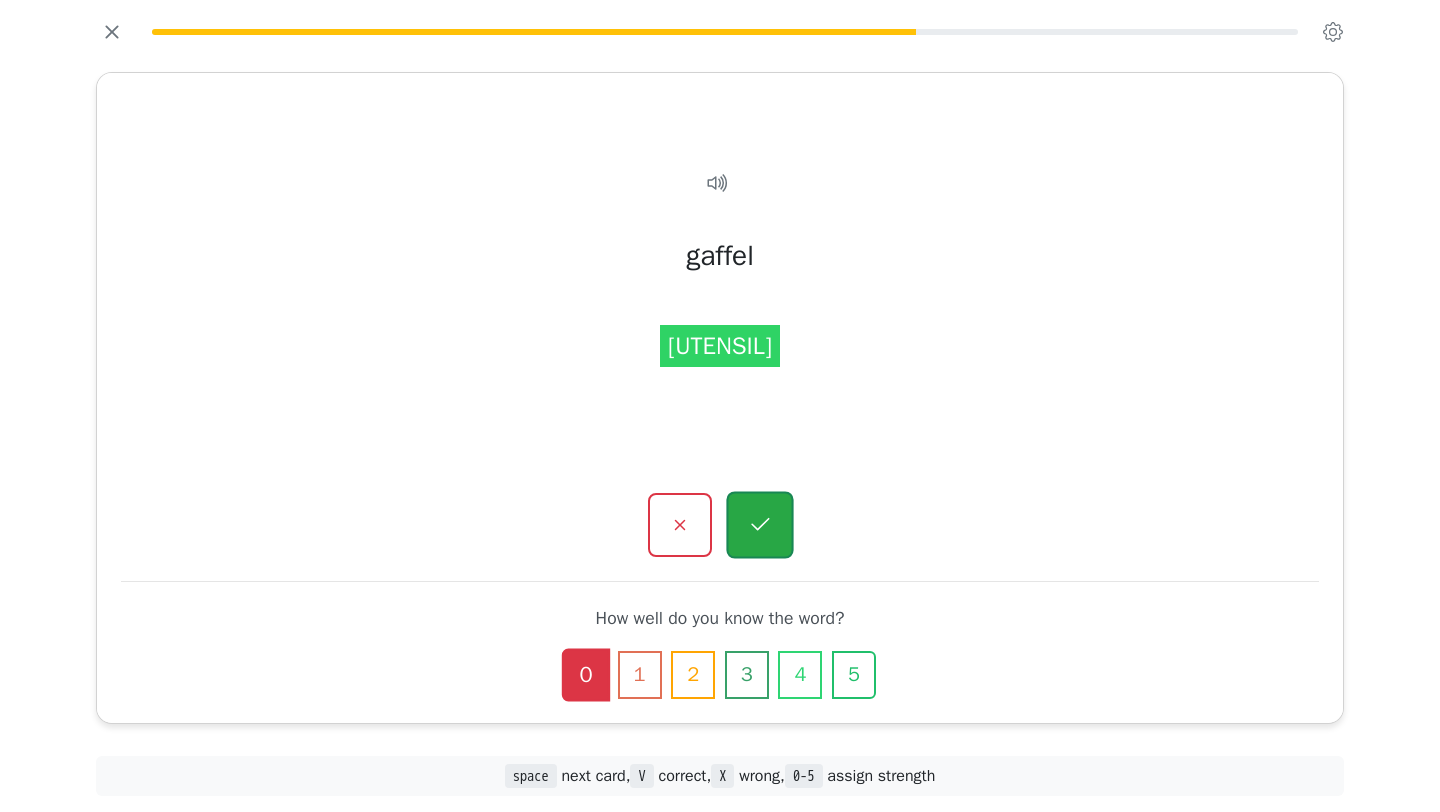 click 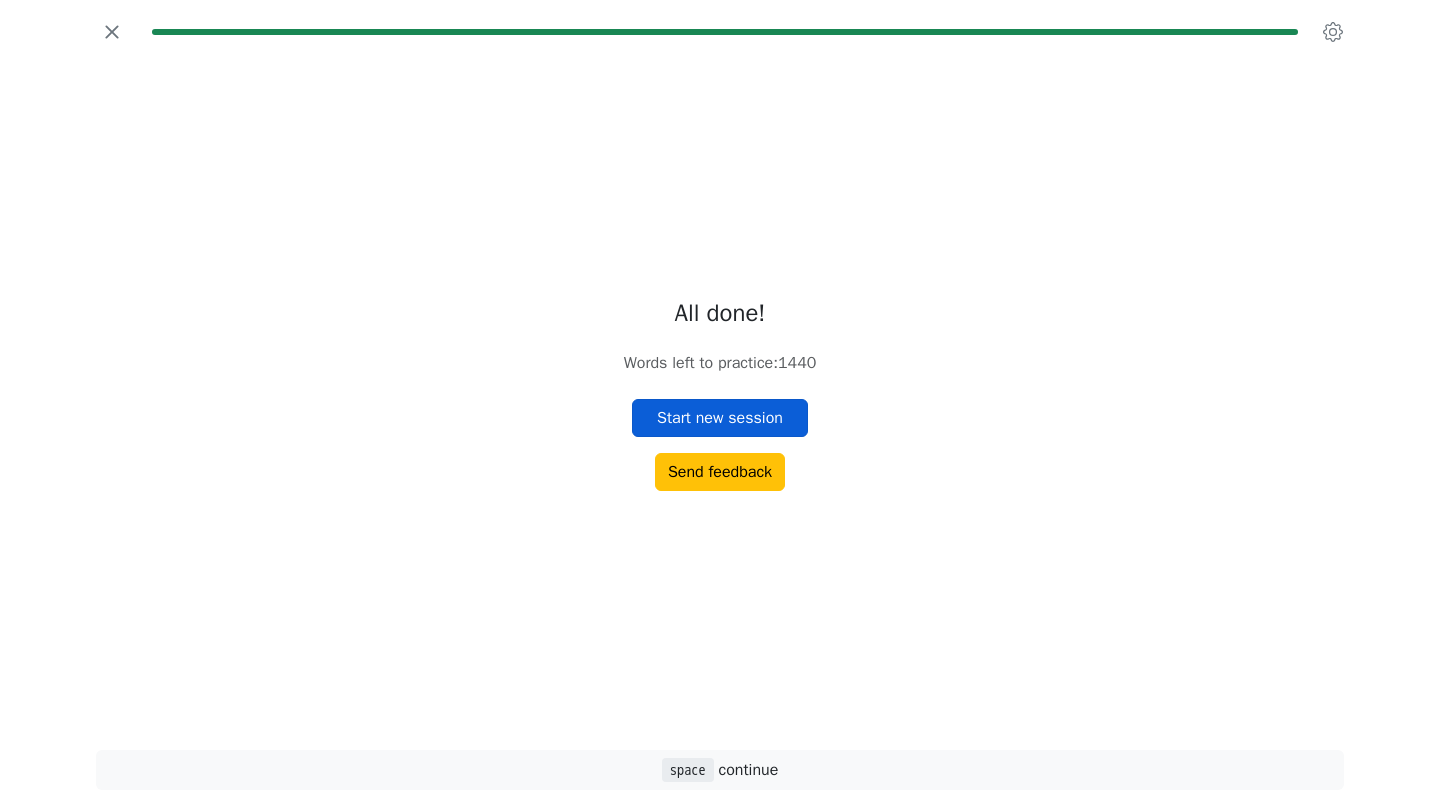 click on "Start new session" at bounding box center [720, 418] 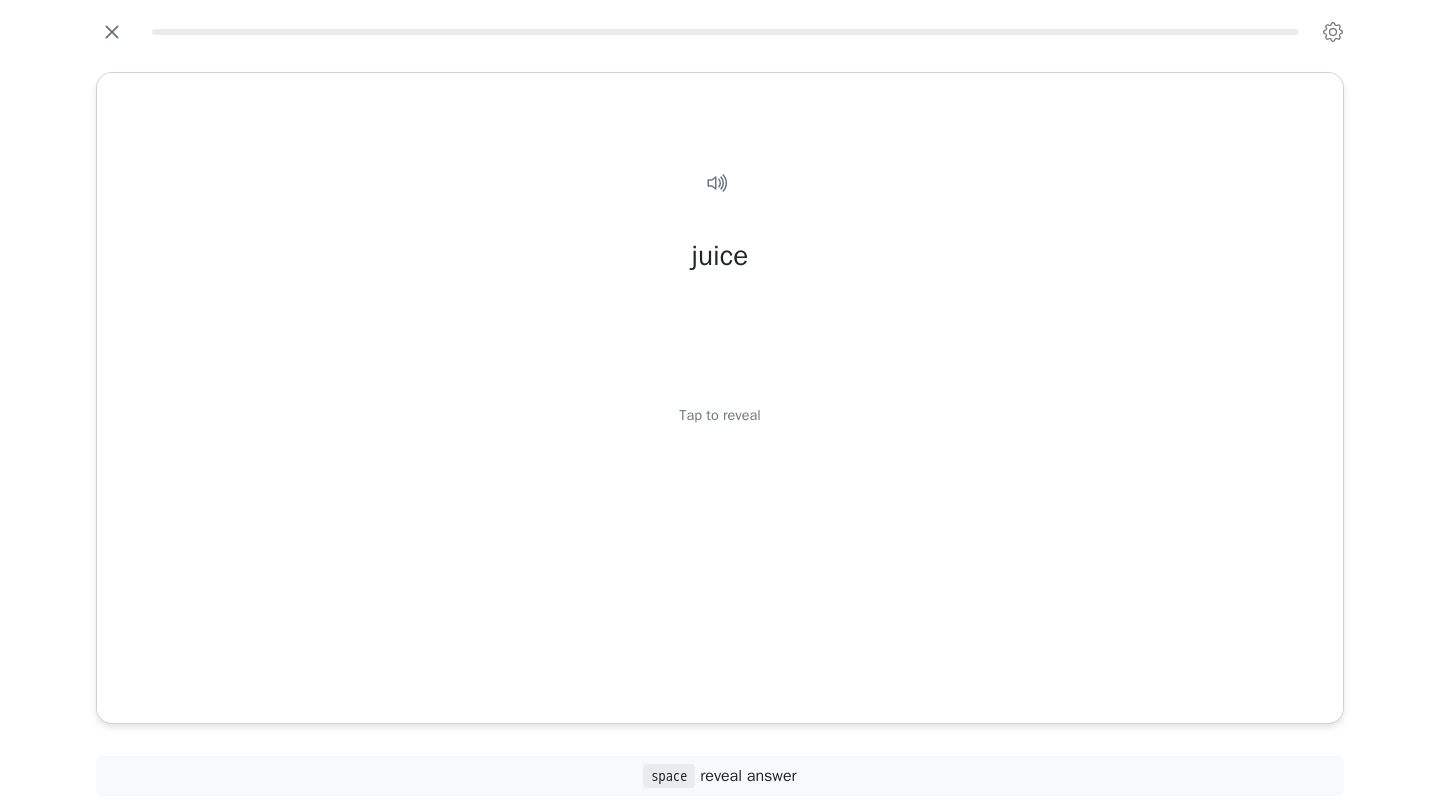 click on "Tap to reveal" at bounding box center [719, 416] 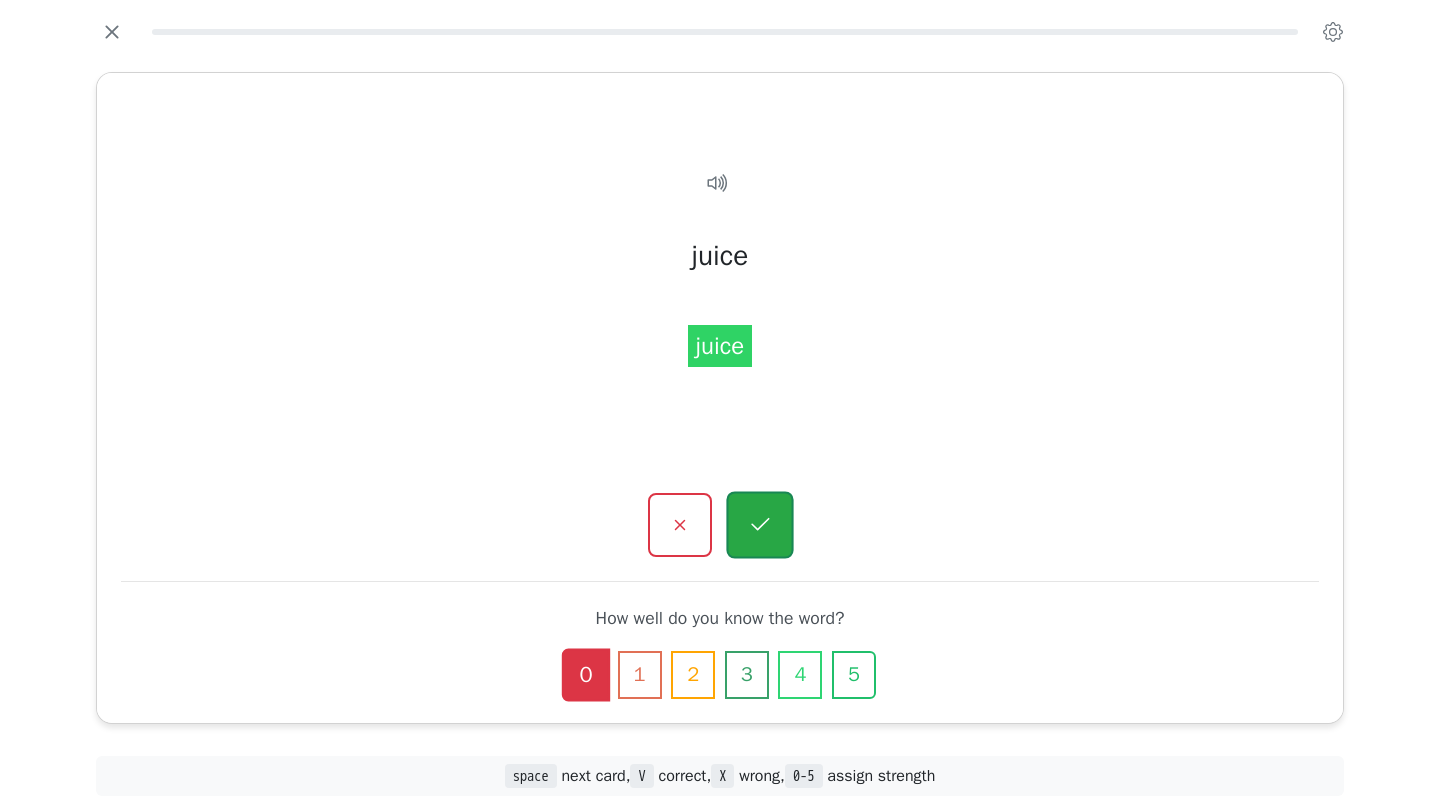 click at bounding box center (759, 525) 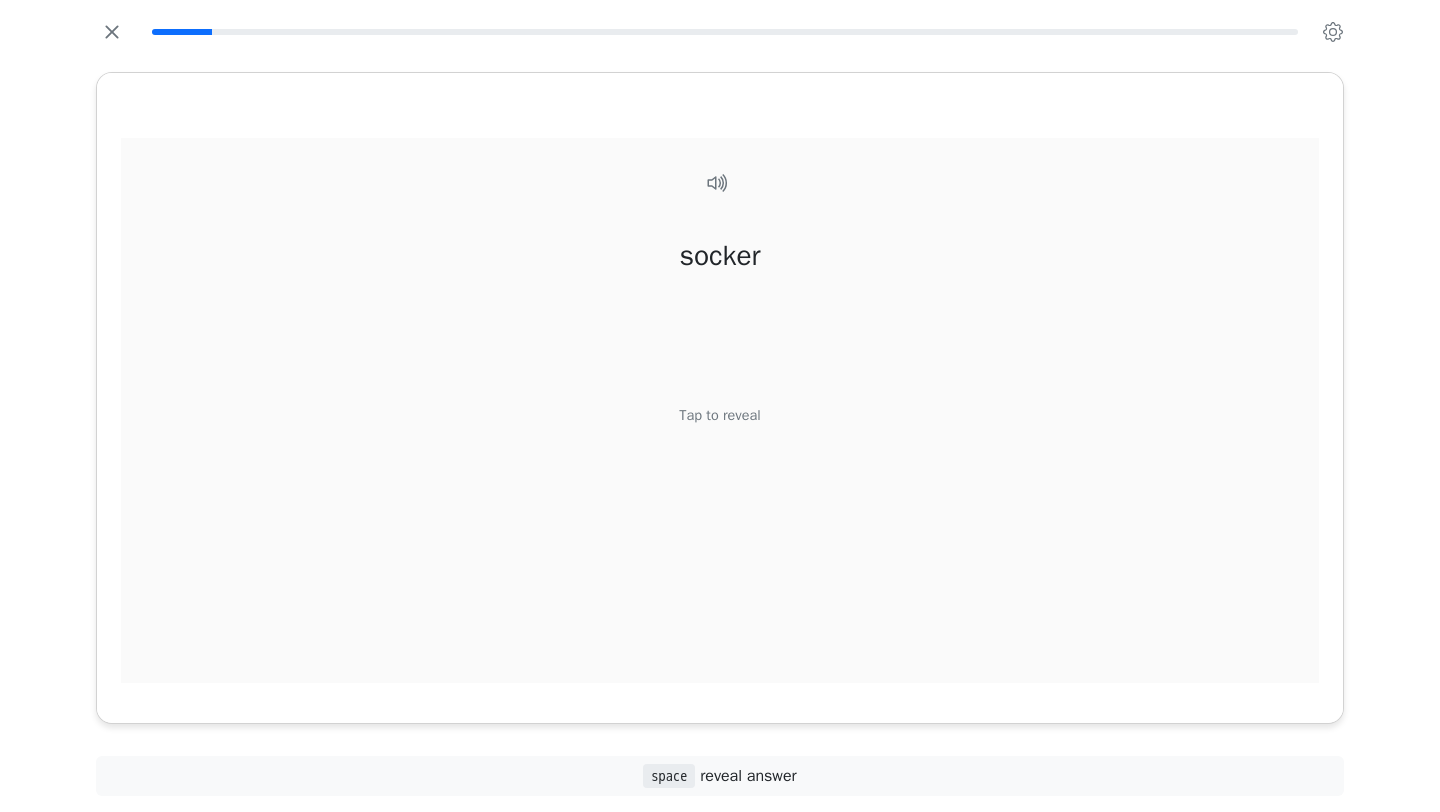 click on "Tap to reveal" at bounding box center (719, 416) 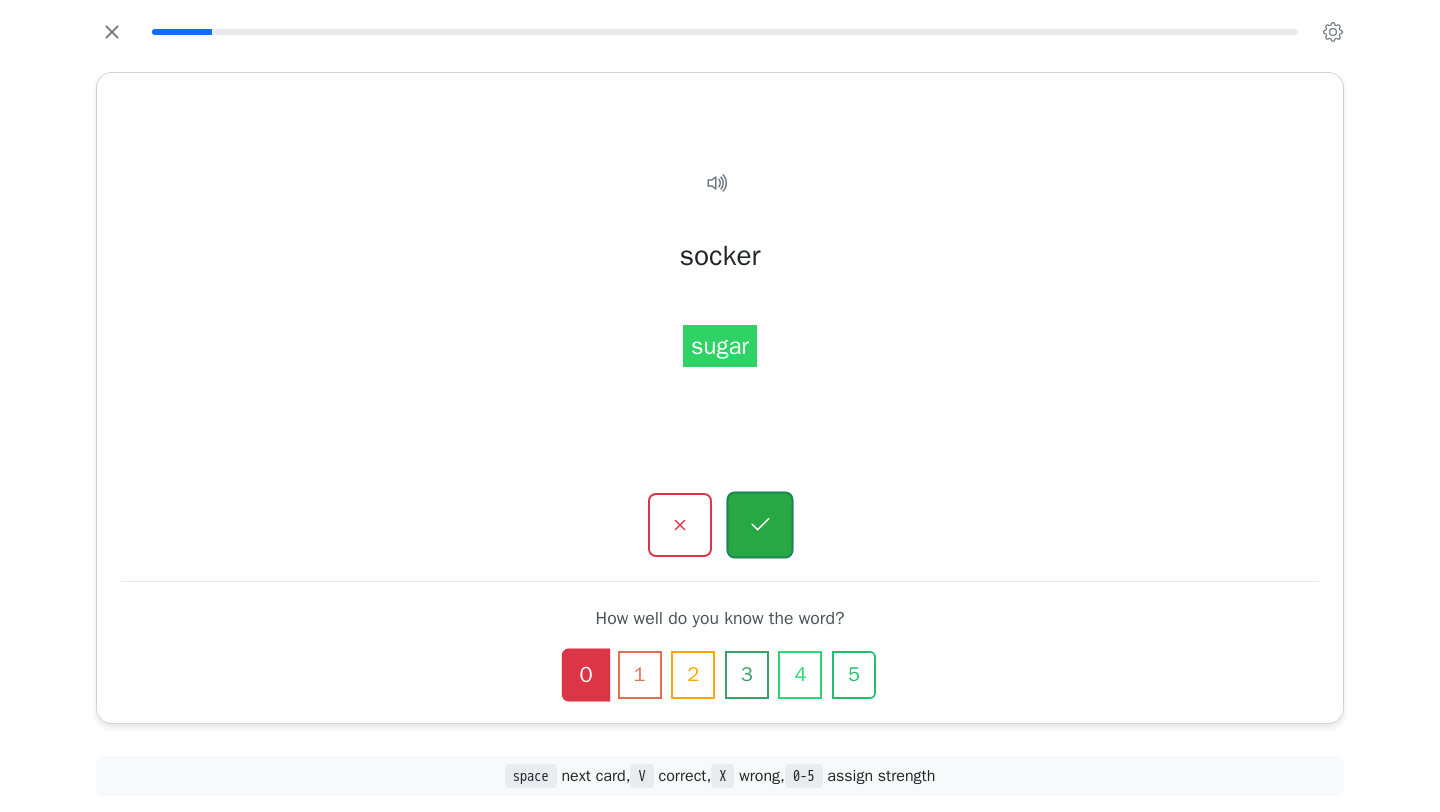 click at bounding box center [759, 525] 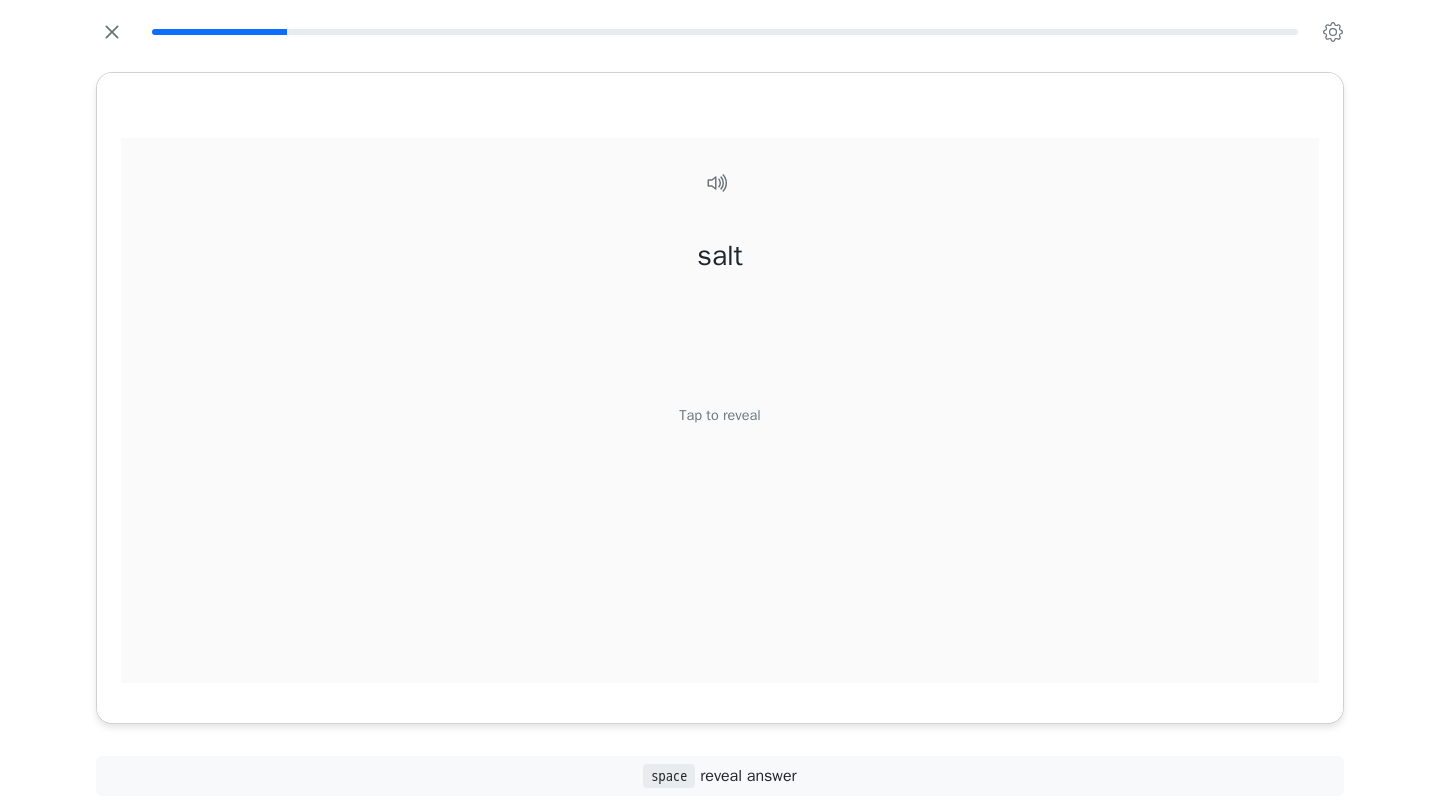 click on "Tap to reveal" at bounding box center [719, 416] 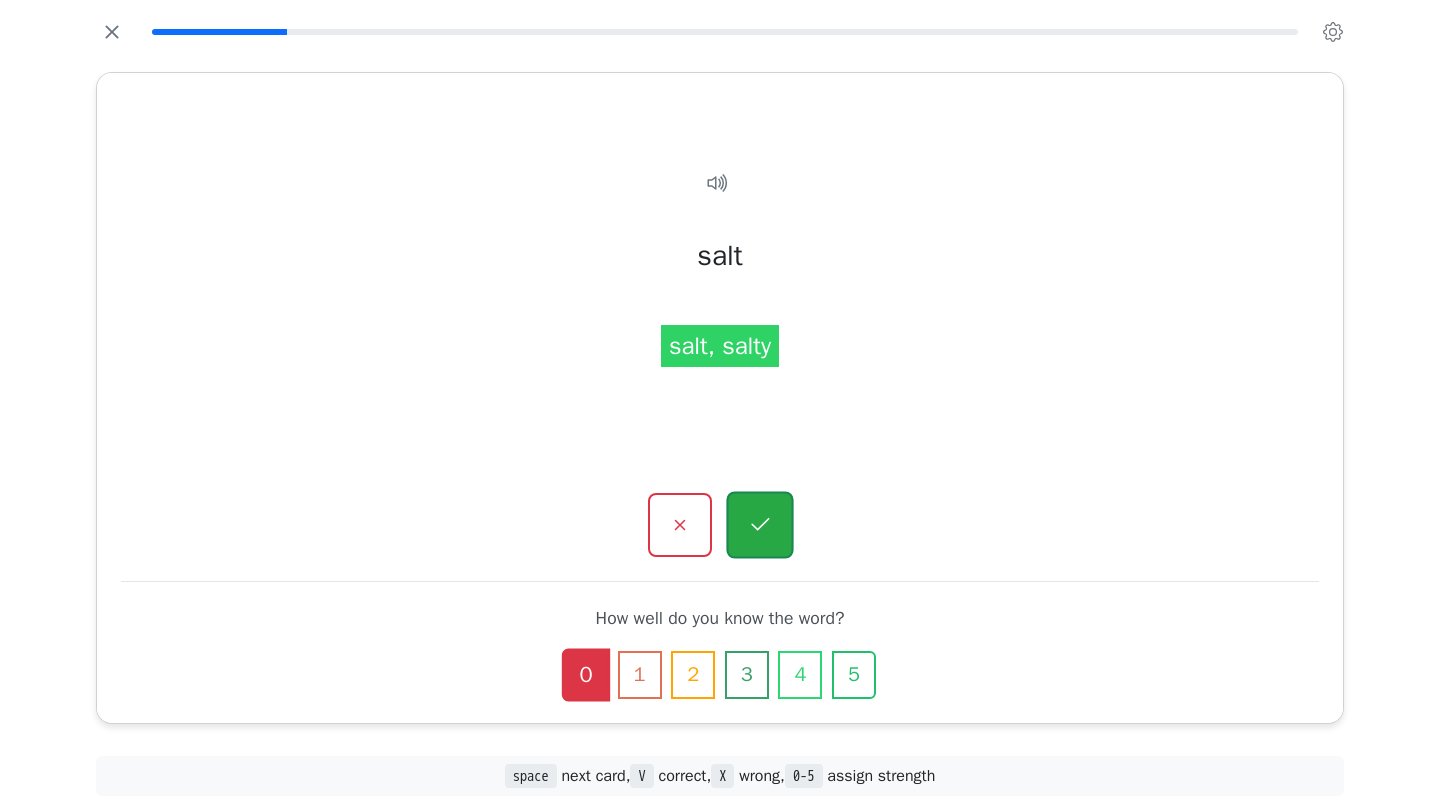 click at bounding box center (759, 525) 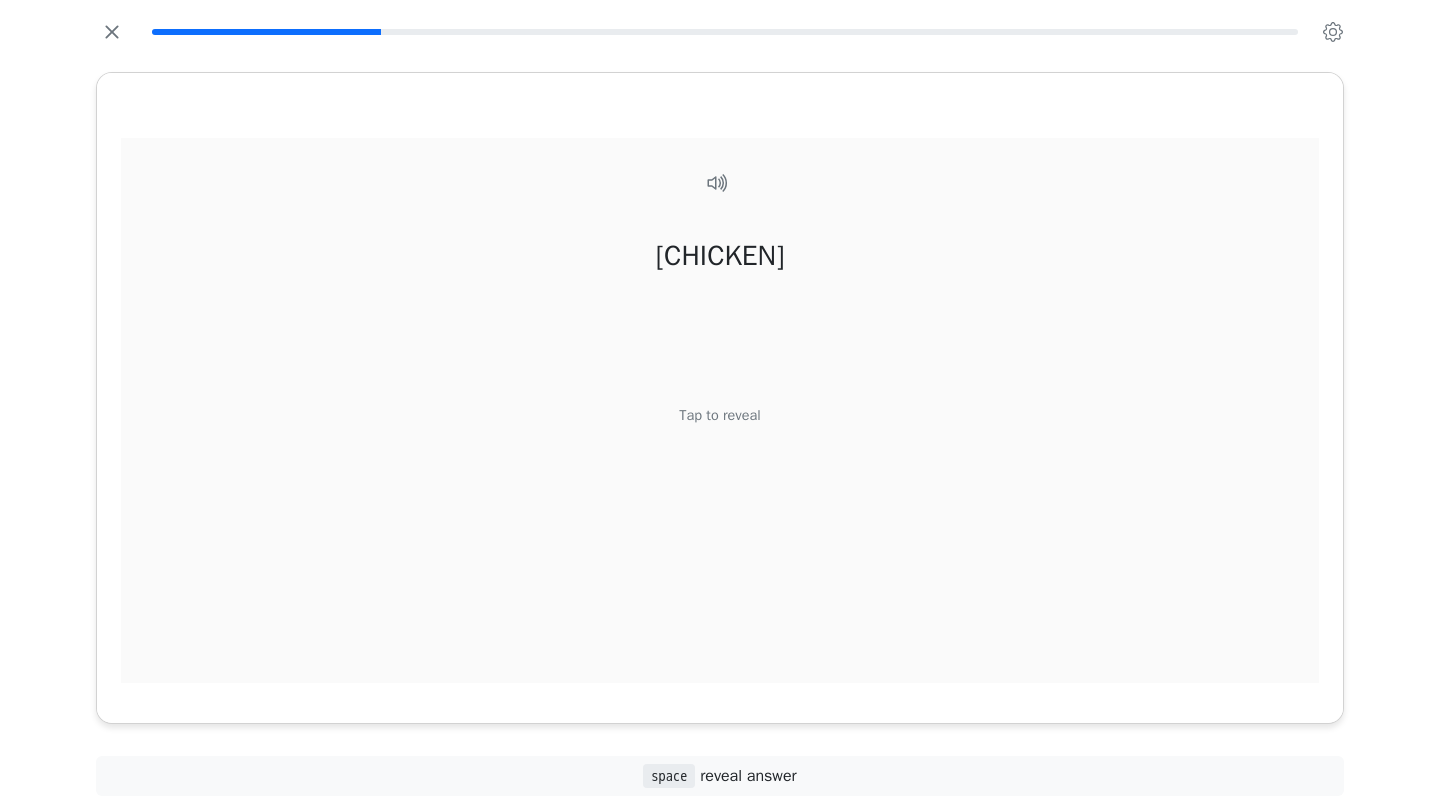 click on "Tap to reveal" at bounding box center (719, 416) 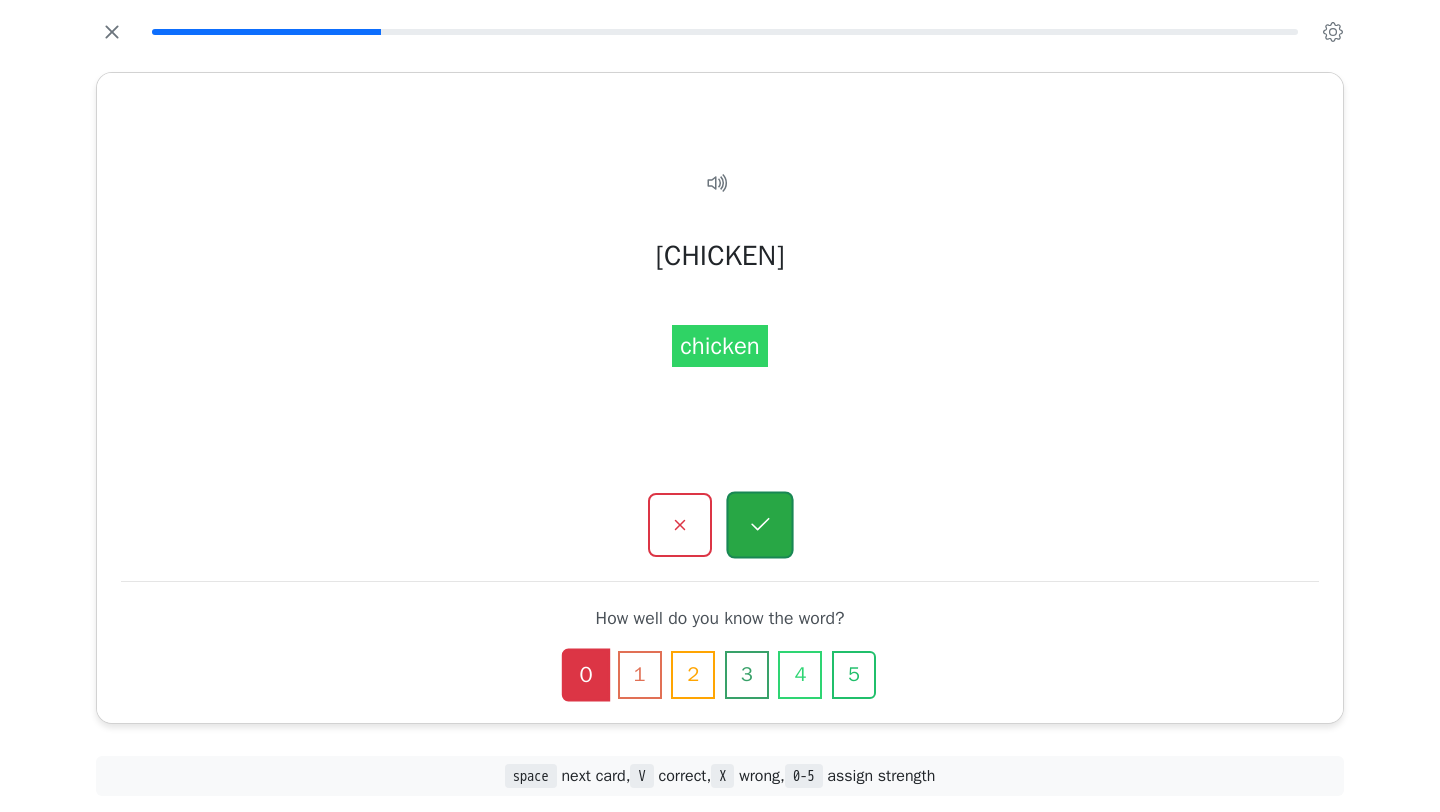 click at bounding box center [759, 525] 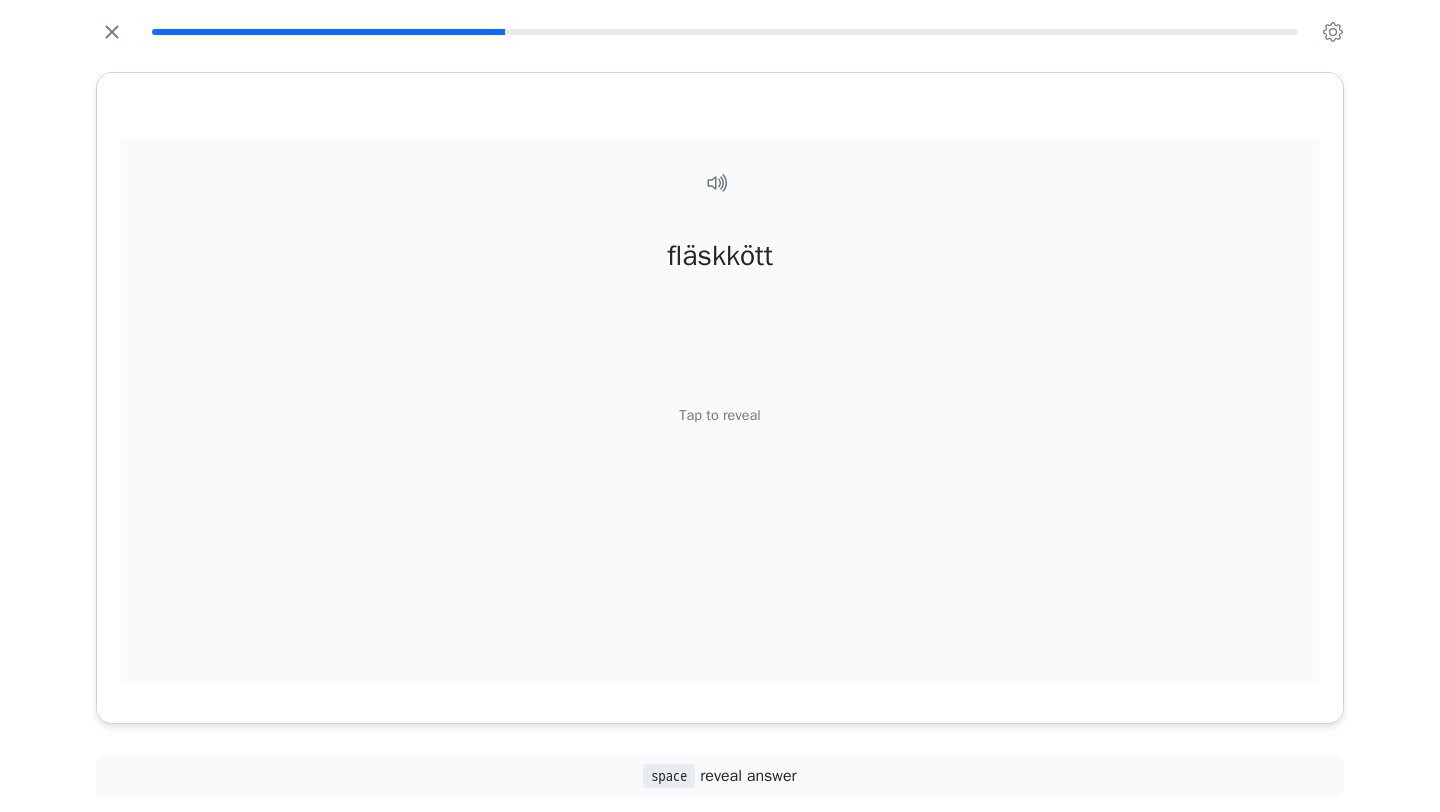 click on "Tap to reveal" at bounding box center (719, 416) 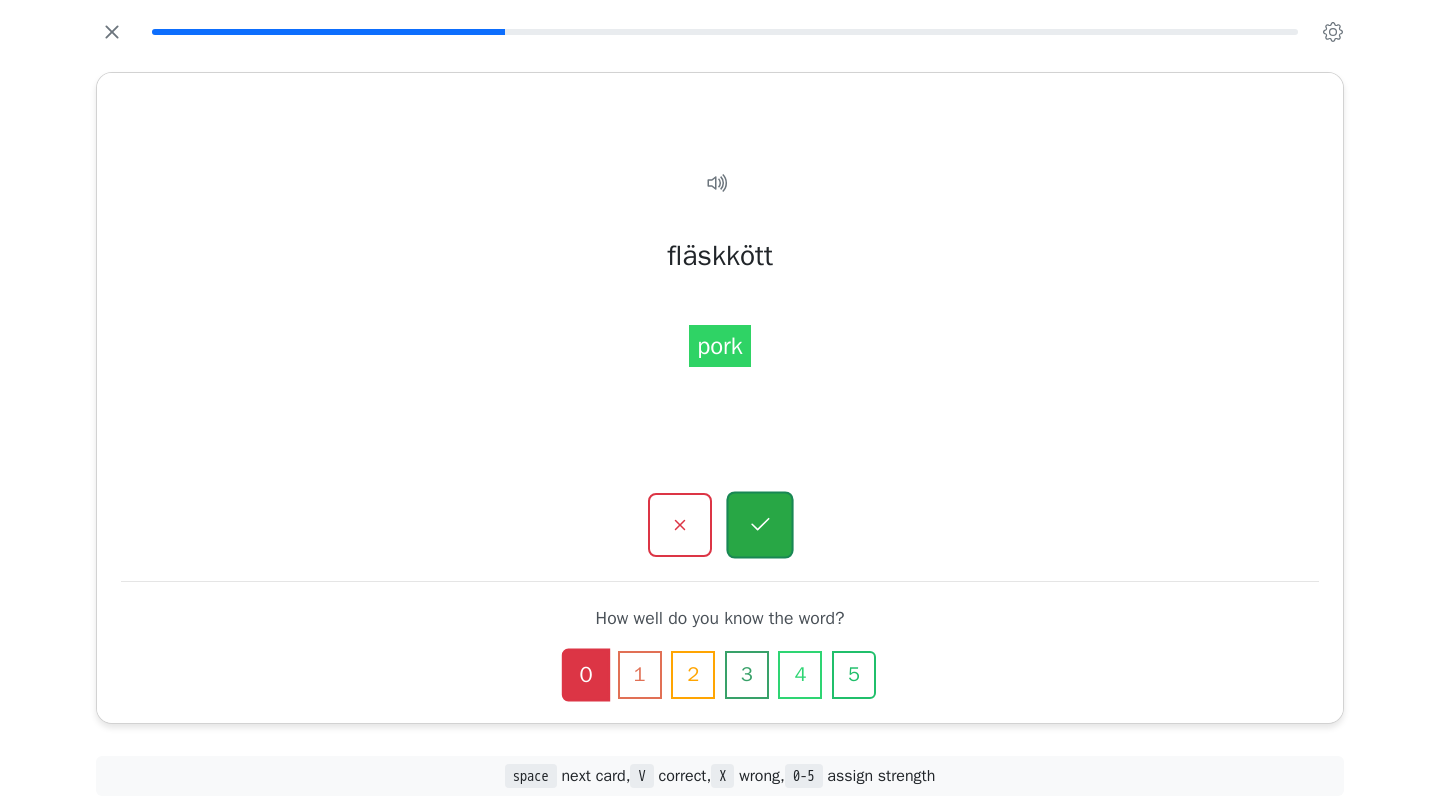 click 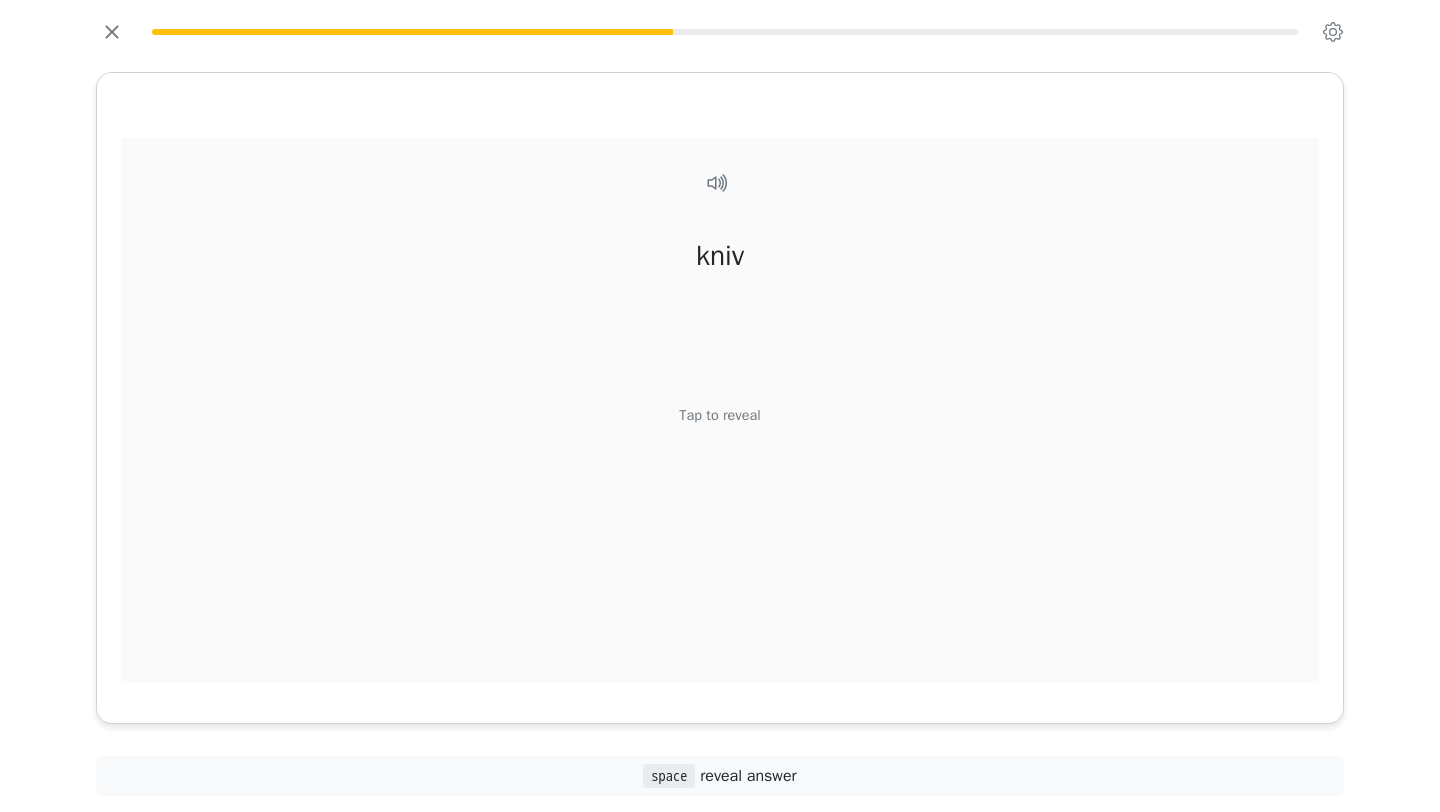 click on "Tap to reveal" at bounding box center (719, 416) 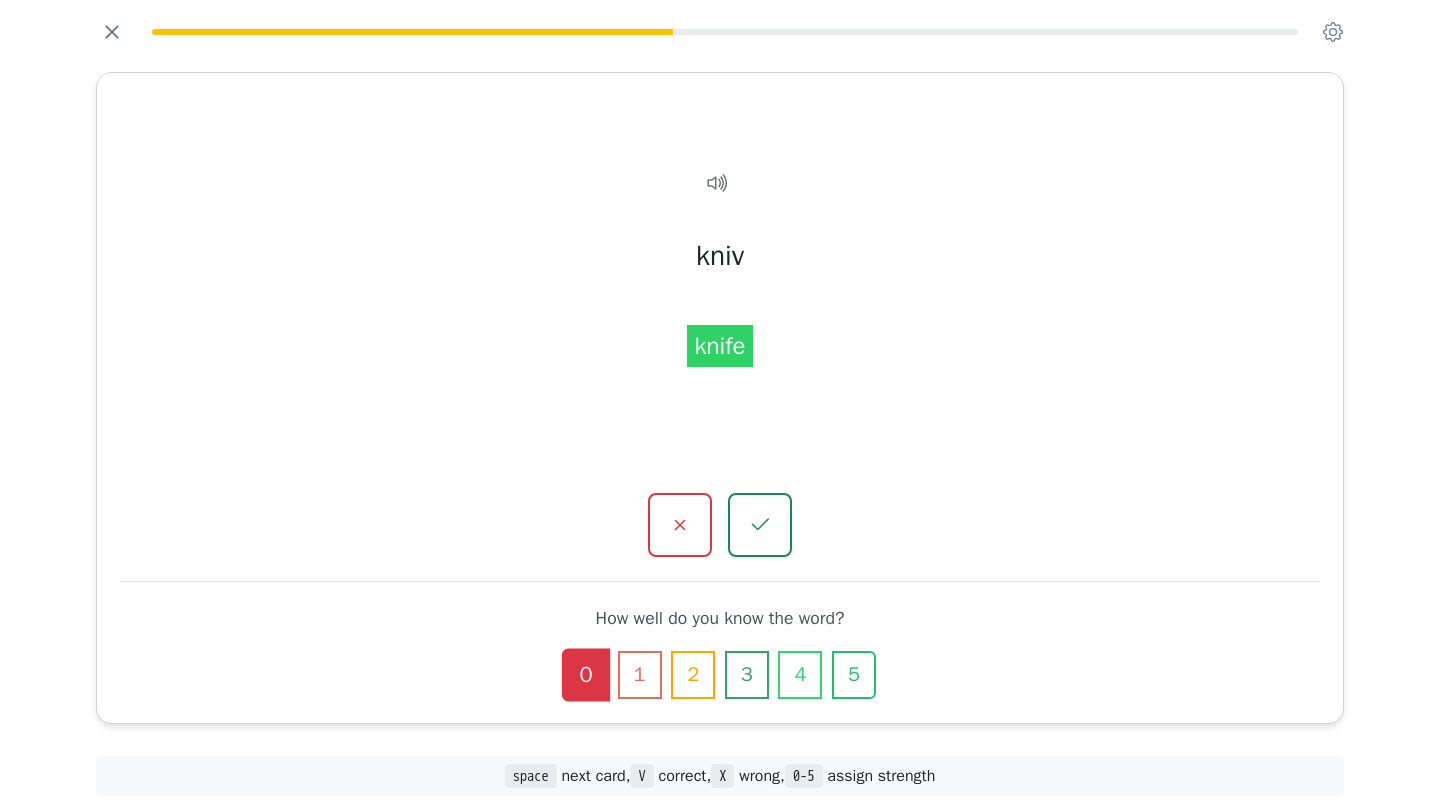 click on "kniv knife" at bounding box center [720, 422] 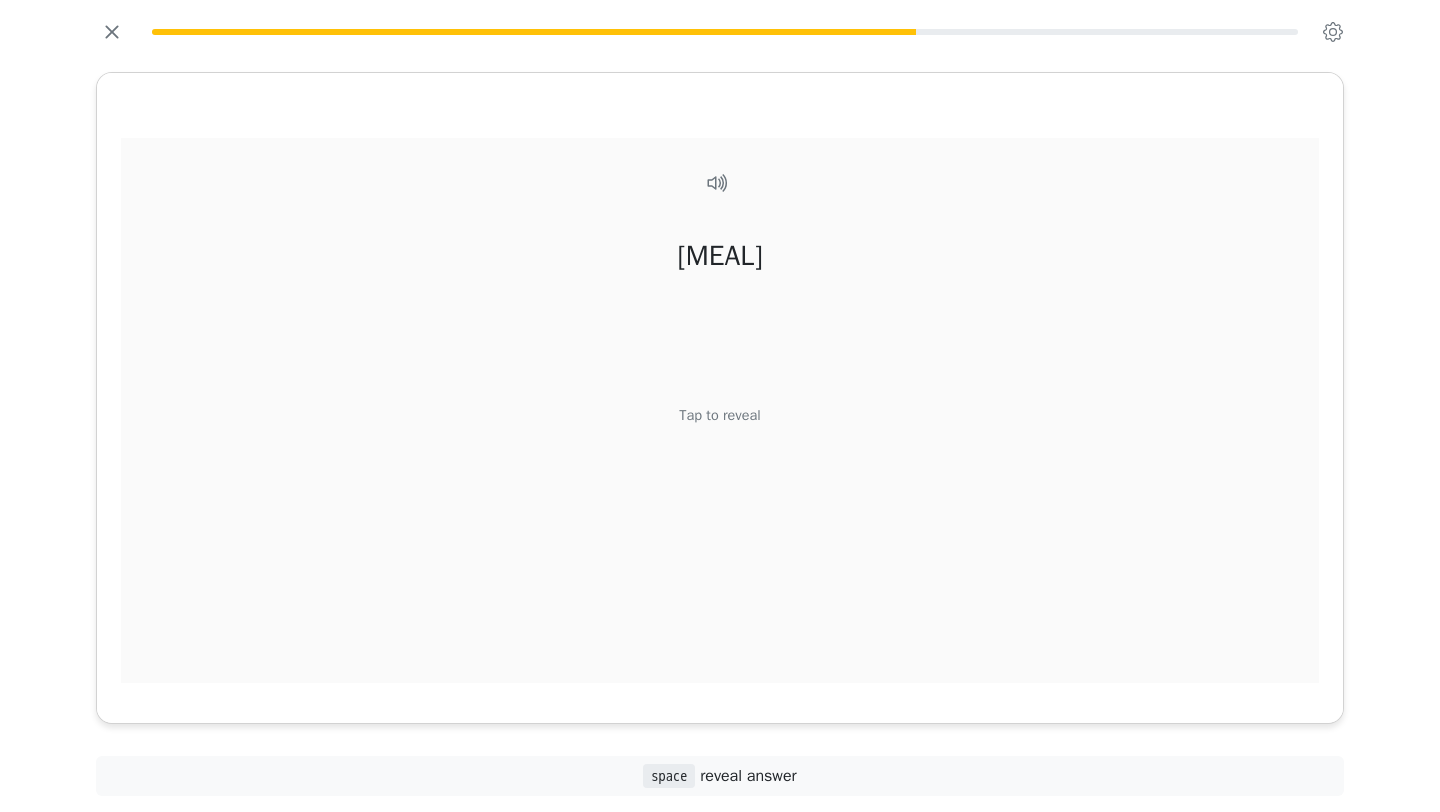 click on "Tap to reveal" at bounding box center [719, 416] 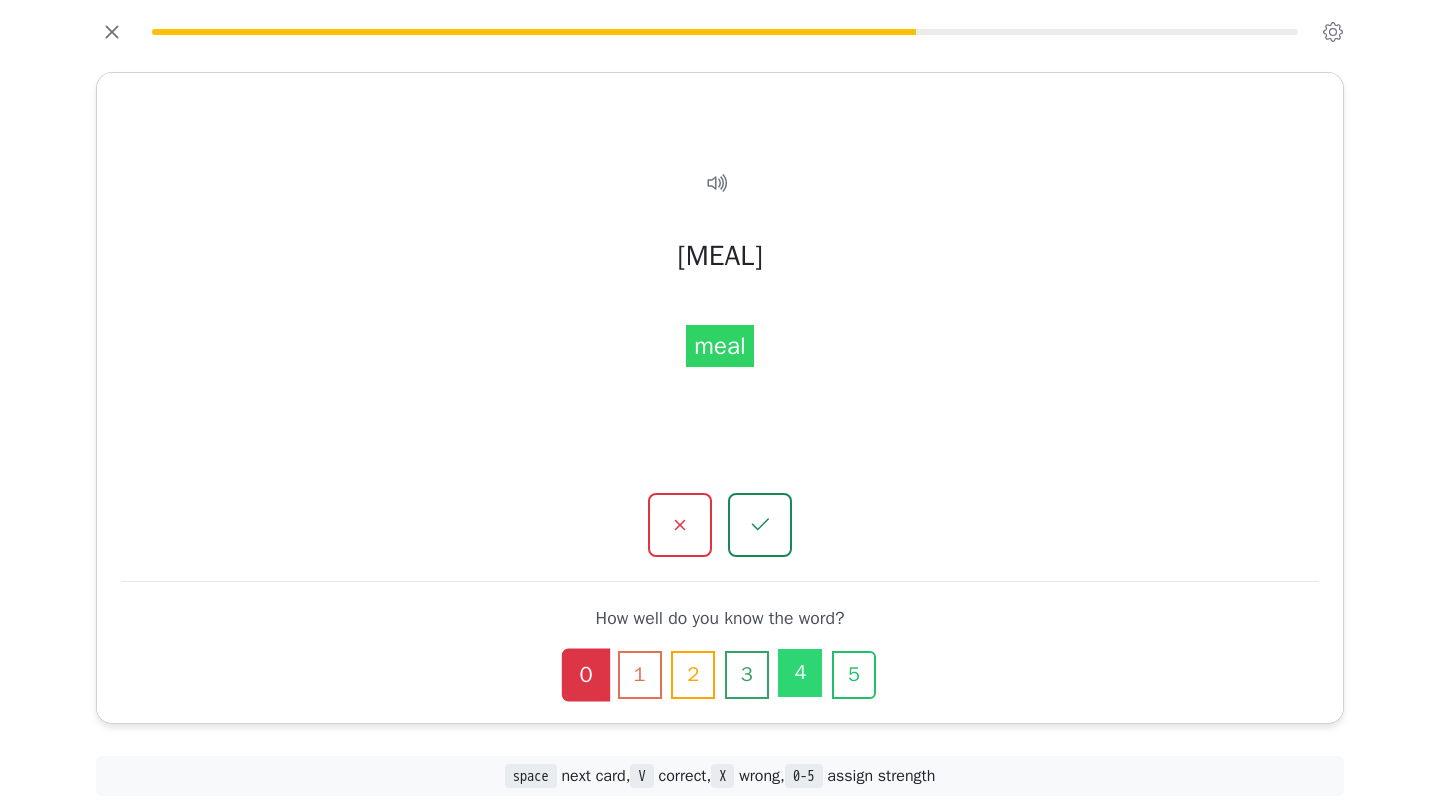 click on "4" at bounding box center (800, 673) 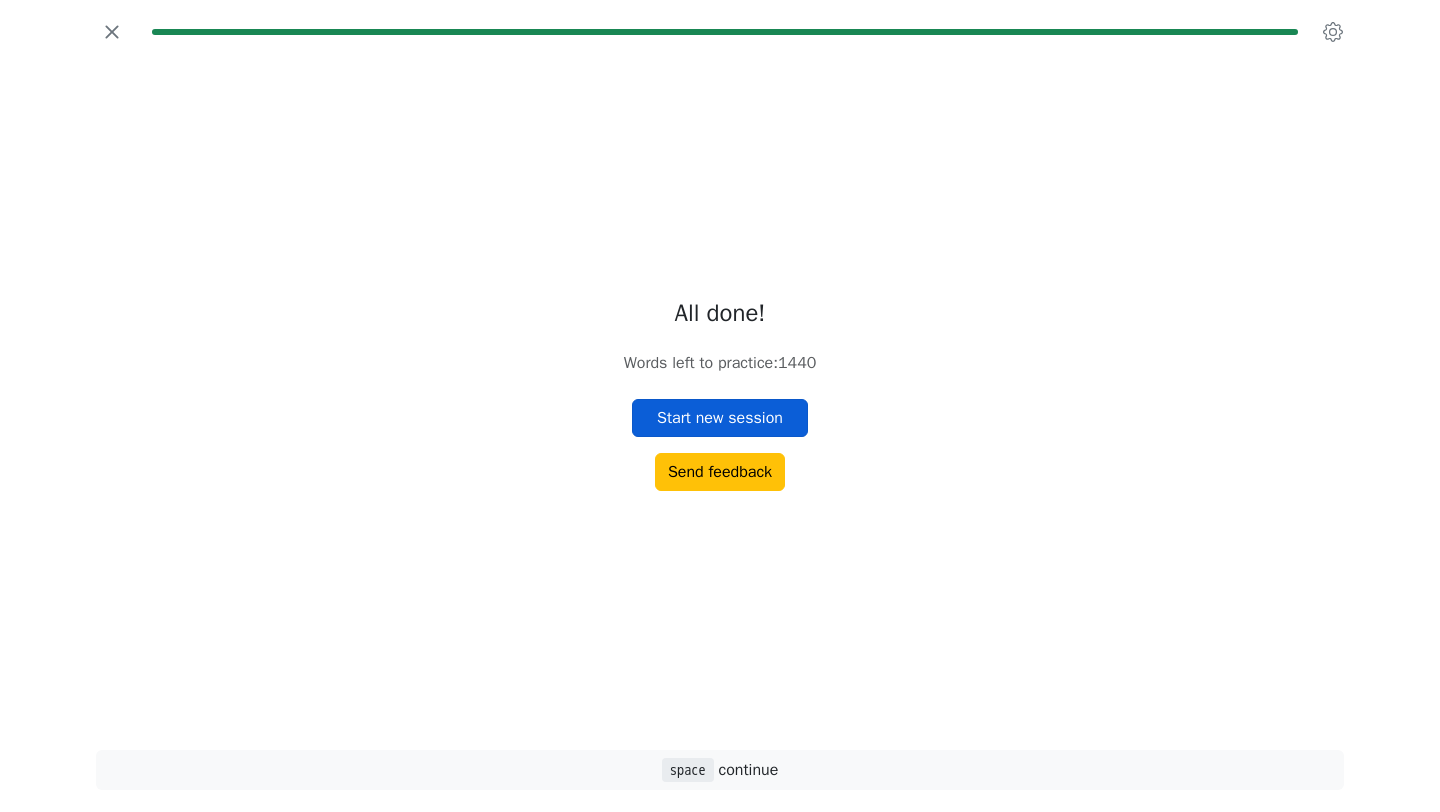 click on "Start new session" at bounding box center (720, 418) 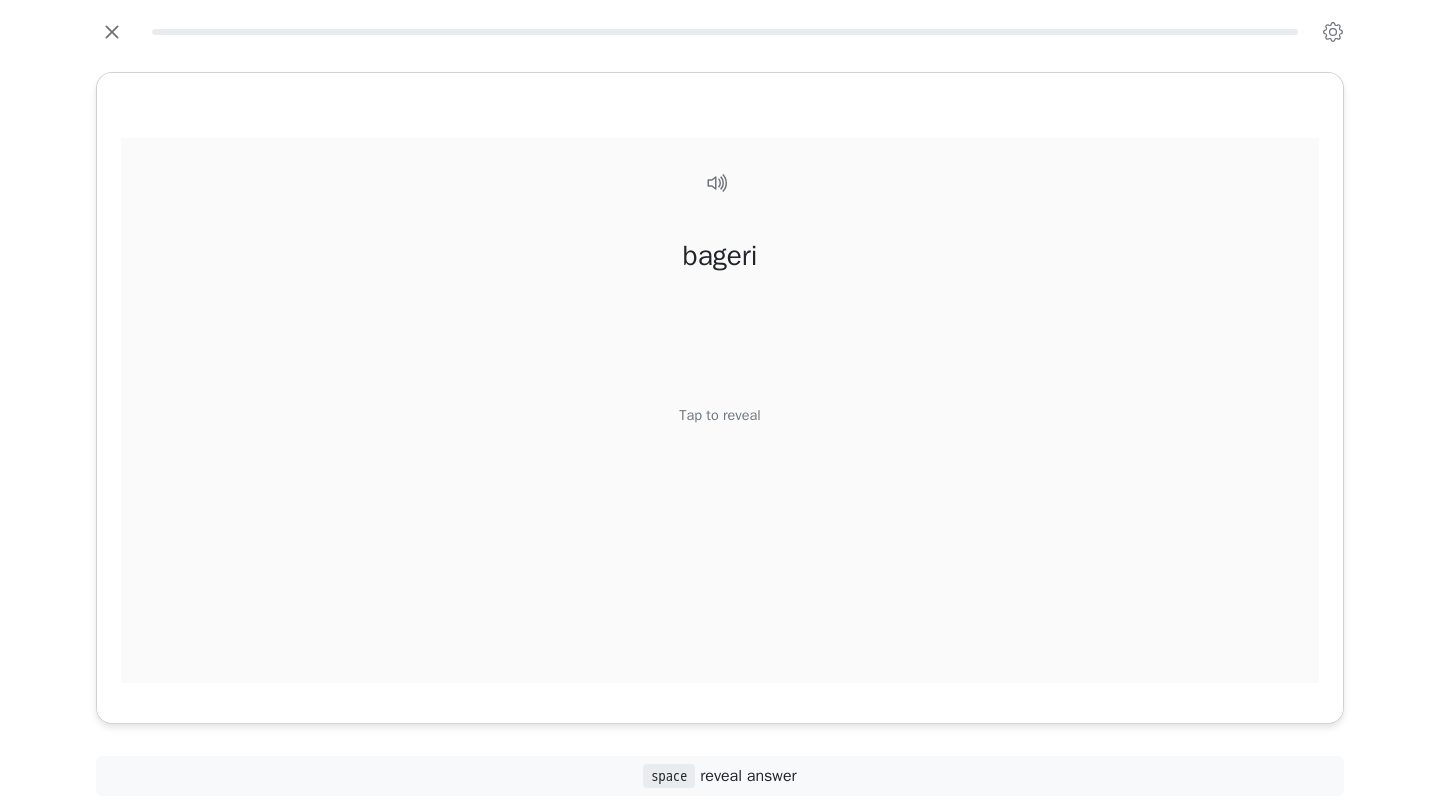 click on "Tap to reveal" at bounding box center (719, 416) 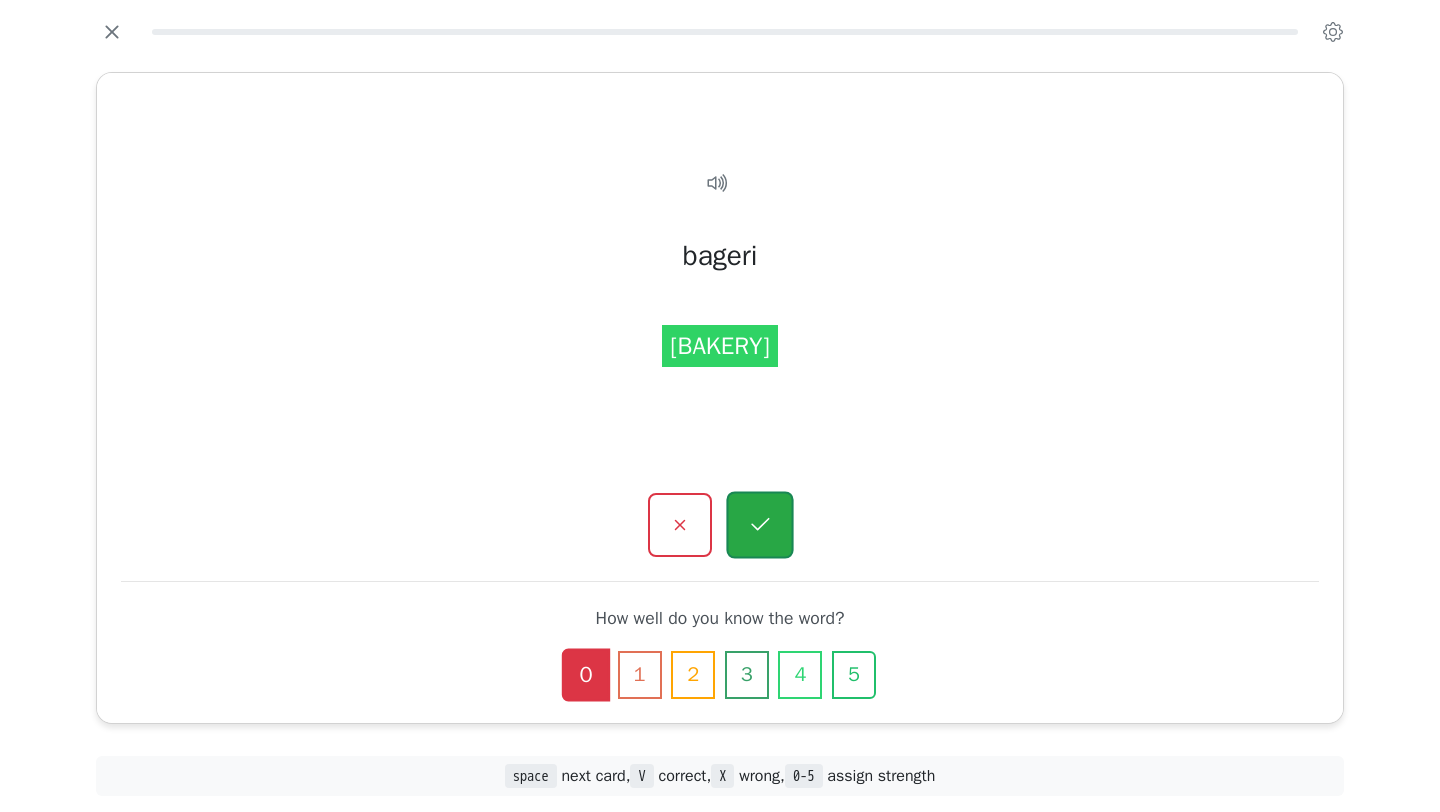 click at bounding box center [759, 525] 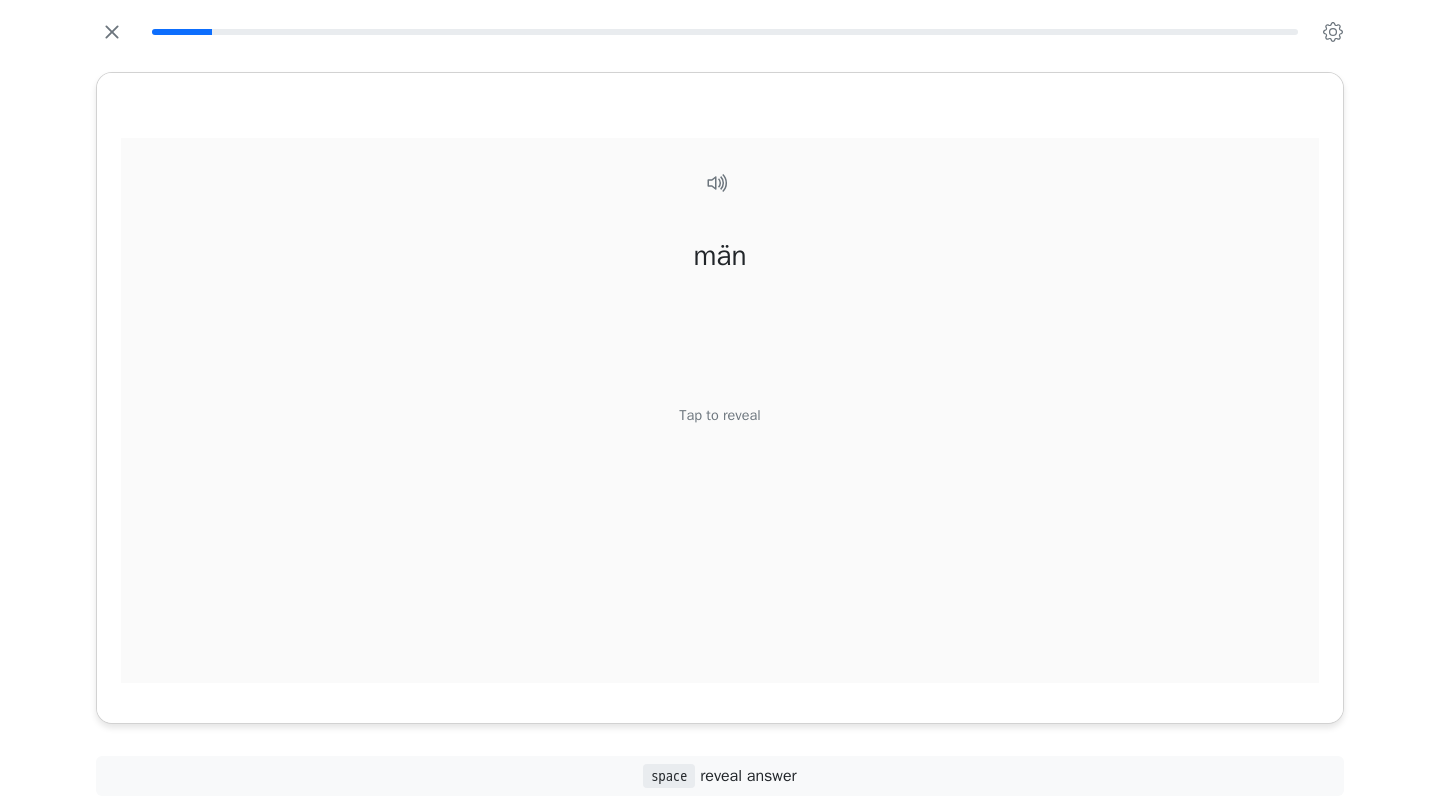 click on "Tap to reveal" at bounding box center [719, 416] 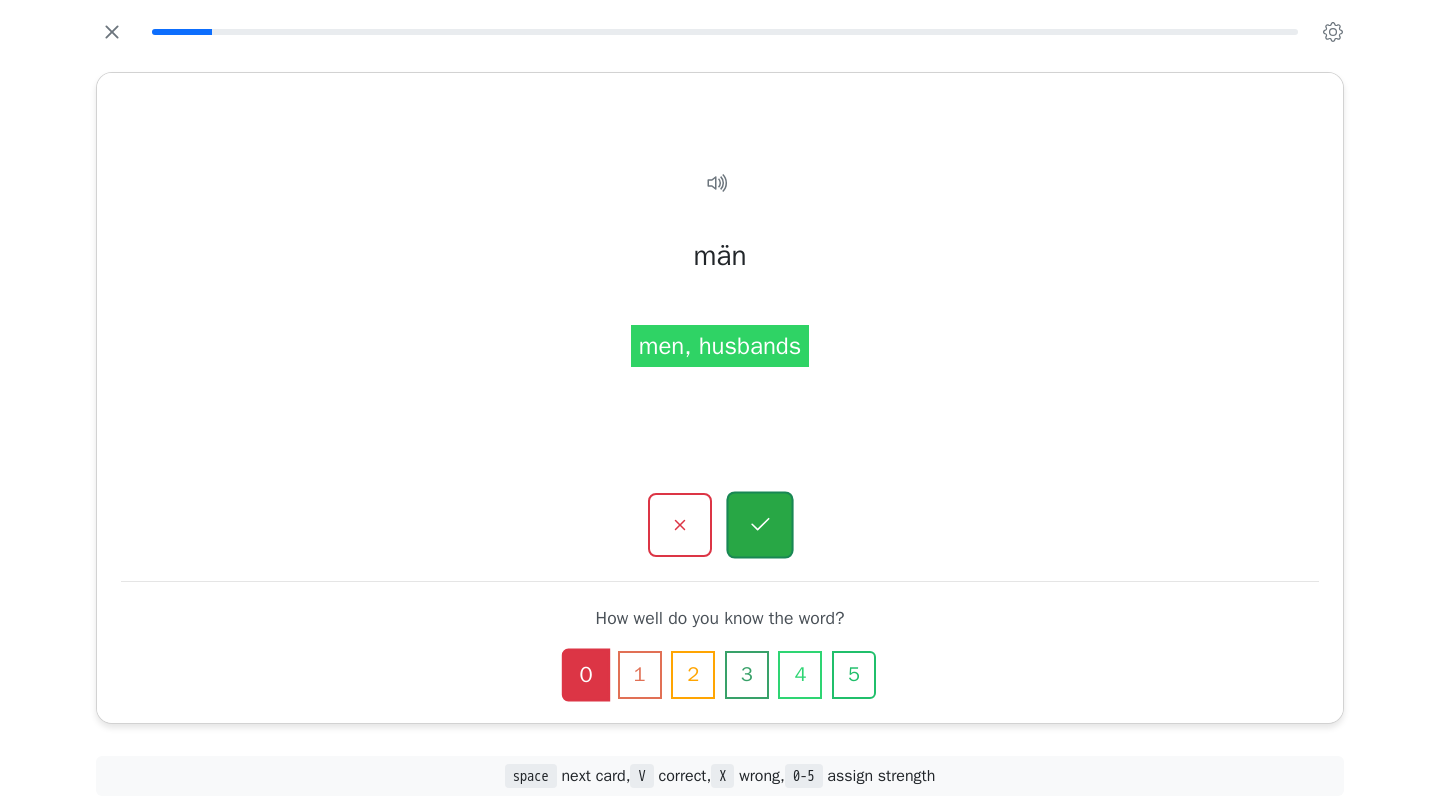 click at bounding box center (759, 525) 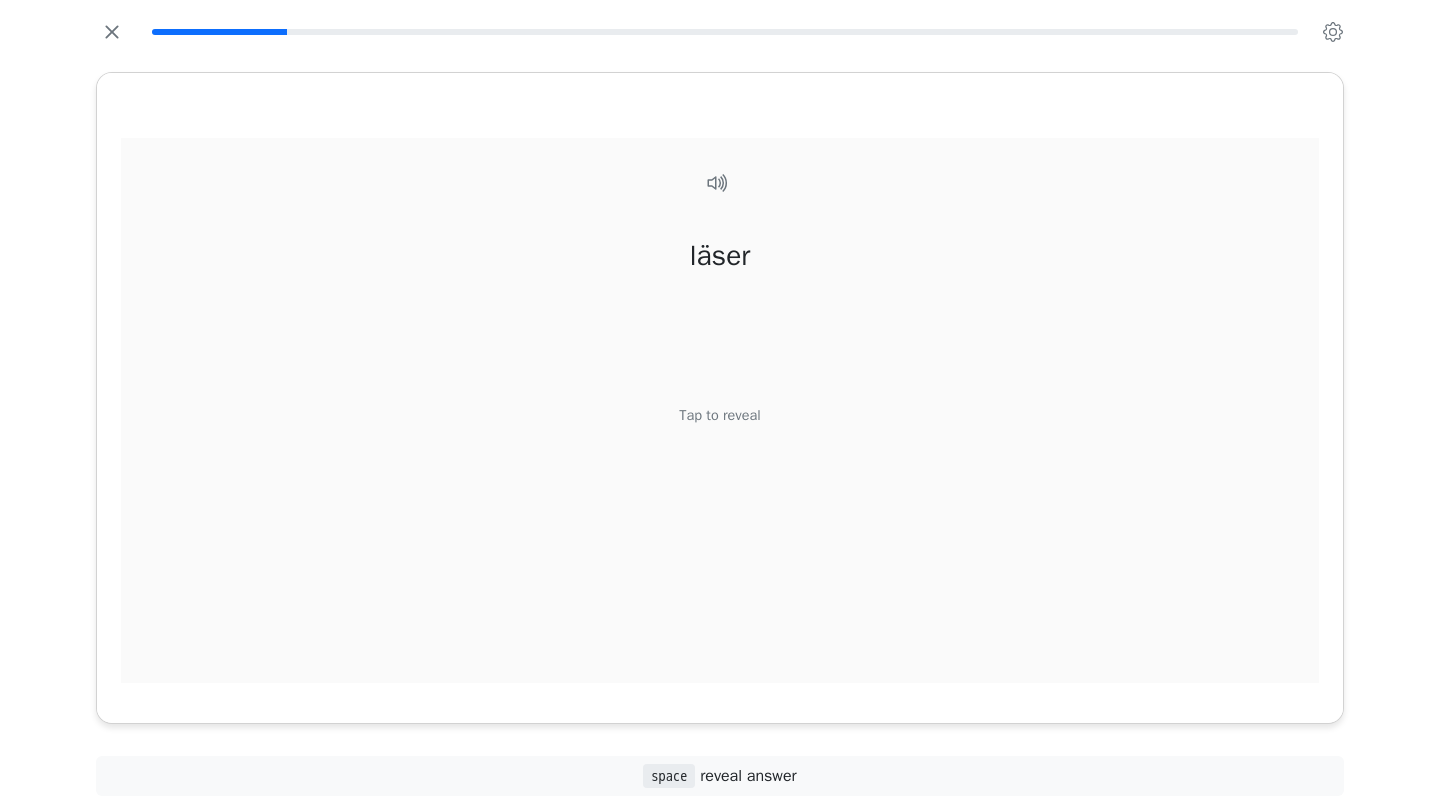 click on "Tap to reveal" at bounding box center [719, 416] 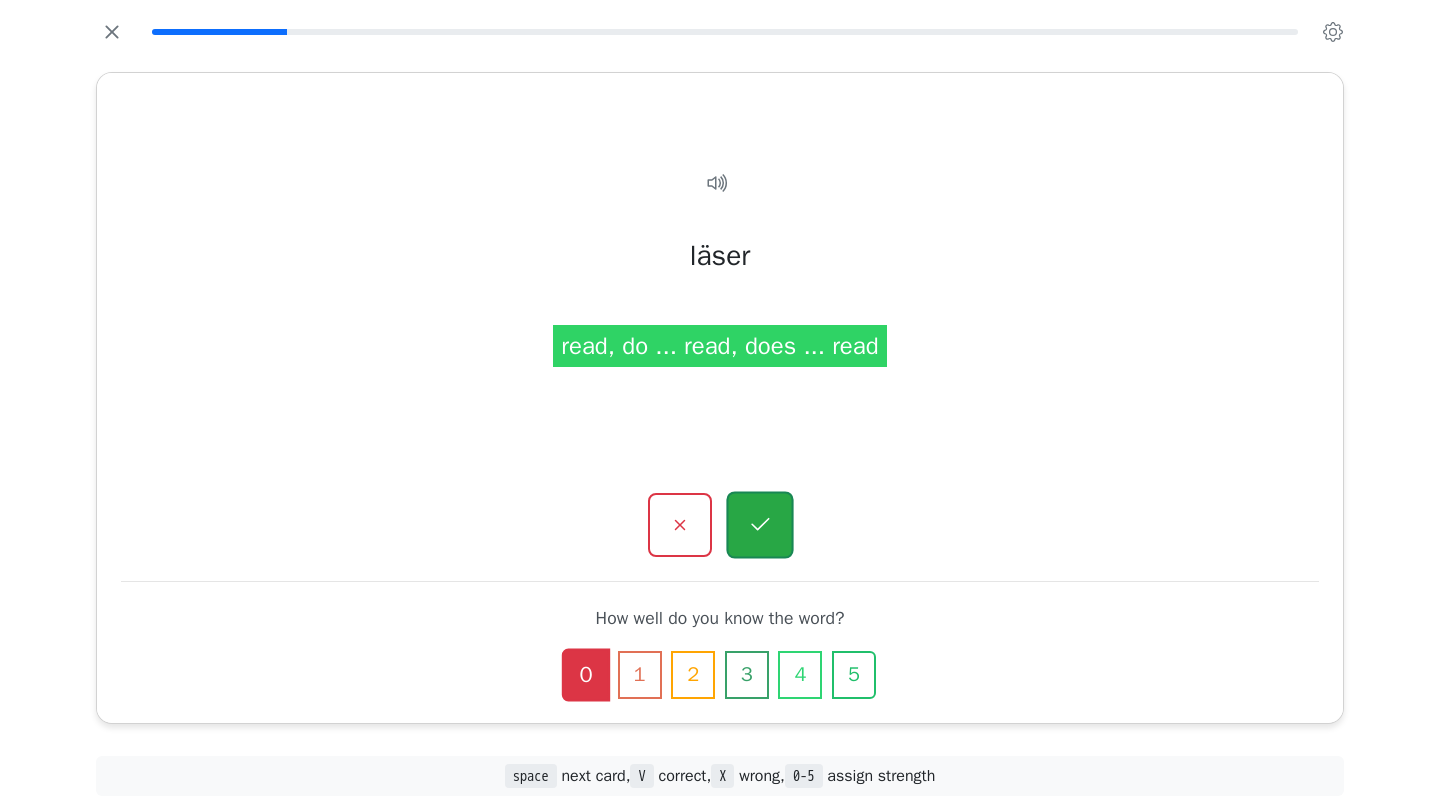 click 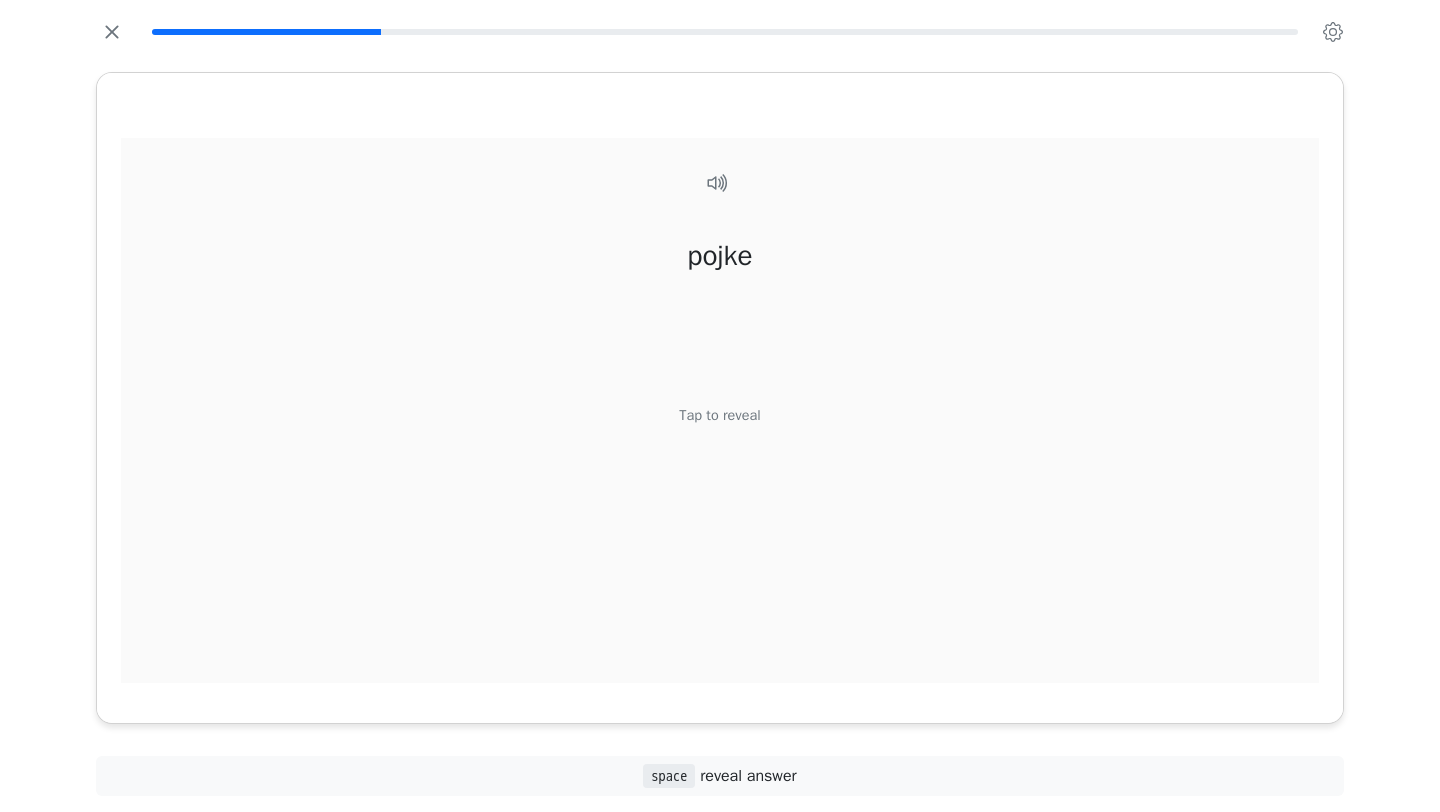 click on "Tap to reveal" at bounding box center [719, 416] 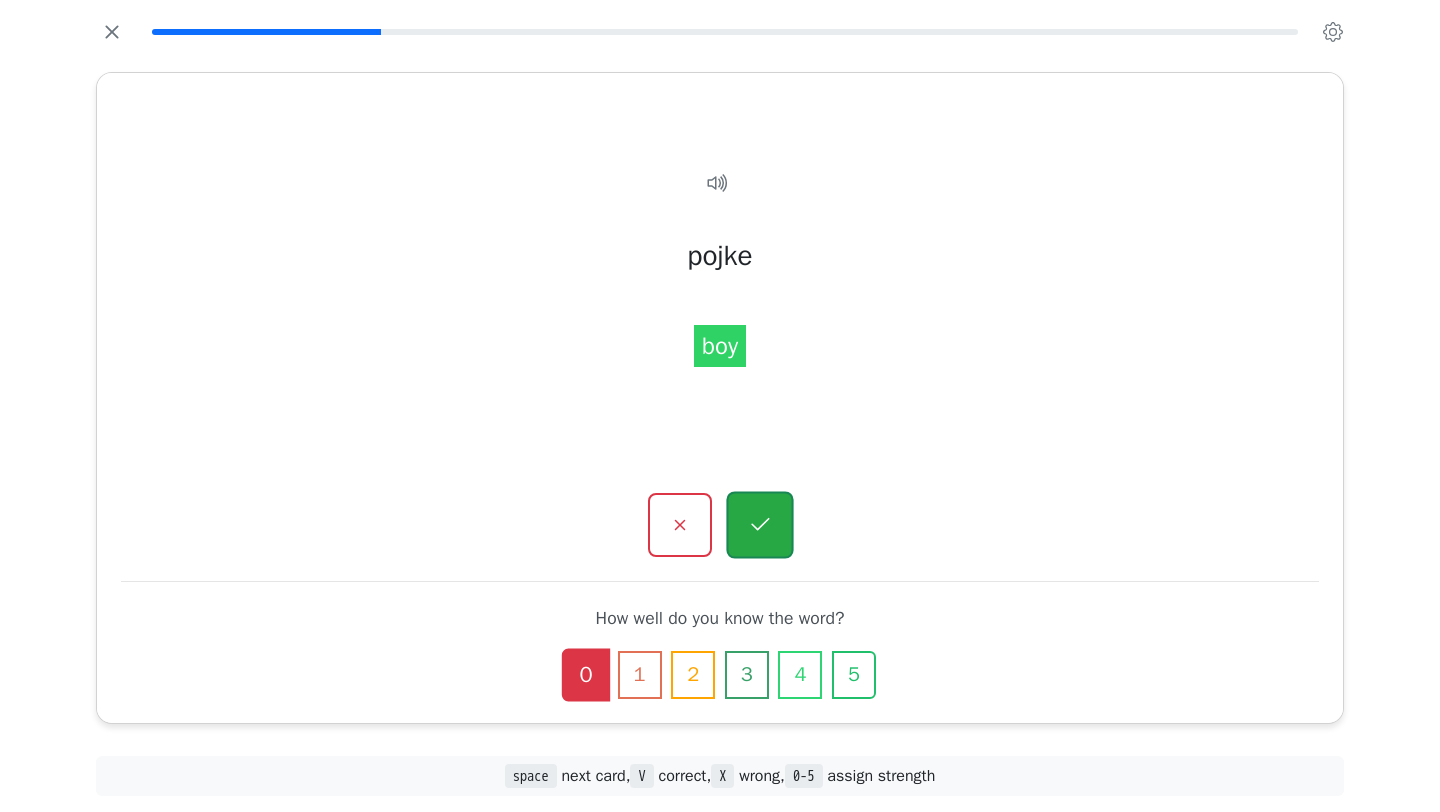 click 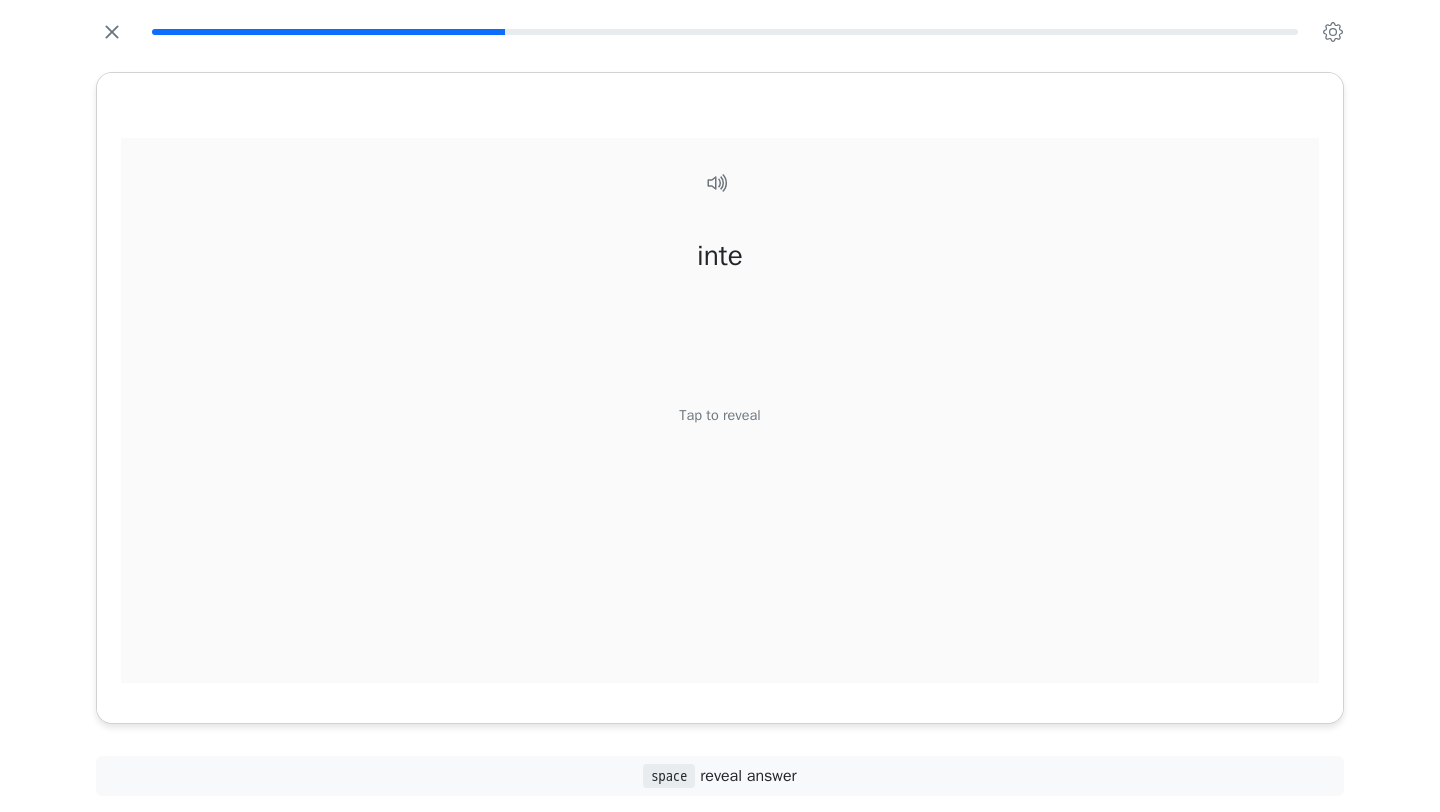 click on "Tap to reveal" at bounding box center (719, 416) 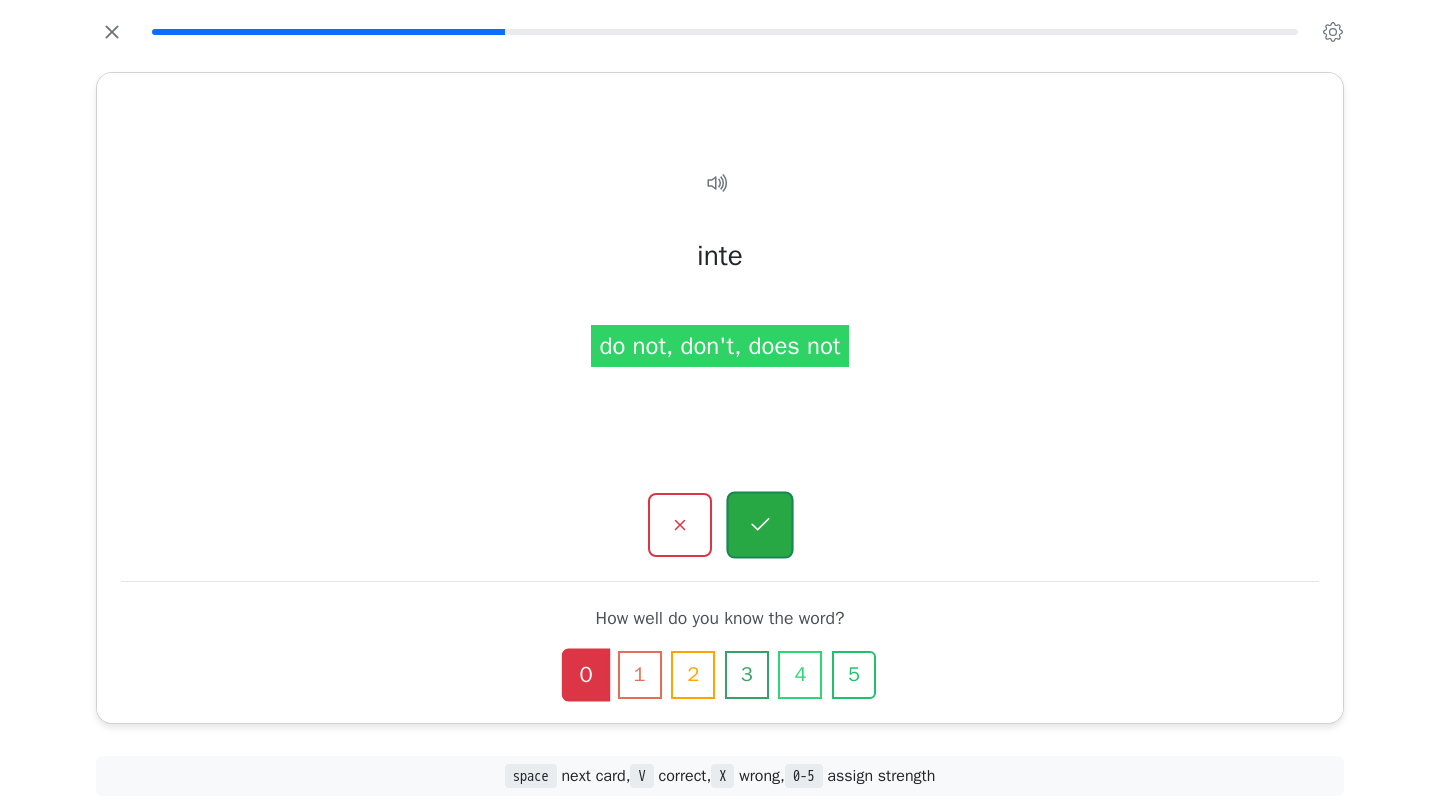 click 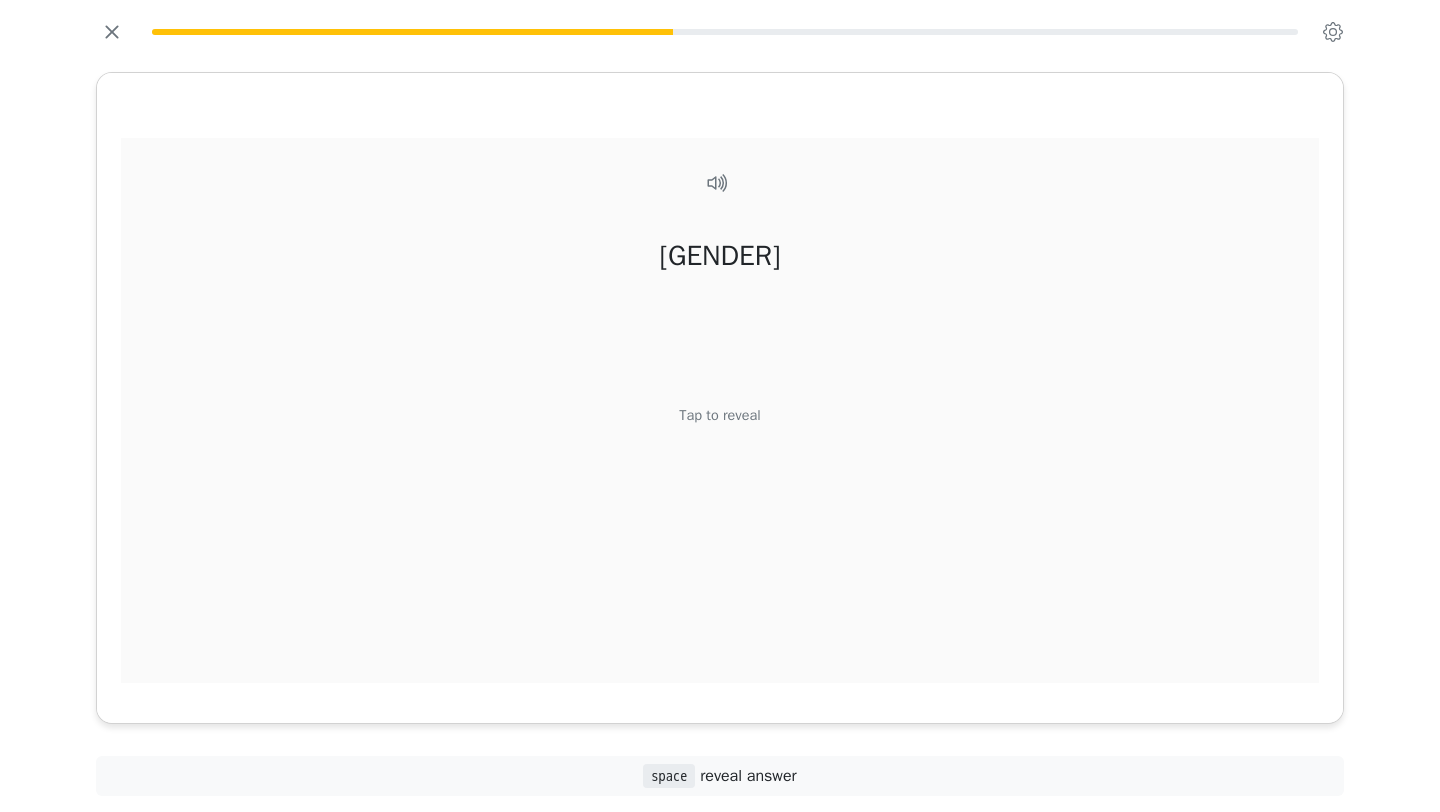 click on "Tap to reveal" at bounding box center (719, 416) 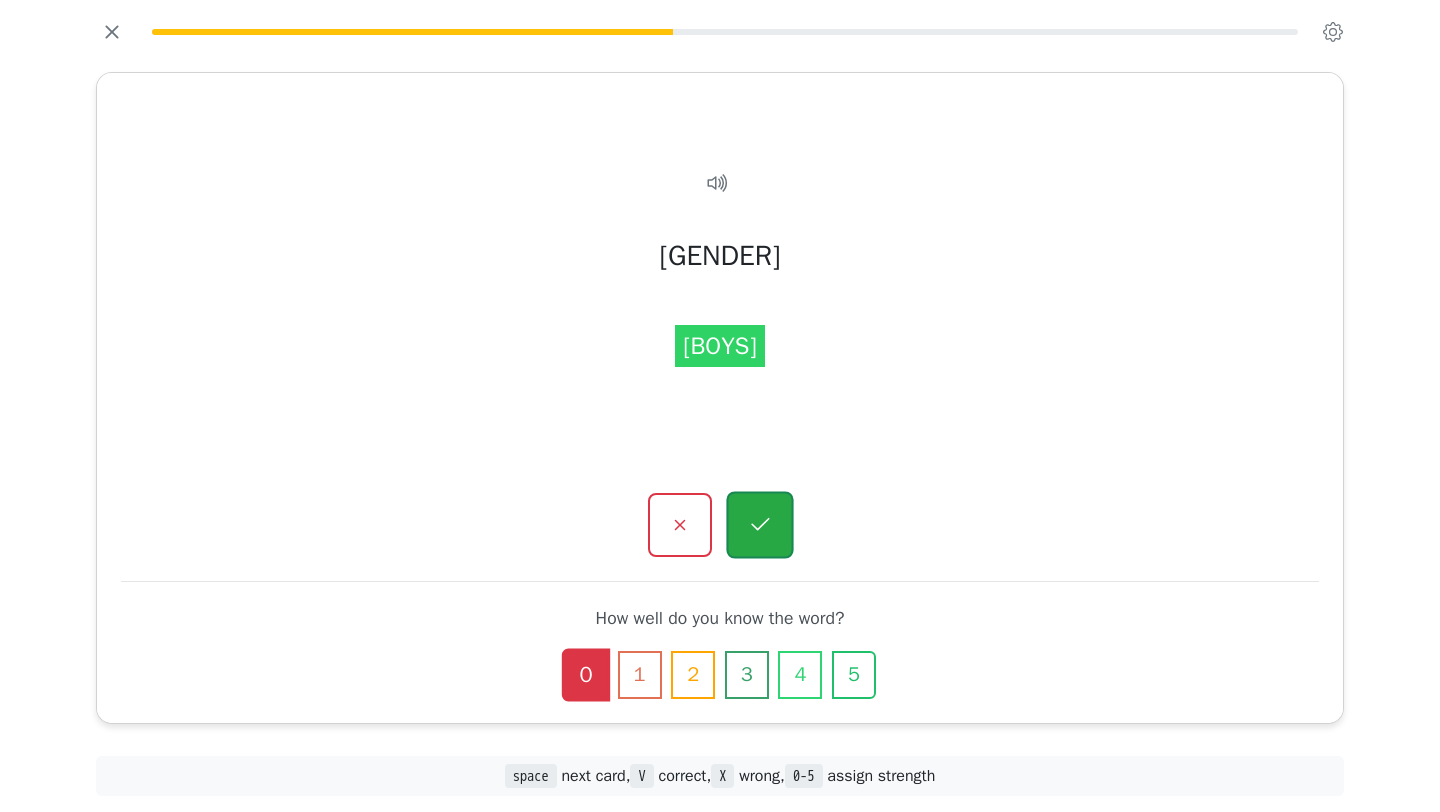 click 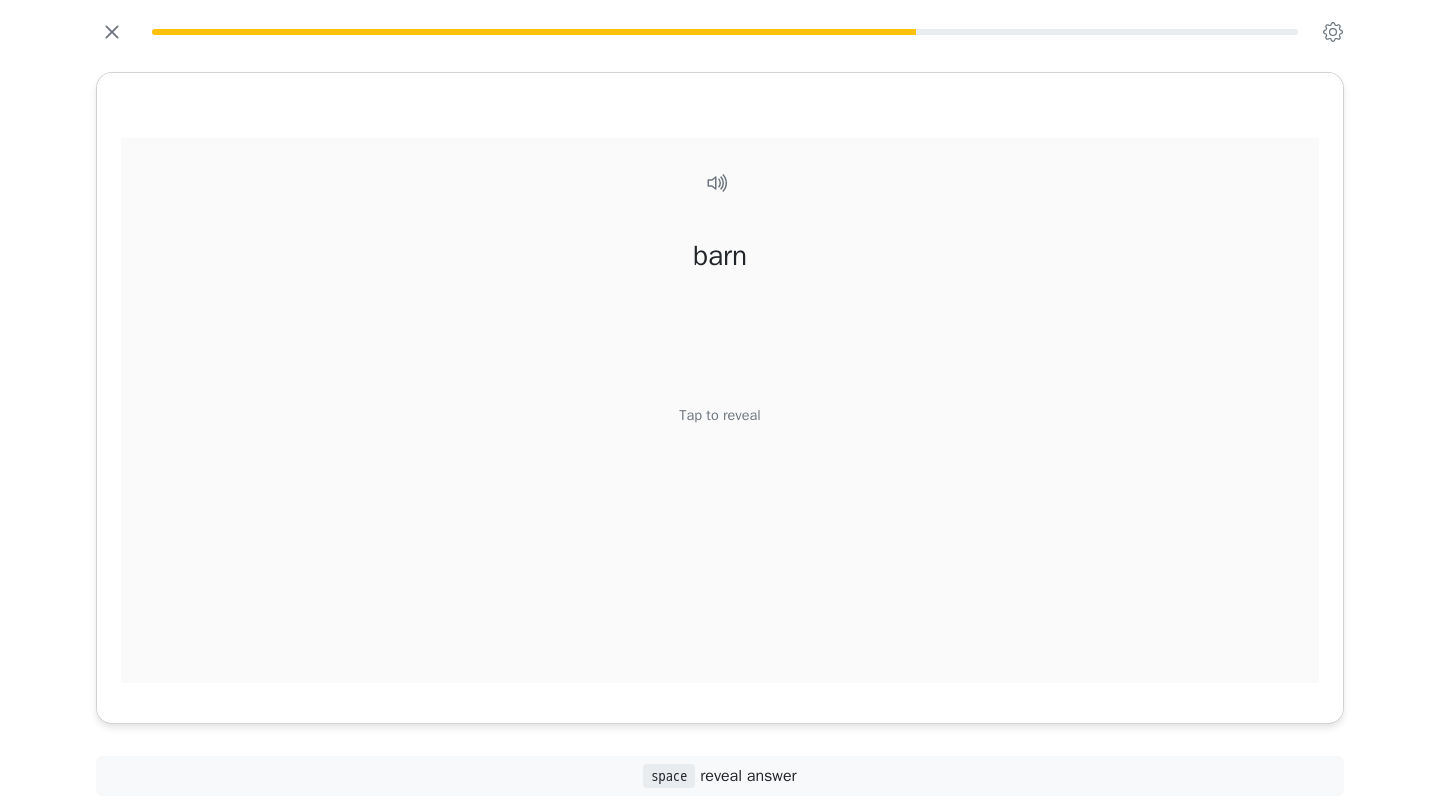 click on "Tap to reveal" at bounding box center [719, 416] 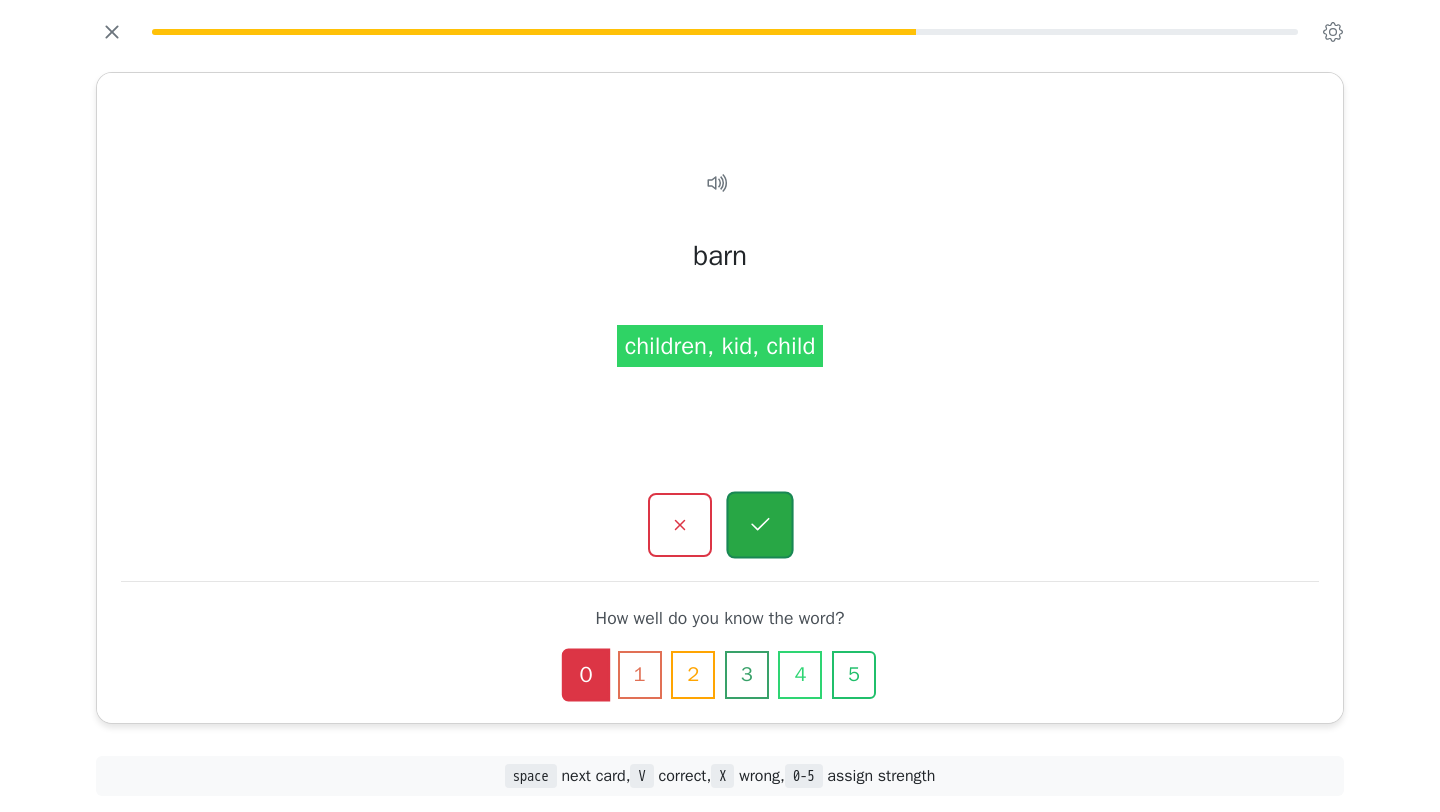 click at bounding box center [759, 525] 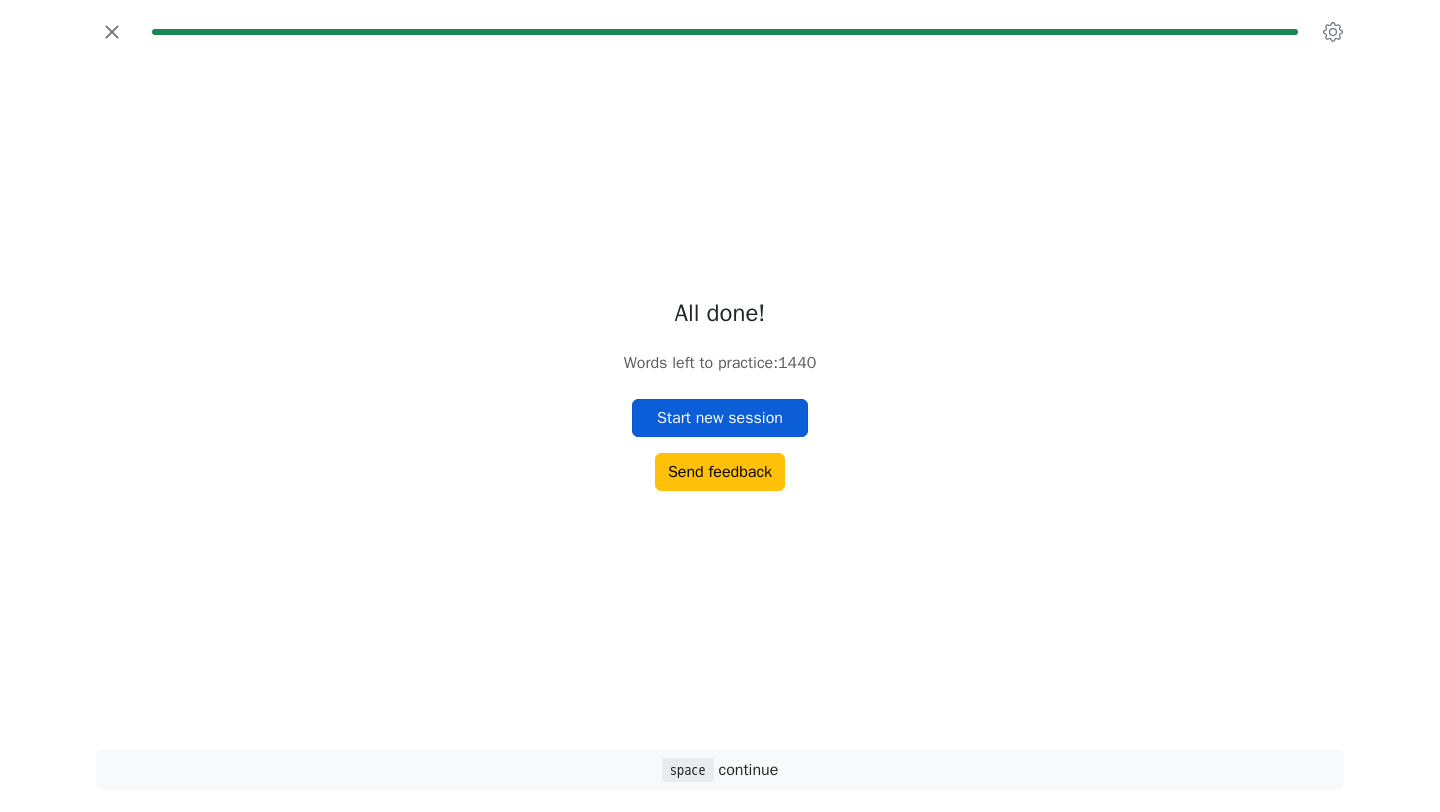 click on "Start new session" at bounding box center (720, 418) 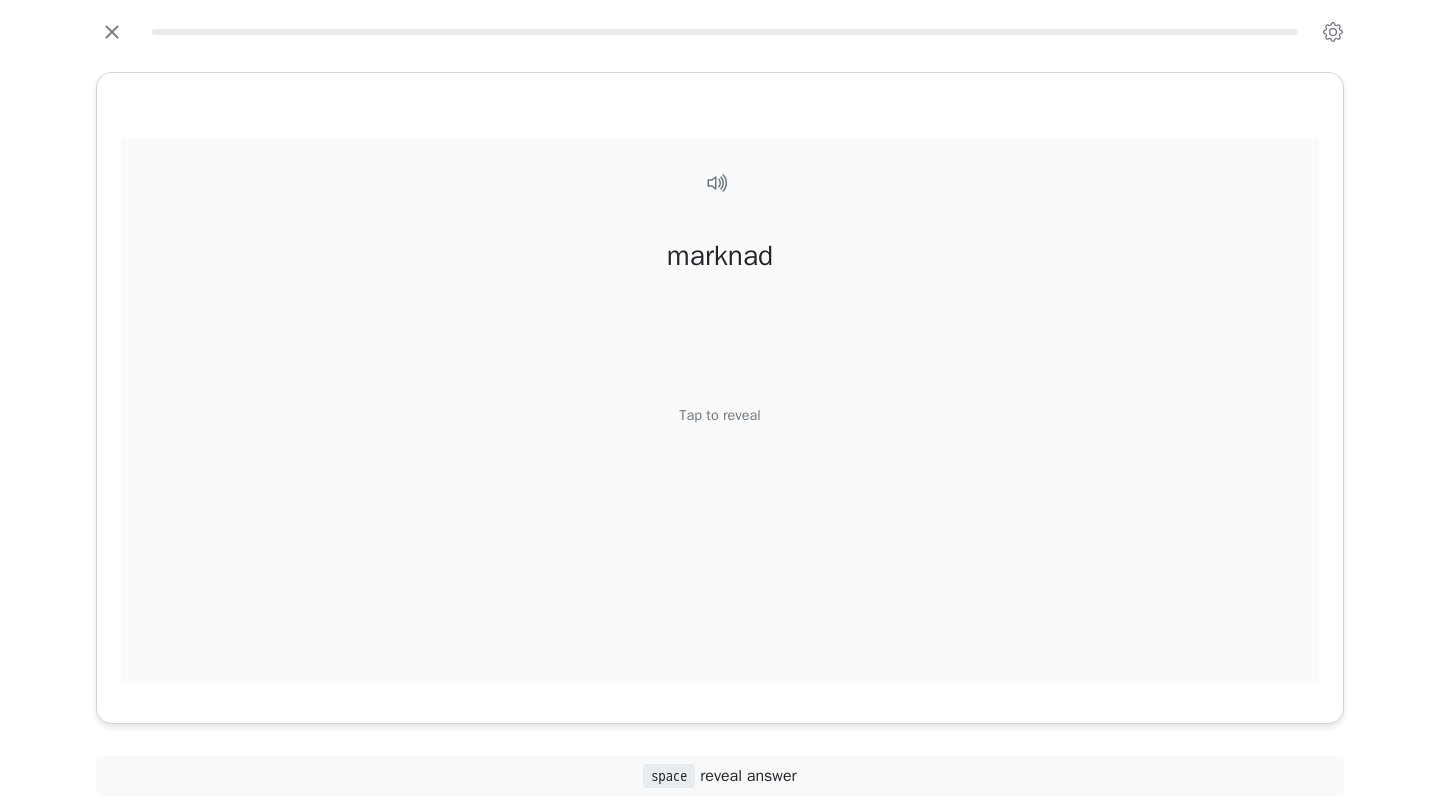 click on "Tap to reveal" at bounding box center [719, 416] 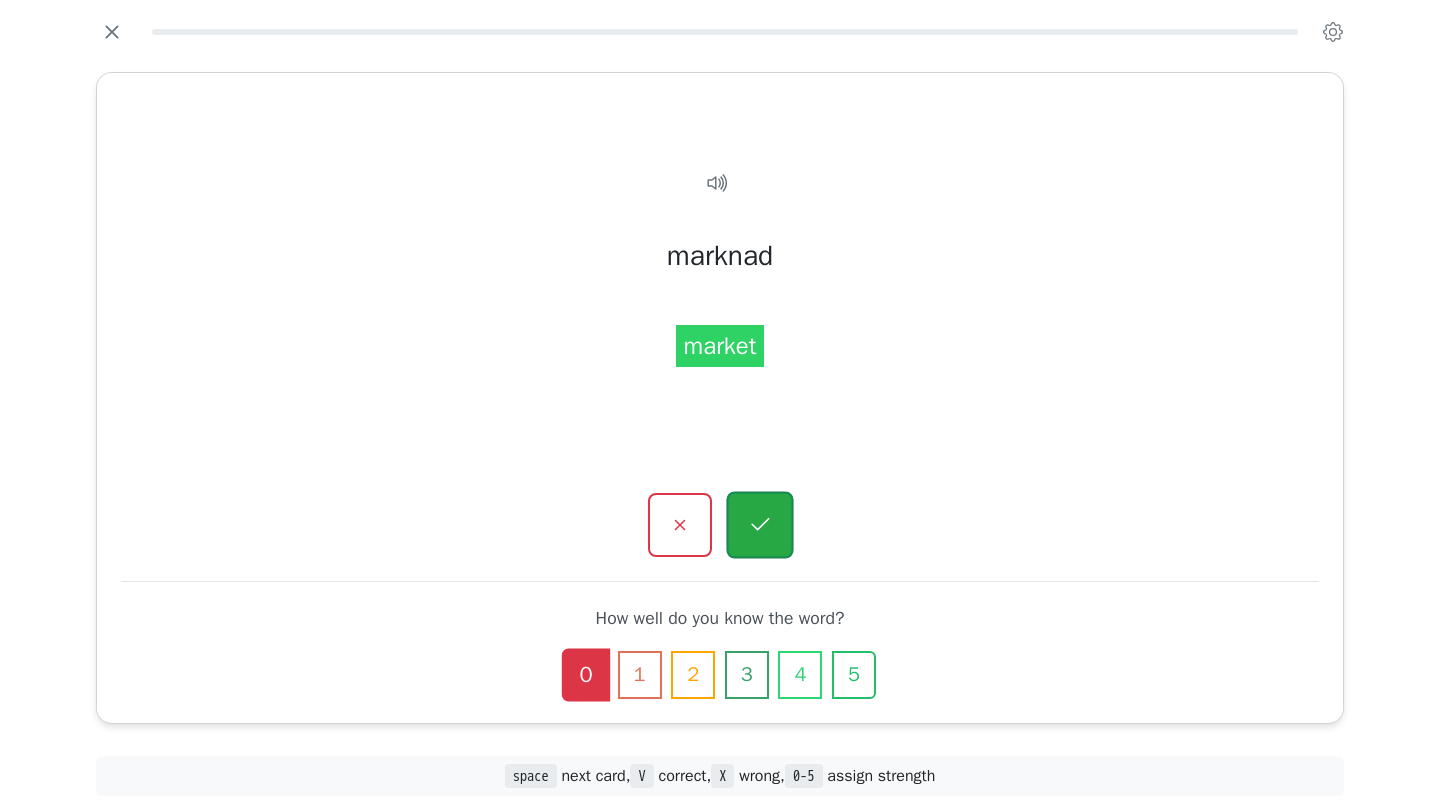 click 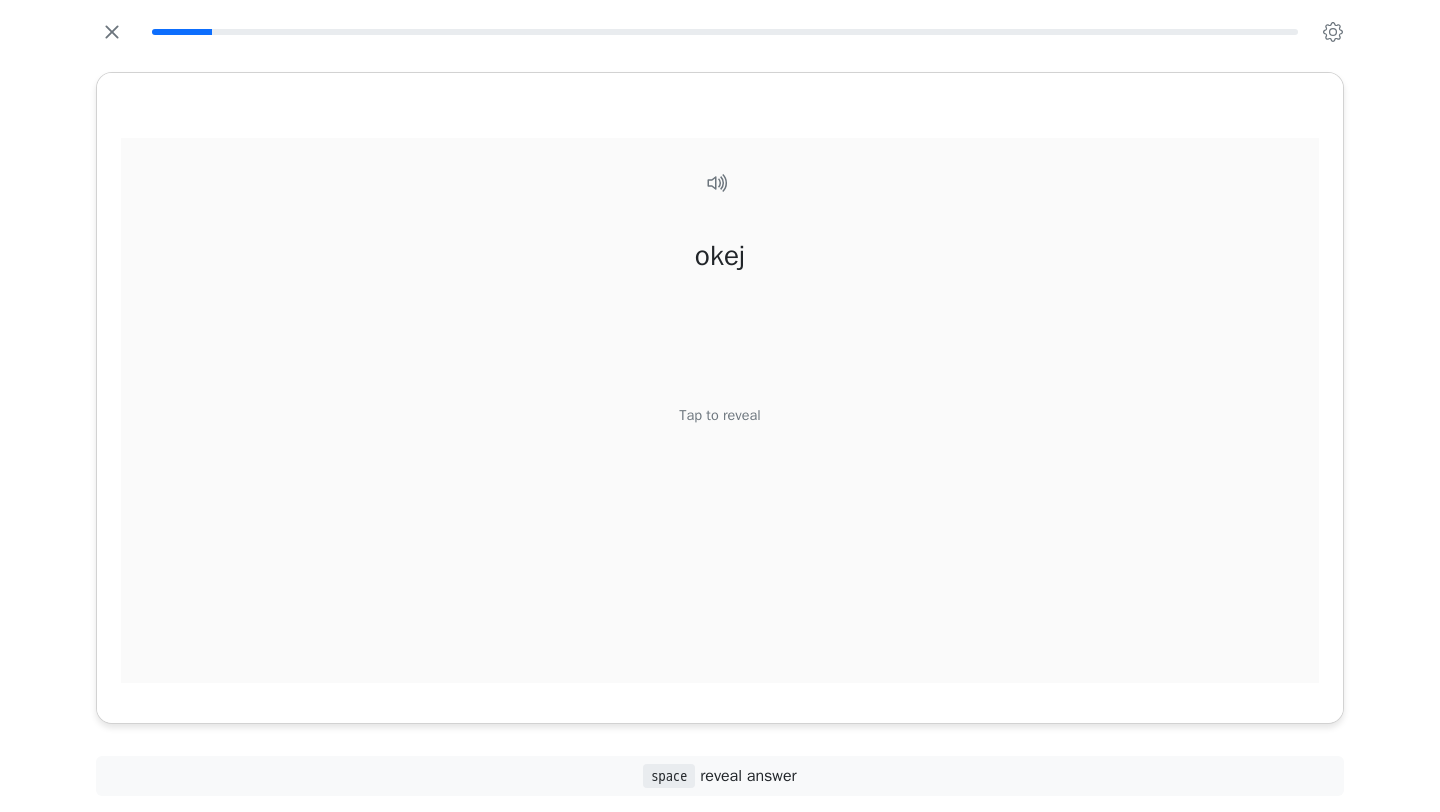click on "Tap to reveal" at bounding box center [719, 416] 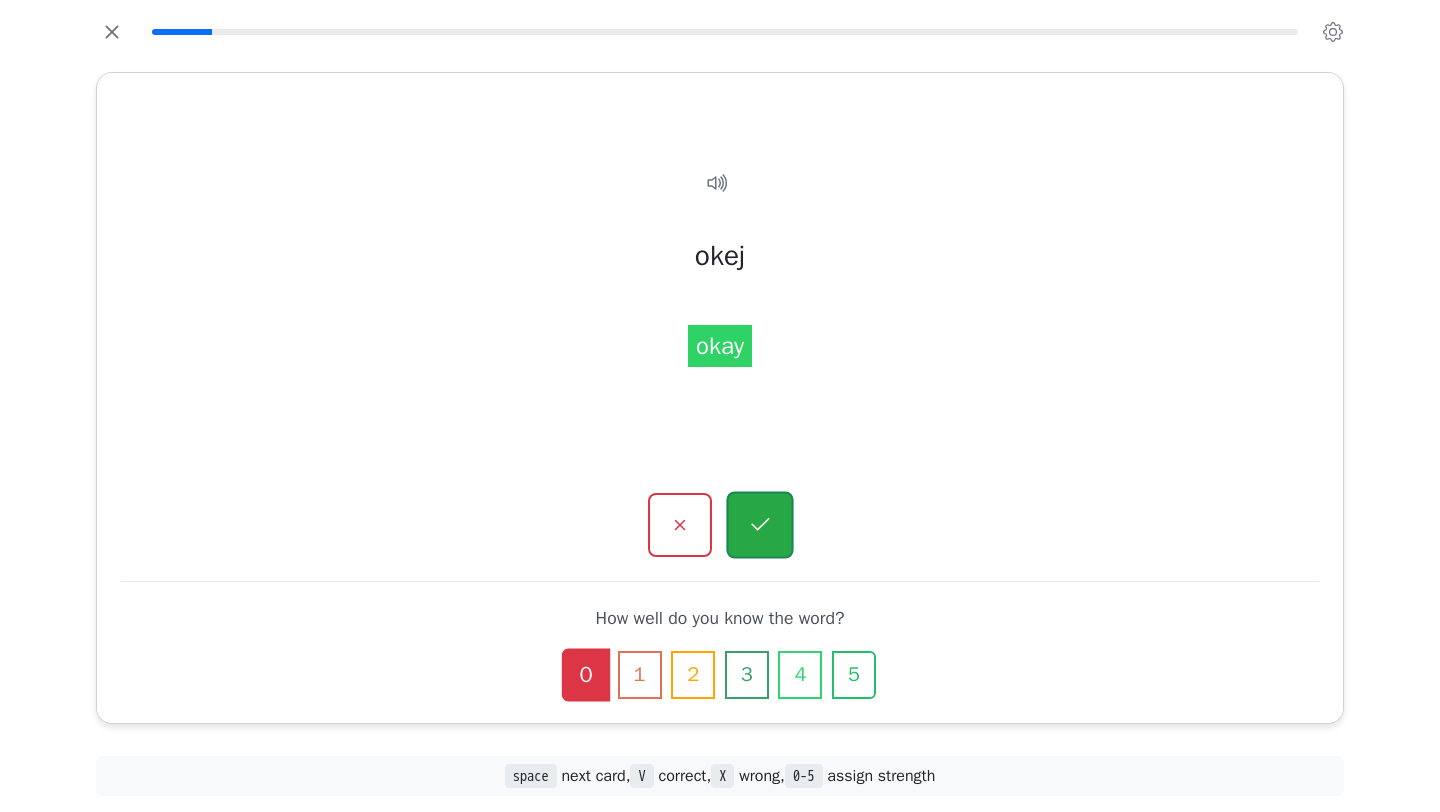 click 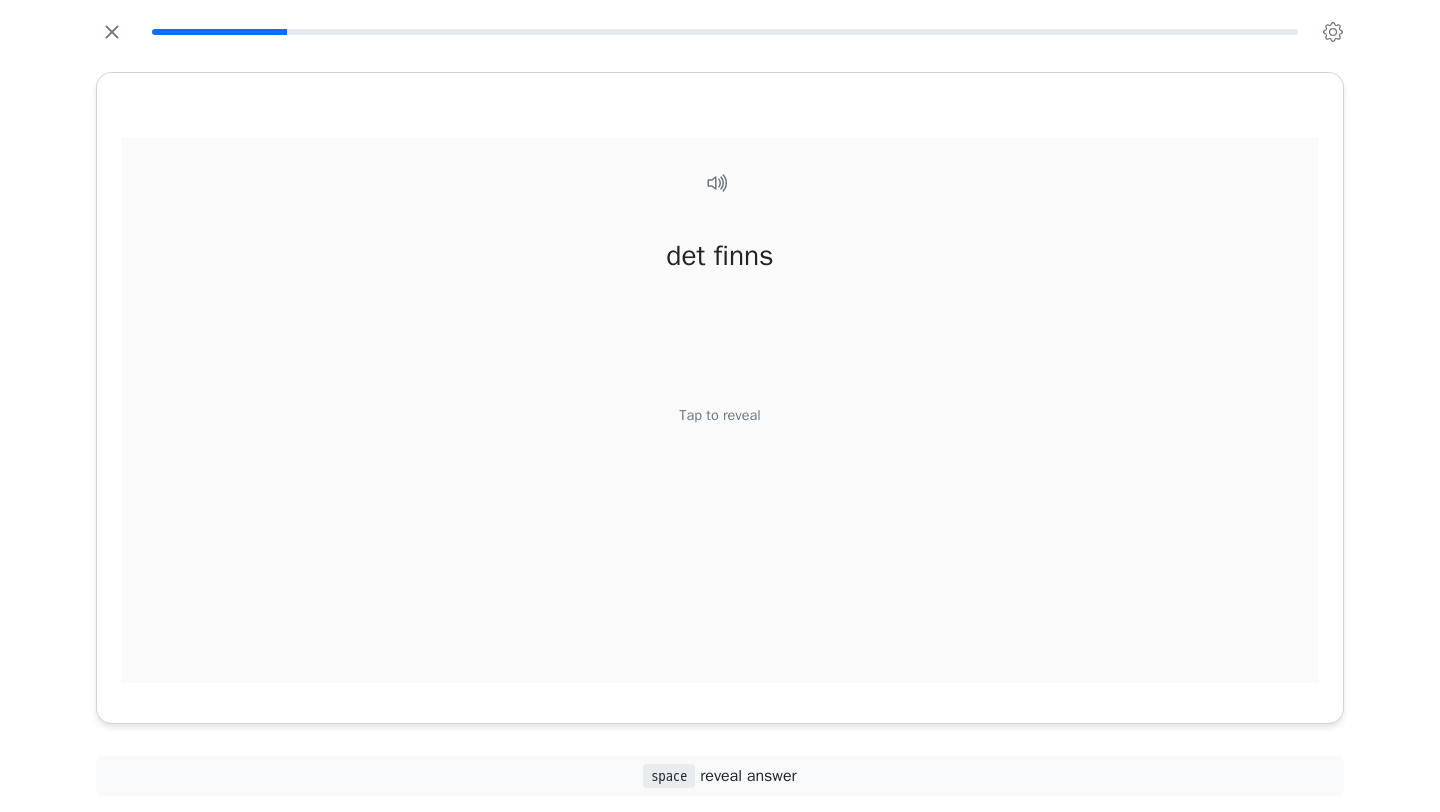 click on "Tap to reveal" at bounding box center [719, 416] 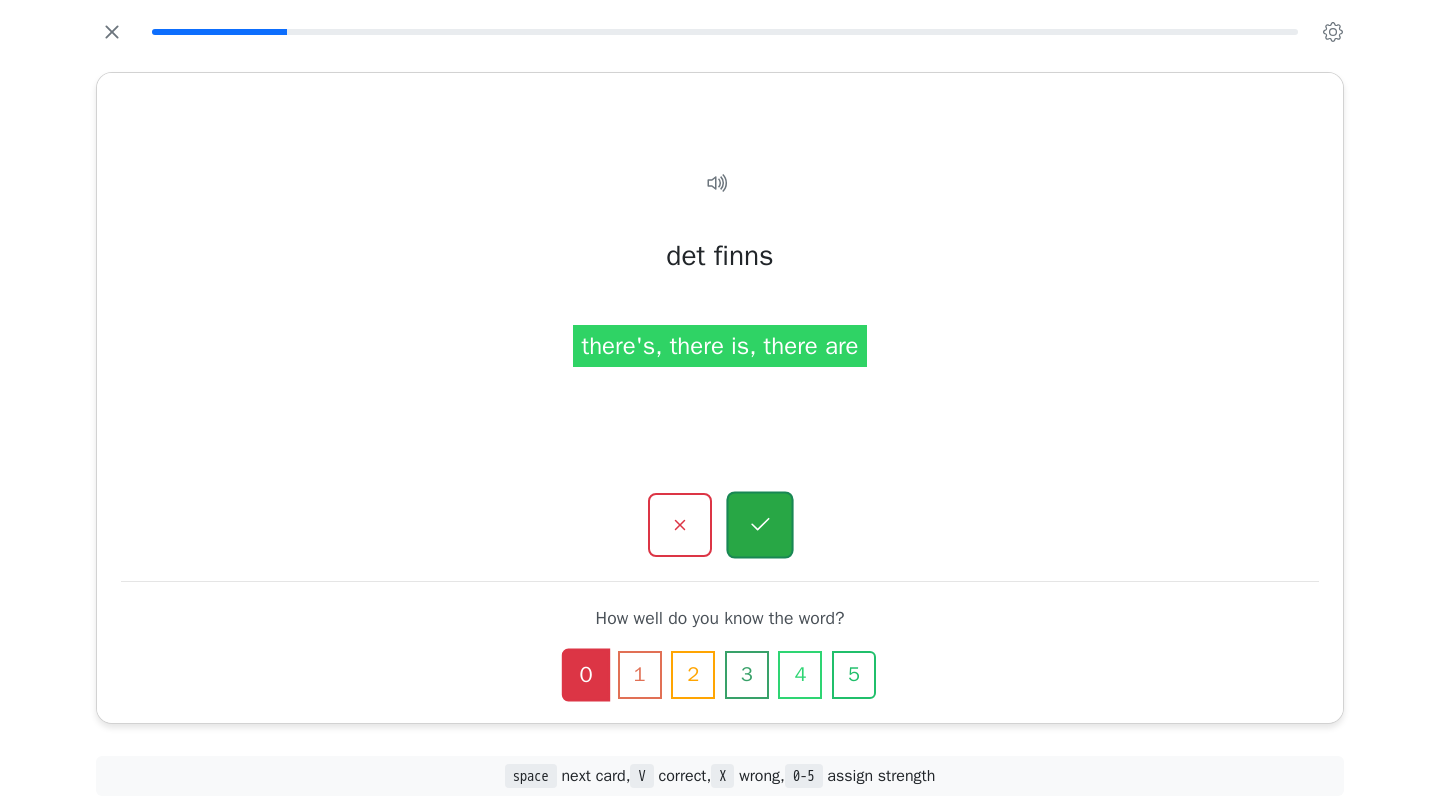 click 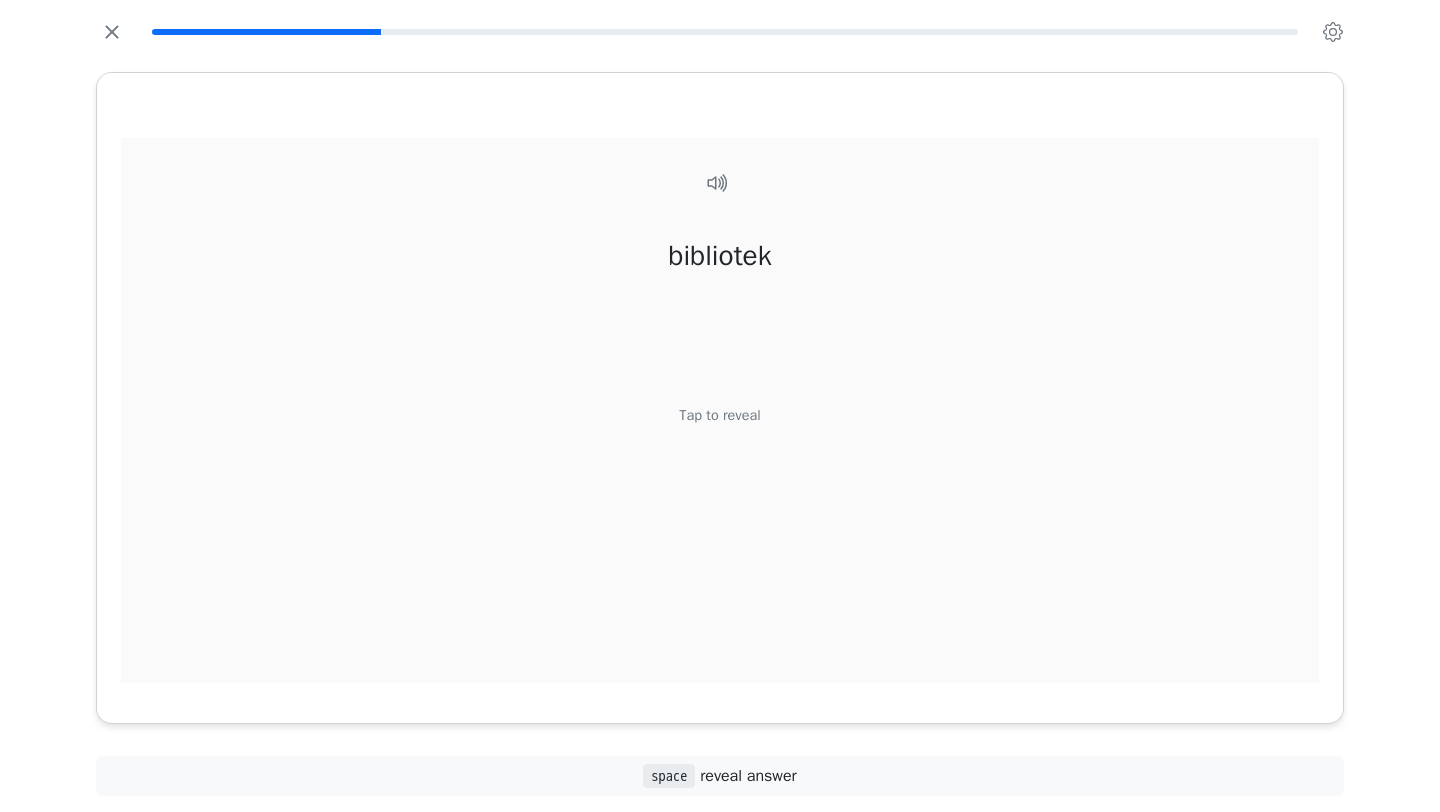 click on "Tap to reveal" at bounding box center [719, 416] 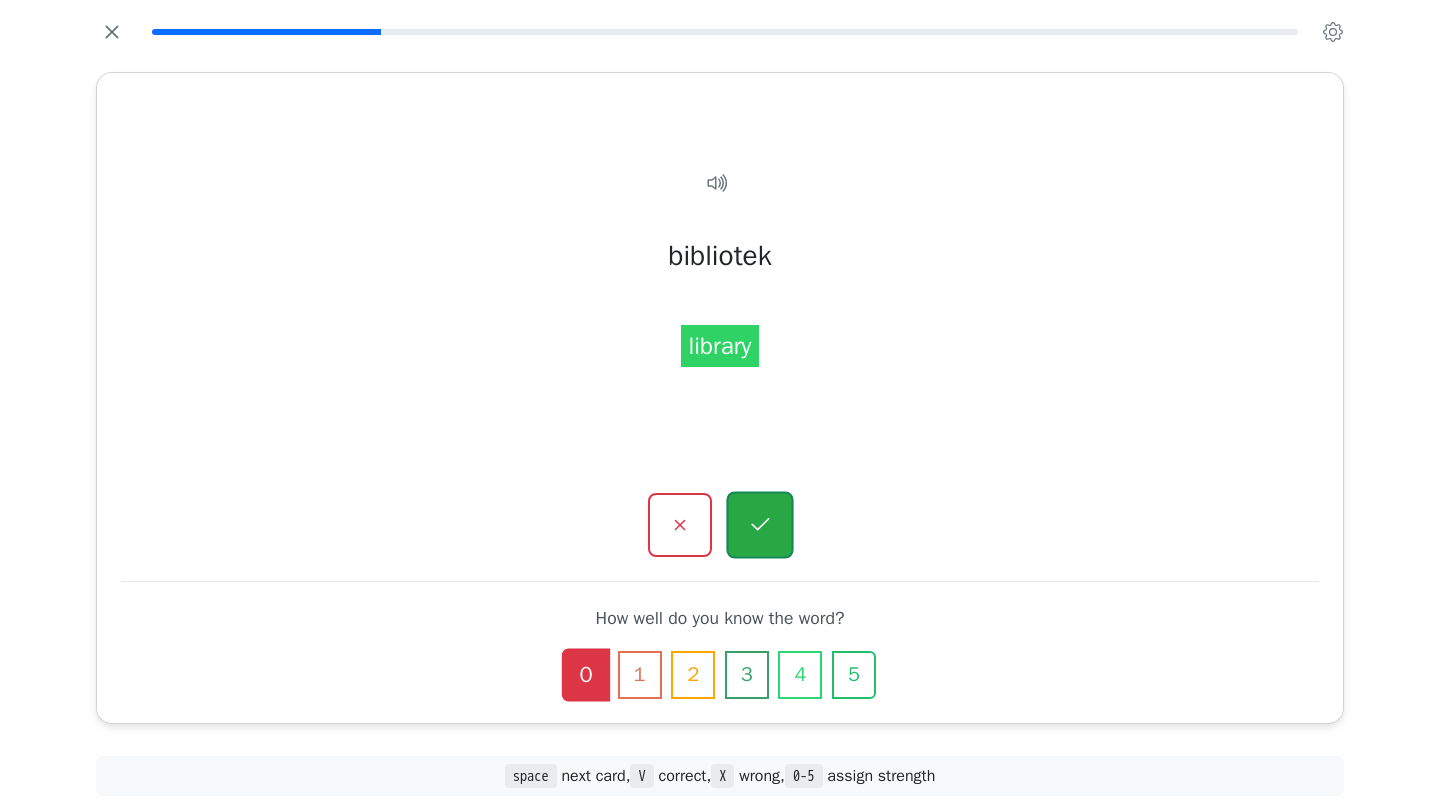 click 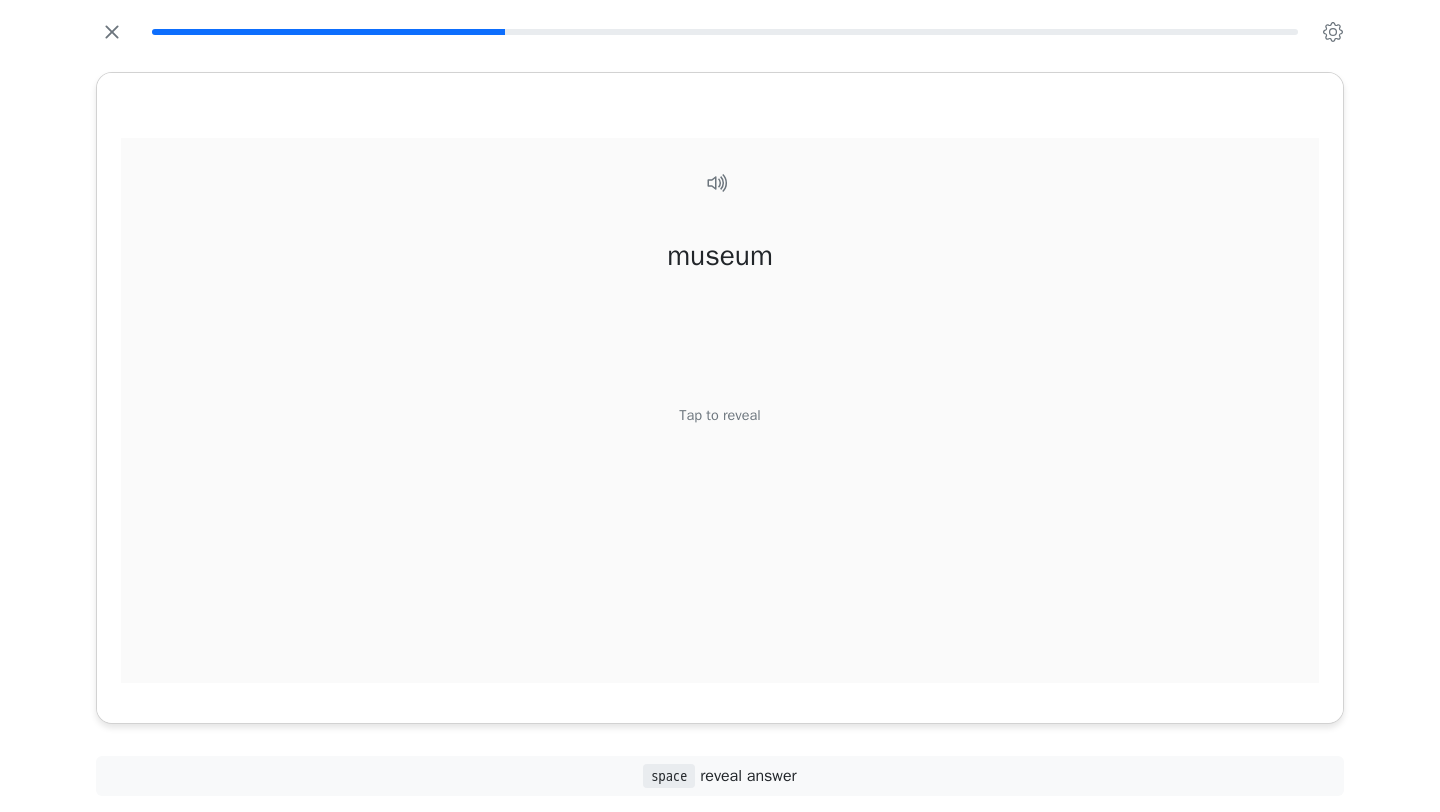 click on "Tap to reveal" at bounding box center [719, 416] 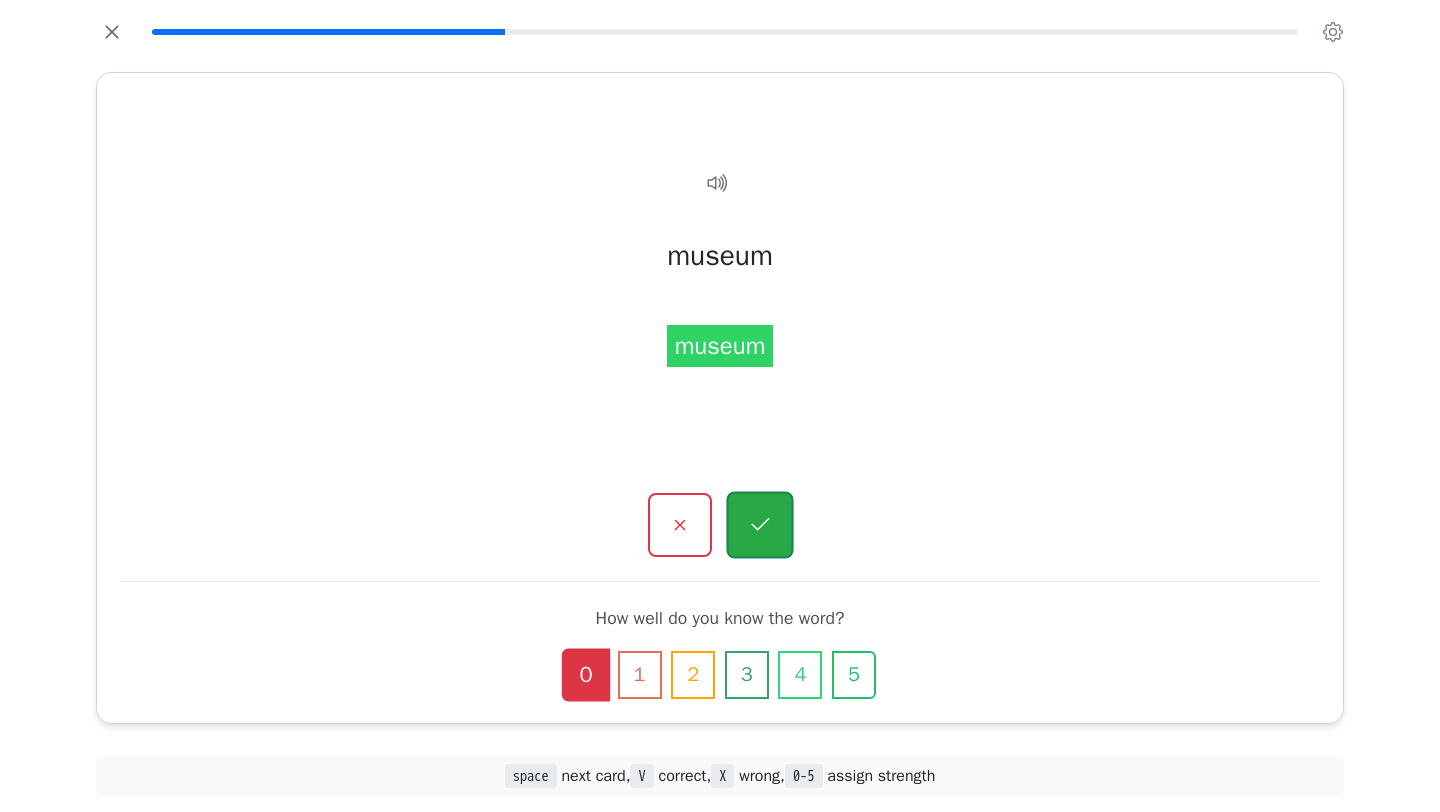 click at bounding box center (759, 525) 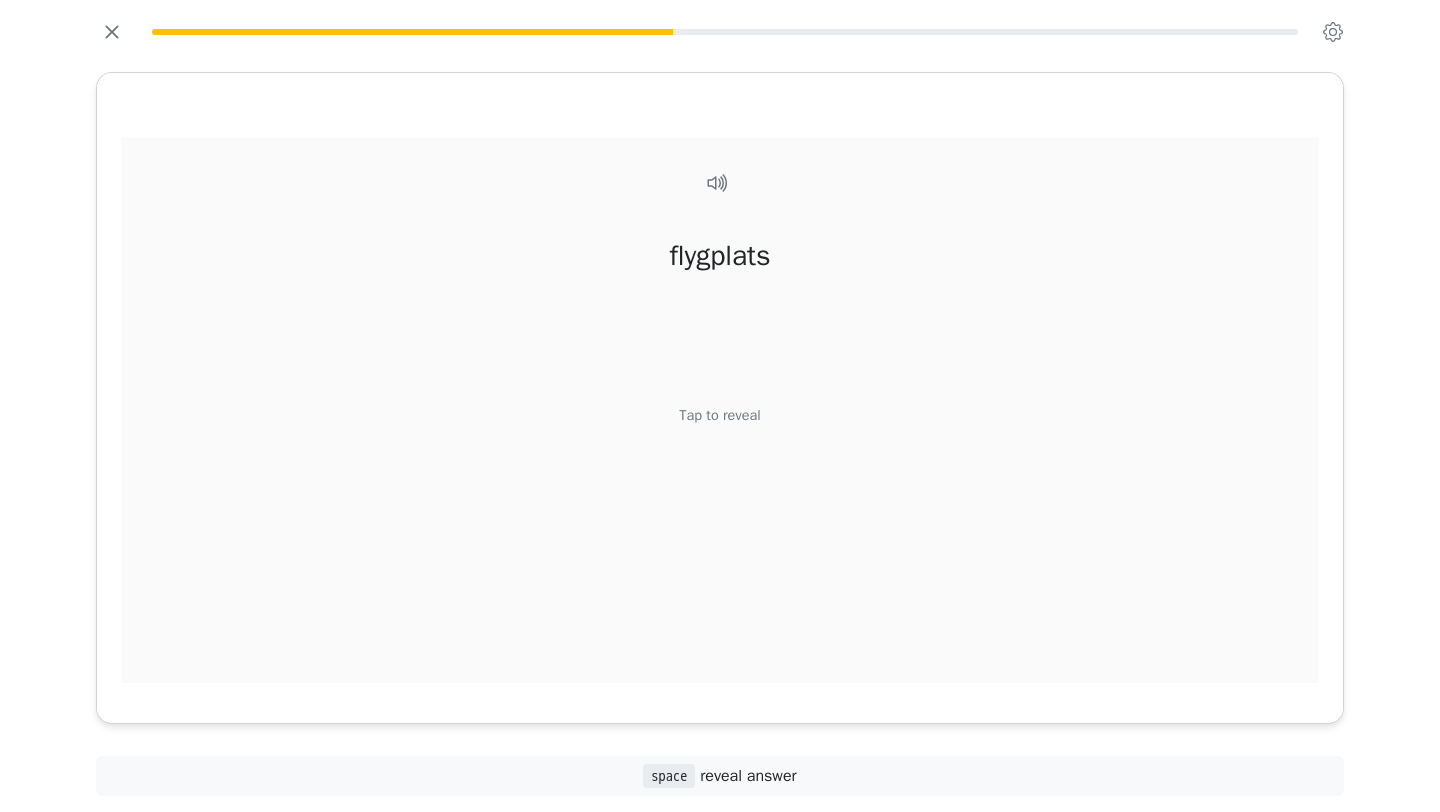 click on "Tap to reveal" at bounding box center (719, 416) 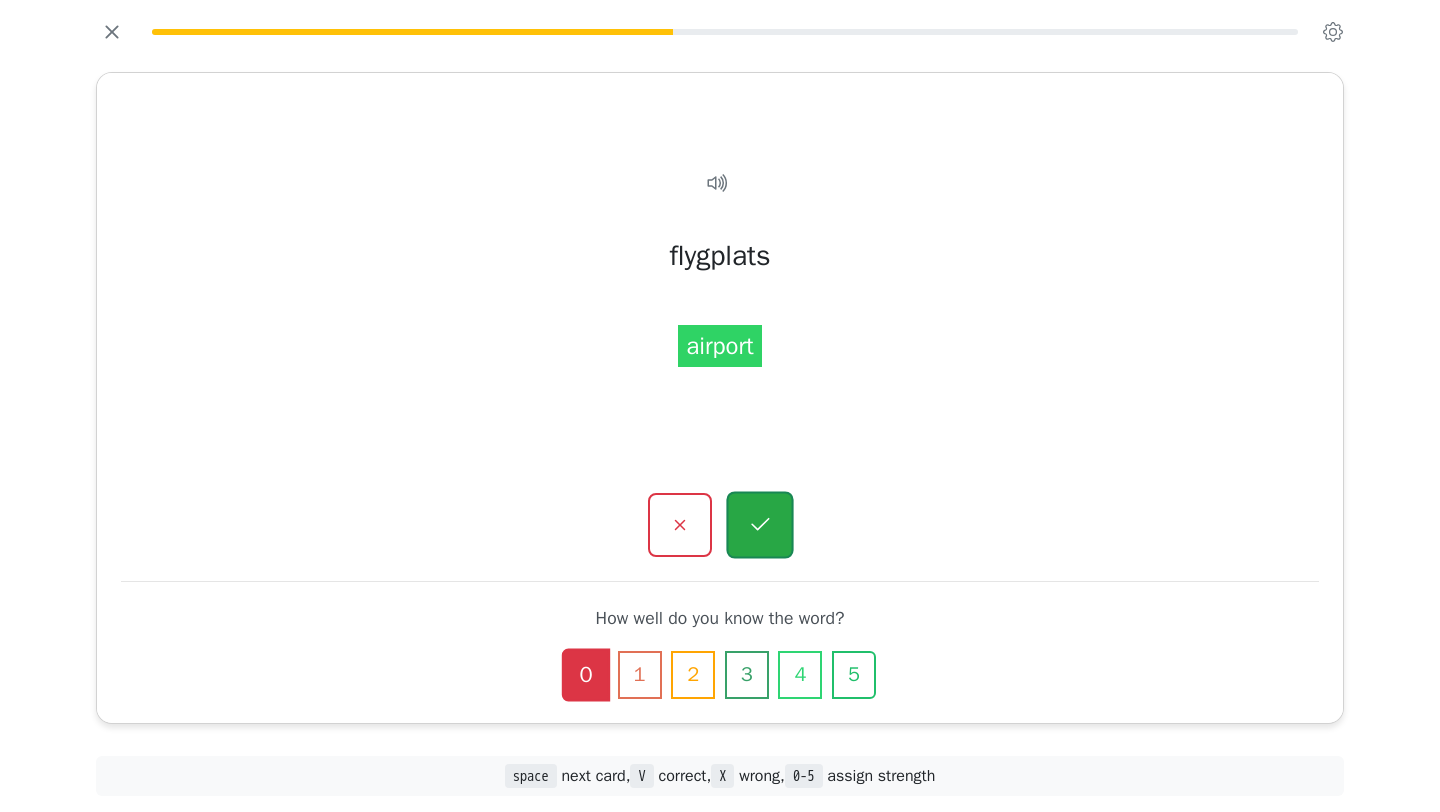 click at bounding box center [759, 525] 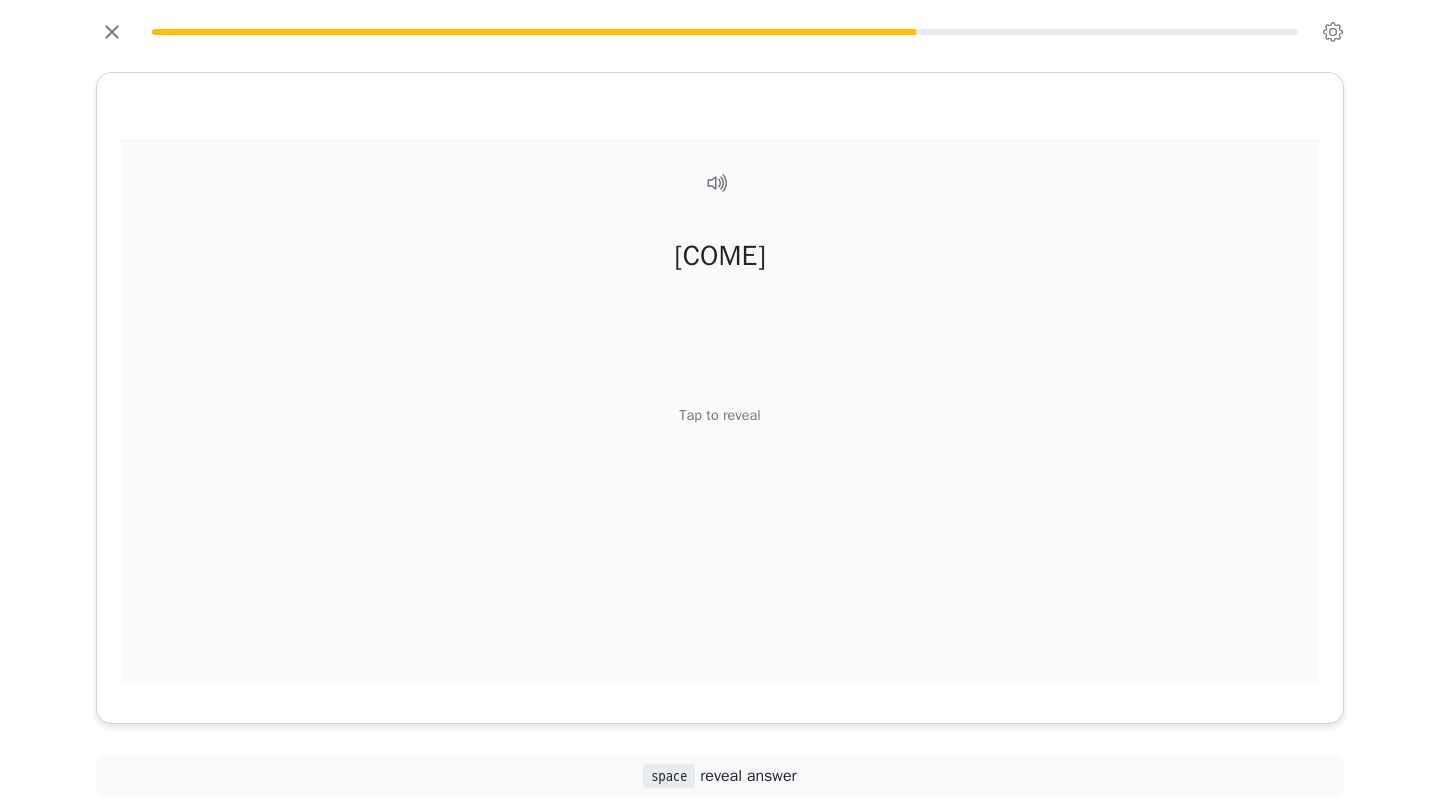 click on "Tap to reveal" at bounding box center (719, 416) 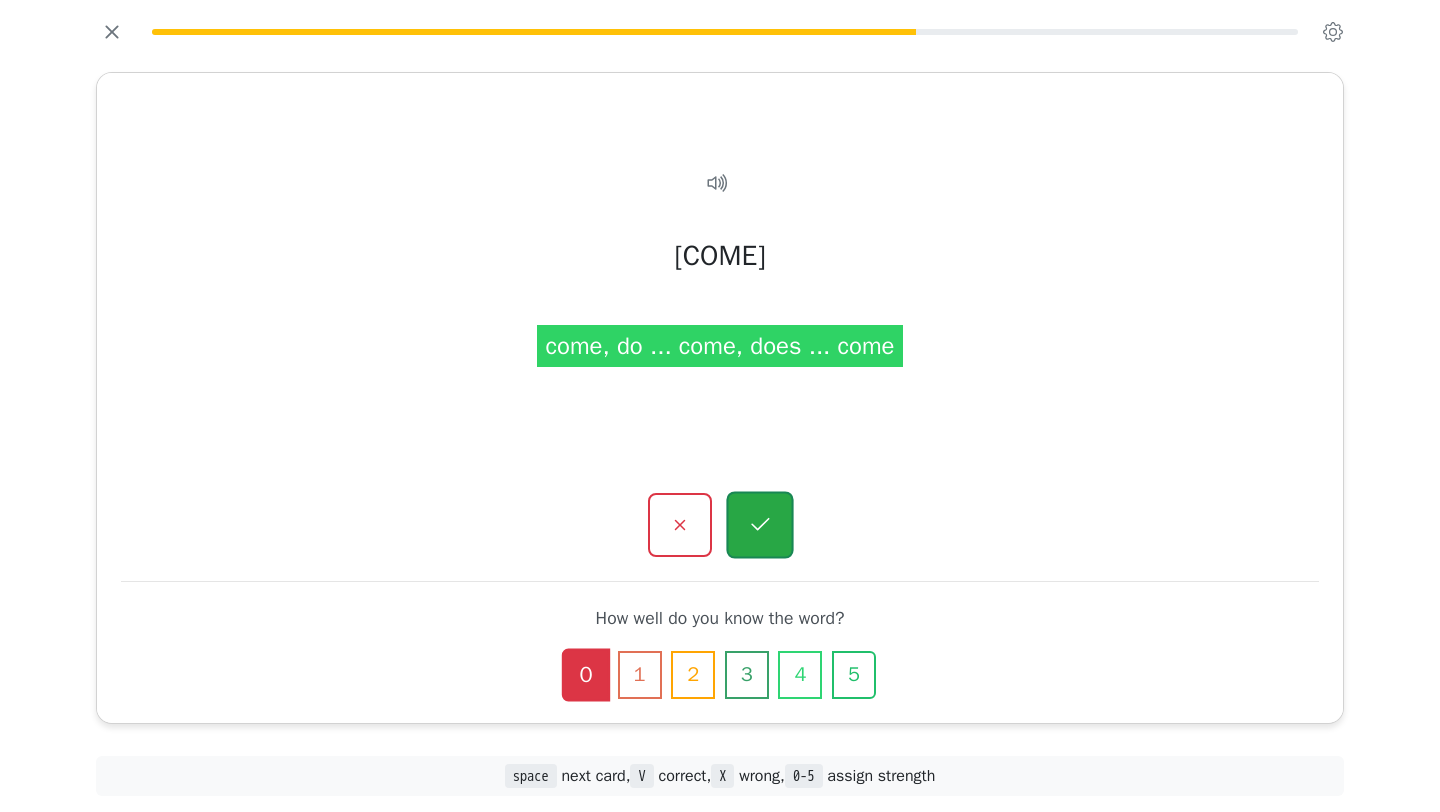 click at bounding box center [759, 525] 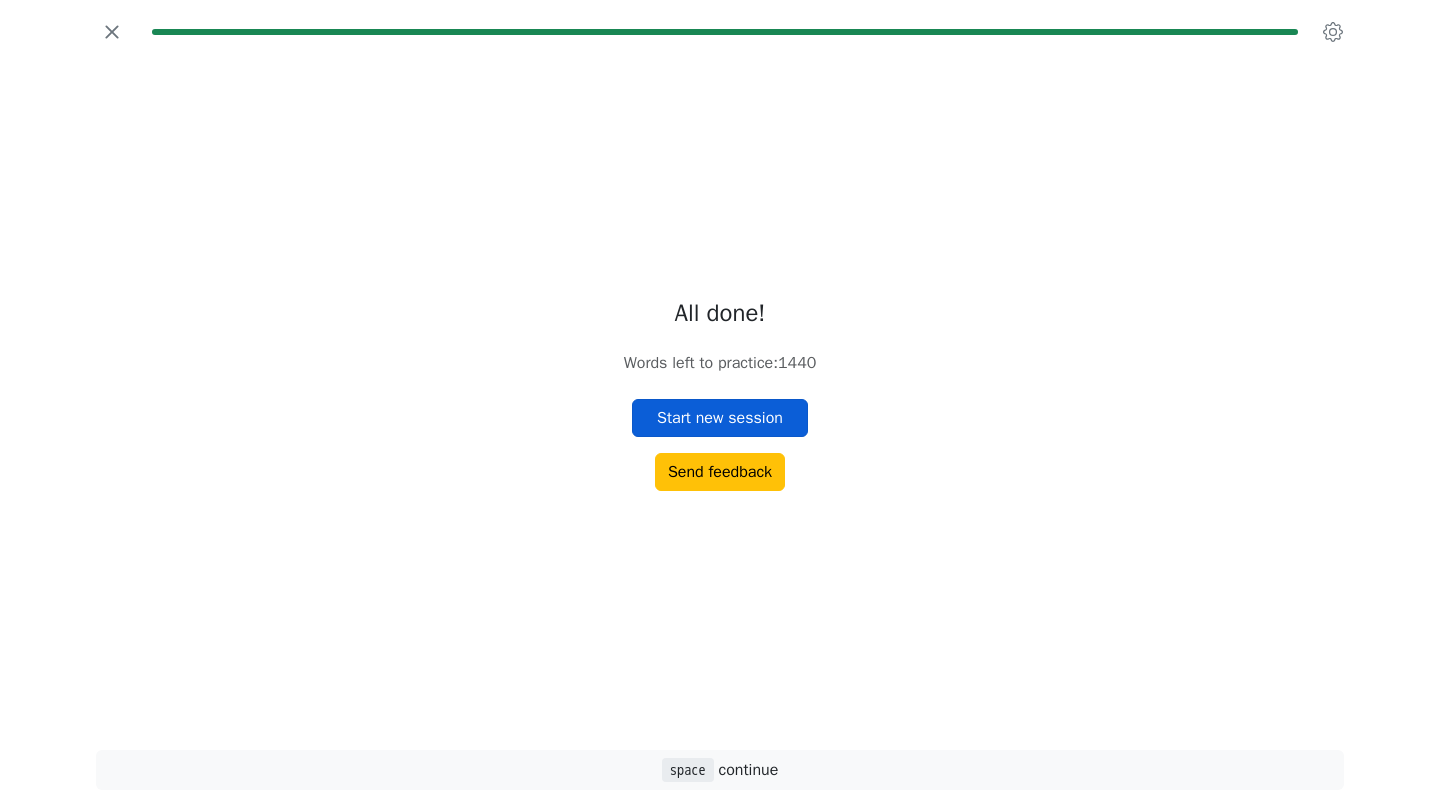 click on "Start new session" at bounding box center (720, 418) 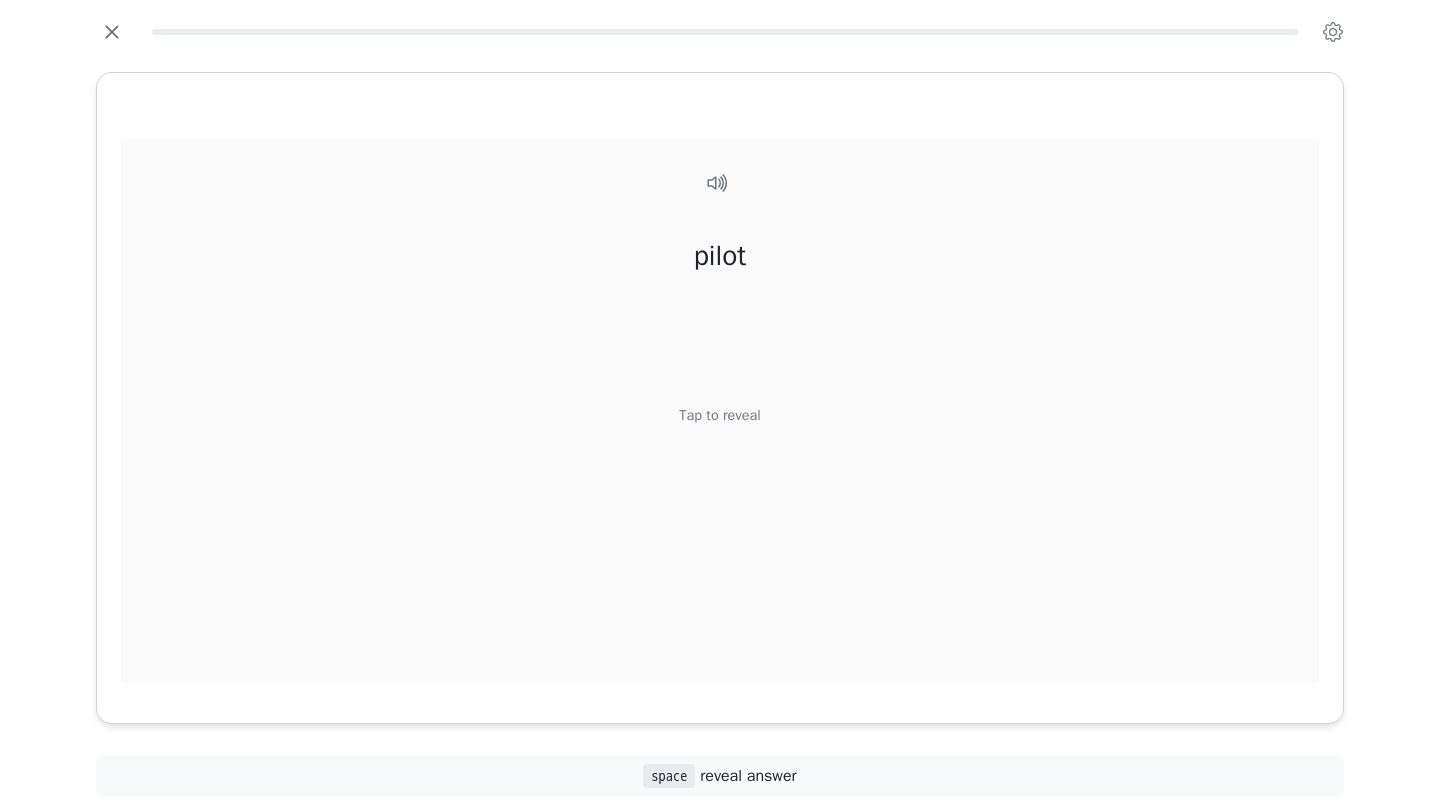 click on "Tap to reveal" at bounding box center (719, 416) 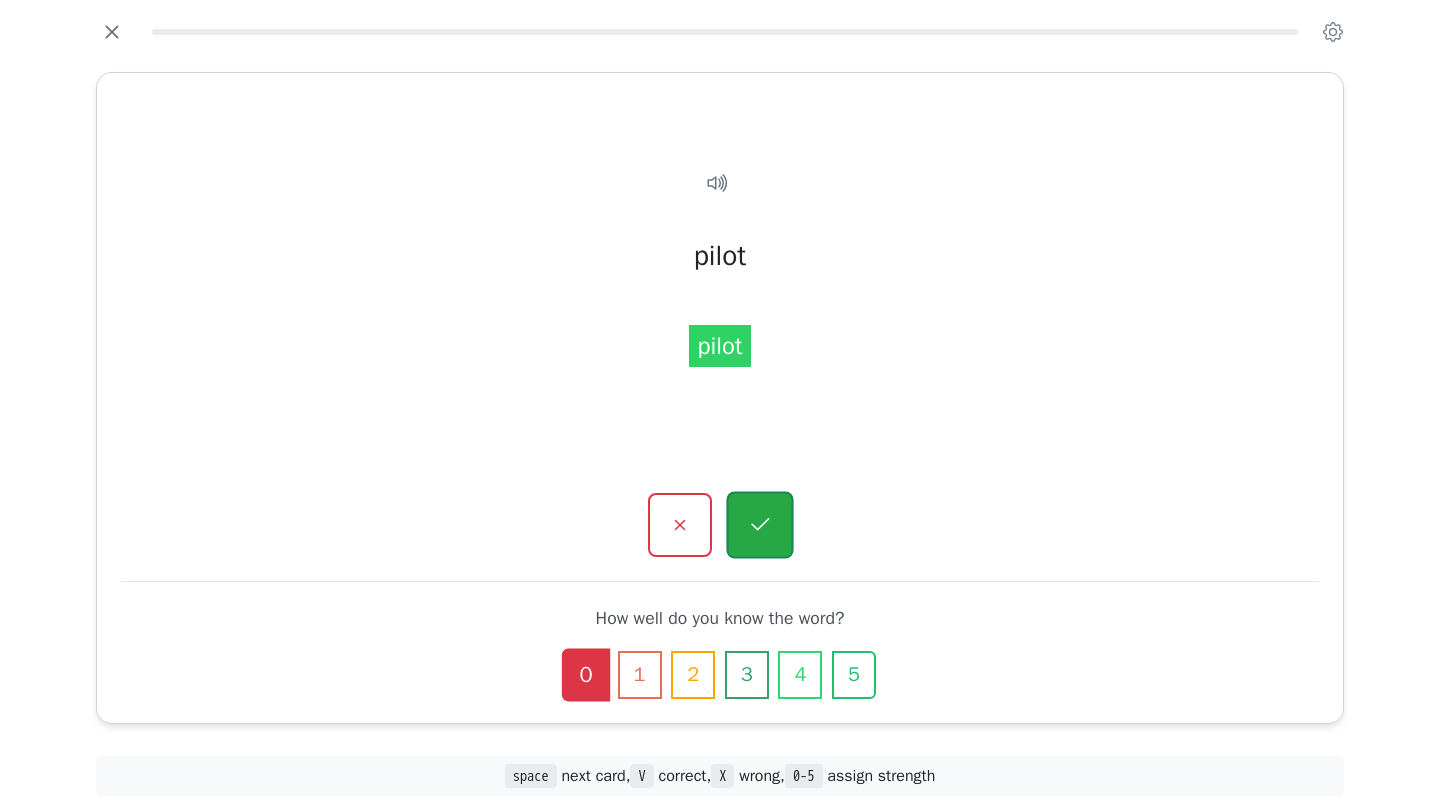 click at bounding box center (759, 525) 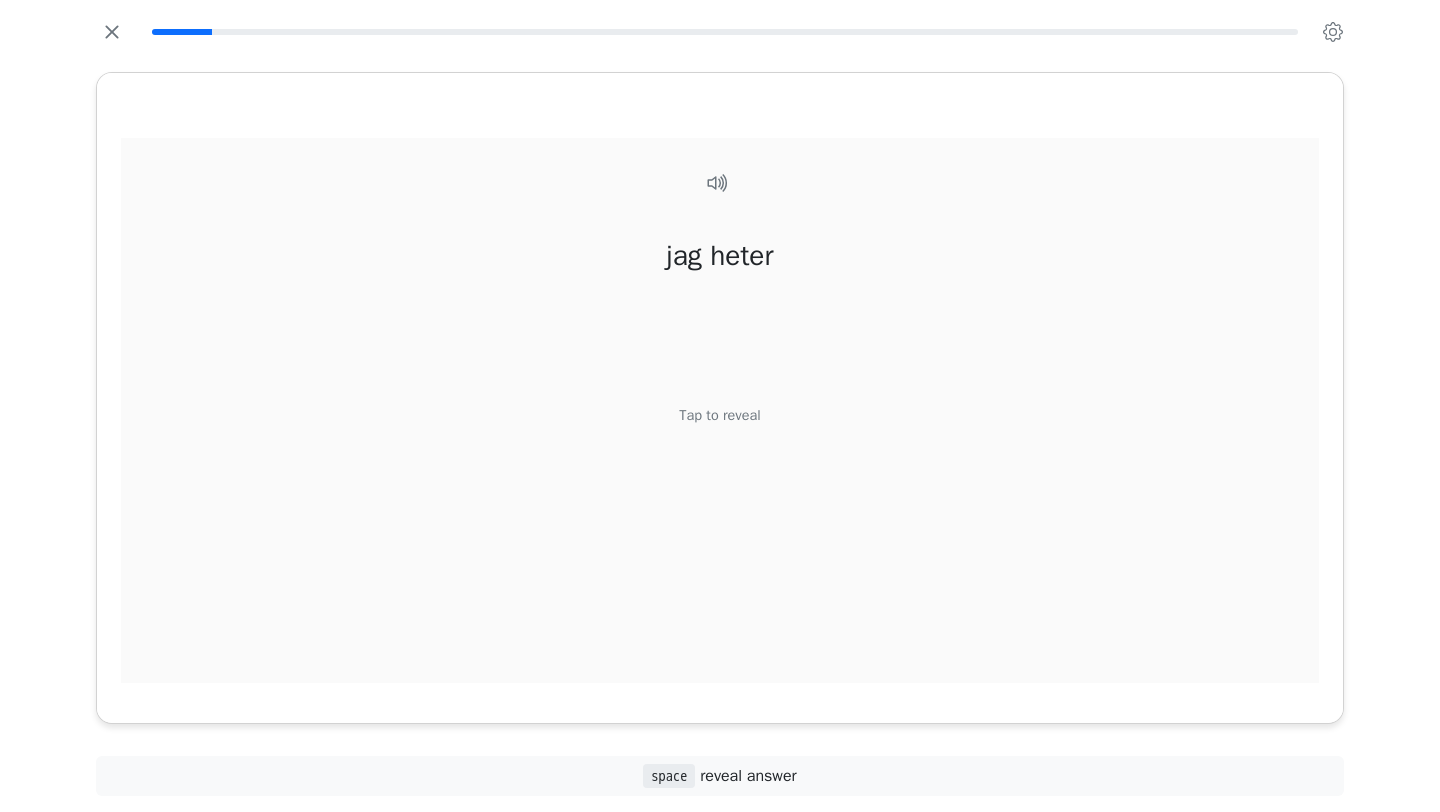 click on "Tap to reveal" at bounding box center (719, 416) 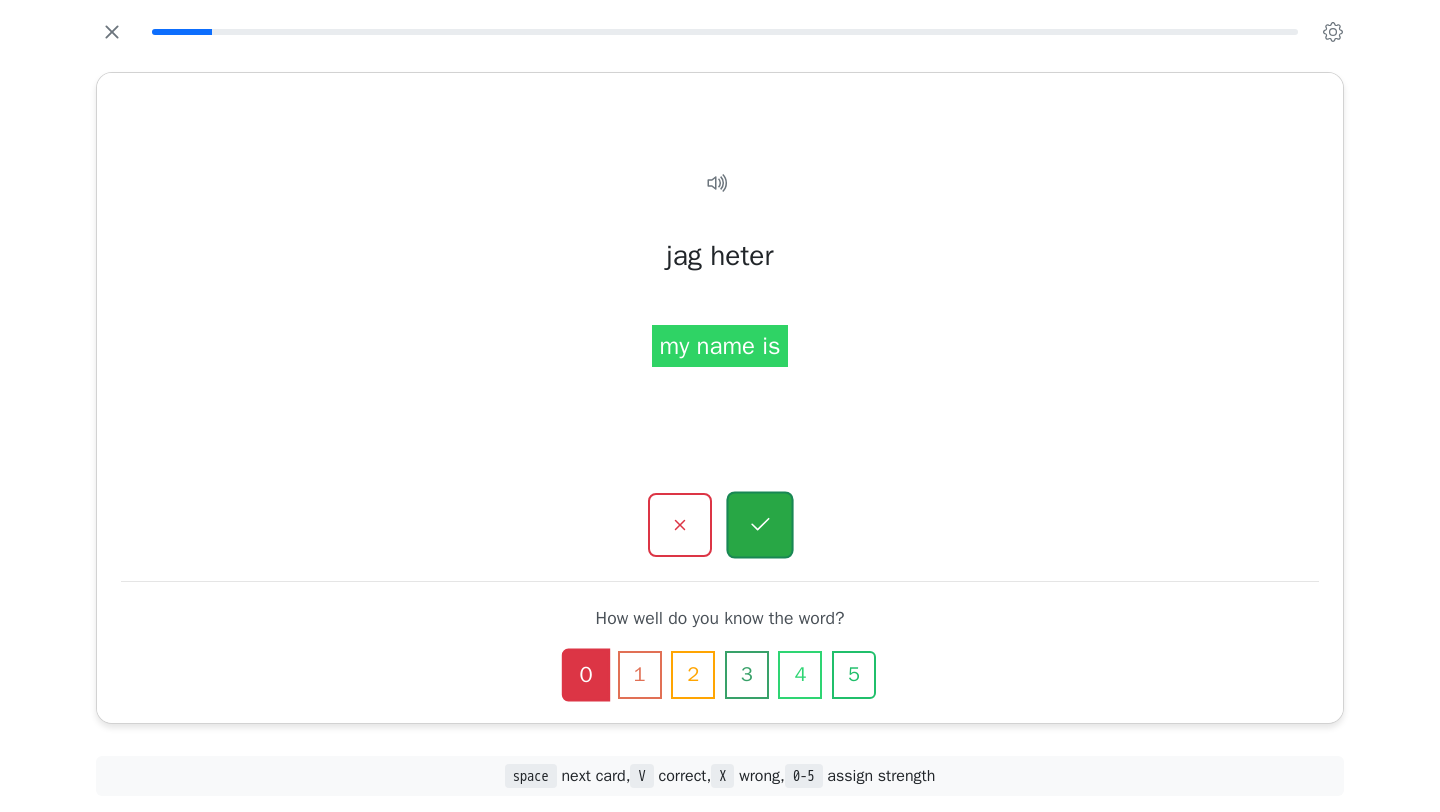 click 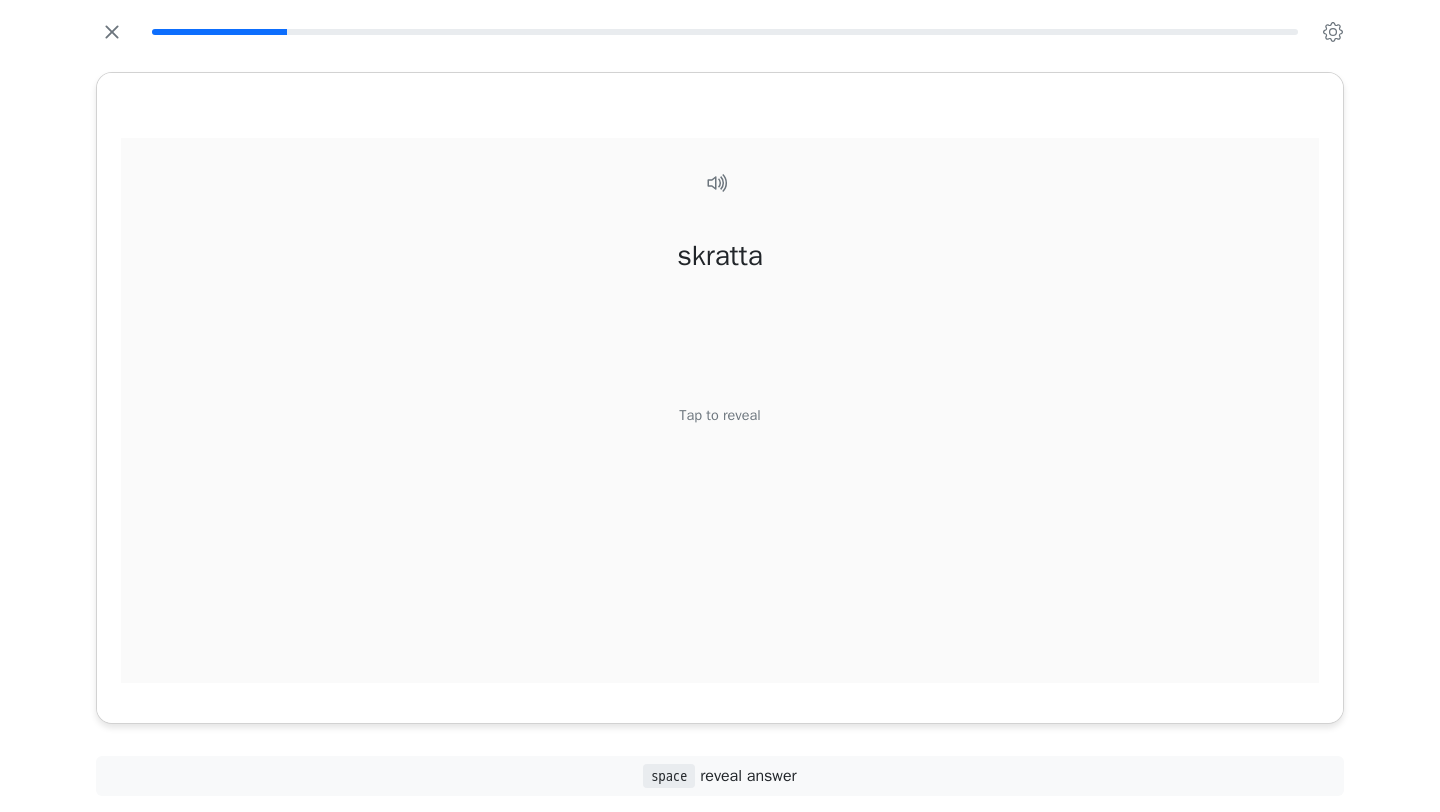 click on "Tap to reveal" at bounding box center (719, 416) 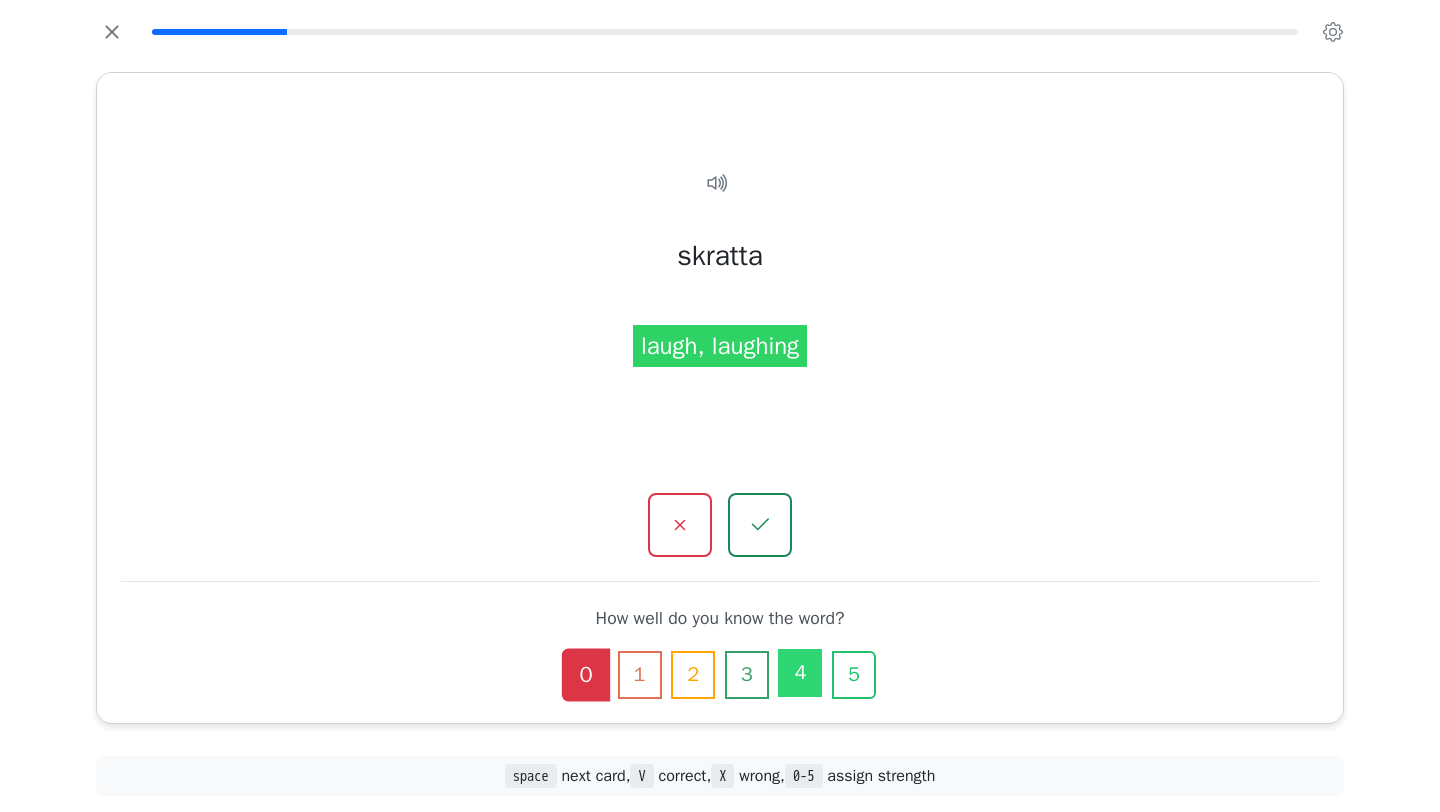 click on "4" at bounding box center (800, 673) 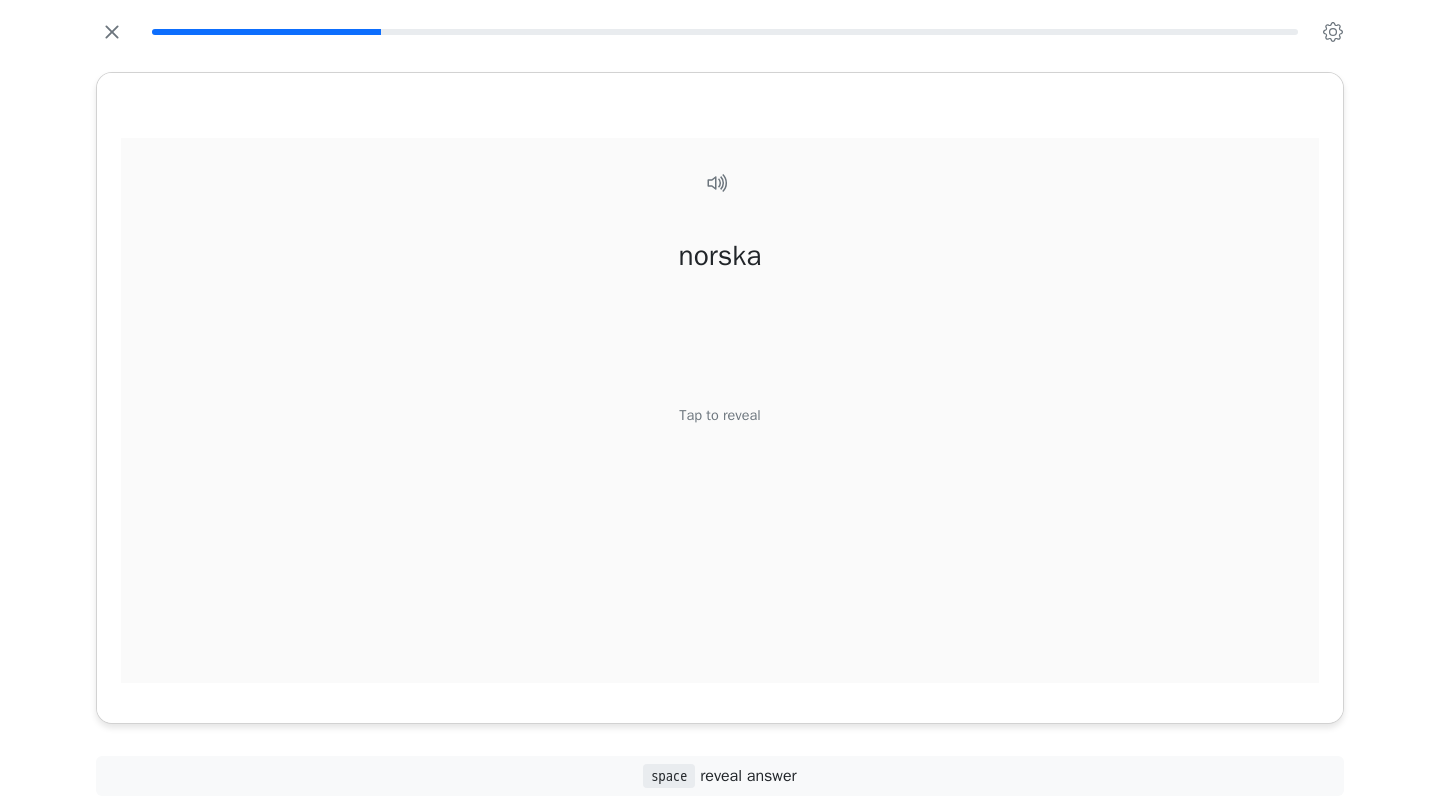 click on "Tap to reveal" at bounding box center [719, 416] 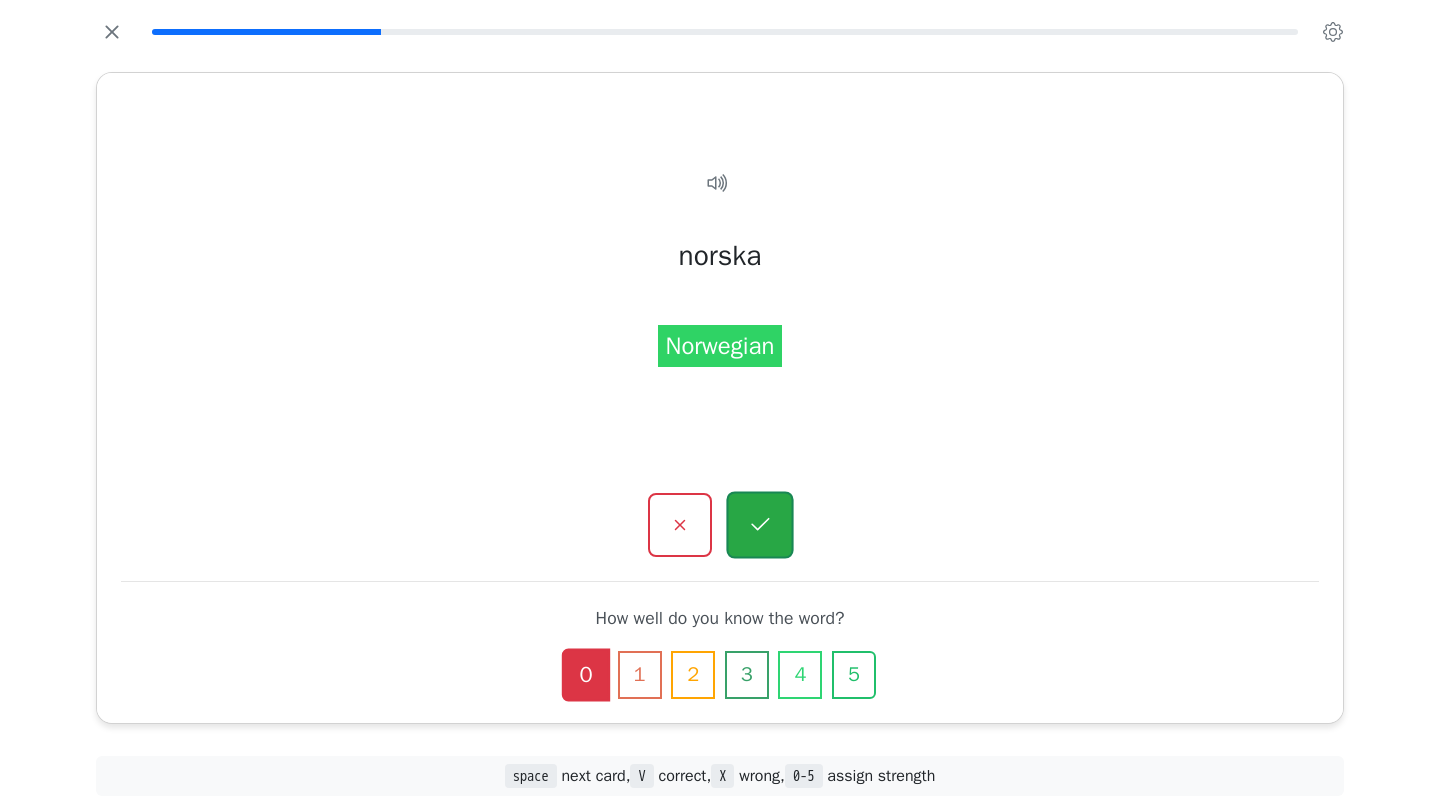 click 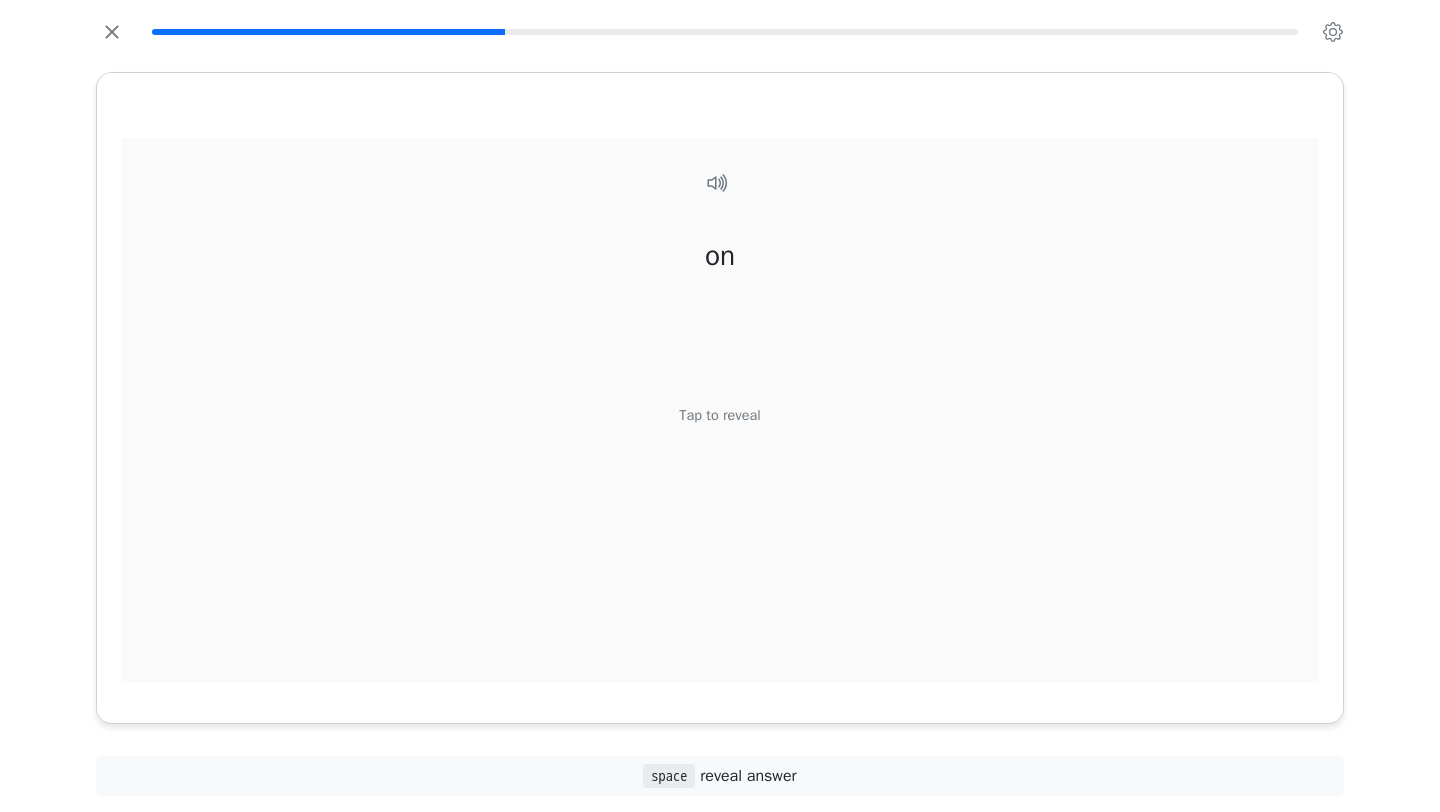 click on "Tap to reveal" at bounding box center (719, 416) 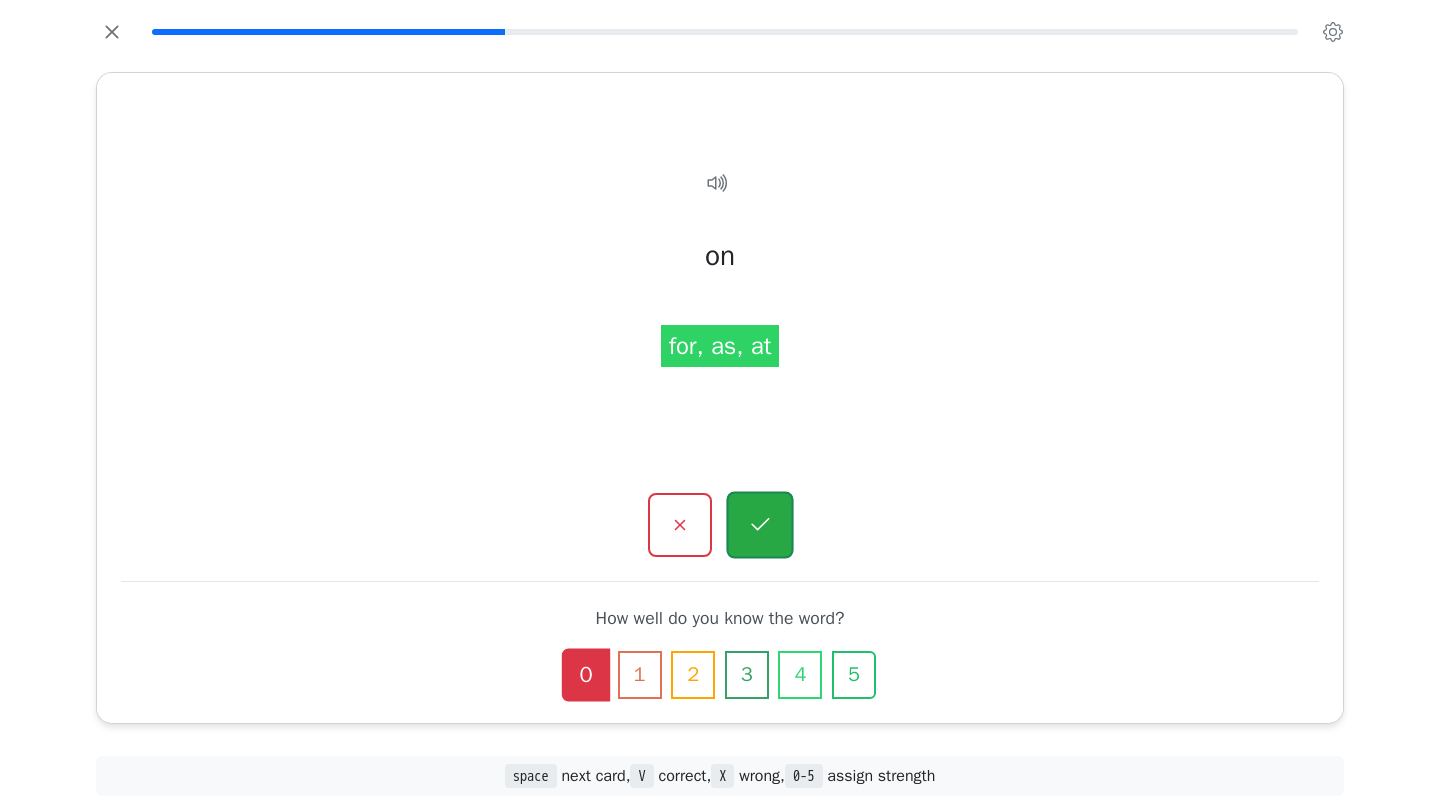 click at bounding box center (759, 525) 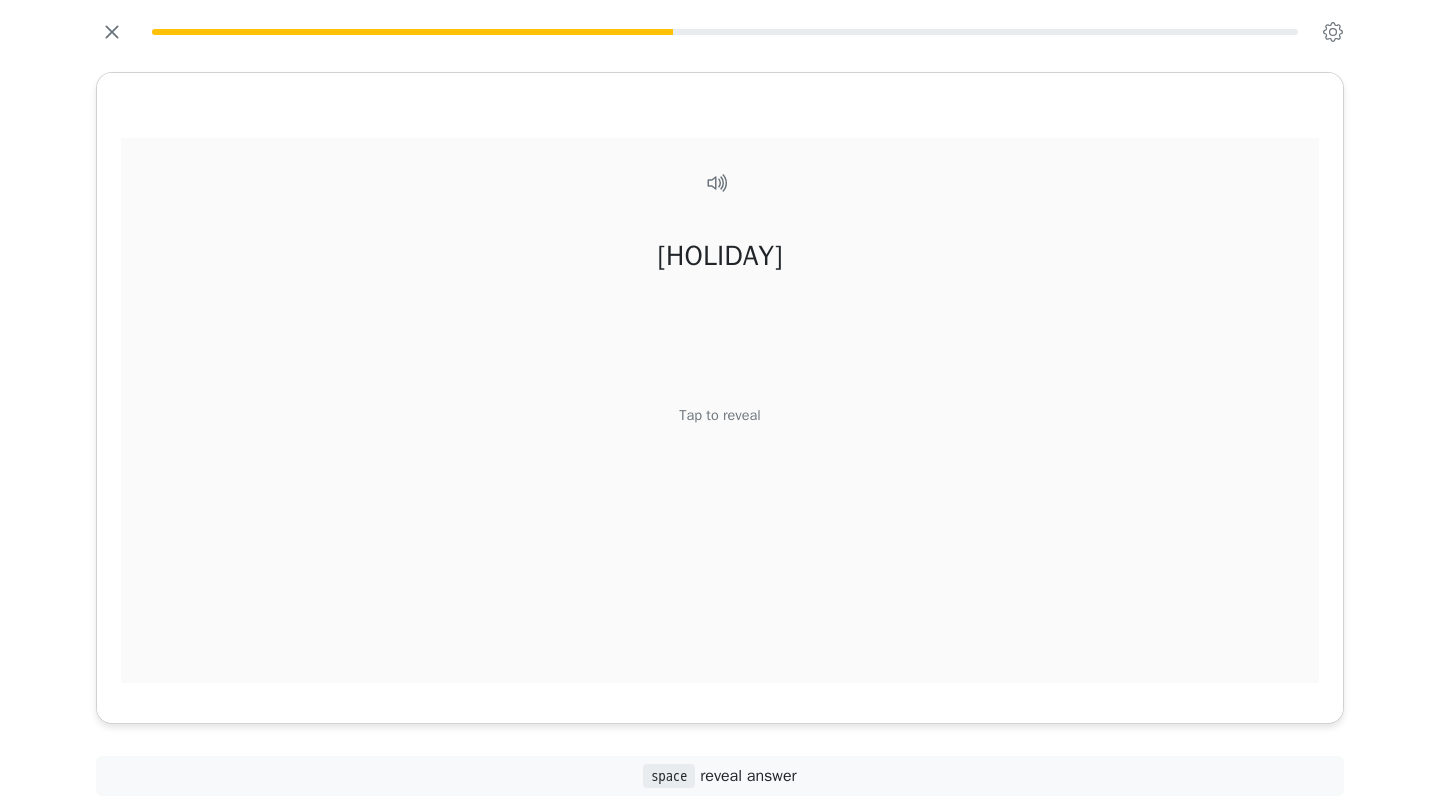 click on "Tap to reveal" at bounding box center [719, 416] 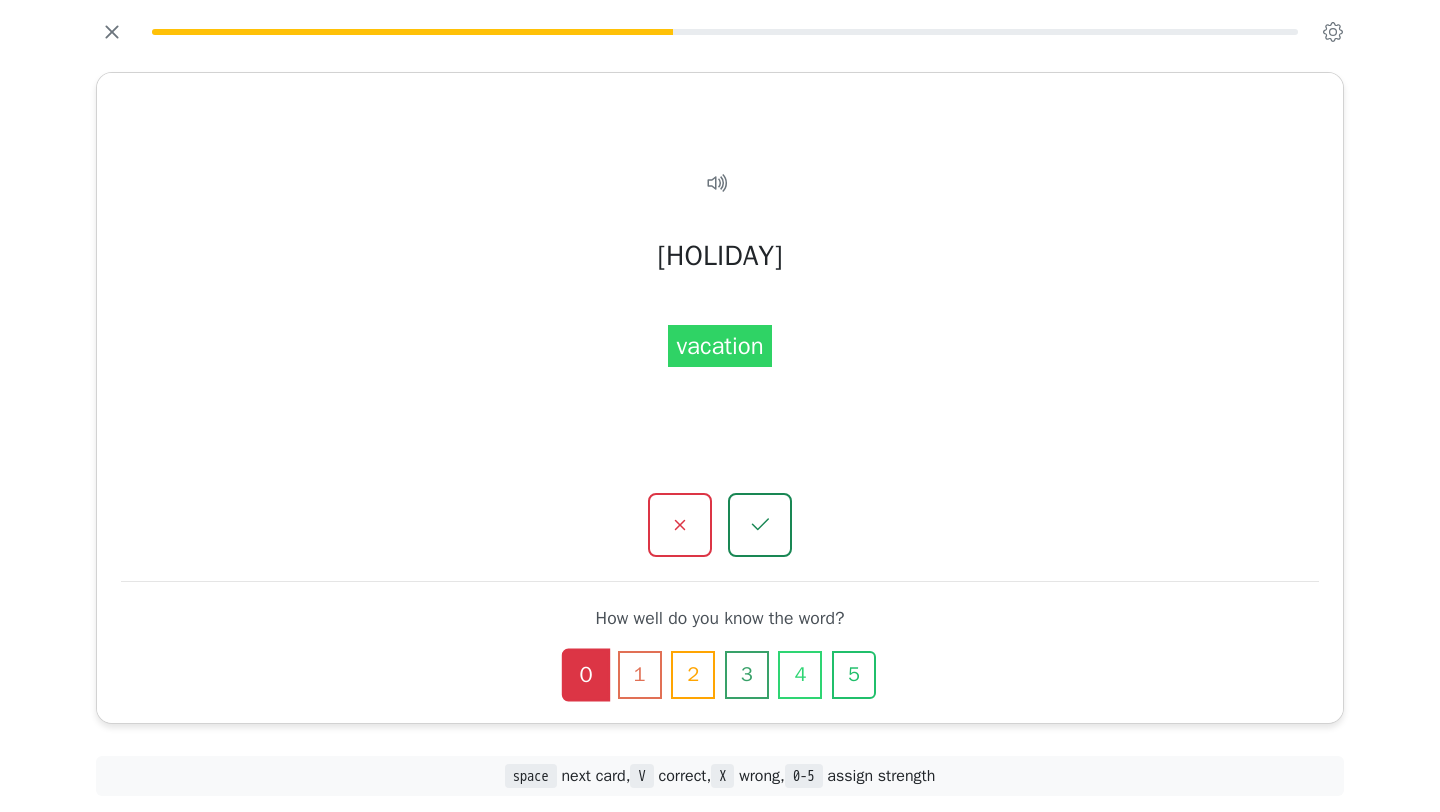 click at bounding box center [760, 525] 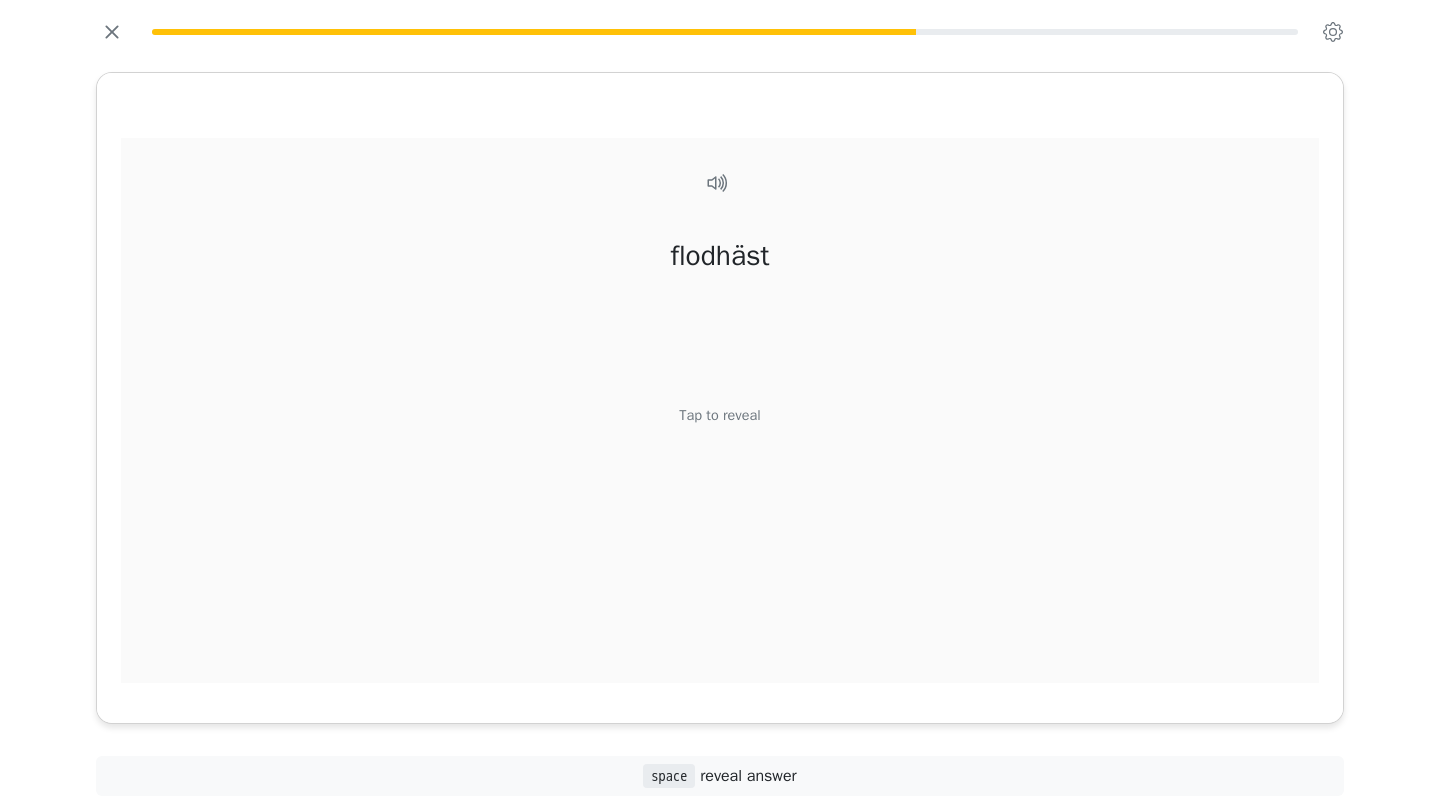 click on "Tap to reveal" at bounding box center (719, 416) 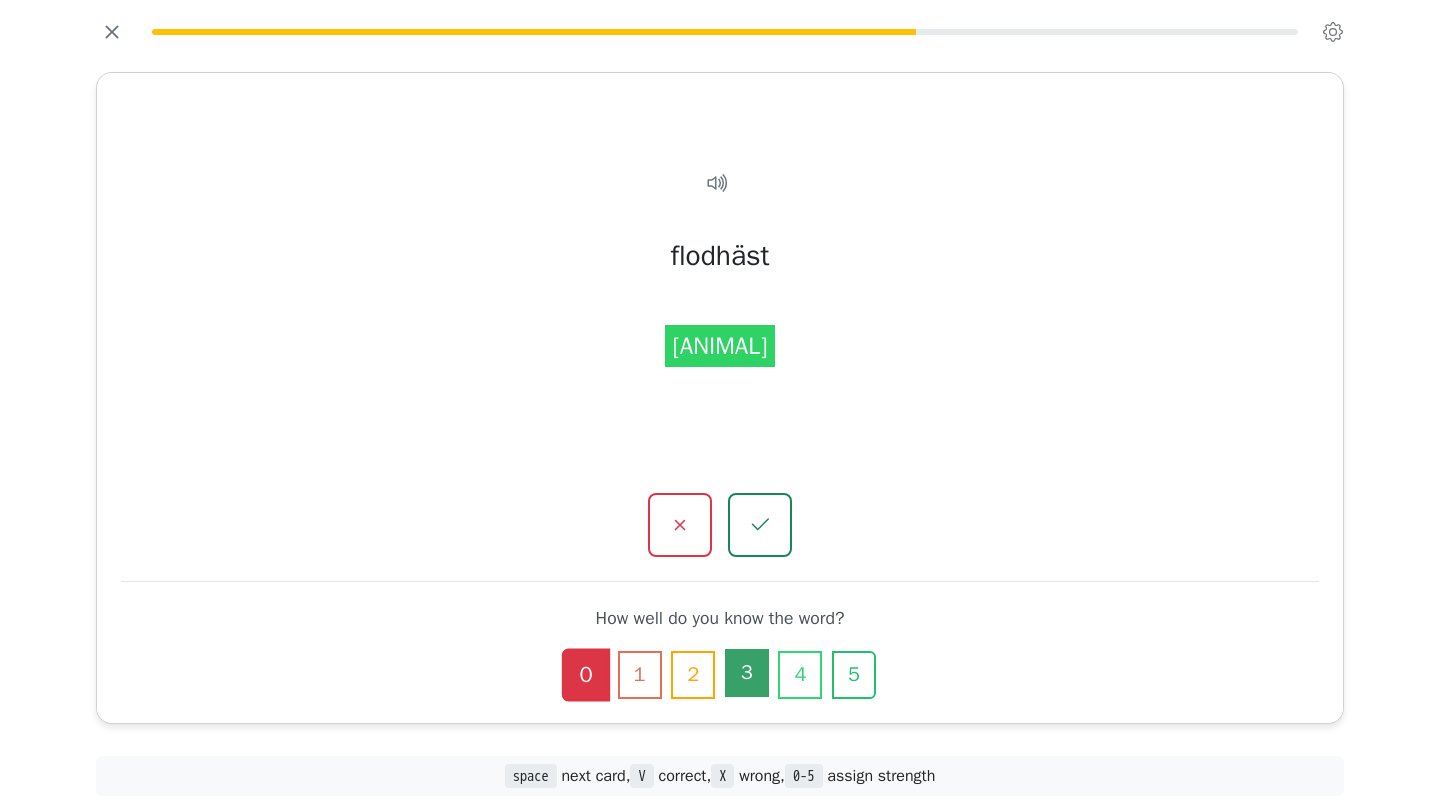 click on "3" at bounding box center [747, 673] 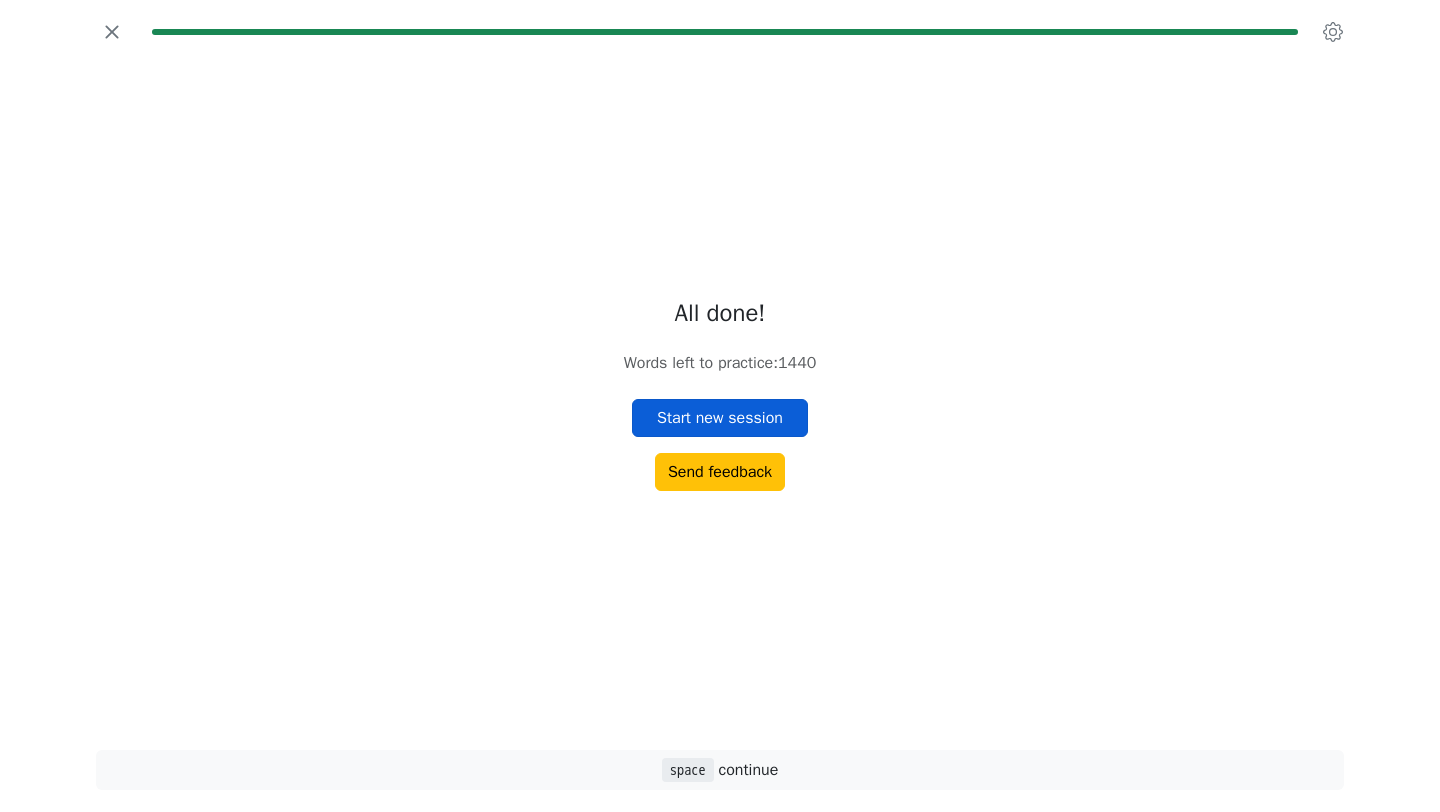 click on "Start new session" at bounding box center (720, 418) 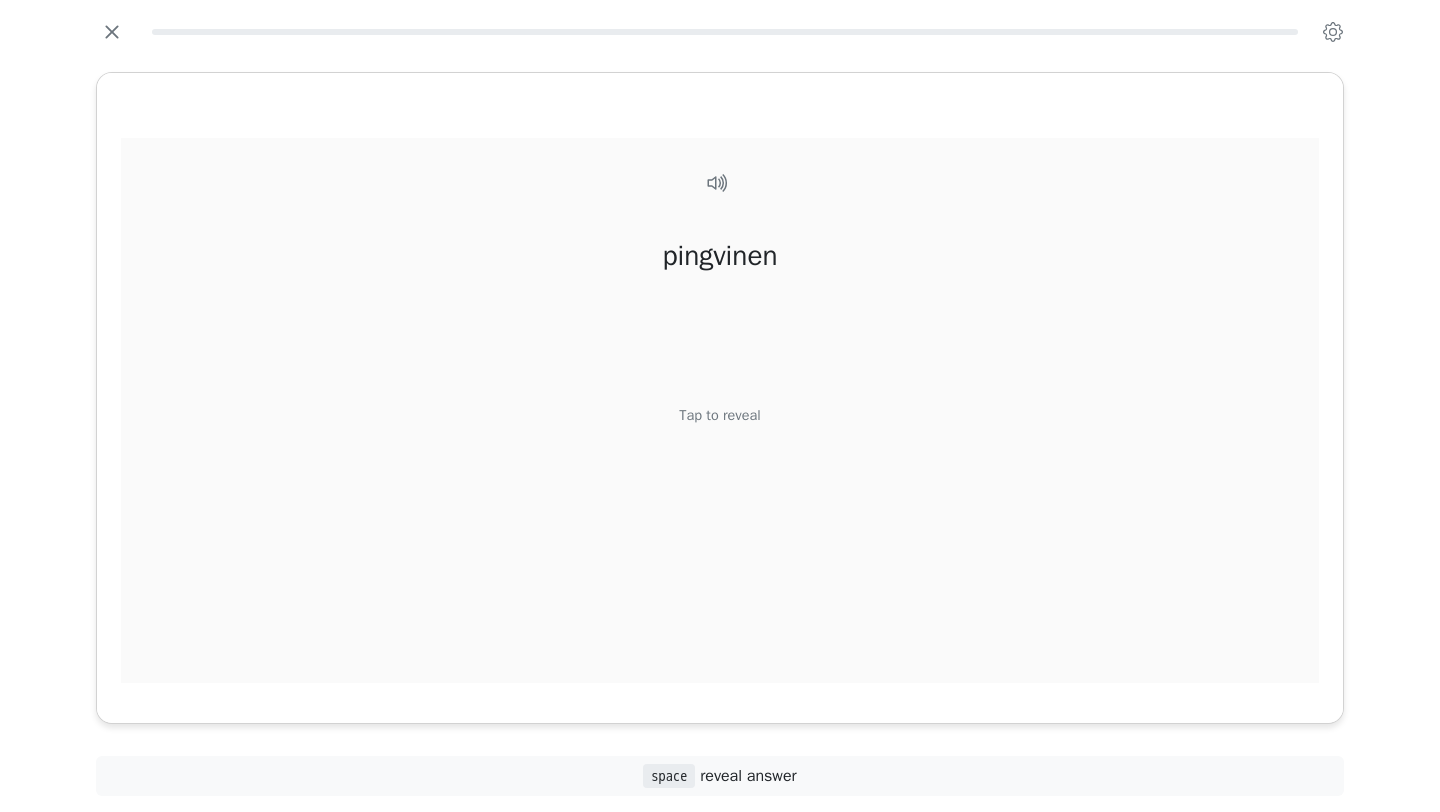 click on "Tap to reveal" at bounding box center (719, 416) 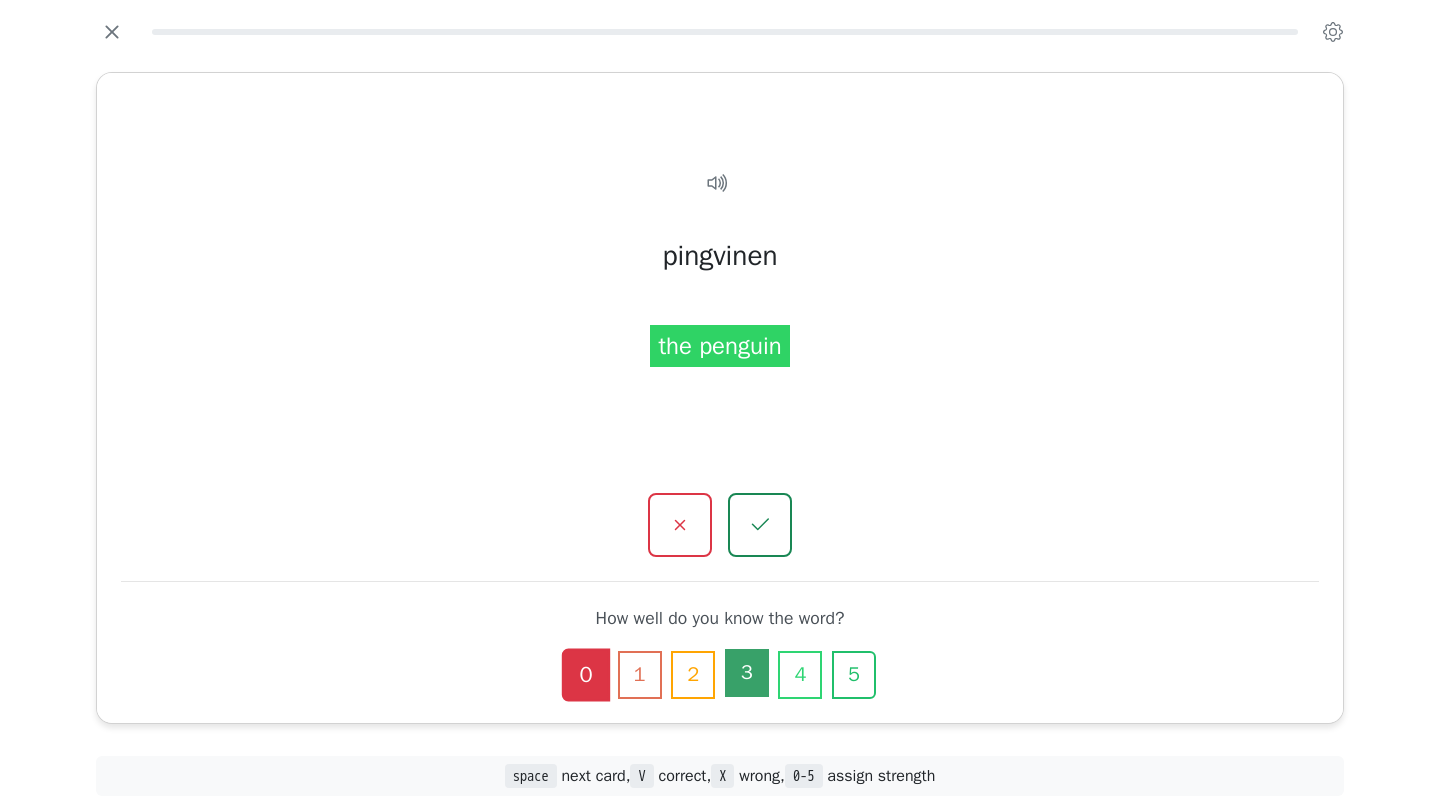 click on "3" at bounding box center [747, 673] 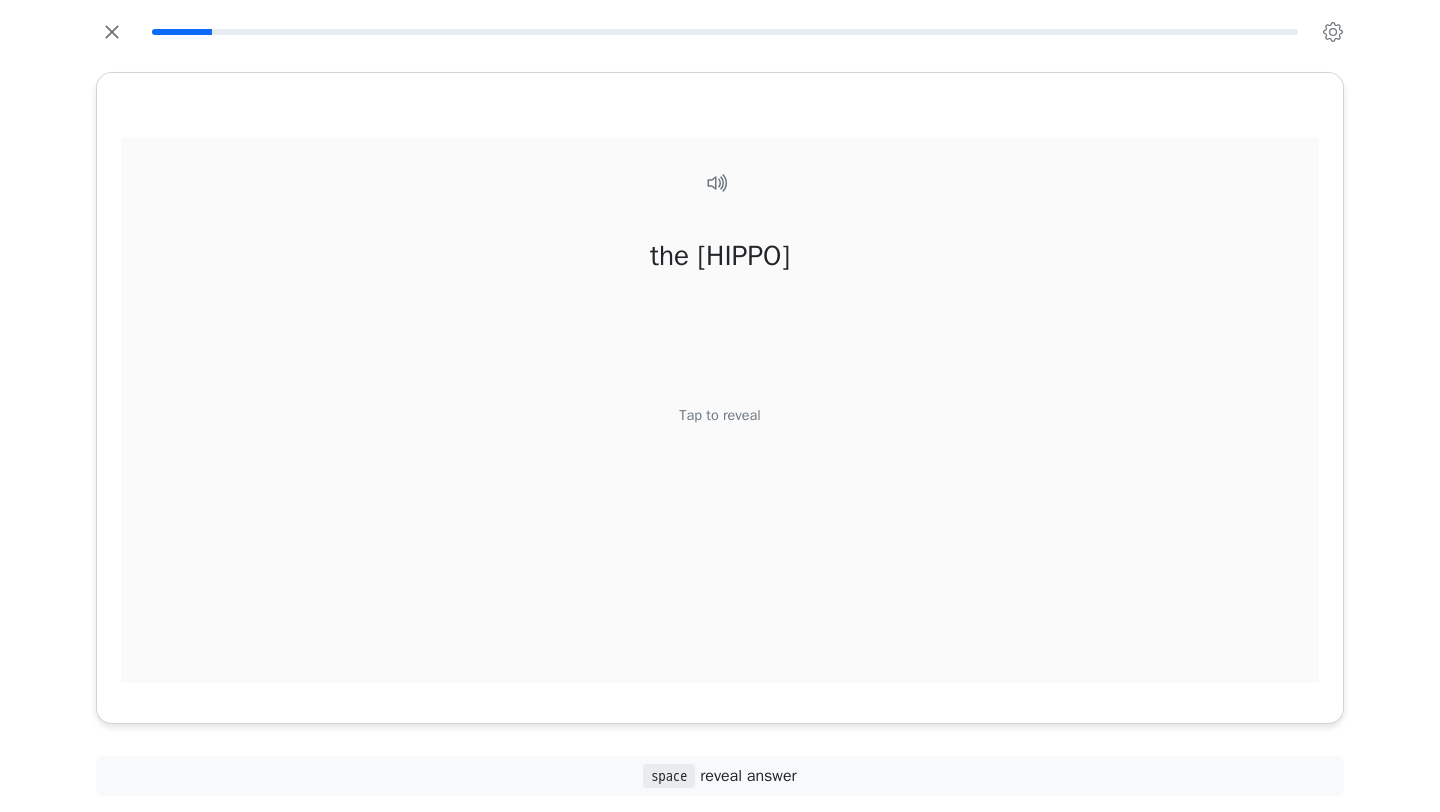 click on "Tap to reveal" at bounding box center (719, 416) 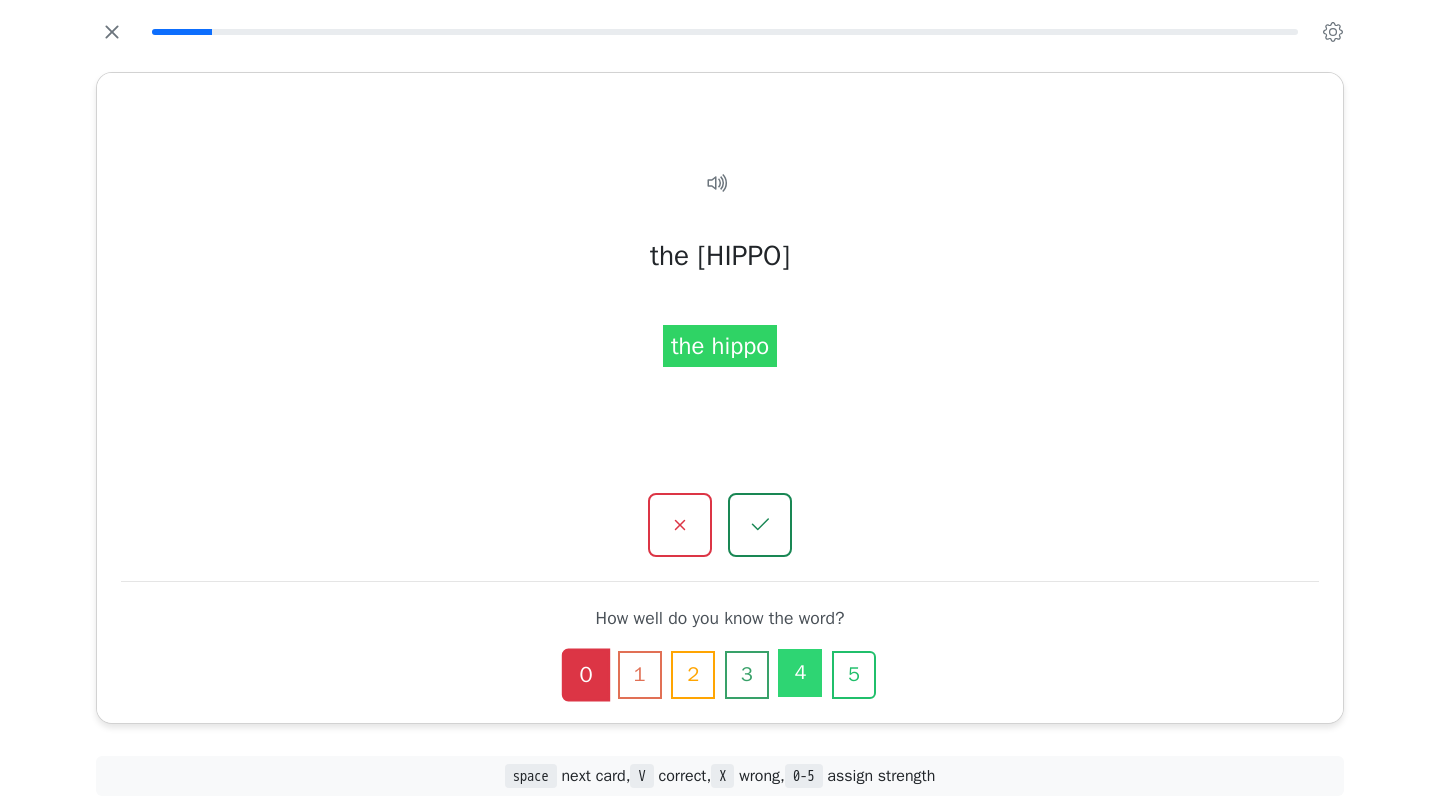 click on "4" at bounding box center [800, 673] 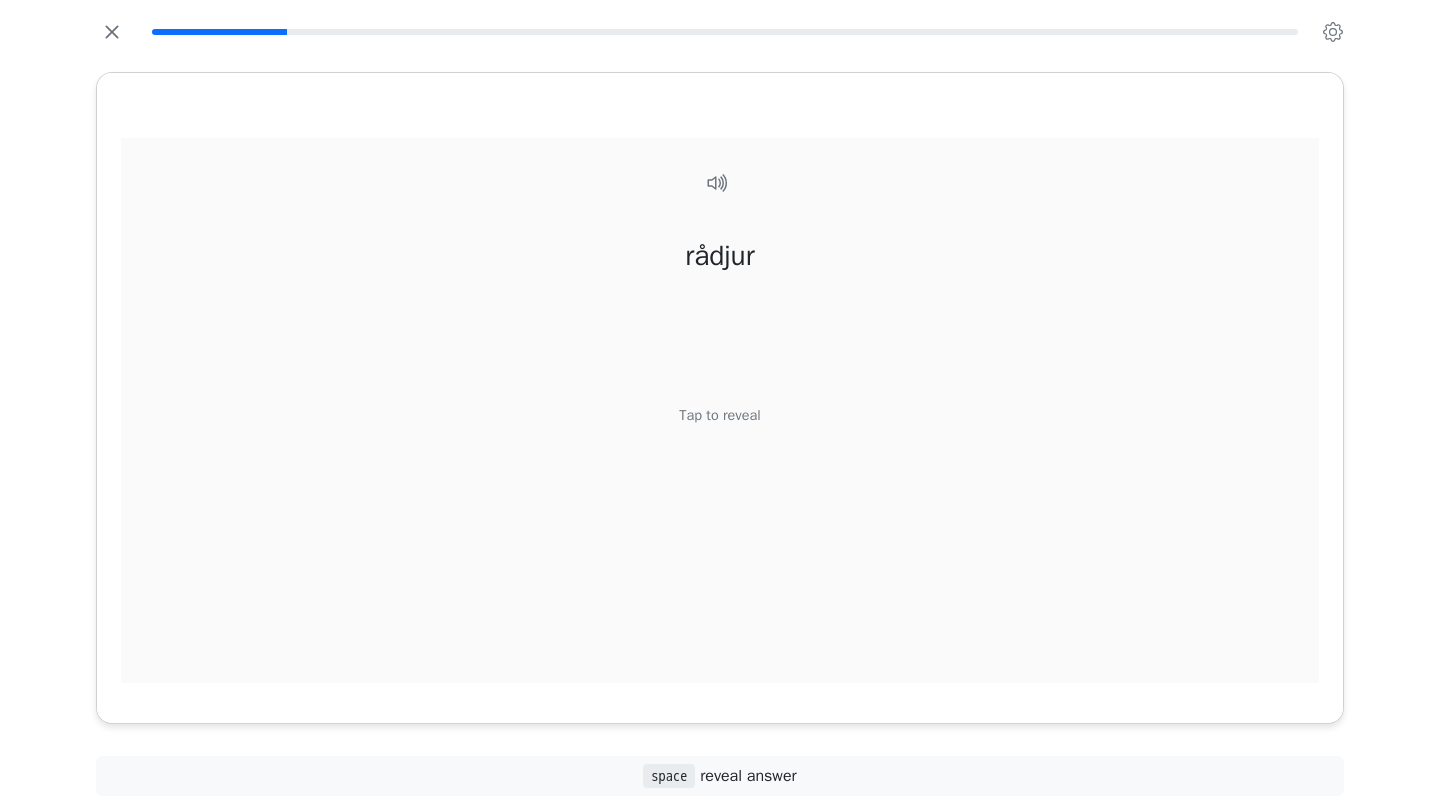 click on "[ANIMAL]" at bounding box center (720, 422) 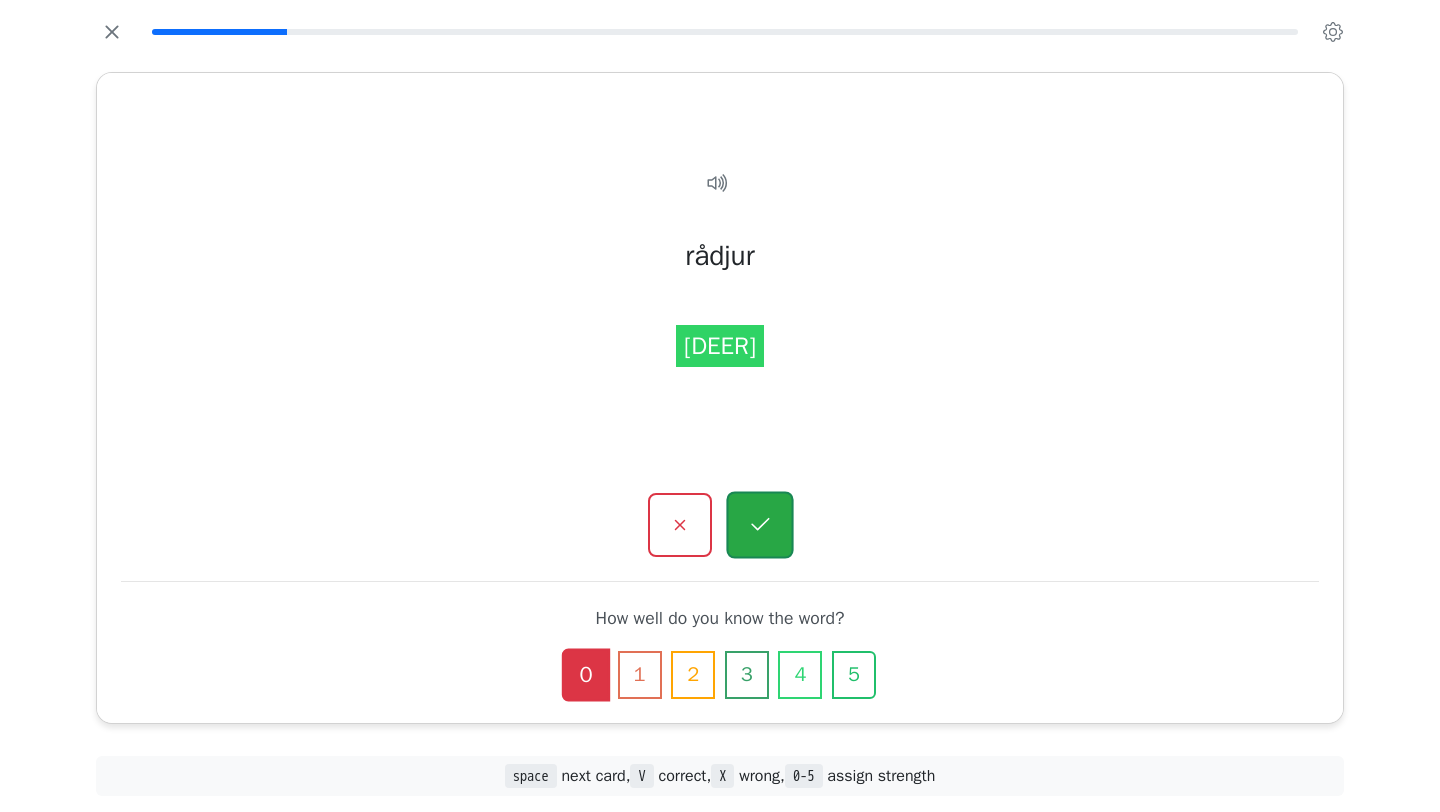 click at bounding box center [759, 525] 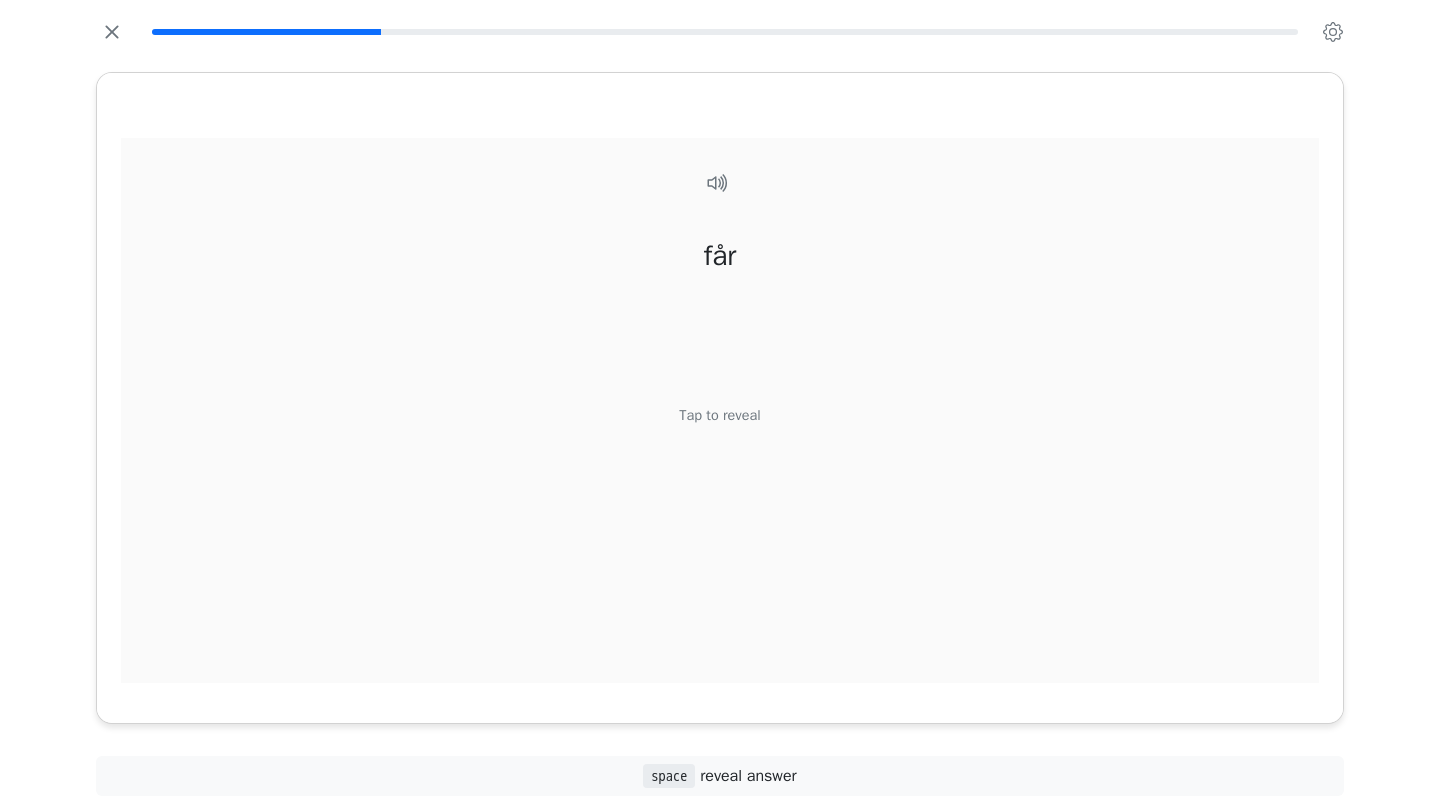 click on "Tap to reveal" at bounding box center [719, 416] 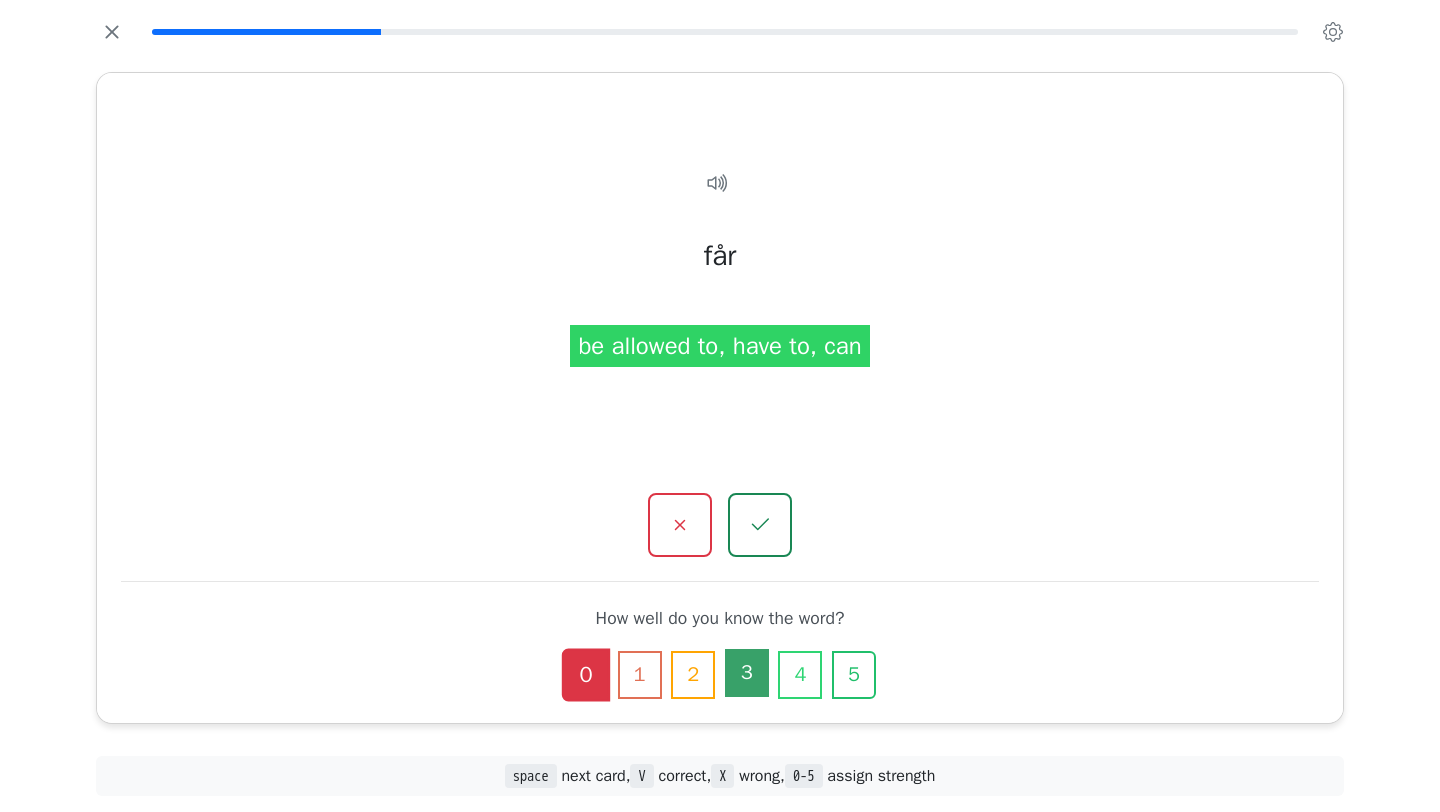 click on "3" at bounding box center [747, 673] 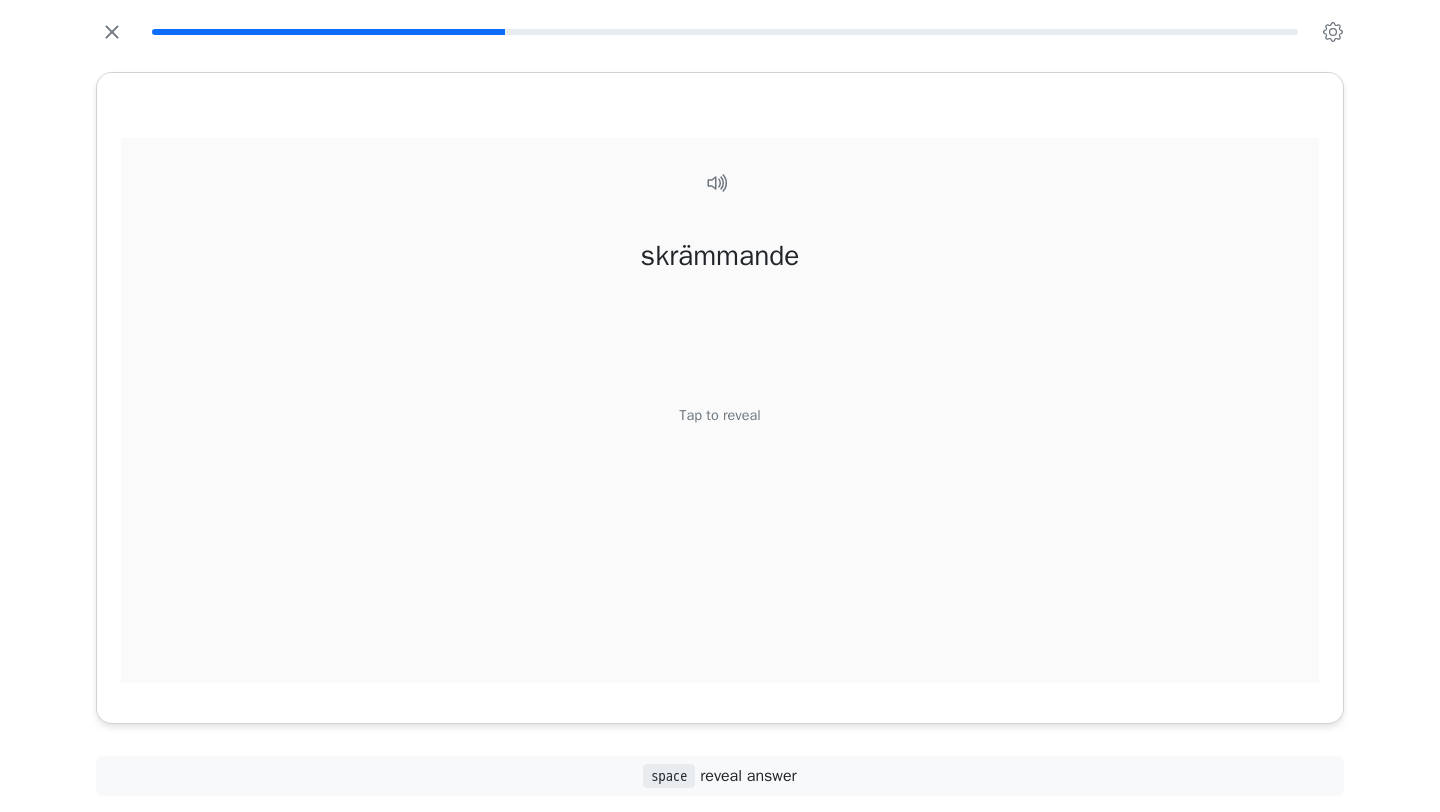 click on "Tap to reveal" at bounding box center (719, 416) 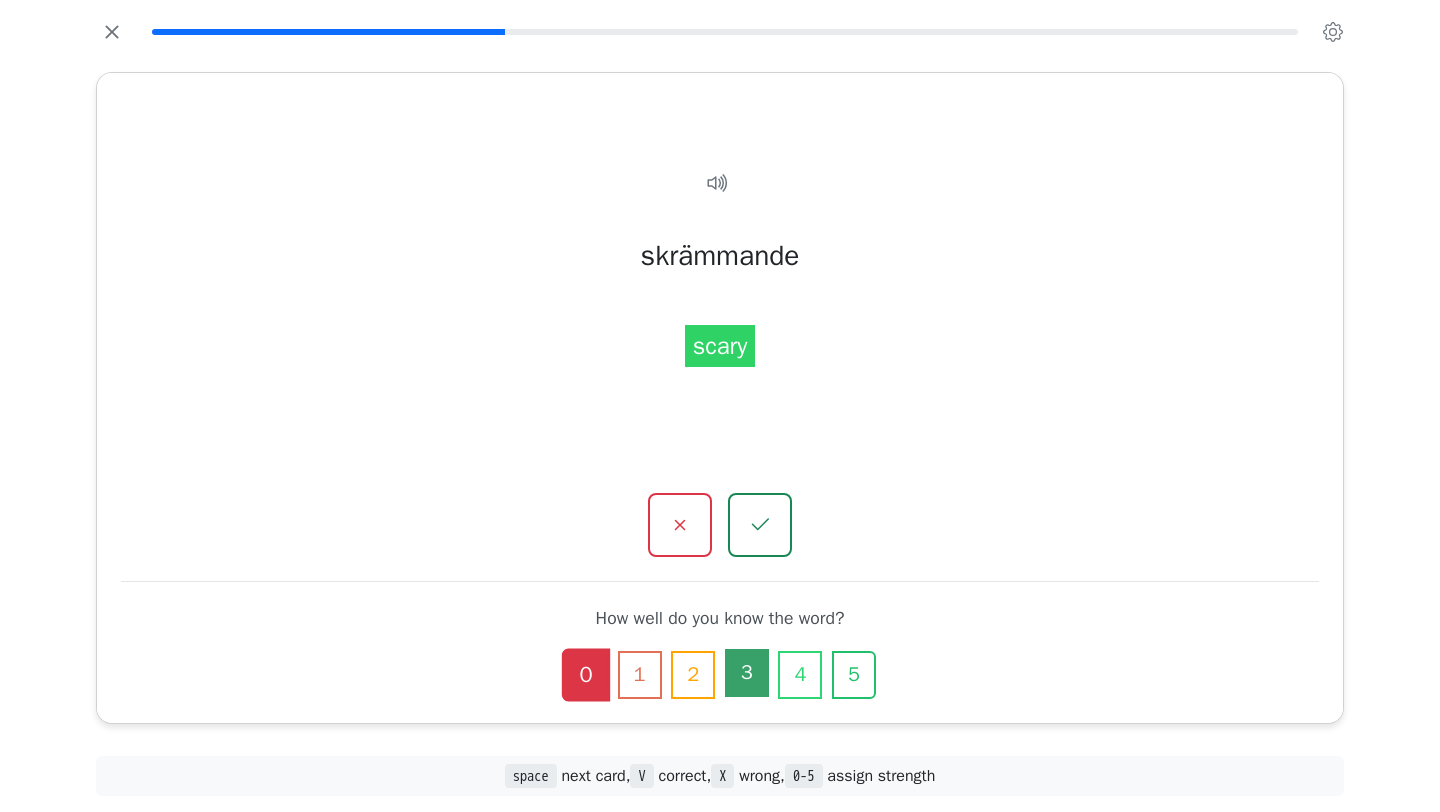 click on "3" at bounding box center (747, 673) 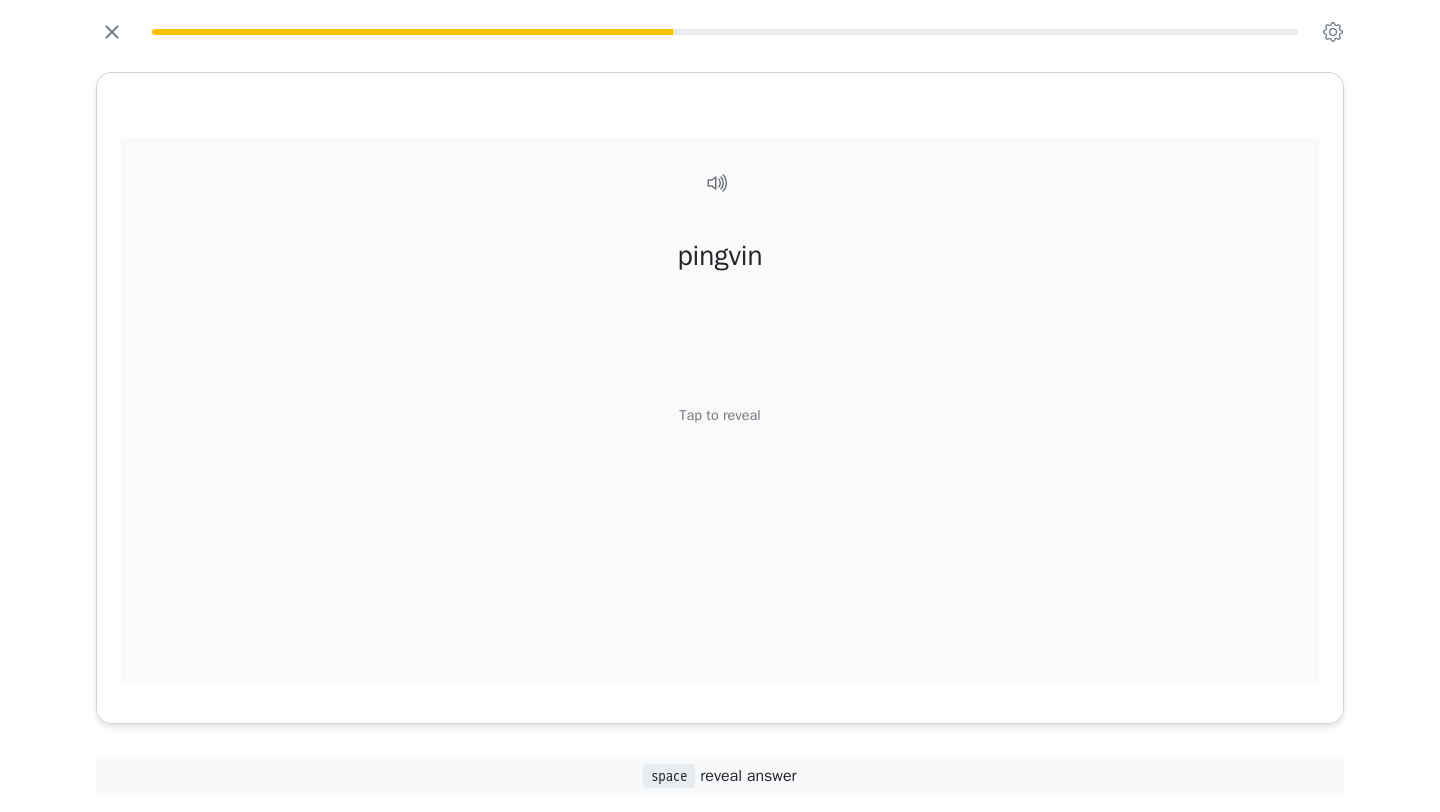 click on "Tap to reveal" at bounding box center (719, 416) 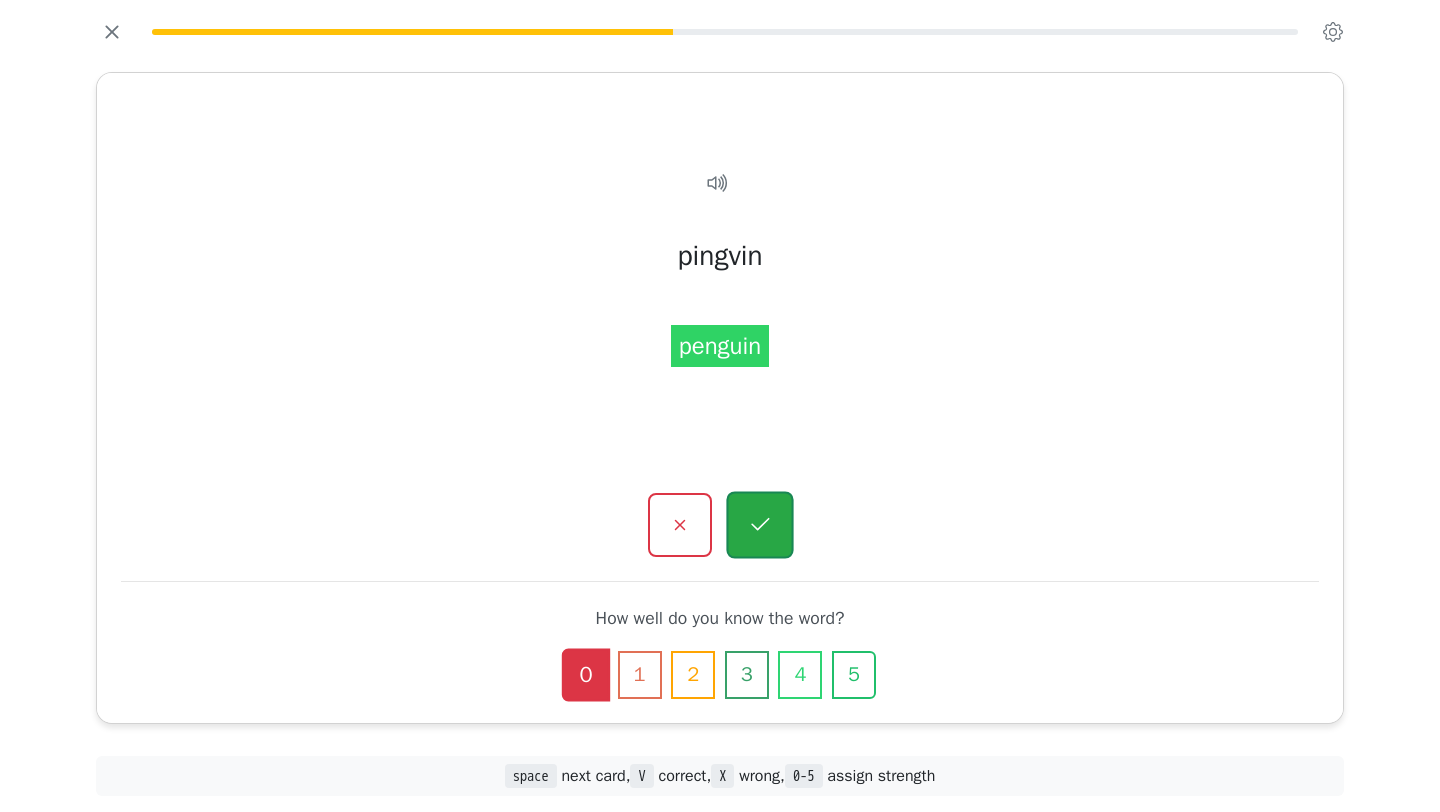 click 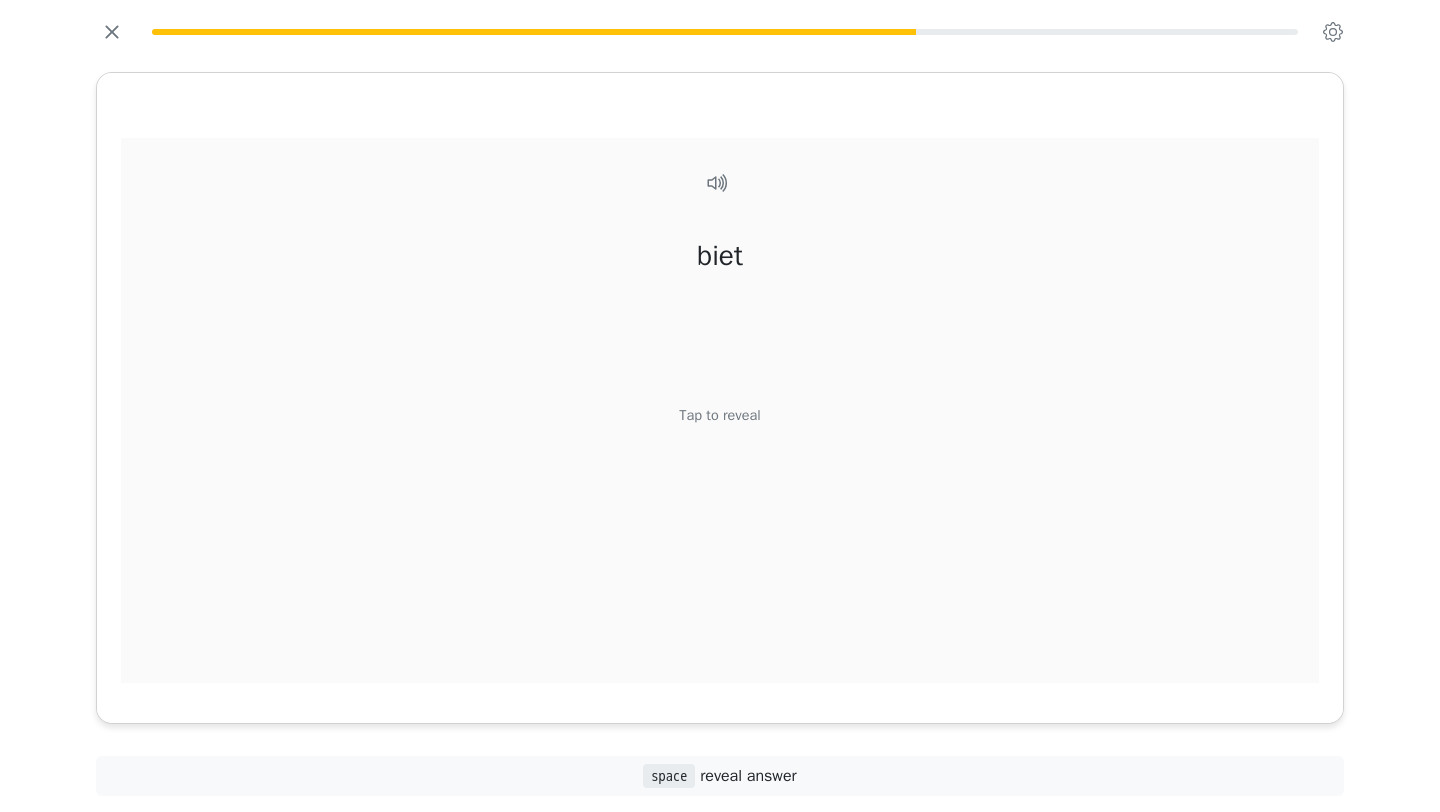 click on "Tap to reveal" at bounding box center (719, 416) 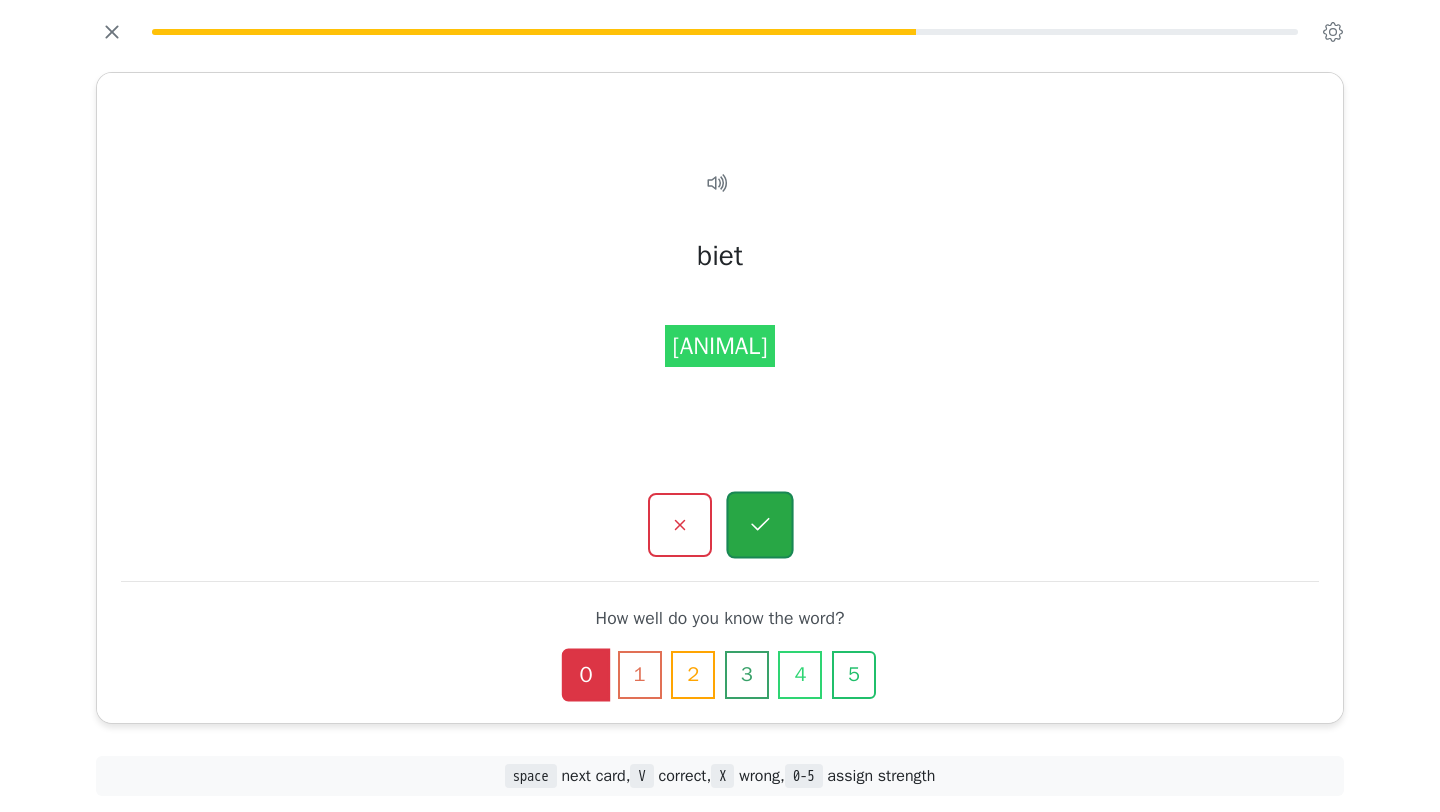 click 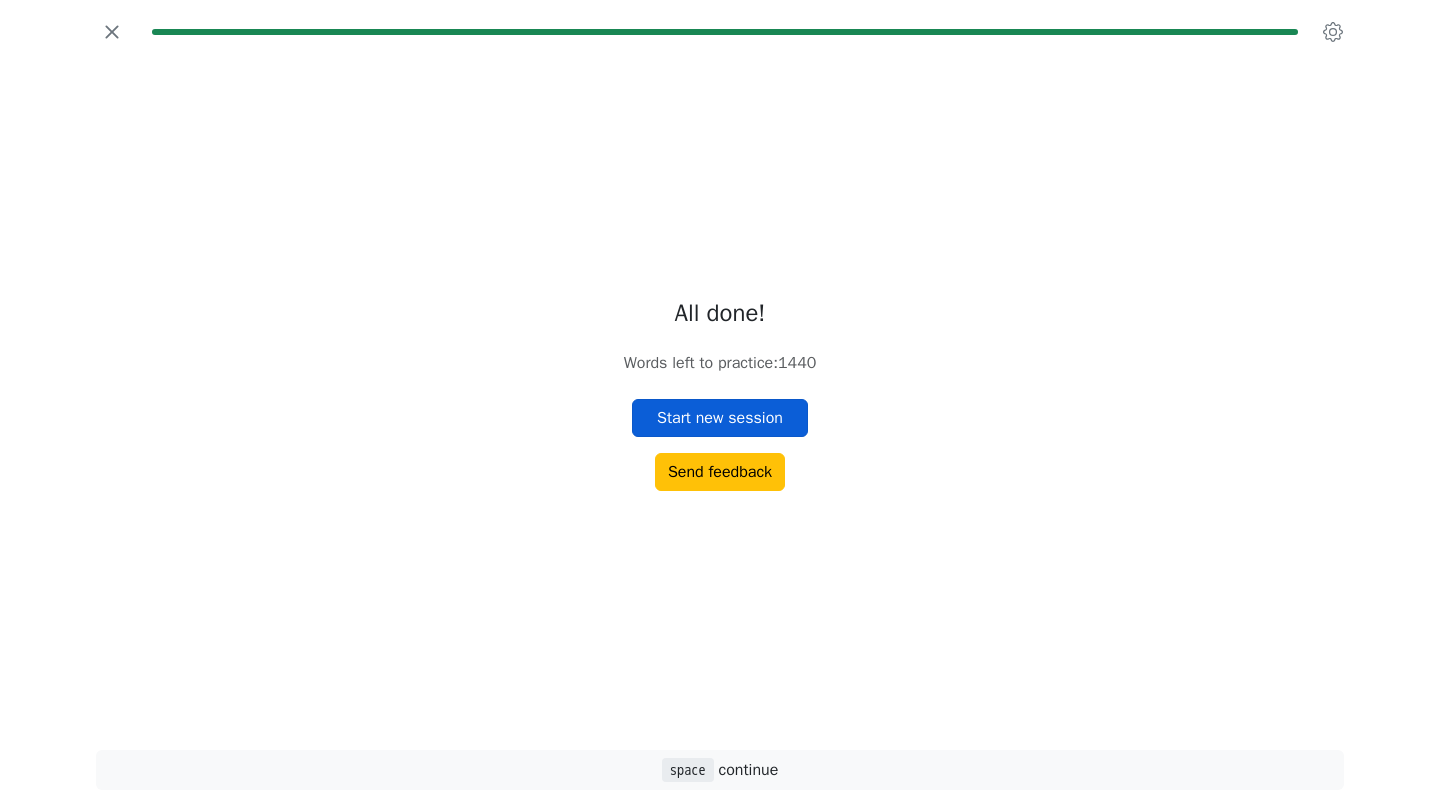 click on "Start new session" at bounding box center [720, 418] 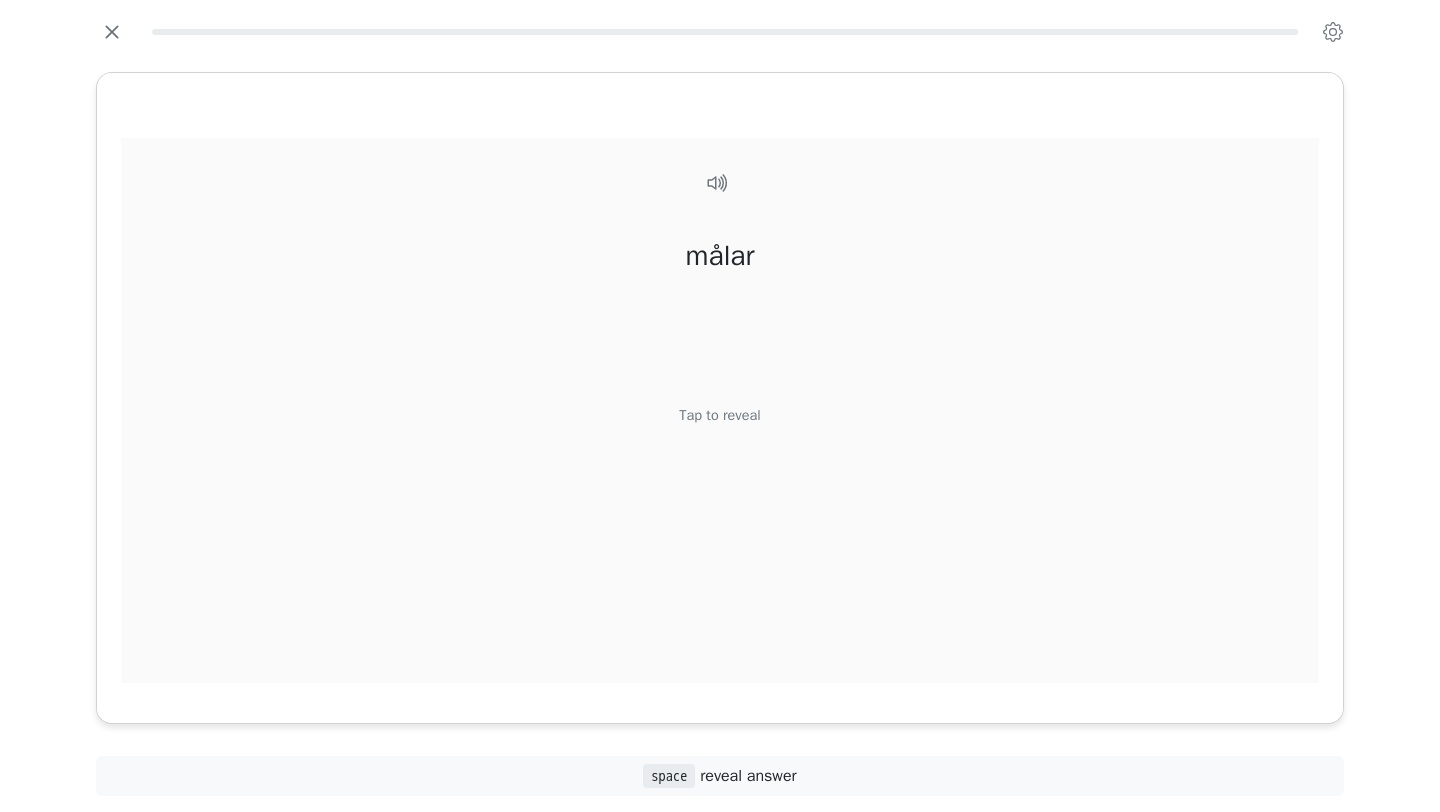 click on "Tap to reveal" at bounding box center (719, 416) 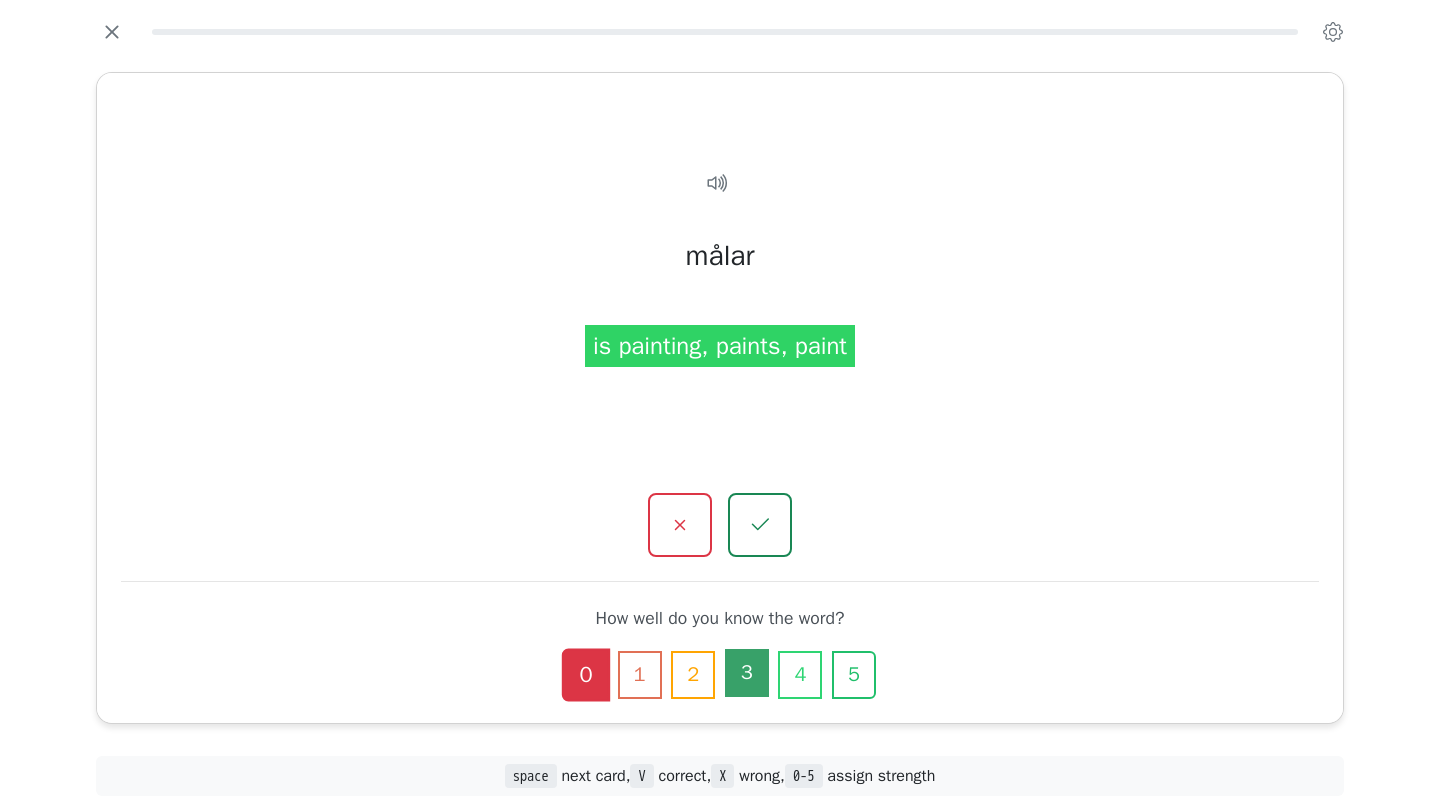click on "3" at bounding box center [747, 673] 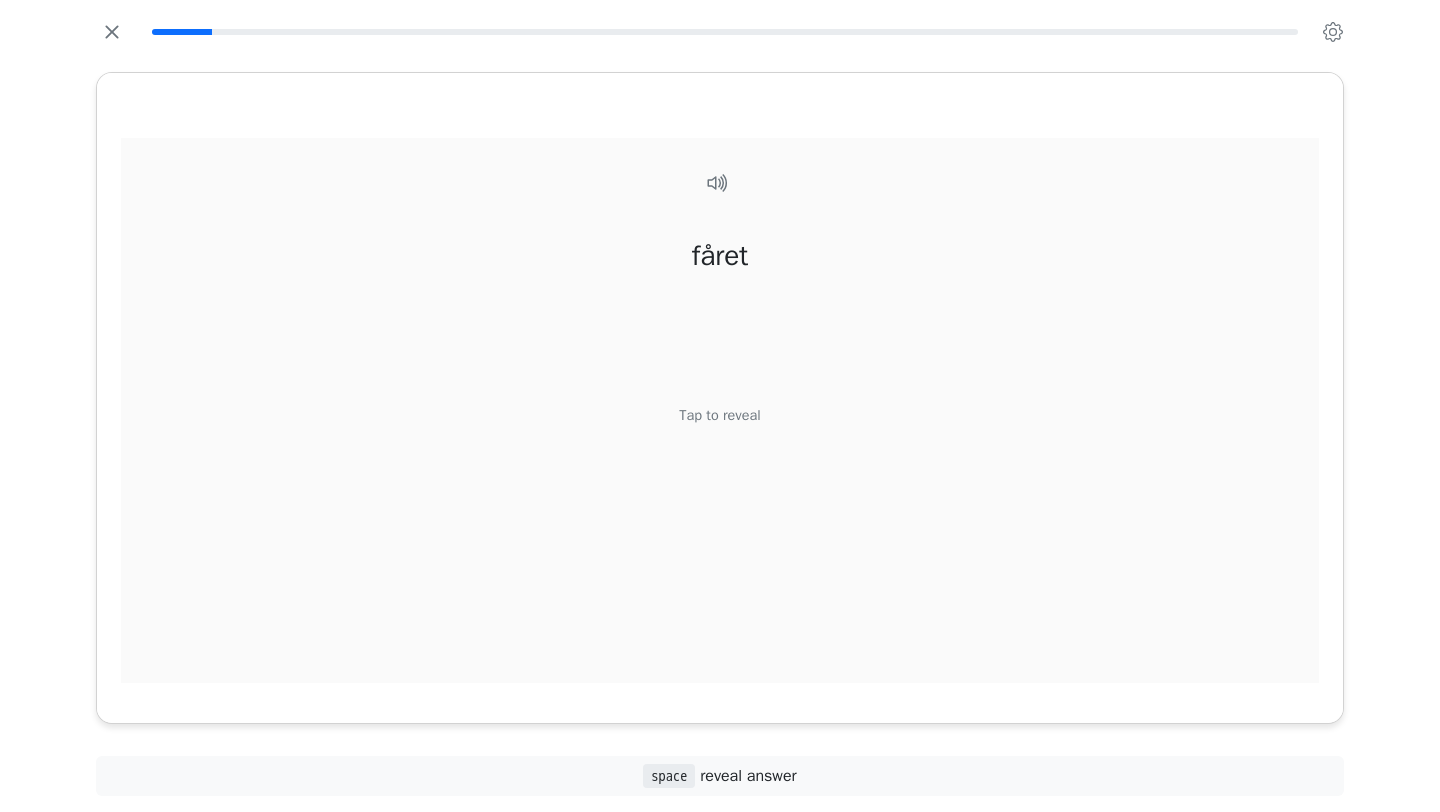 click on "Tap to reveal" at bounding box center [719, 416] 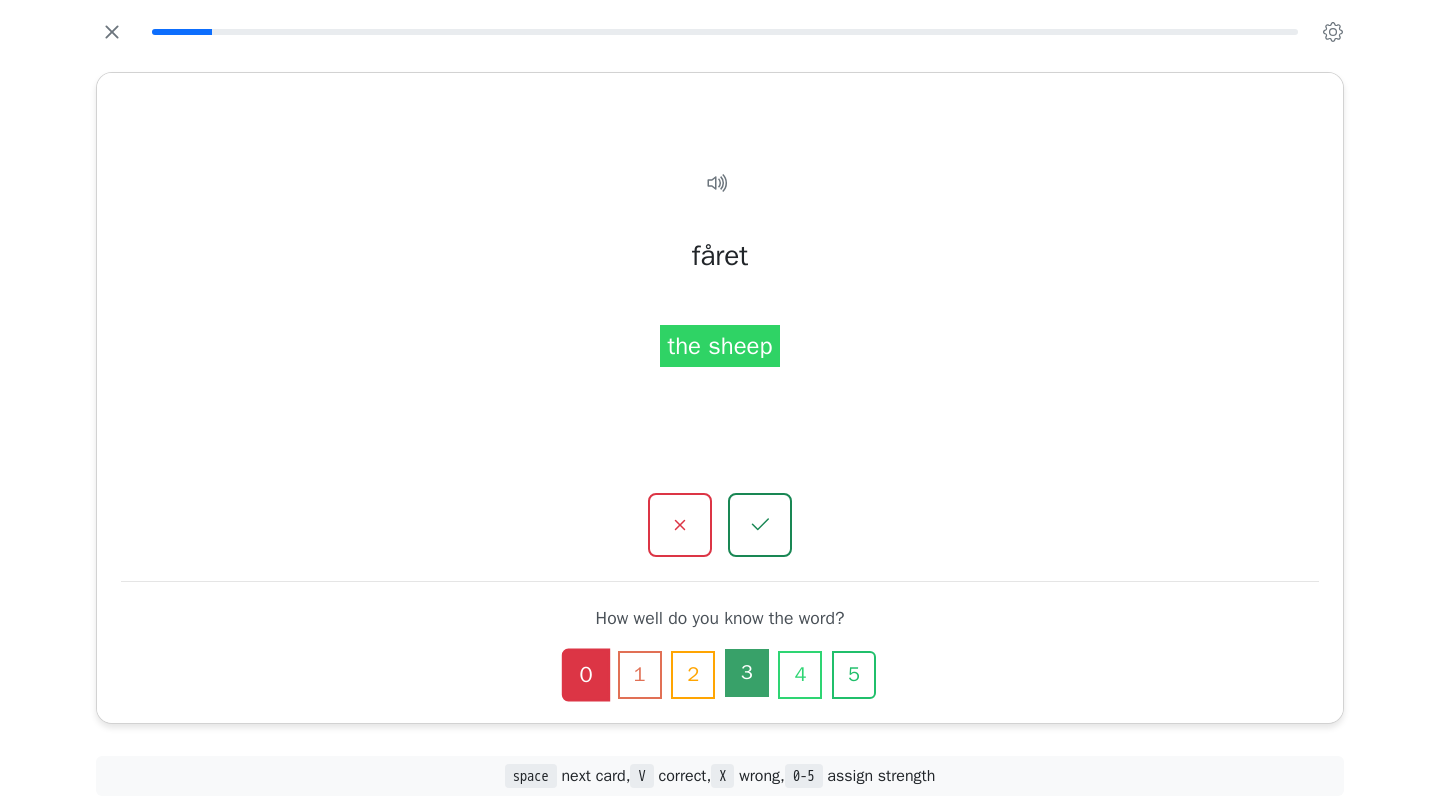 click on "3" at bounding box center (747, 673) 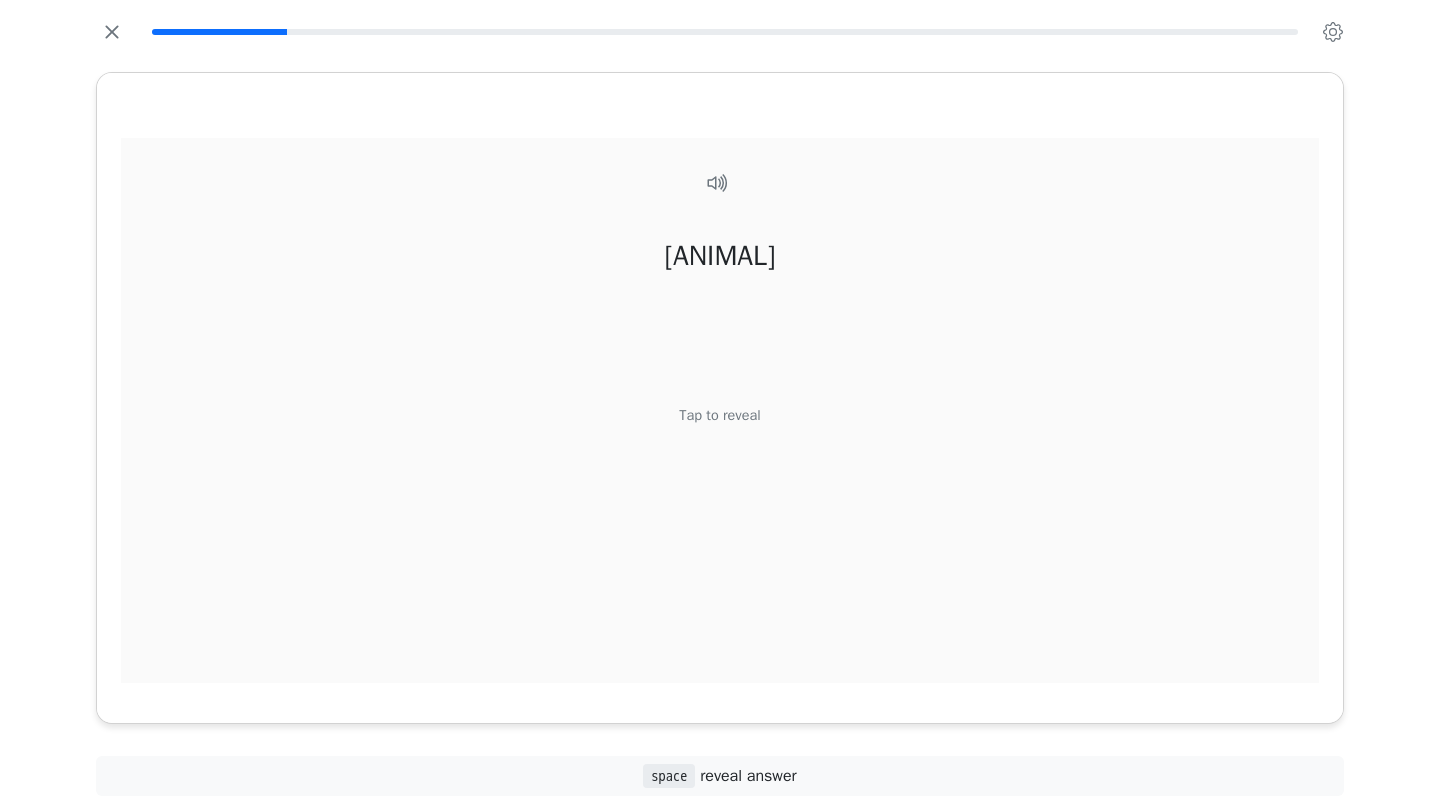 click on "Tap to reveal" at bounding box center [719, 416] 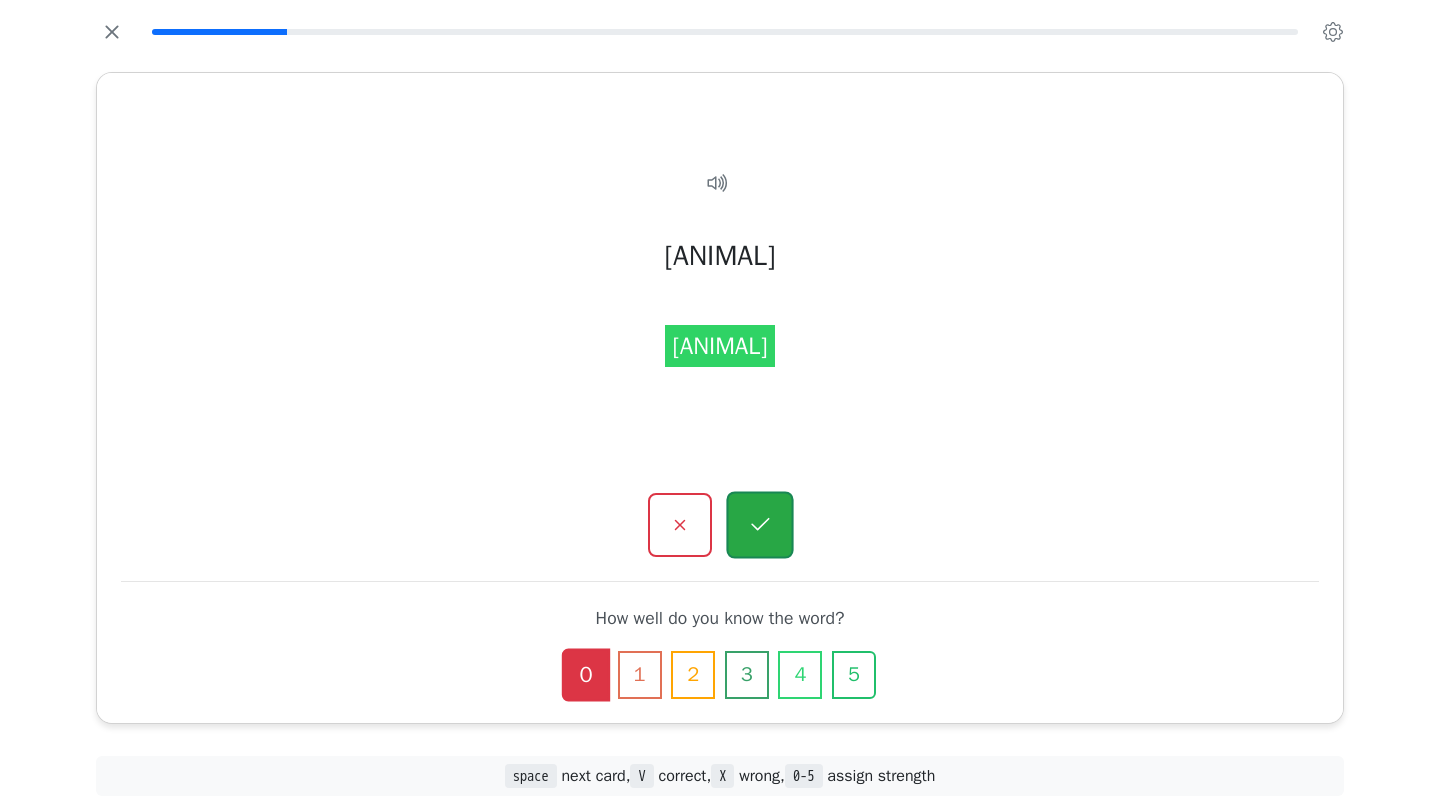 click at bounding box center (759, 525) 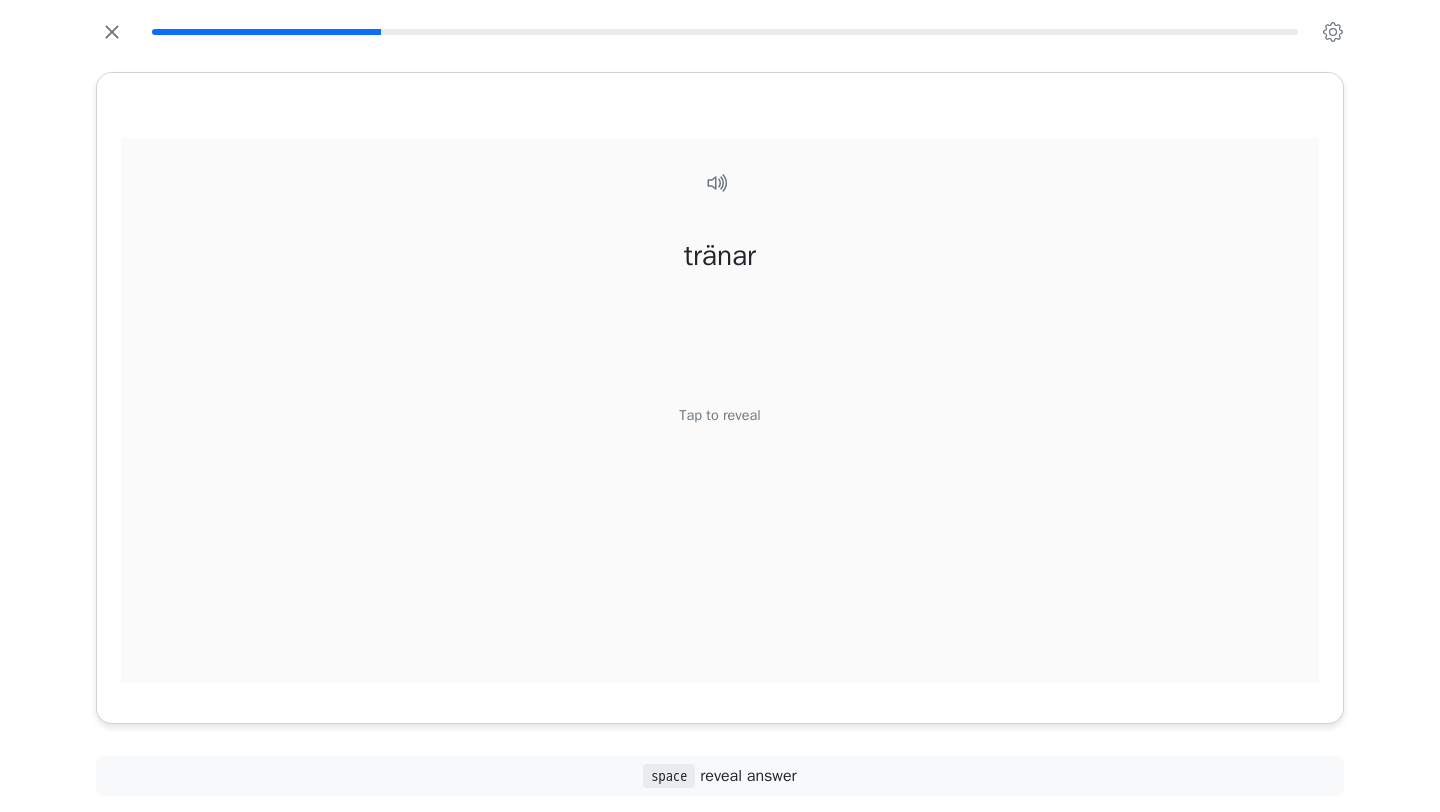 click on "Tap to reveal" at bounding box center [719, 416] 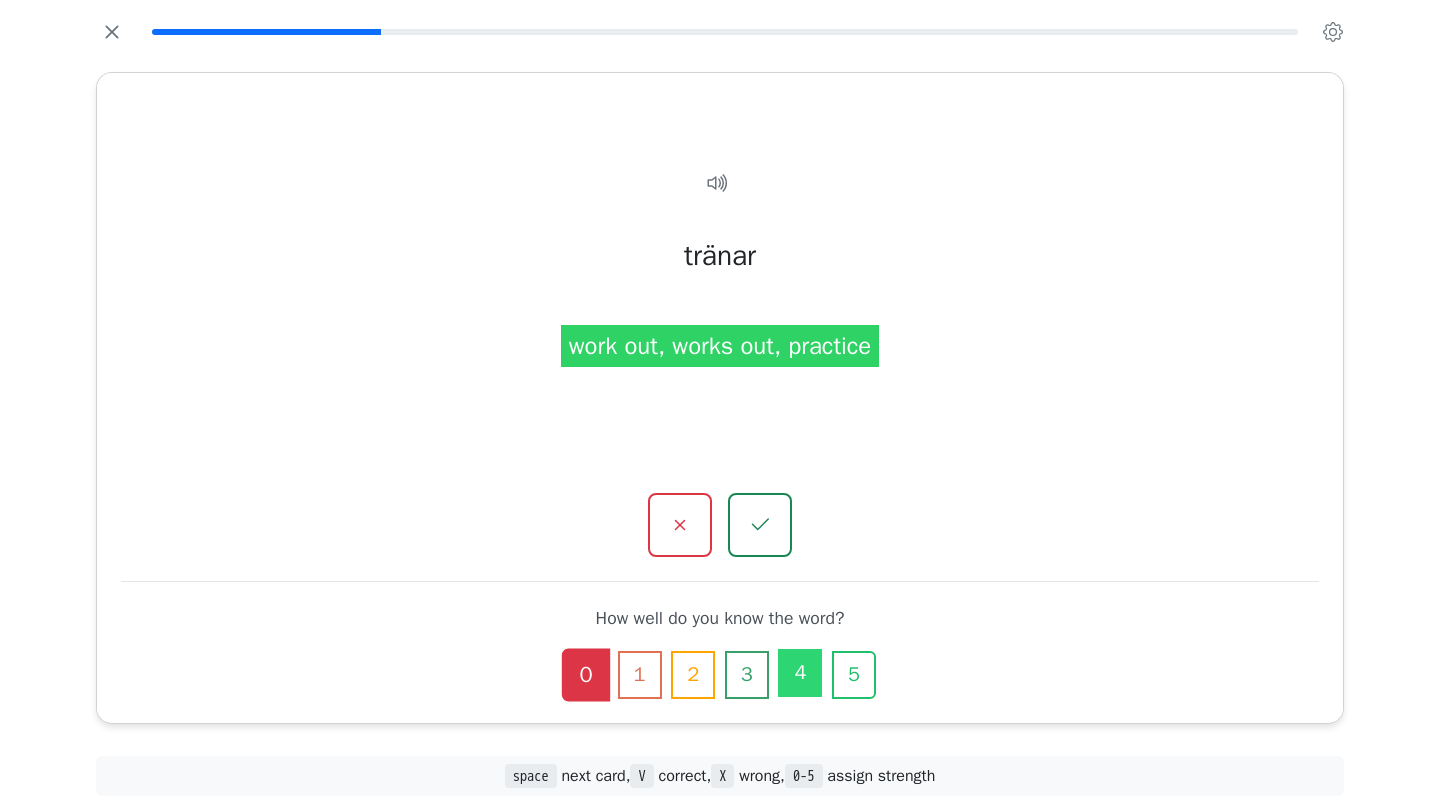 click on "4" at bounding box center (800, 673) 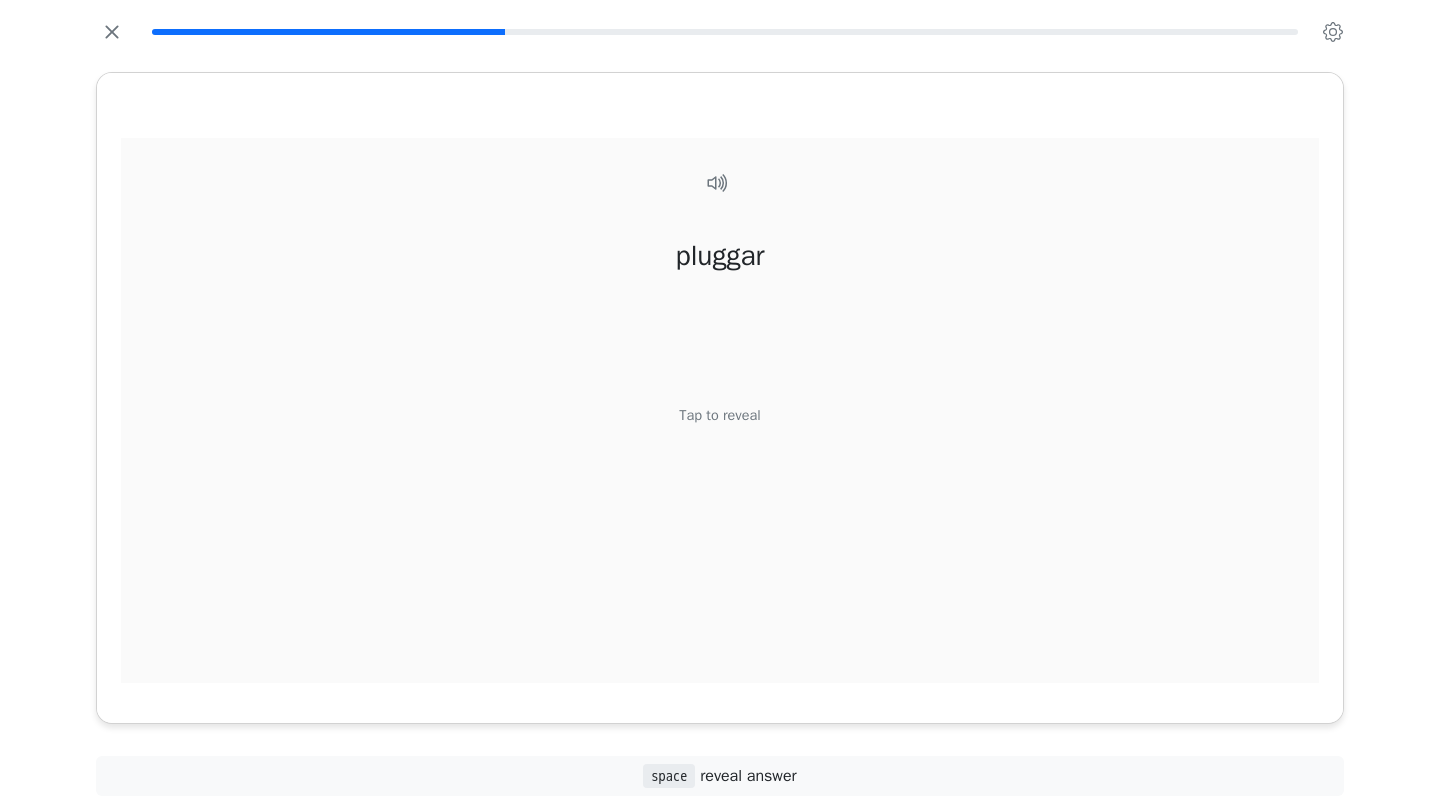 click on "pluggar Tap to reveal" at bounding box center (720, 422) 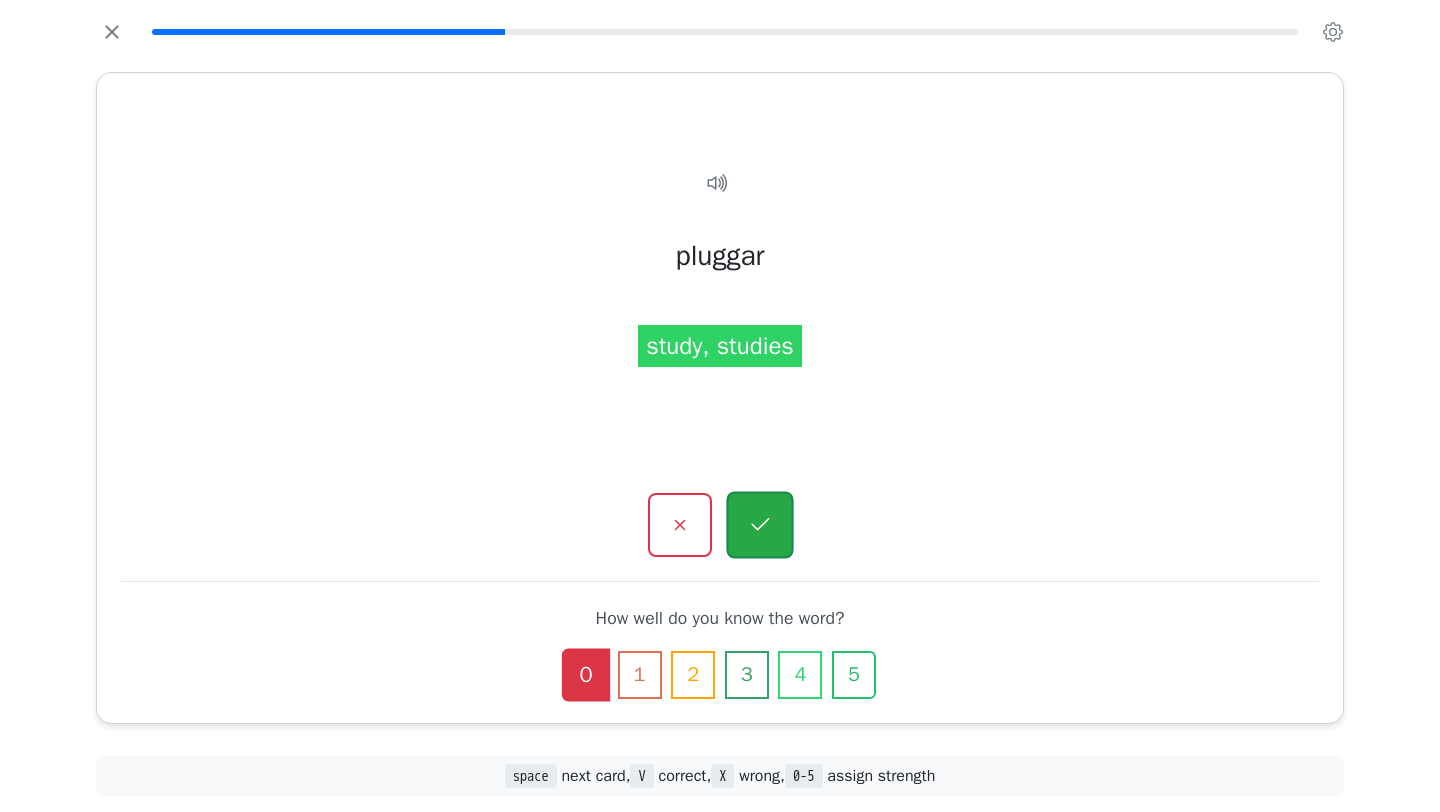 click 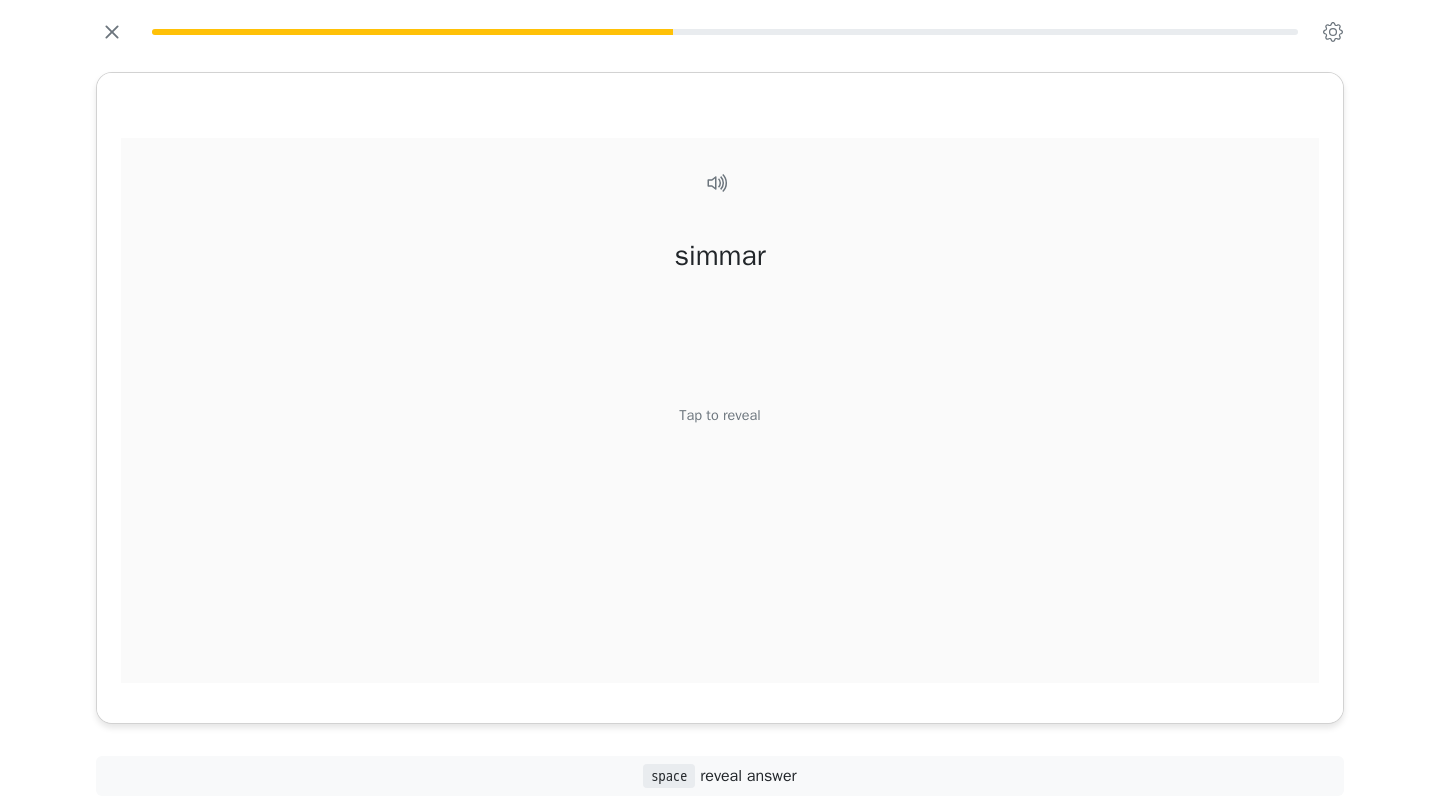click on "Tap to reveal" at bounding box center (719, 416) 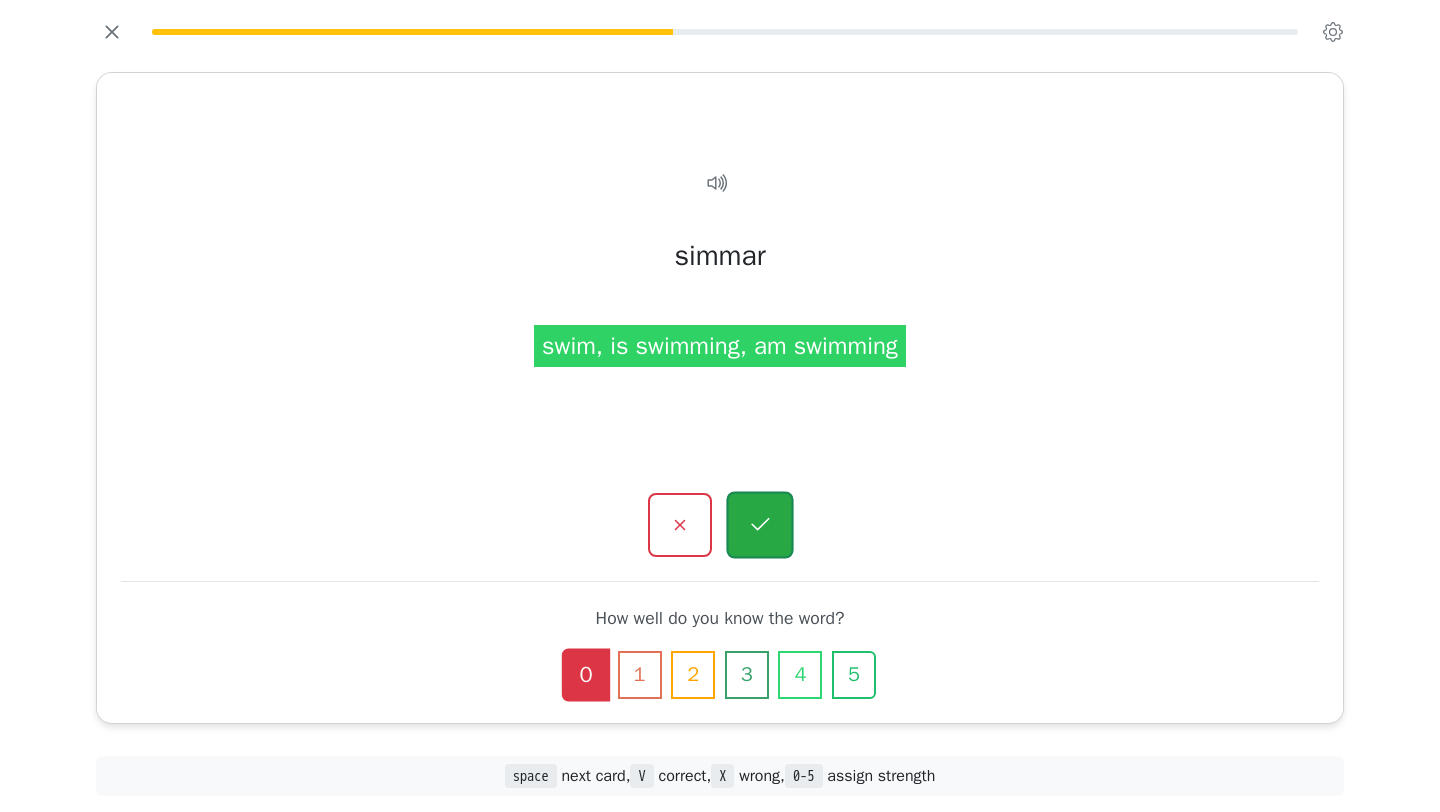 click at bounding box center [759, 525] 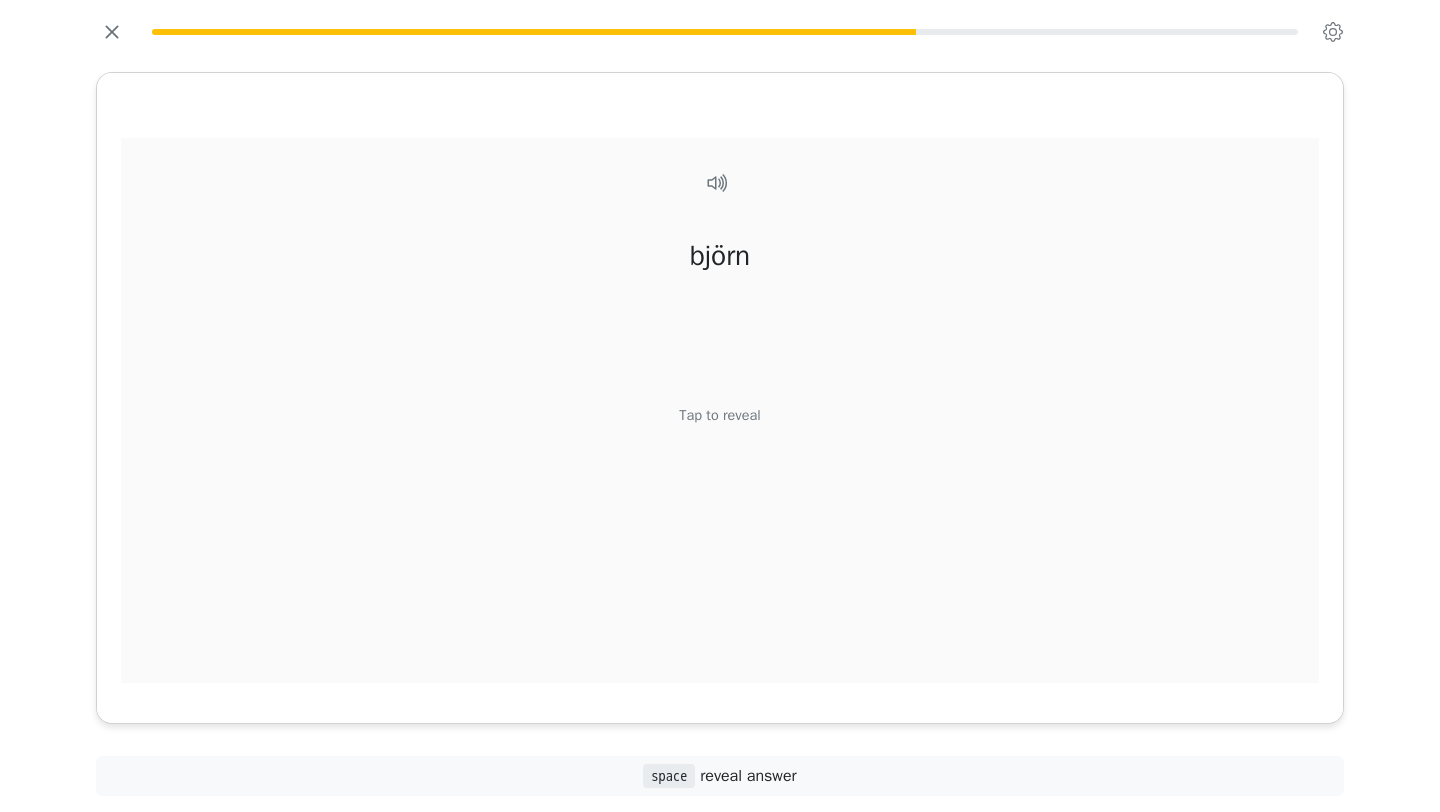 click on "Tap to reveal" at bounding box center (719, 416) 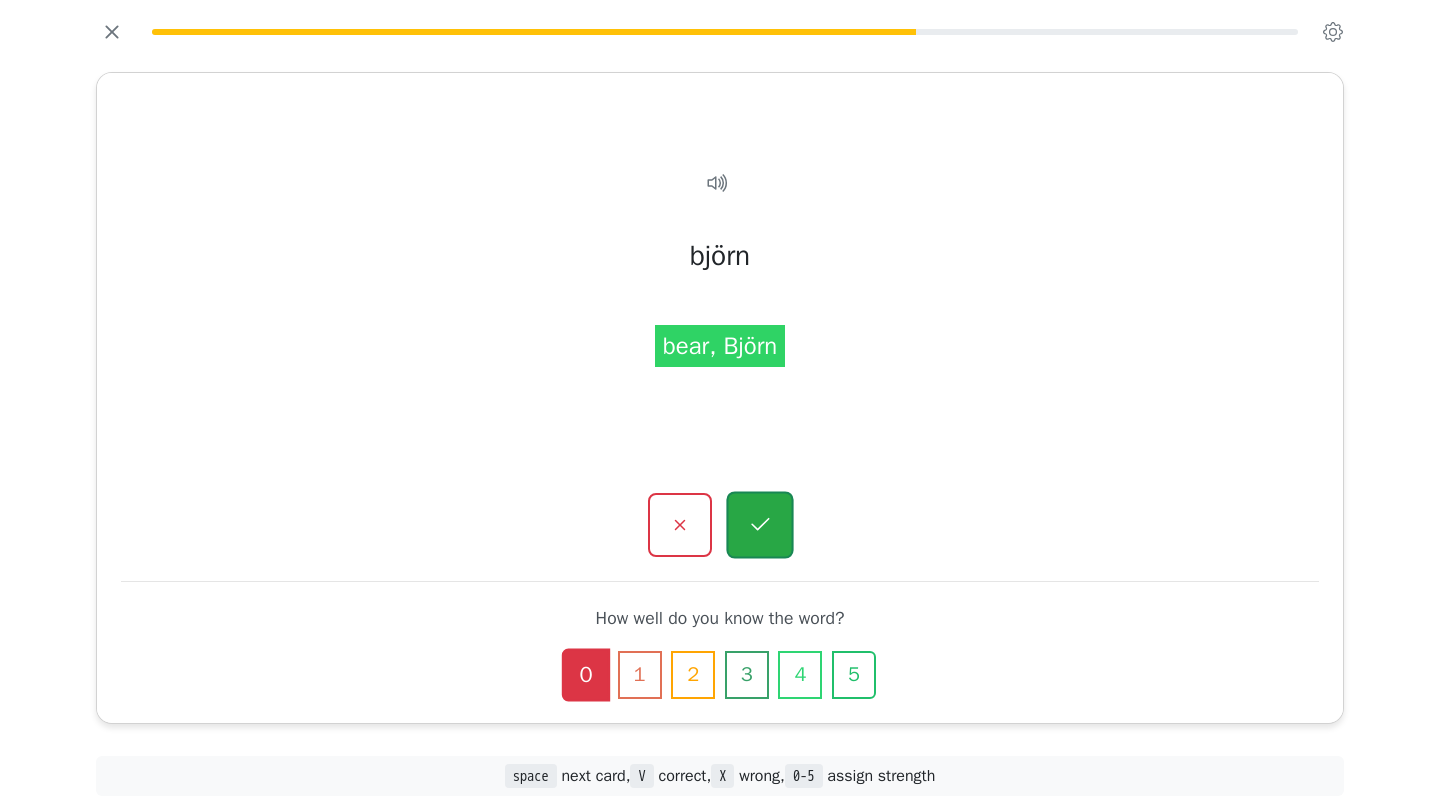 click 